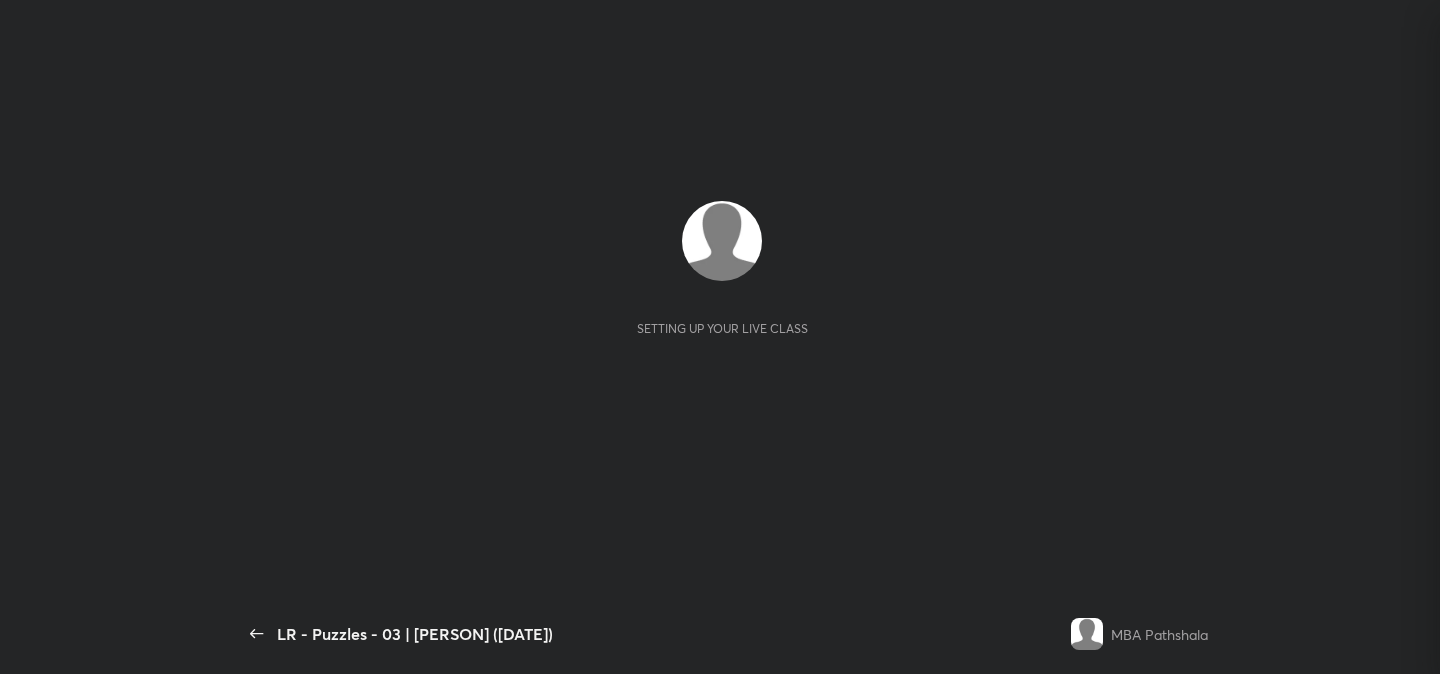 scroll, scrollTop: 0, scrollLeft: 0, axis: both 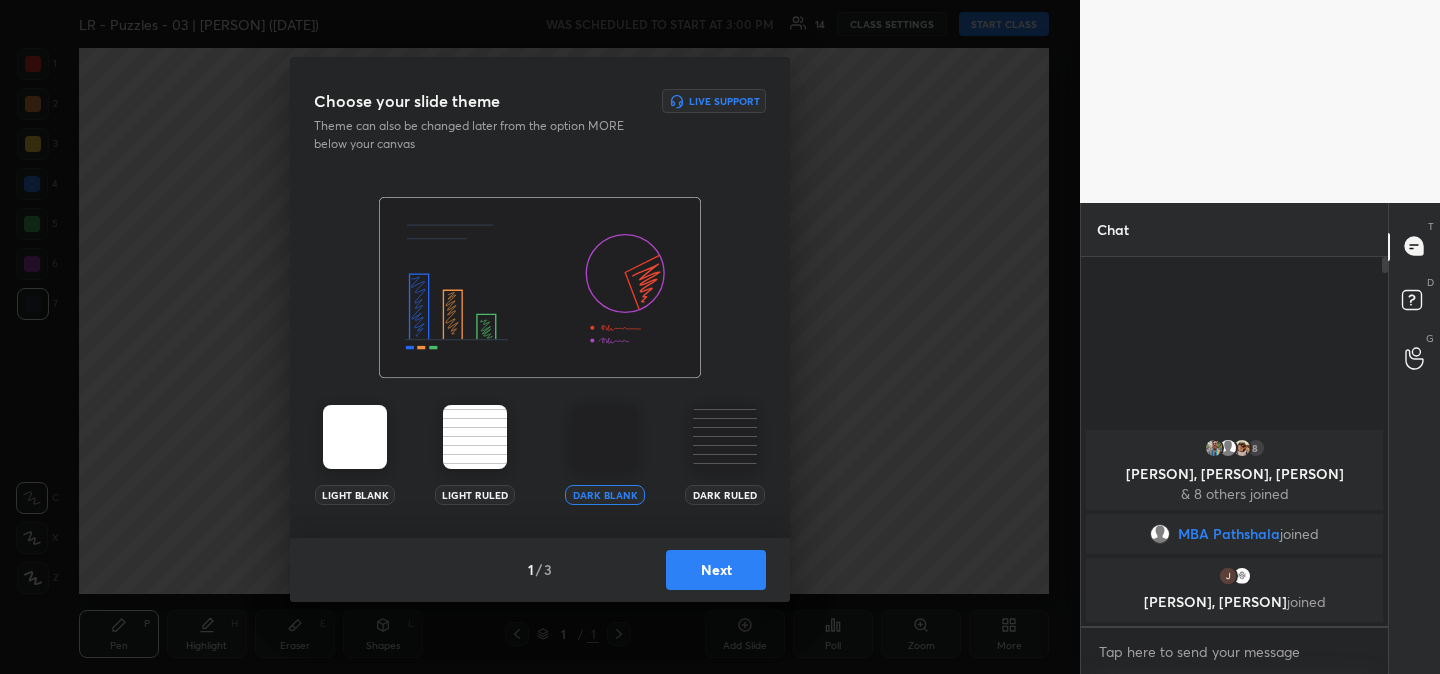 click on "Next" at bounding box center [716, 570] 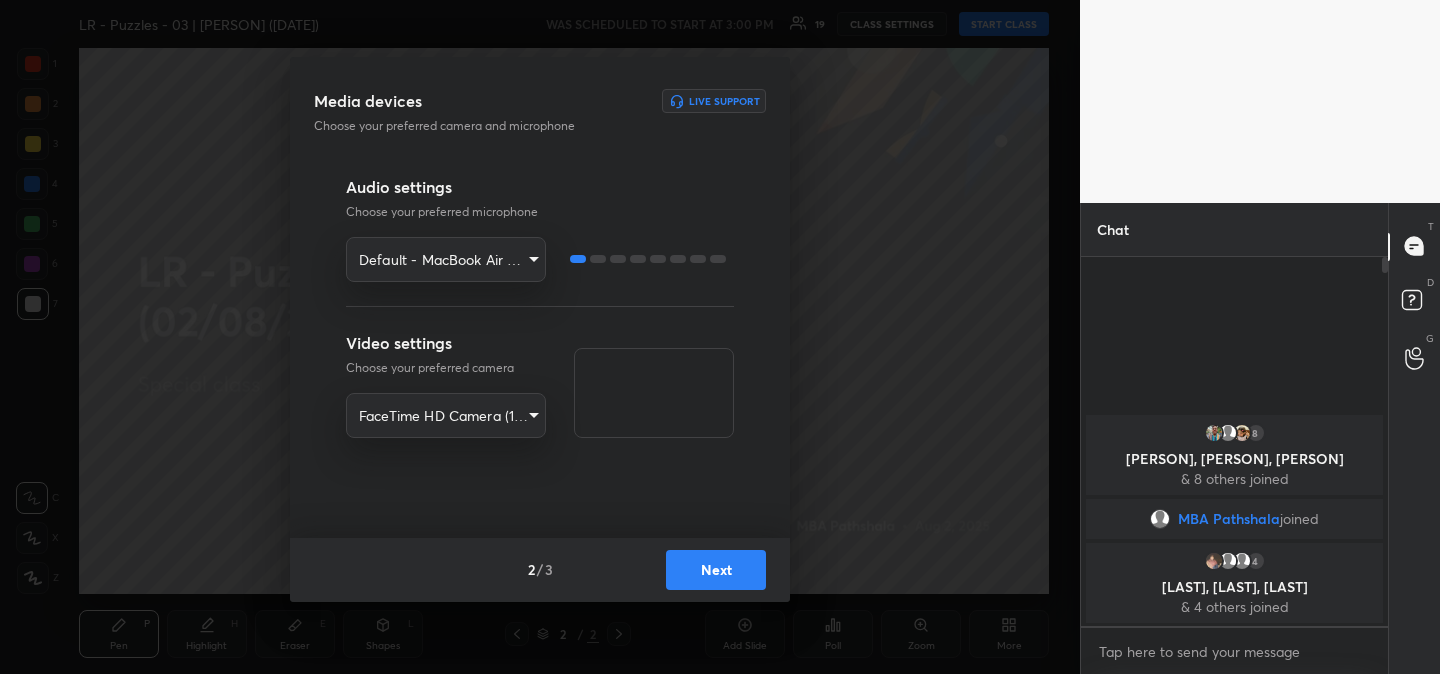 click on "Next" at bounding box center [716, 570] 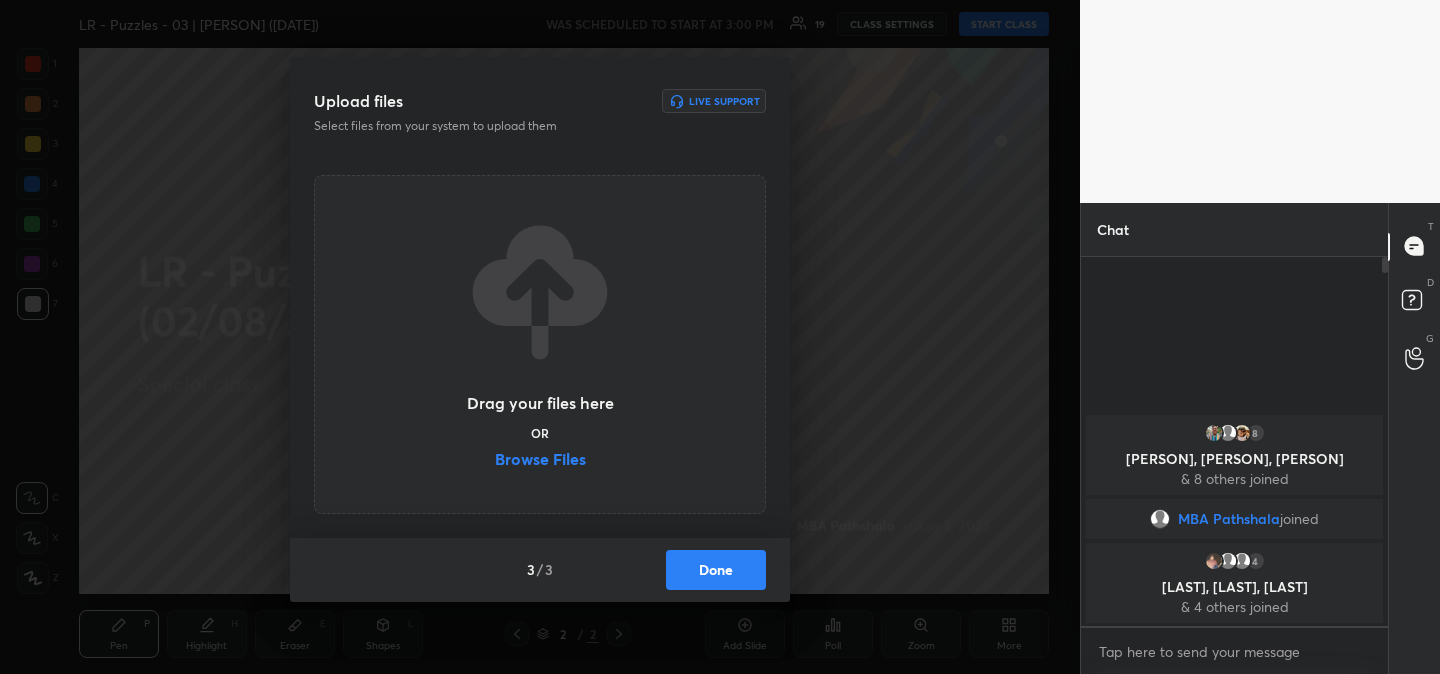 click on "Browse Files" at bounding box center [540, 461] 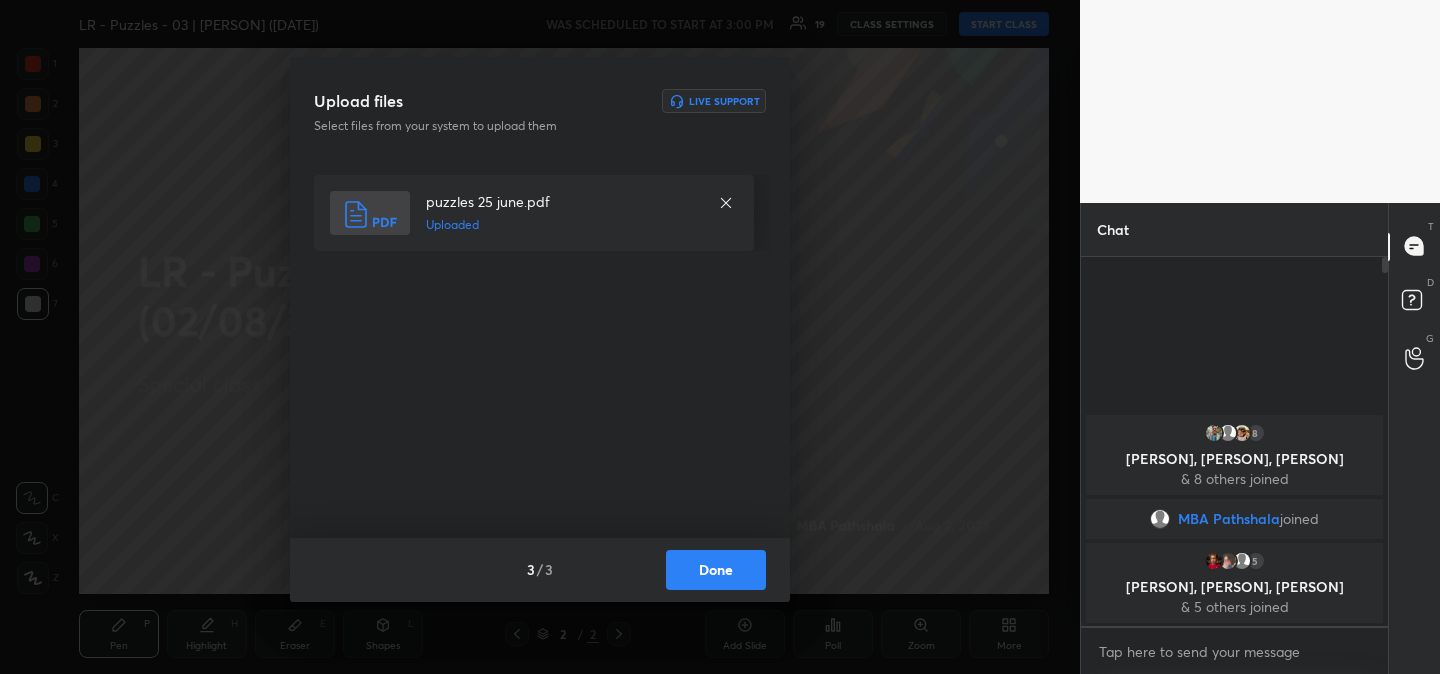 click on "Done" at bounding box center [716, 570] 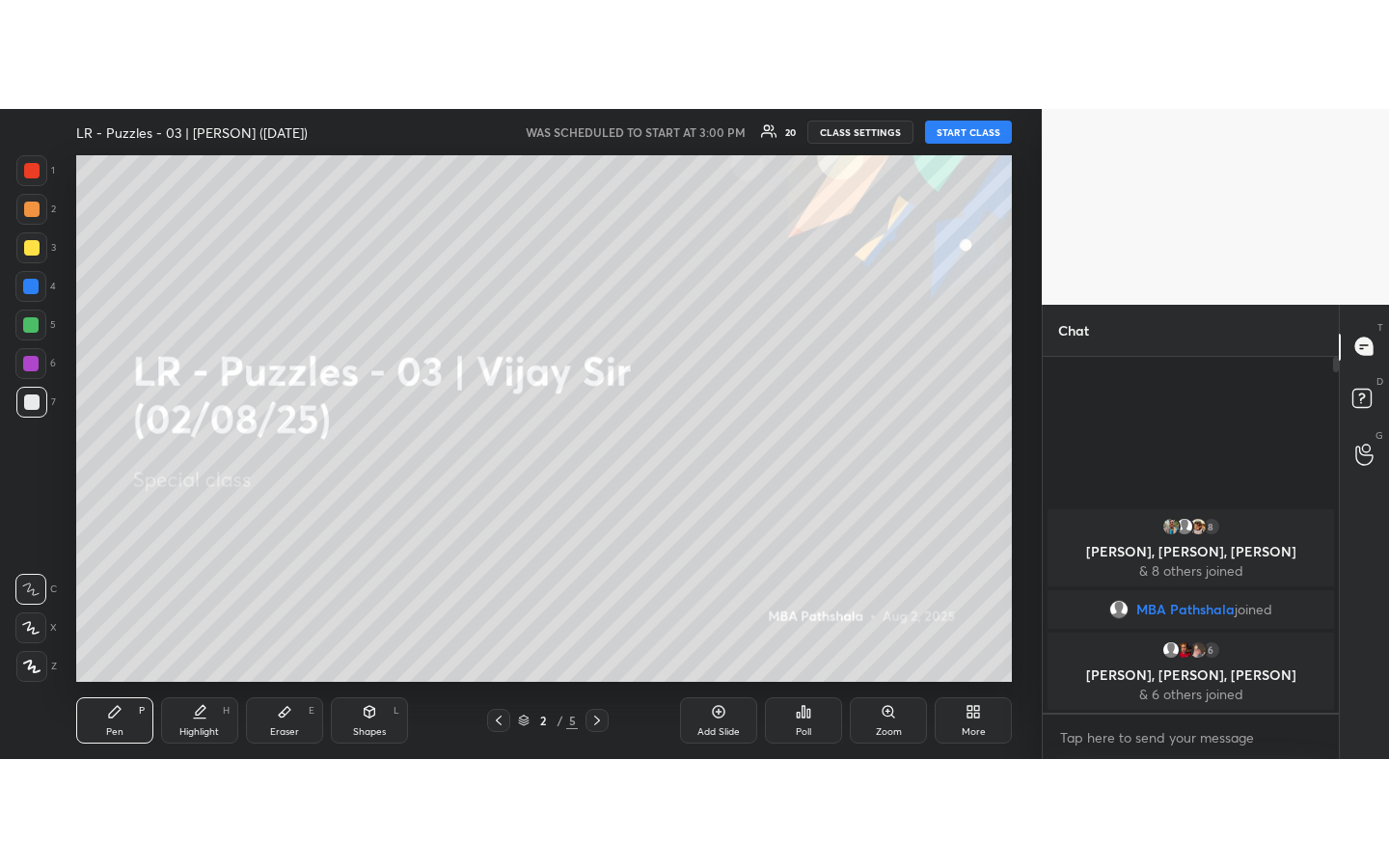 scroll, scrollTop: 95700, scrollLeft: 95494, axis: both 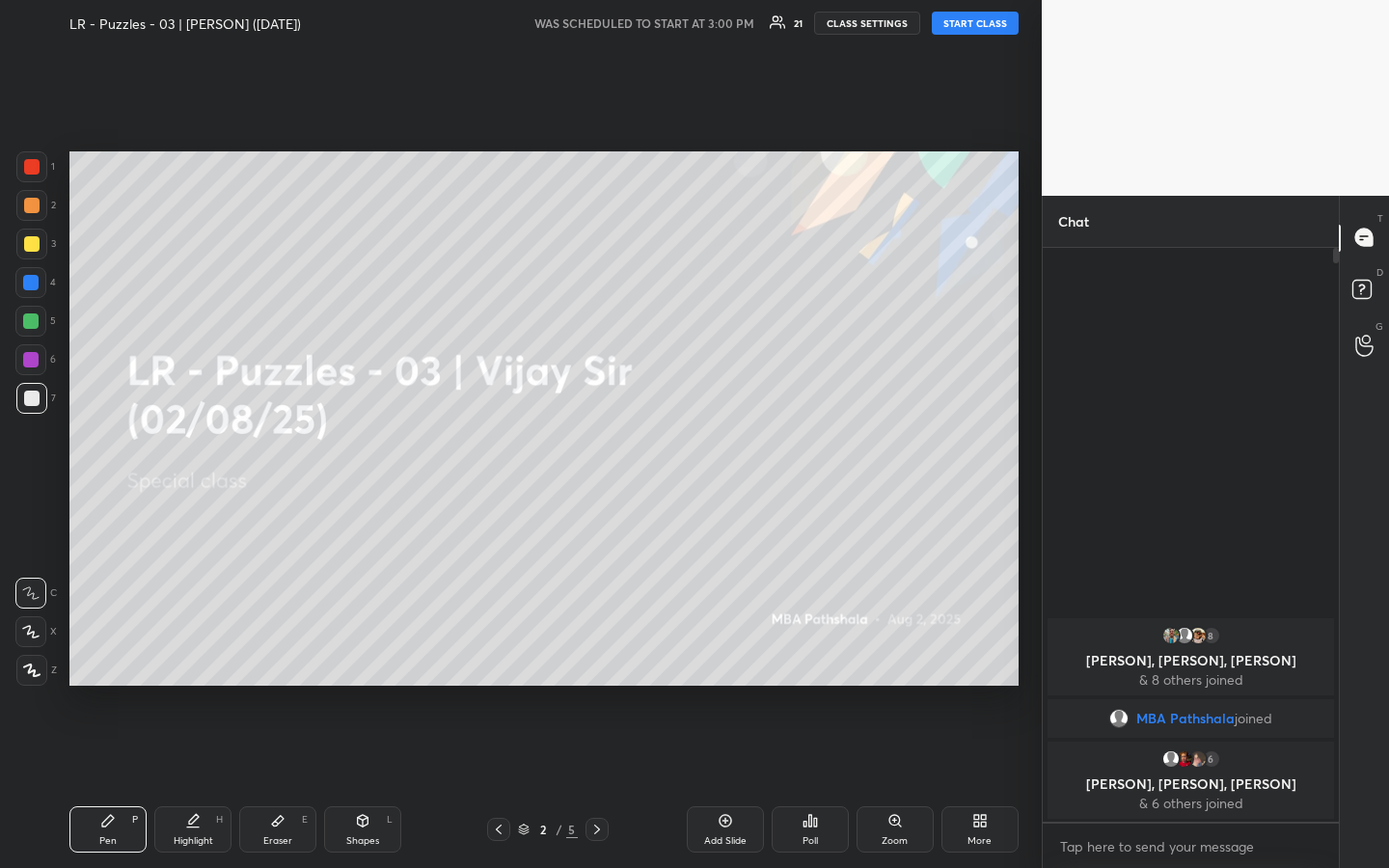 click on "START CLASS" at bounding box center (975, 23) 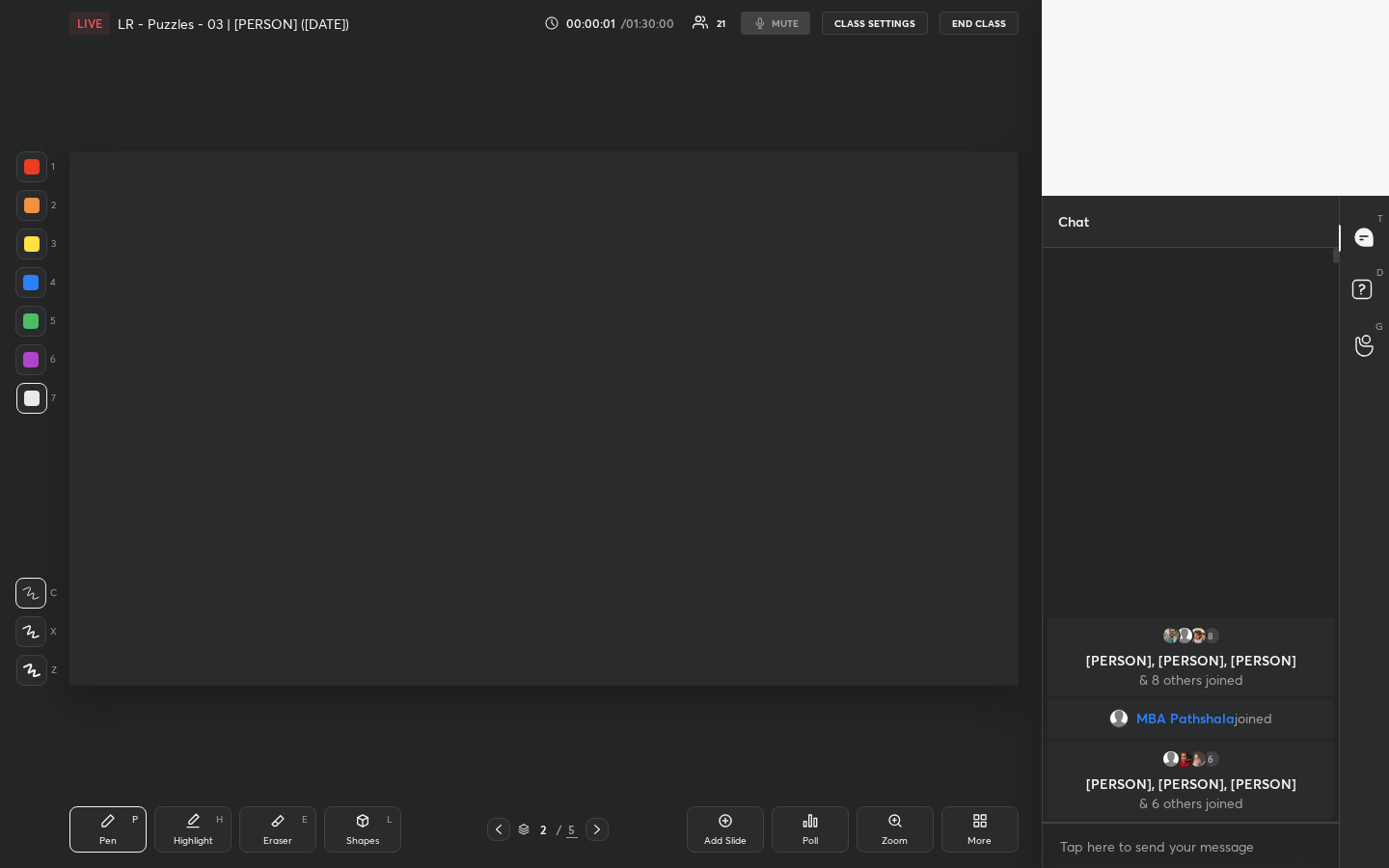 click at bounding box center [32, 244] 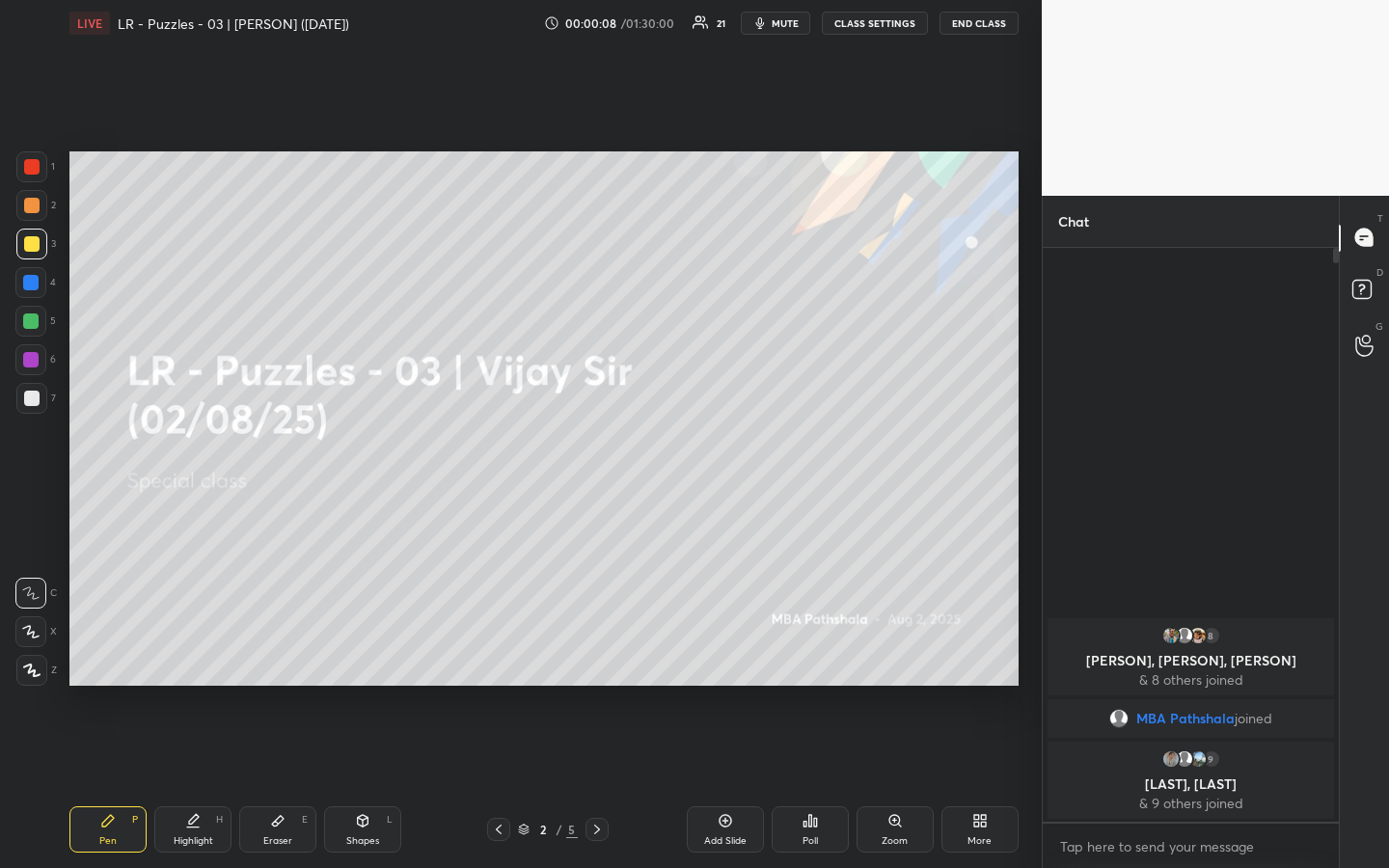 click on "Eraser E" at bounding box center [278, 829] 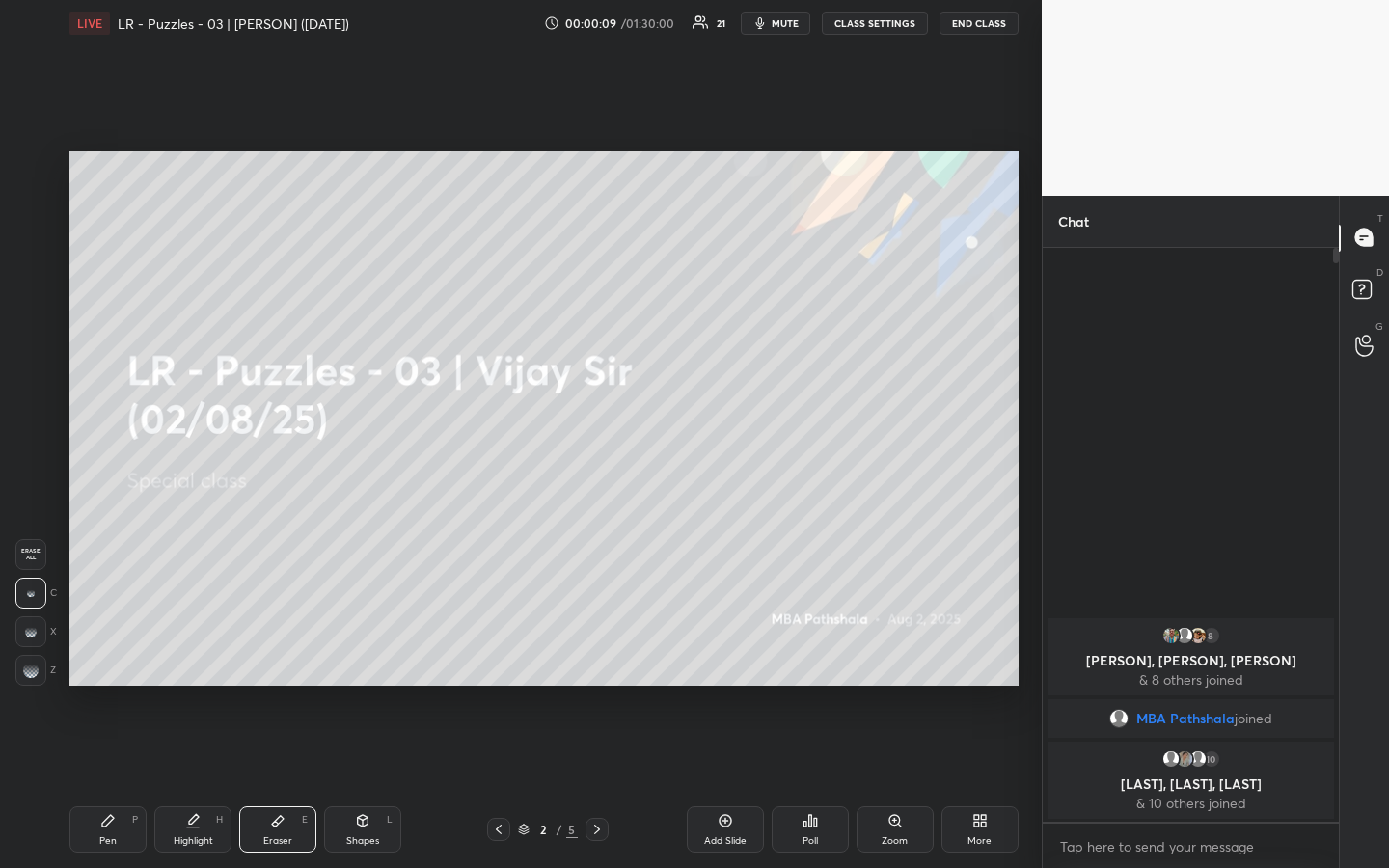 click at bounding box center [31, 670] 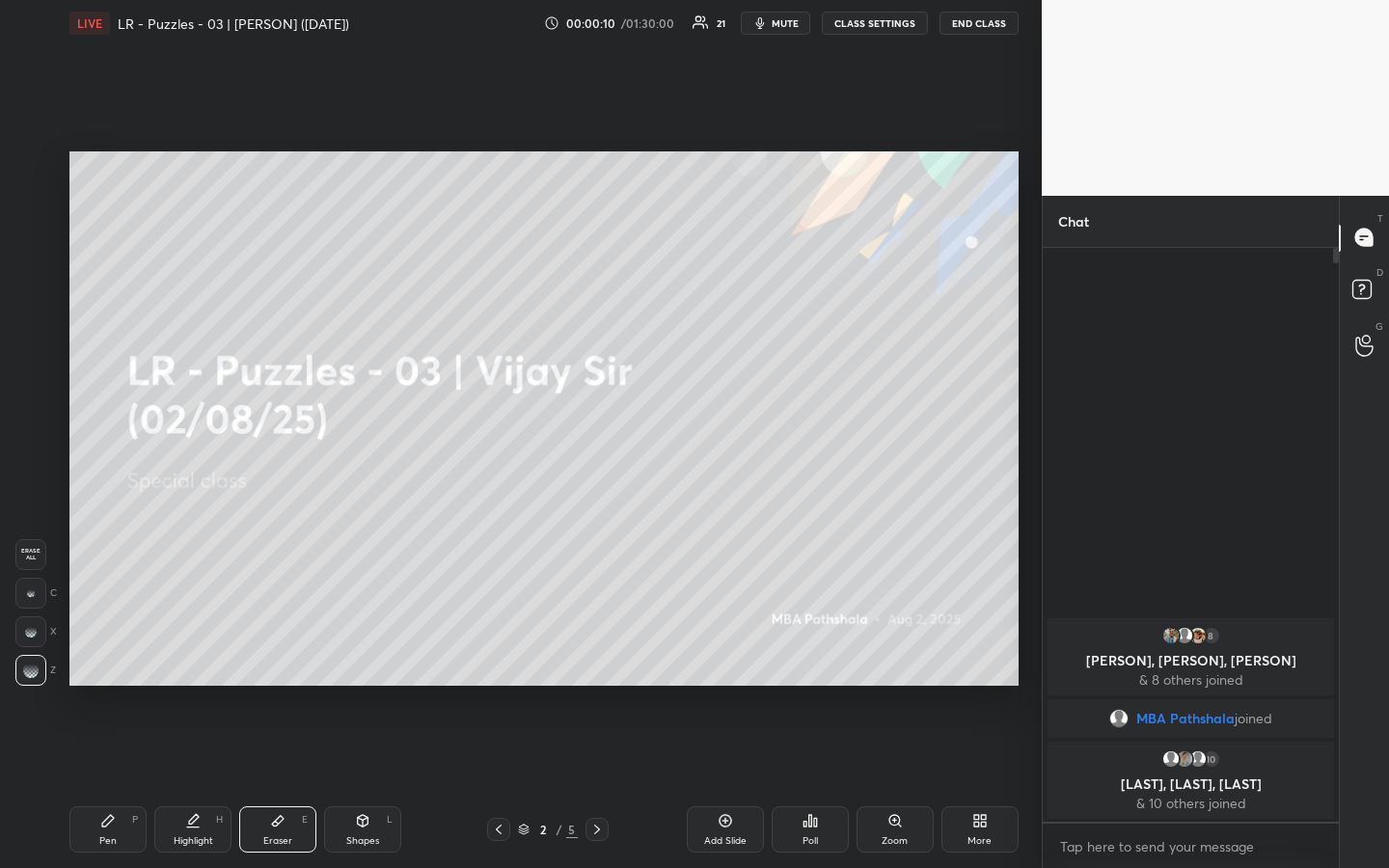 click on "Pen P" at bounding box center (108, 829) 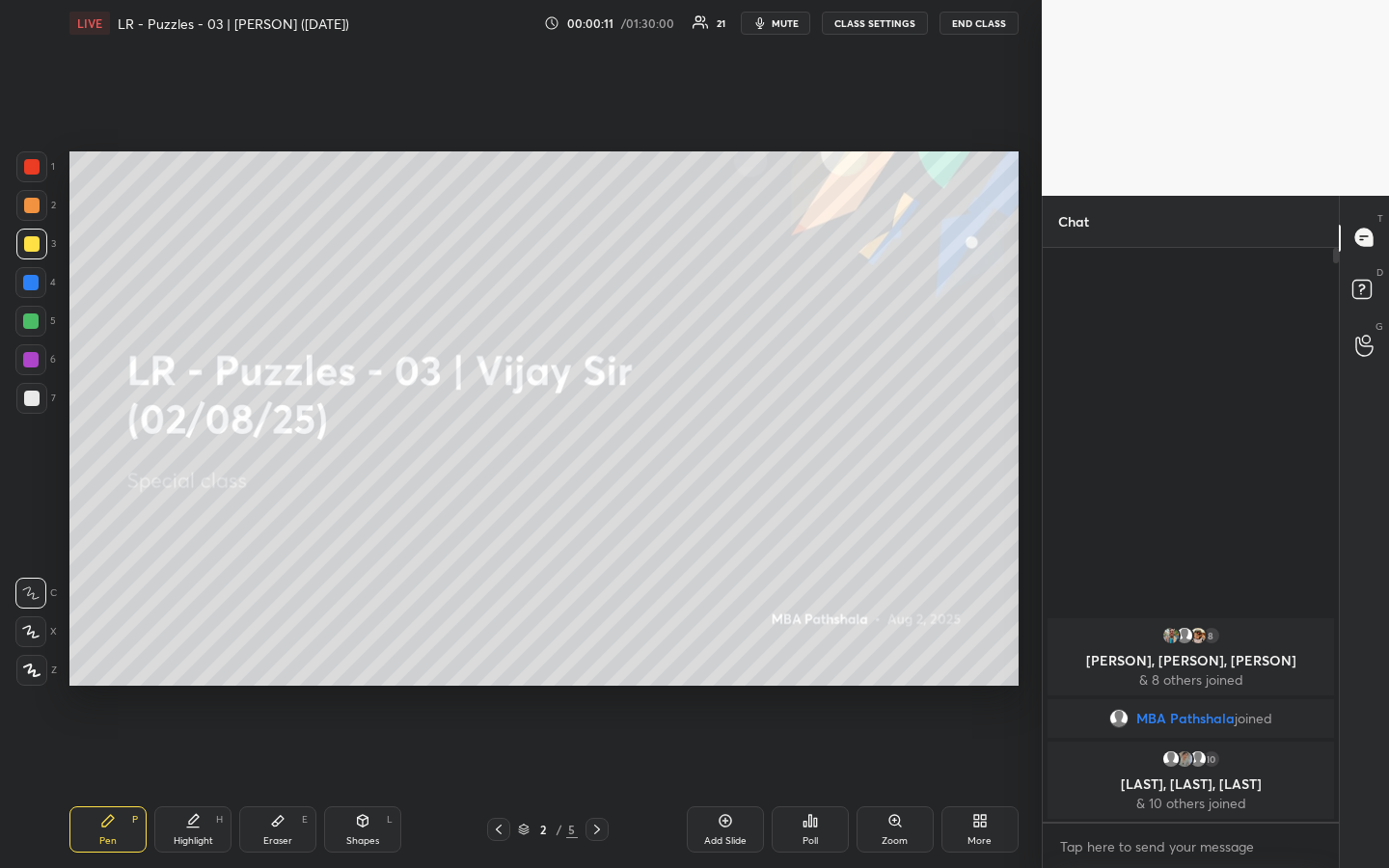 click at bounding box center (32, 205) 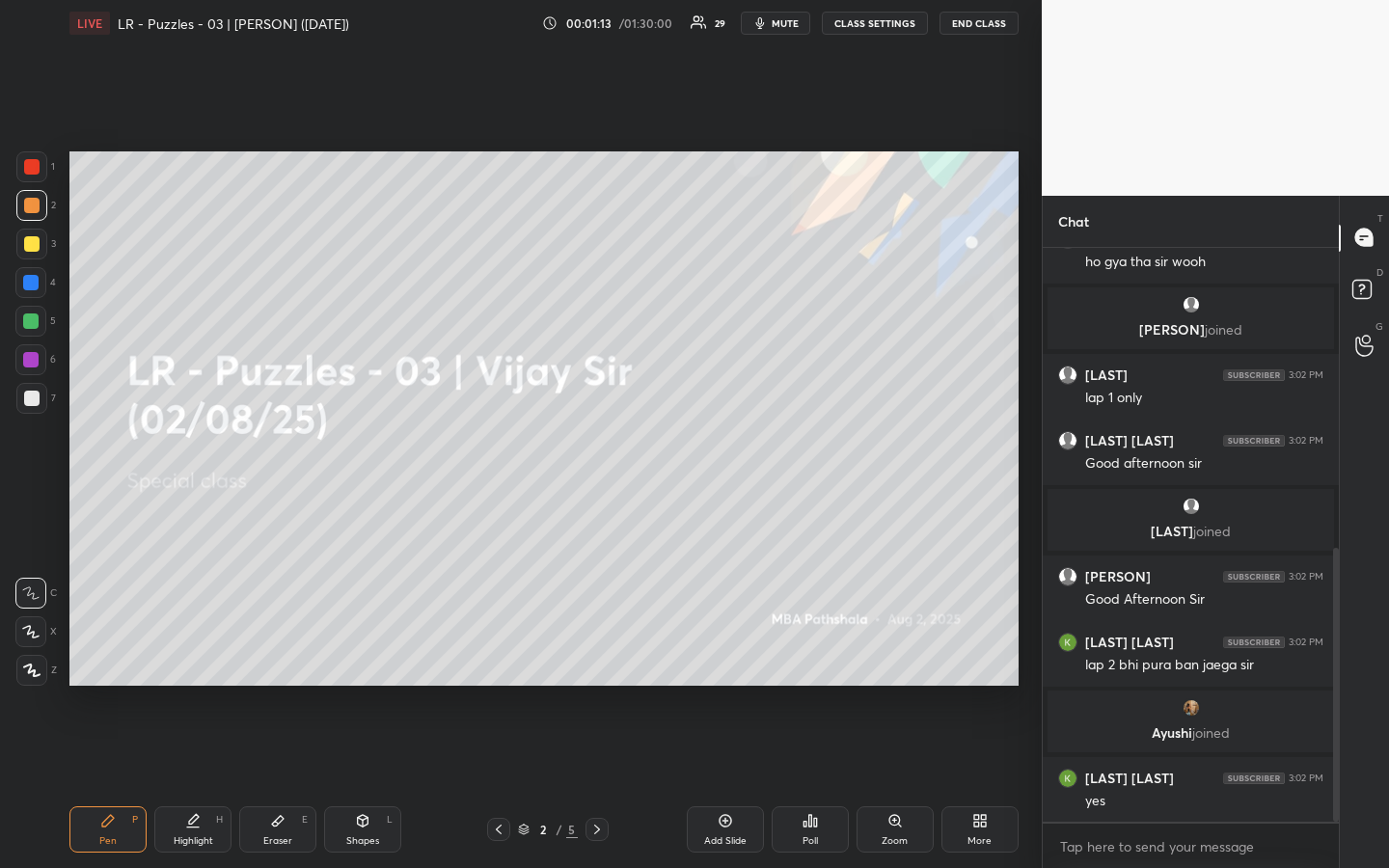 scroll, scrollTop: 632, scrollLeft: 0, axis: vertical 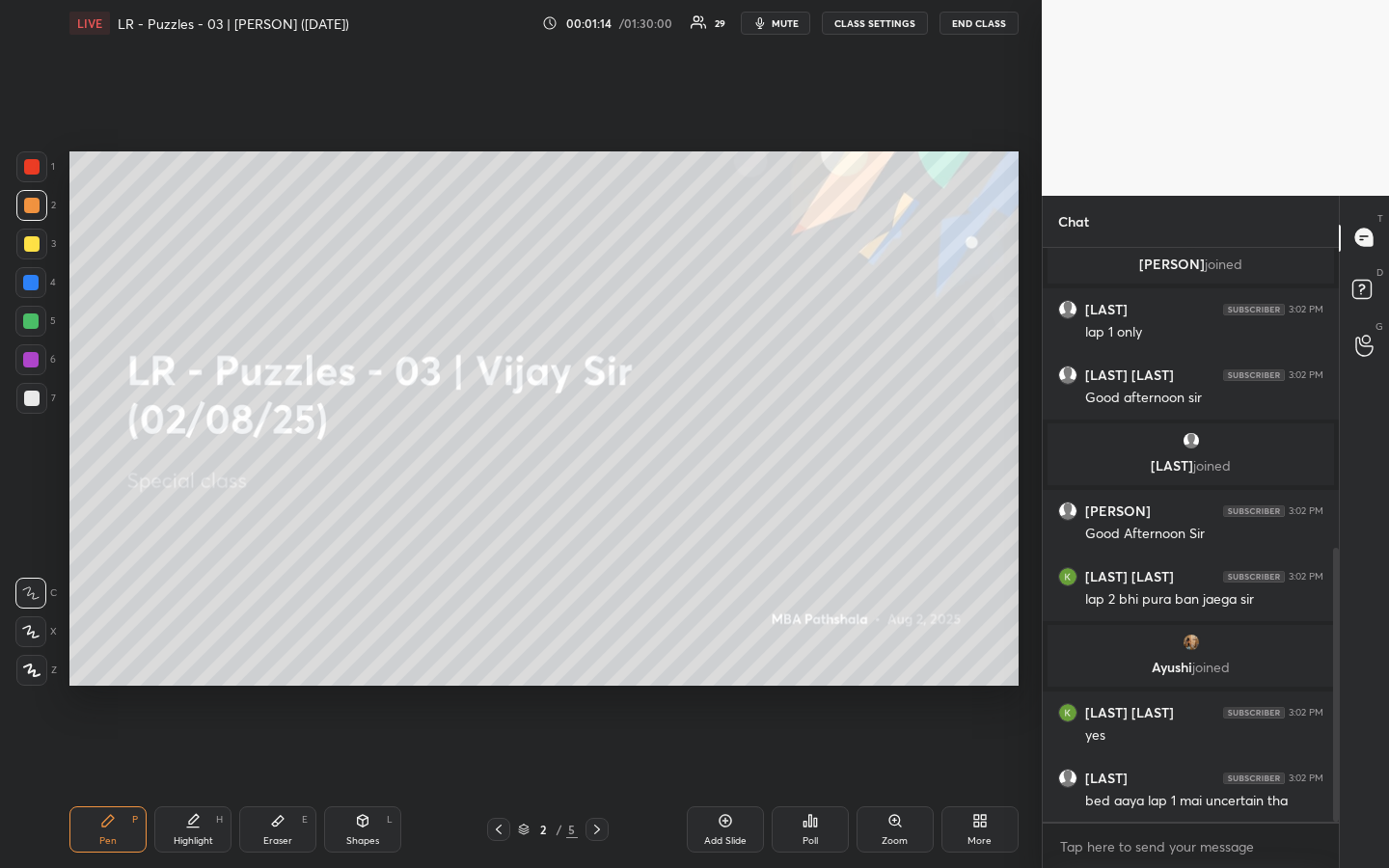 click at bounding box center [32, 244] 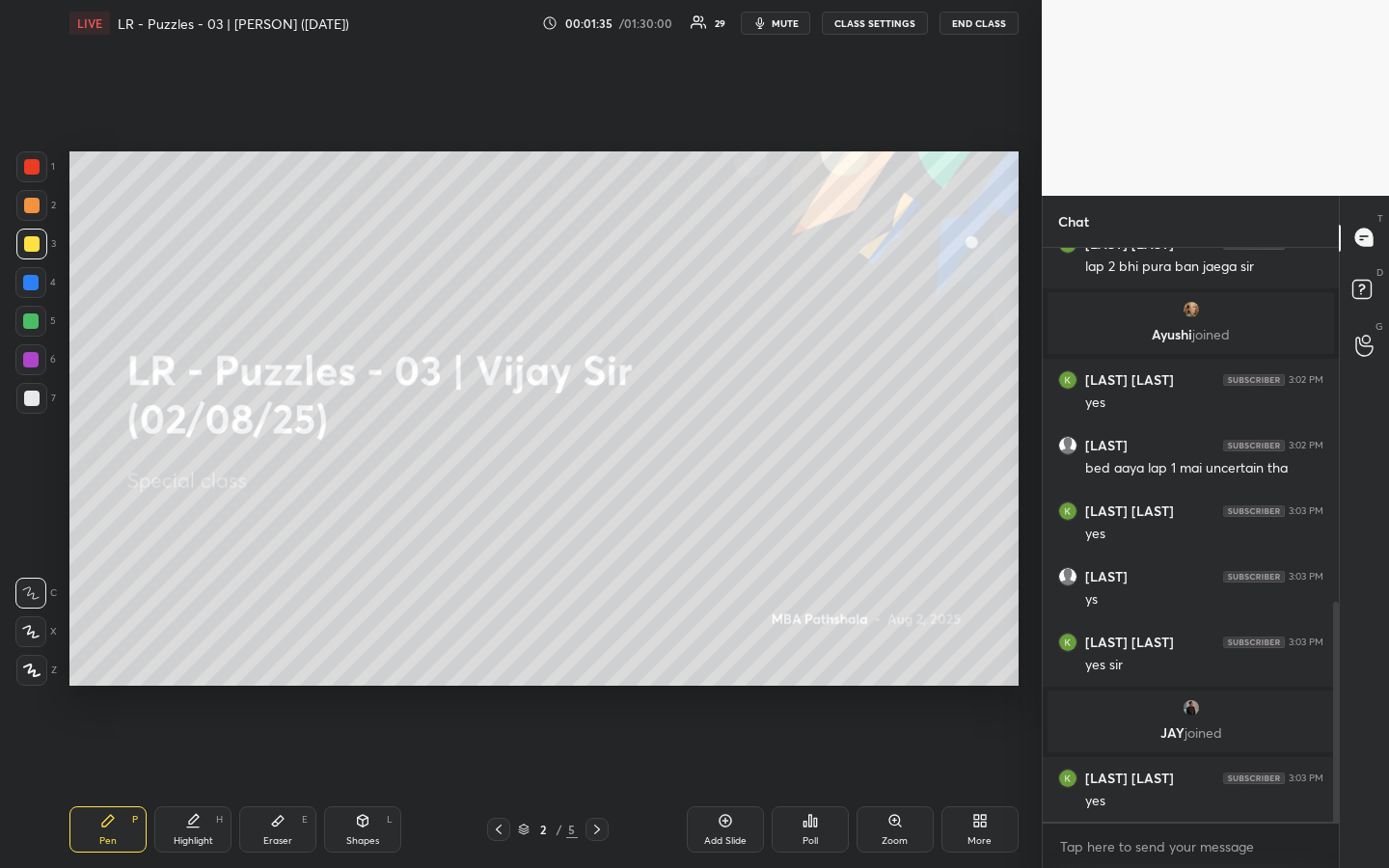 scroll, scrollTop: 993, scrollLeft: 0, axis: vertical 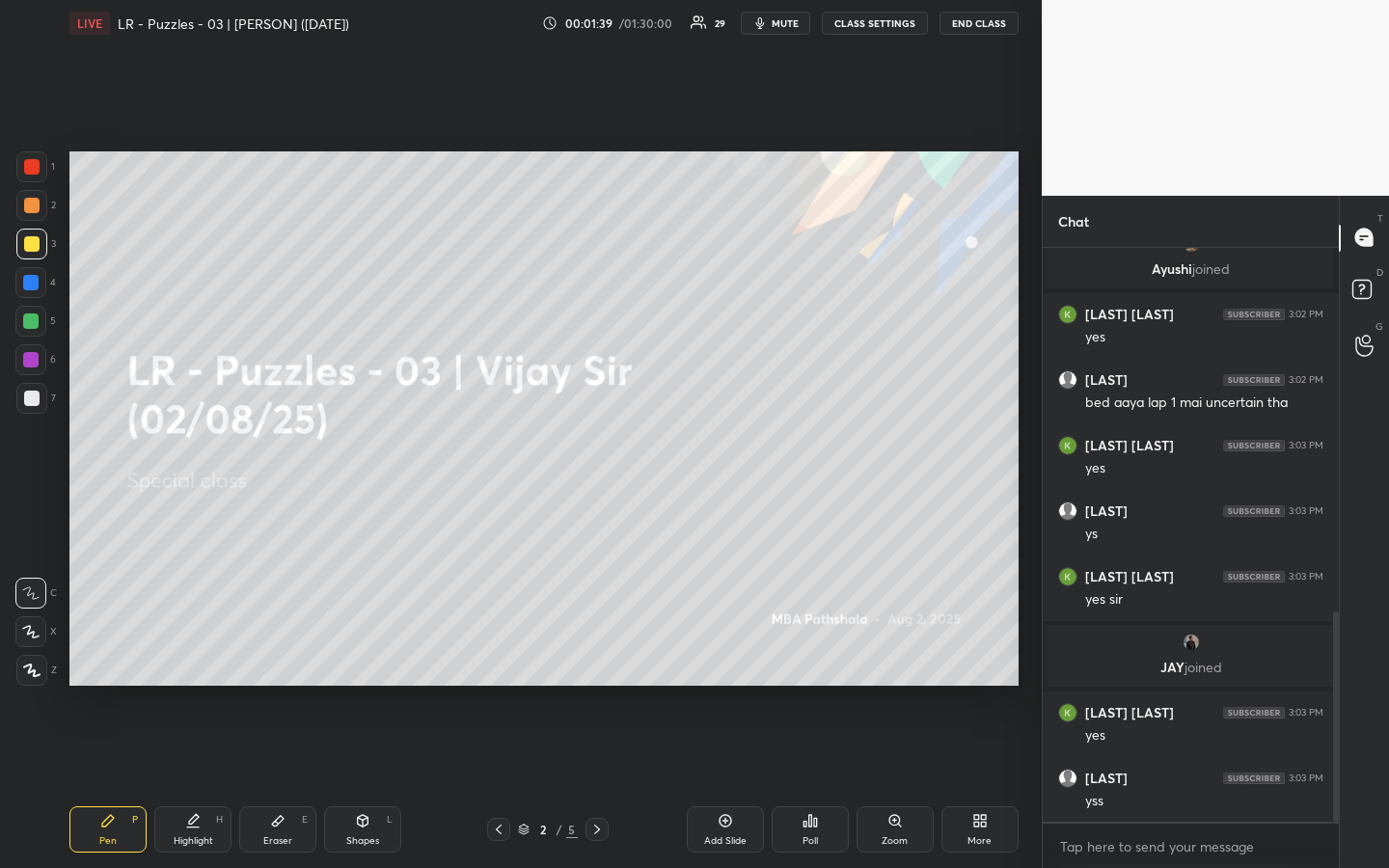 click 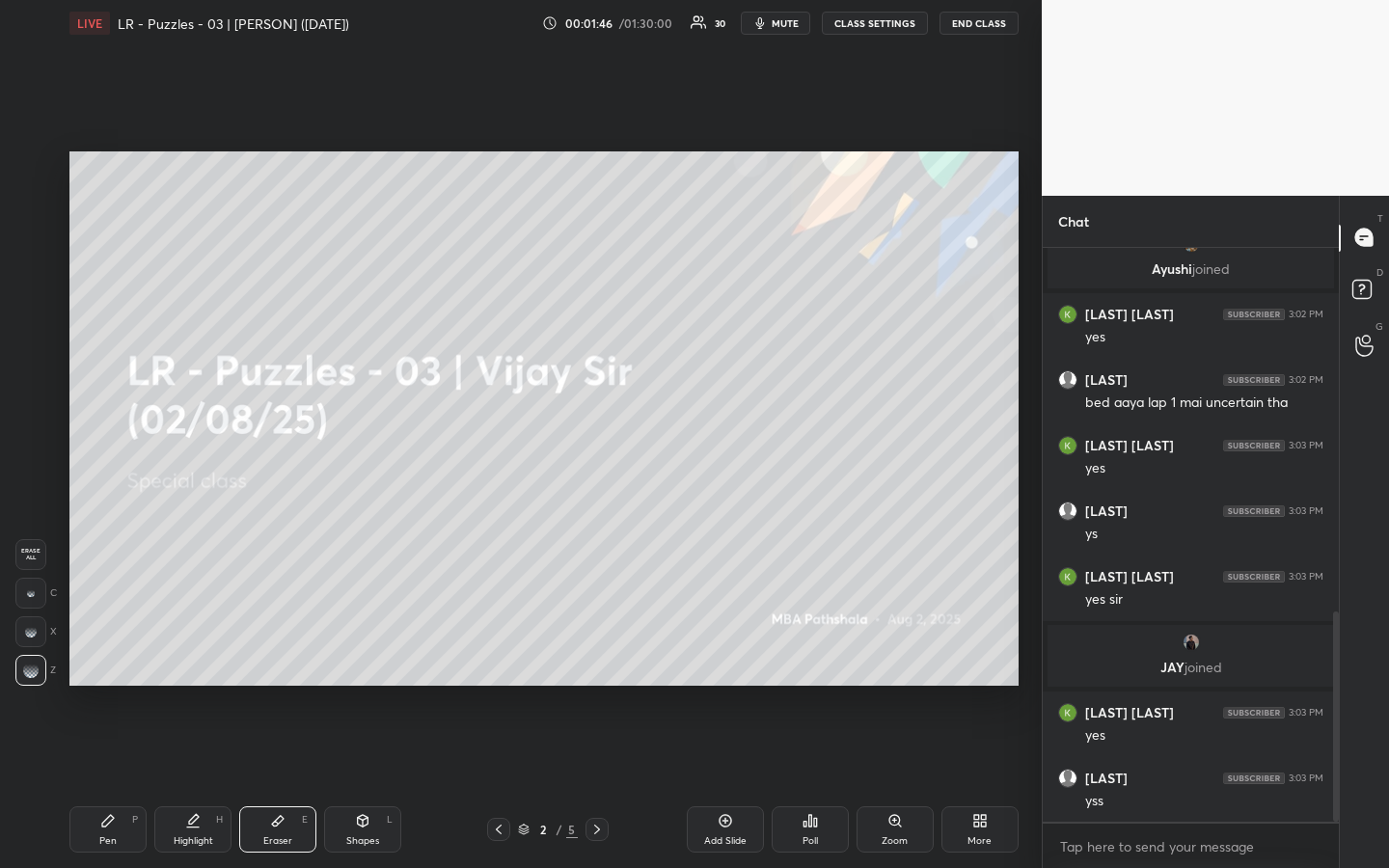 click 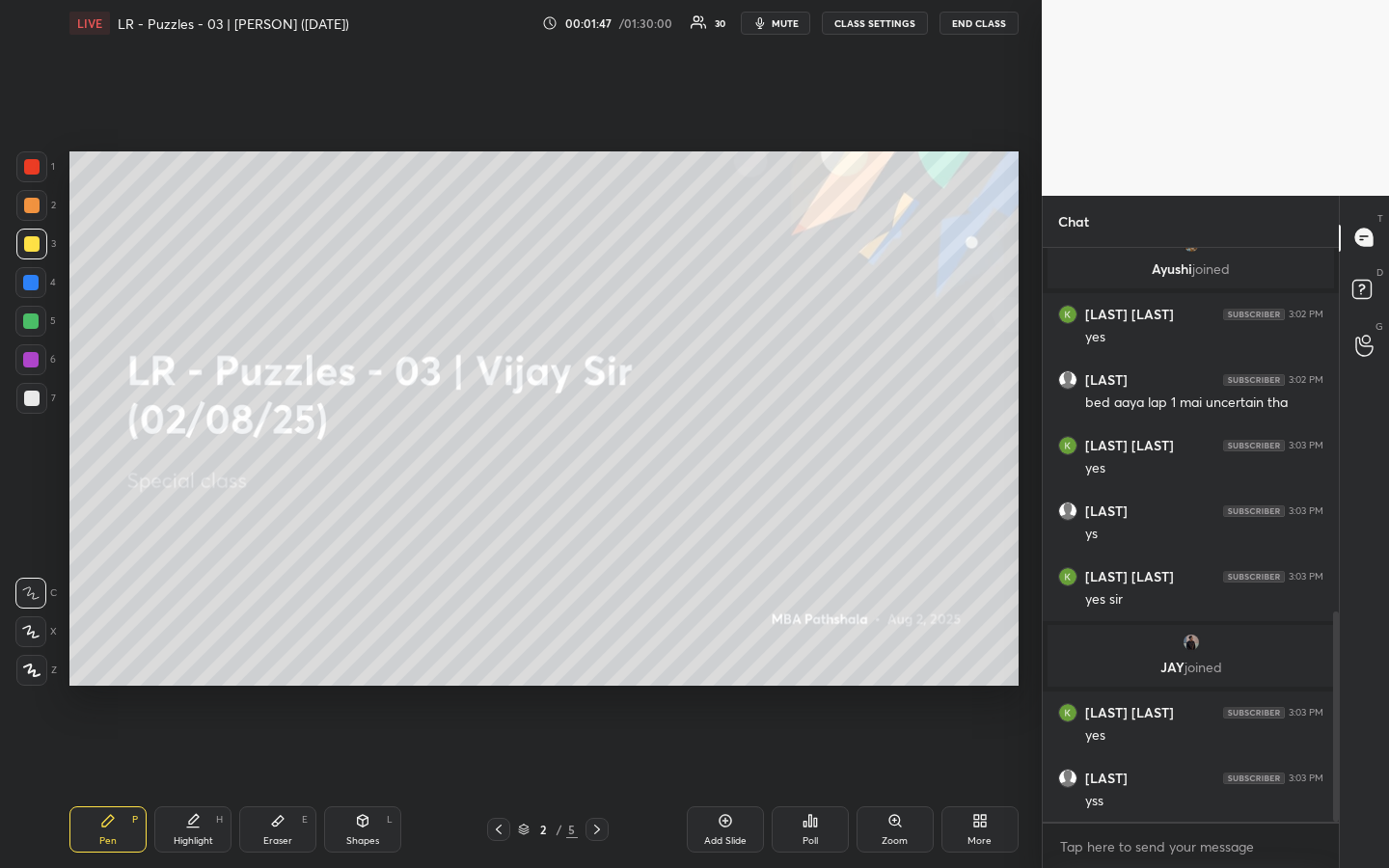 click at bounding box center [32, 244] 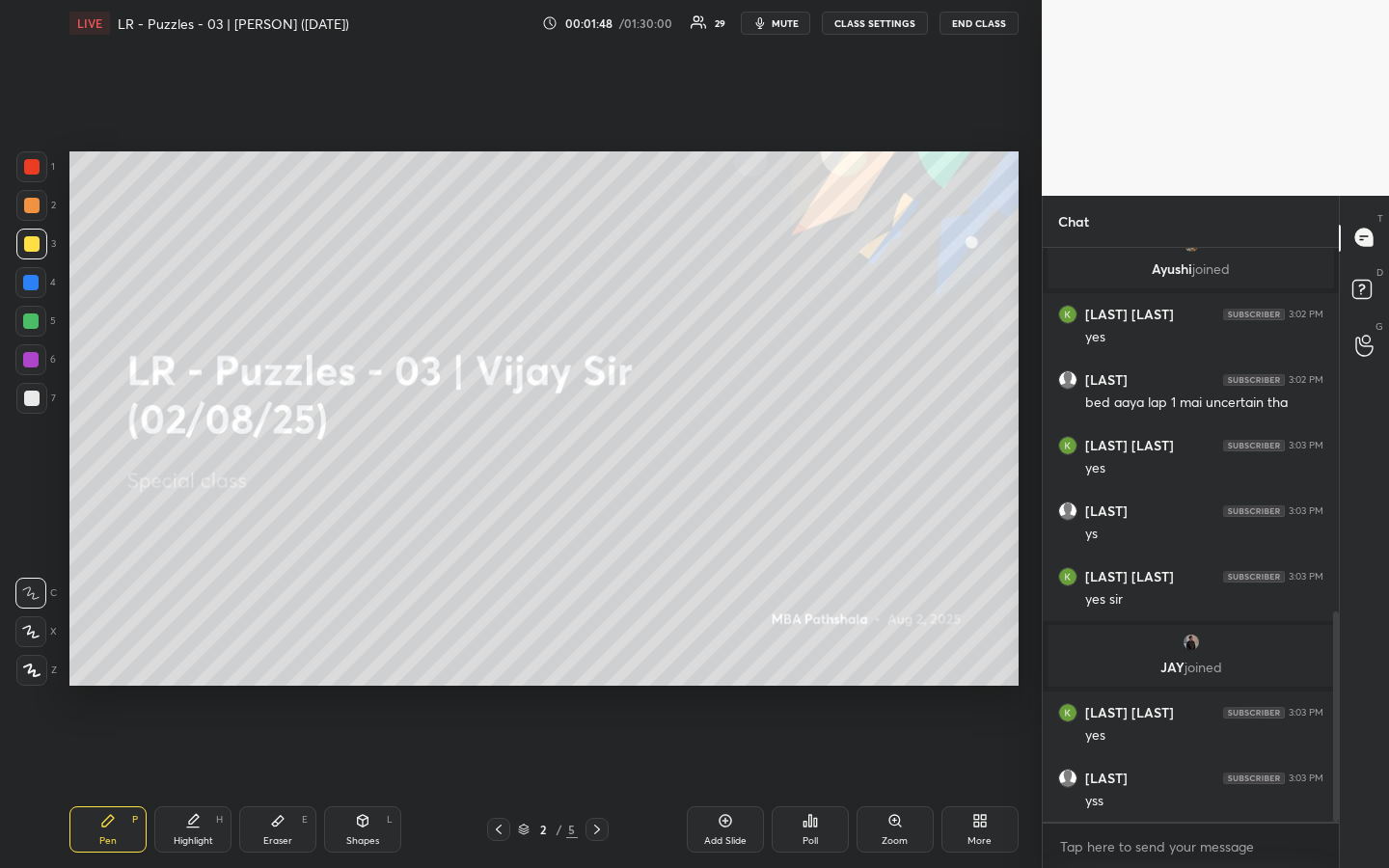click at bounding box center (32, 205) 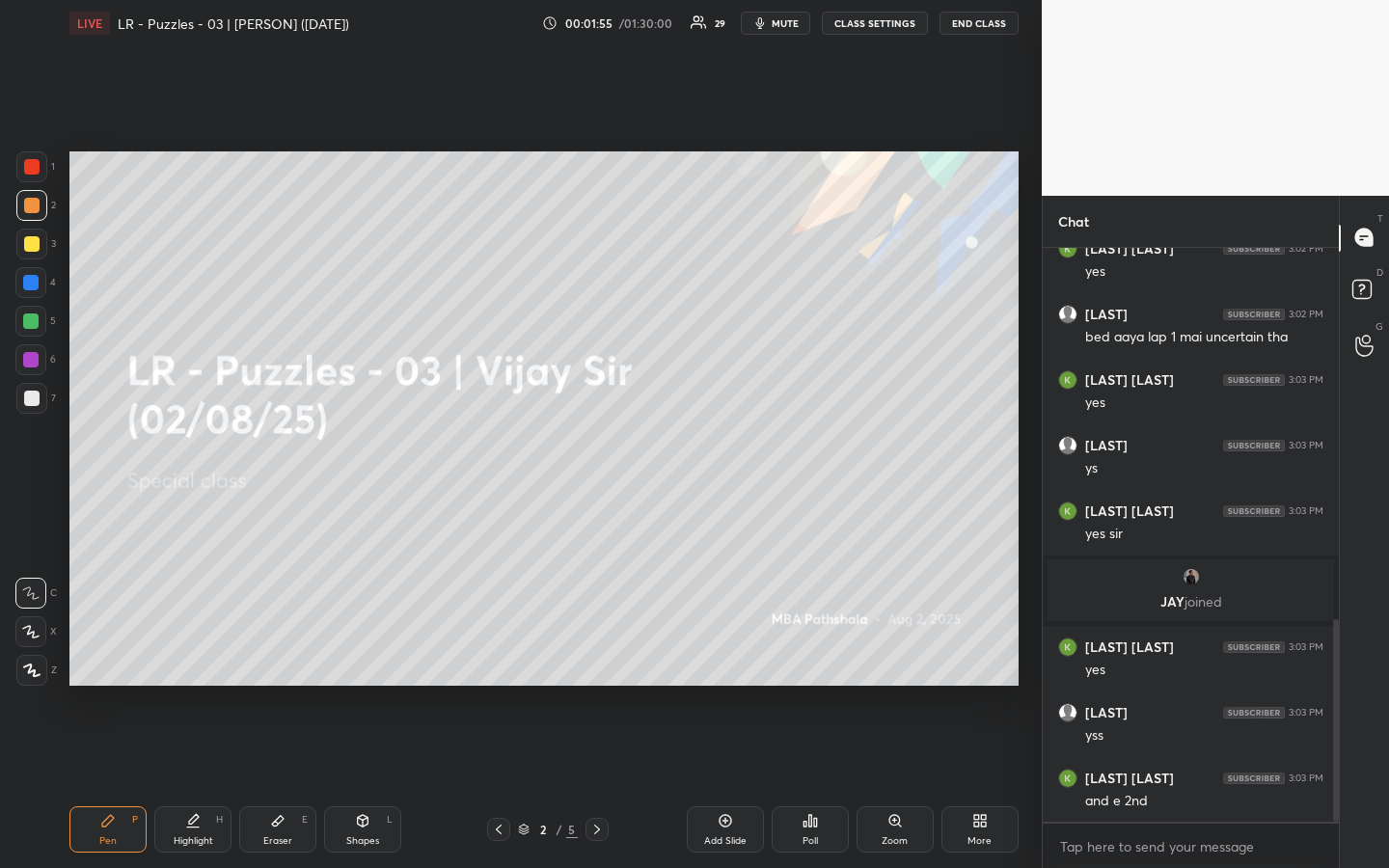 scroll, scrollTop: 1129, scrollLeft: 0, axis: vertical 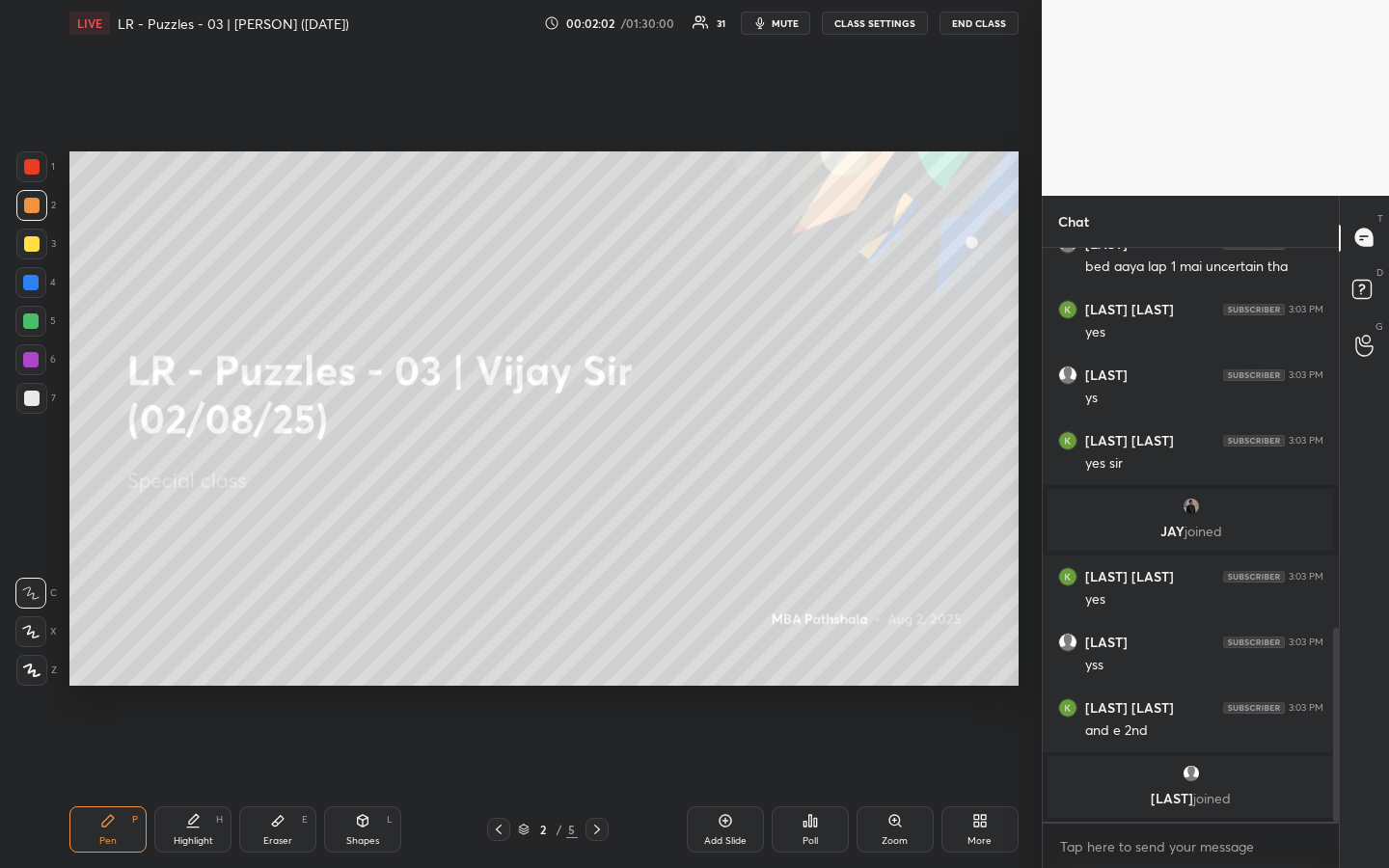 click on "1 2 3 4 5 6 7 R O A L C X Z Erase all   C X Z LIVE LR - Puzzles - 03 | [PERSON] ([DATE]) 00:02:02 /  01:30:00 31 mute CLASS SETTINGS END CLASS Setting up your live class Poll for   secs No correct answer Start poll Back LR - Puzzles - 03 | [PERSON] ([DATE]) MBA Pathshala Pen P Highlight H Eraser E Shapes L 2 / 5 Add Slide Poll Zoom More" at bounding box center [521, 434] 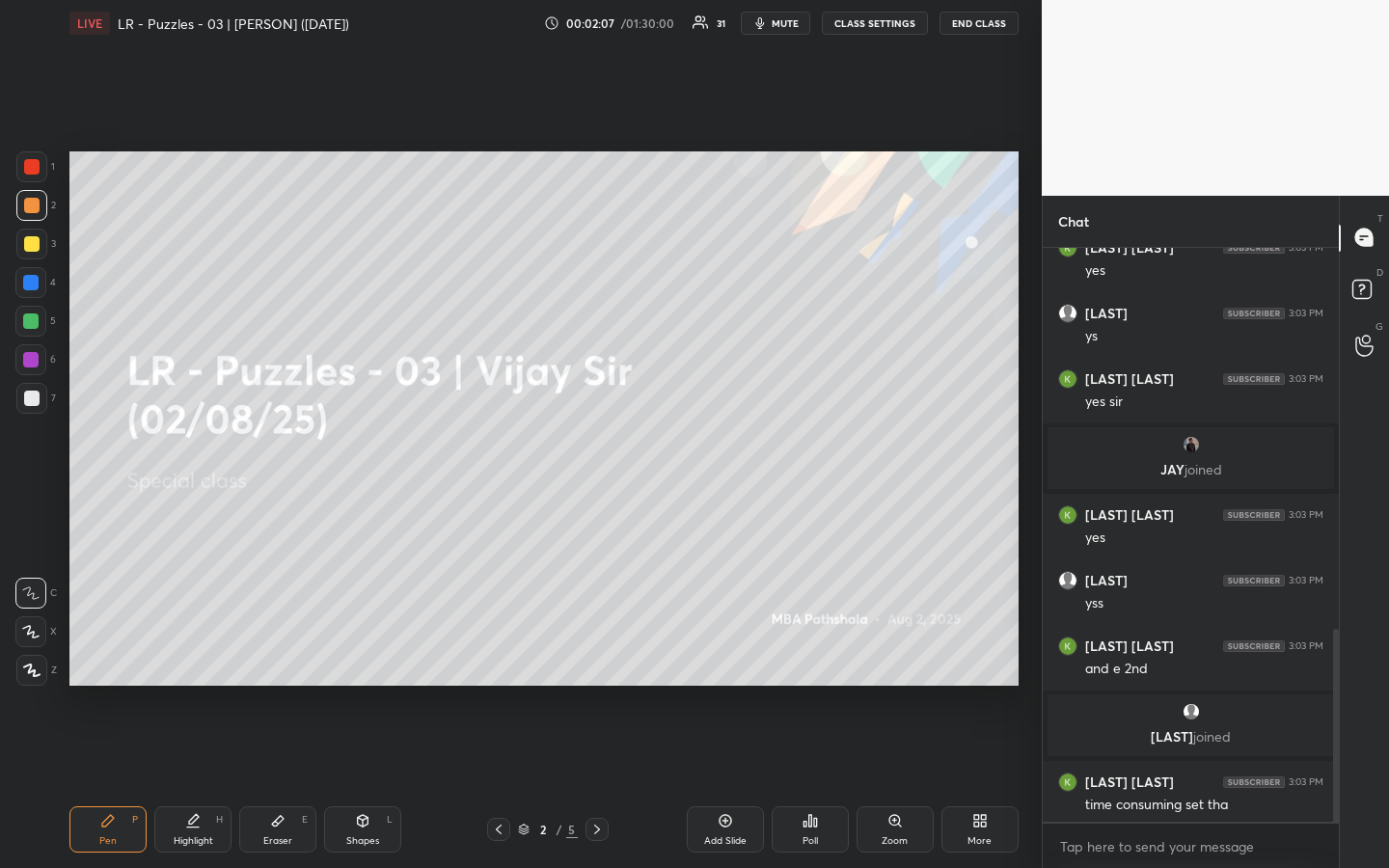 scroll, scrollTop: 1133, scrollLeft: 0, axis: vertical 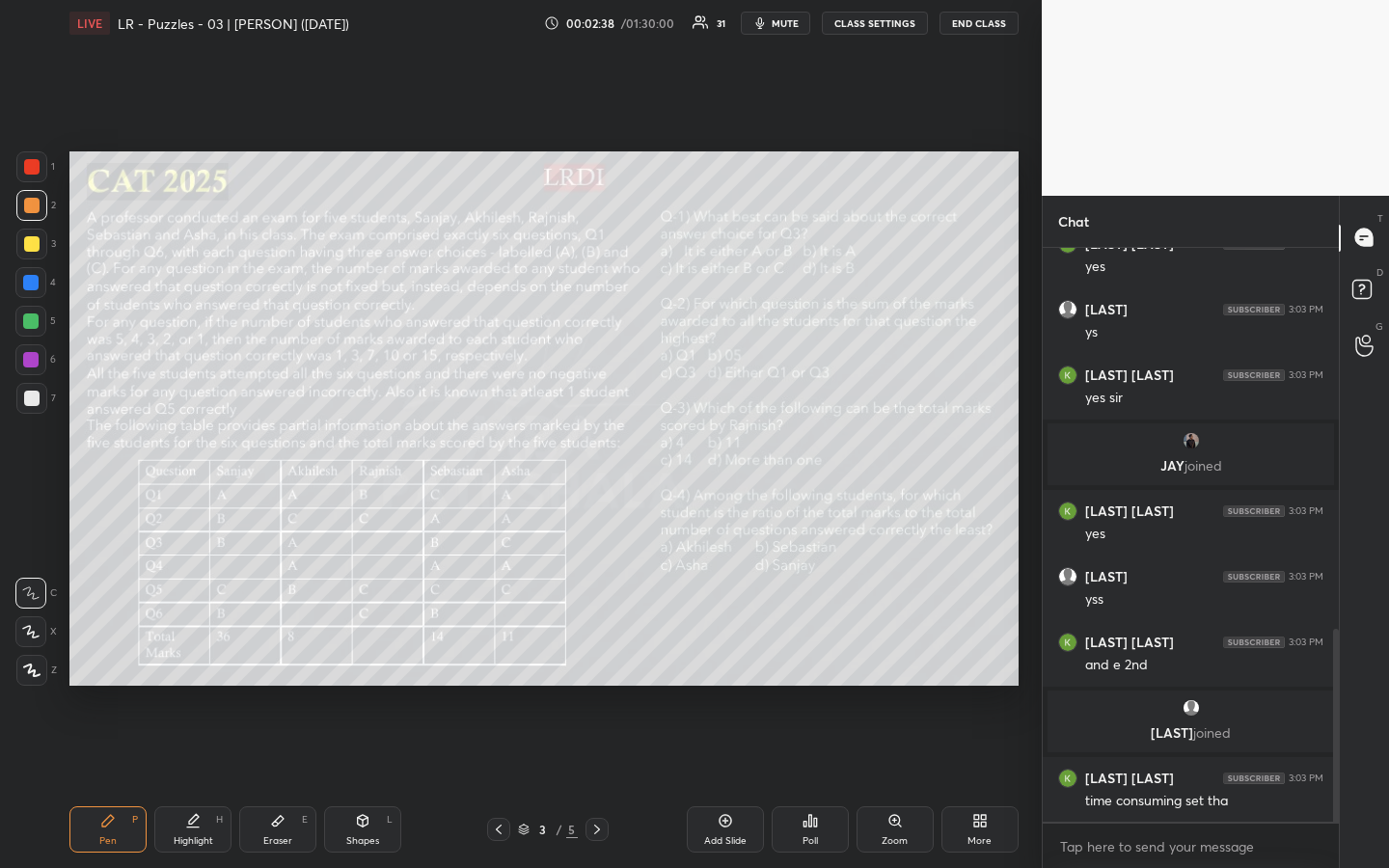click at bounding box center (32, 244) 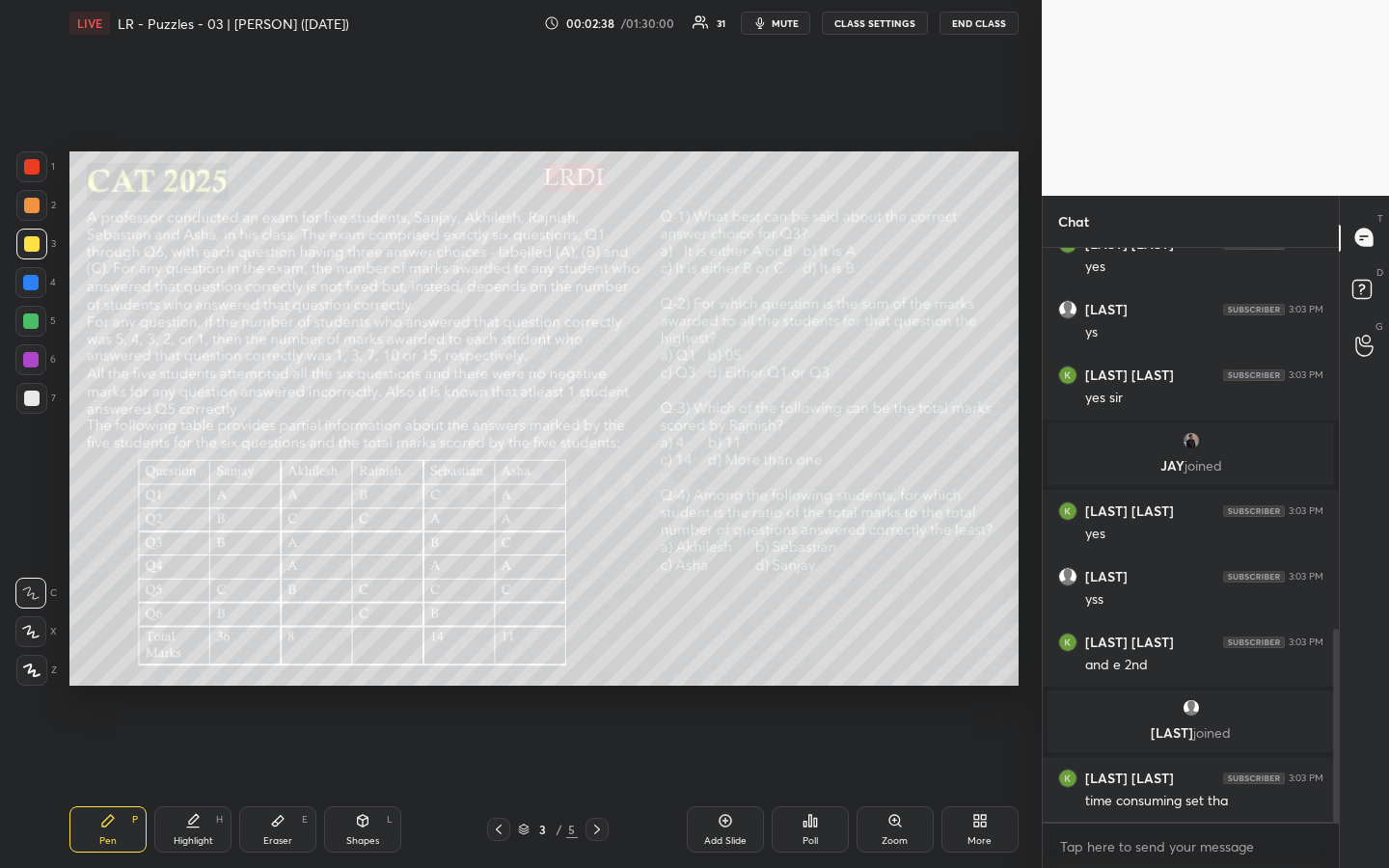 click at bounding box center [32, 205] 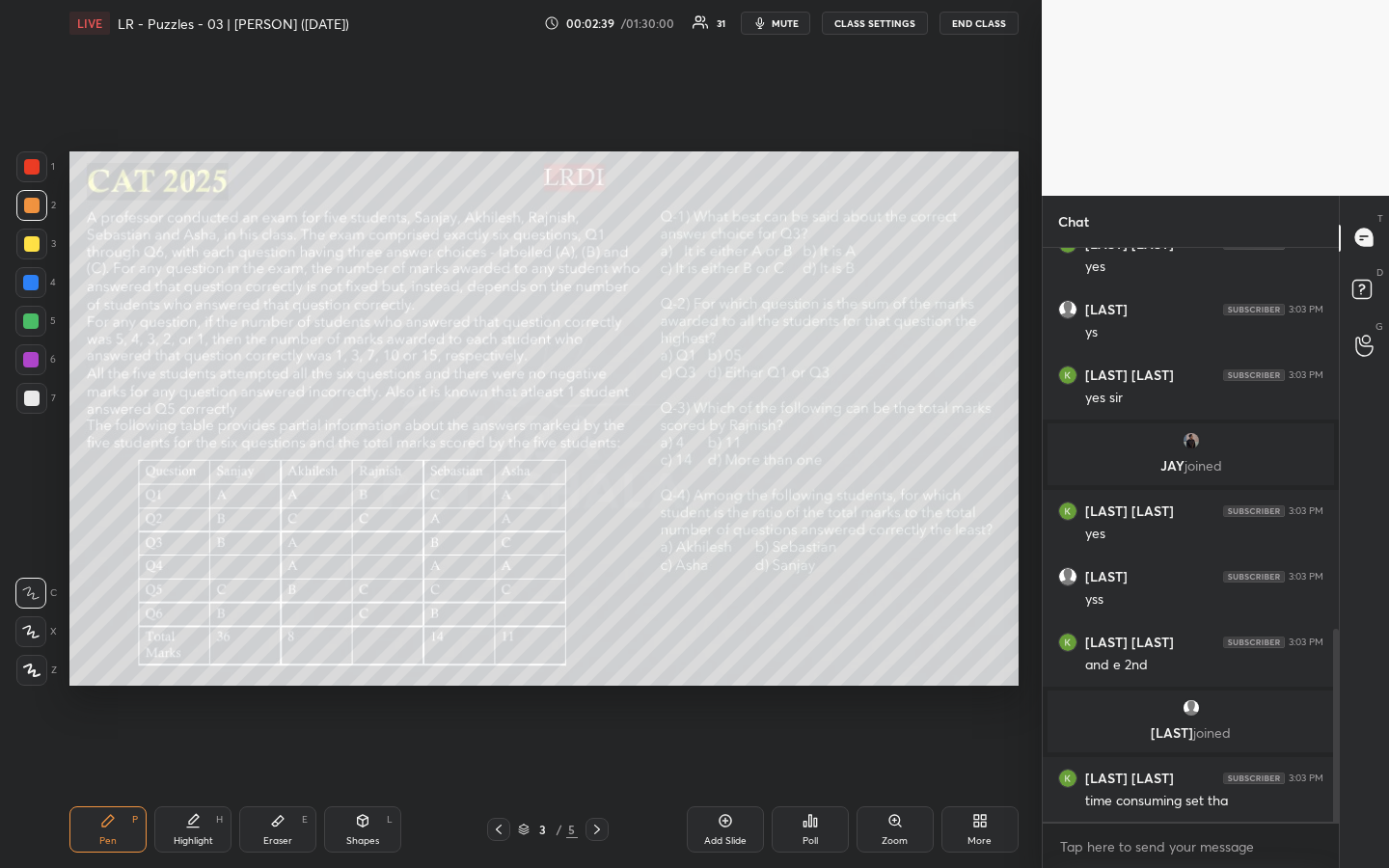 drag, startPoint x: 31, startPoint y: 240, endPoint x: 51, endPoint y: 209, distance: 36.89173 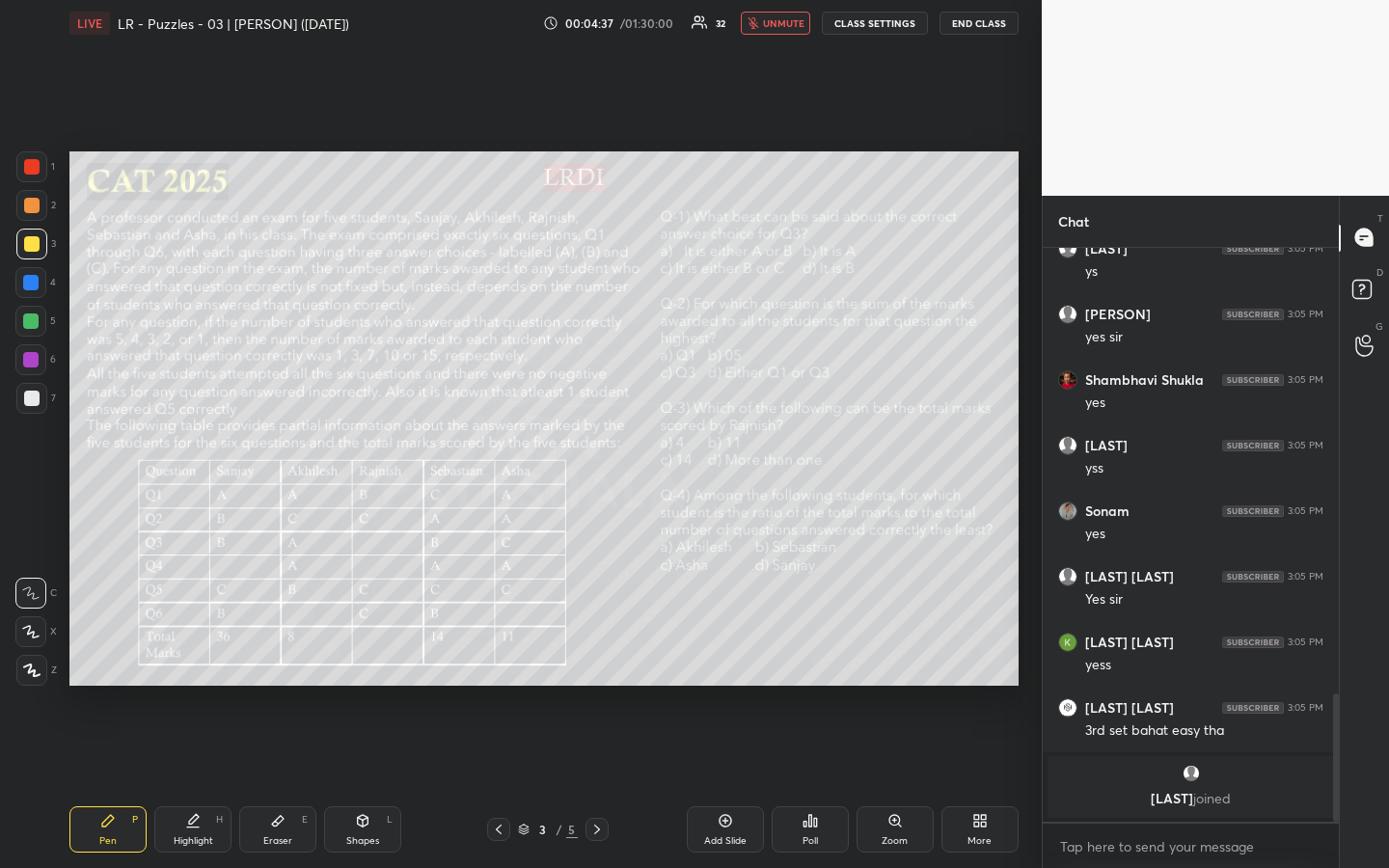 scroll, scrollTop: 1821, scrollLeft: 0, axis: vertical 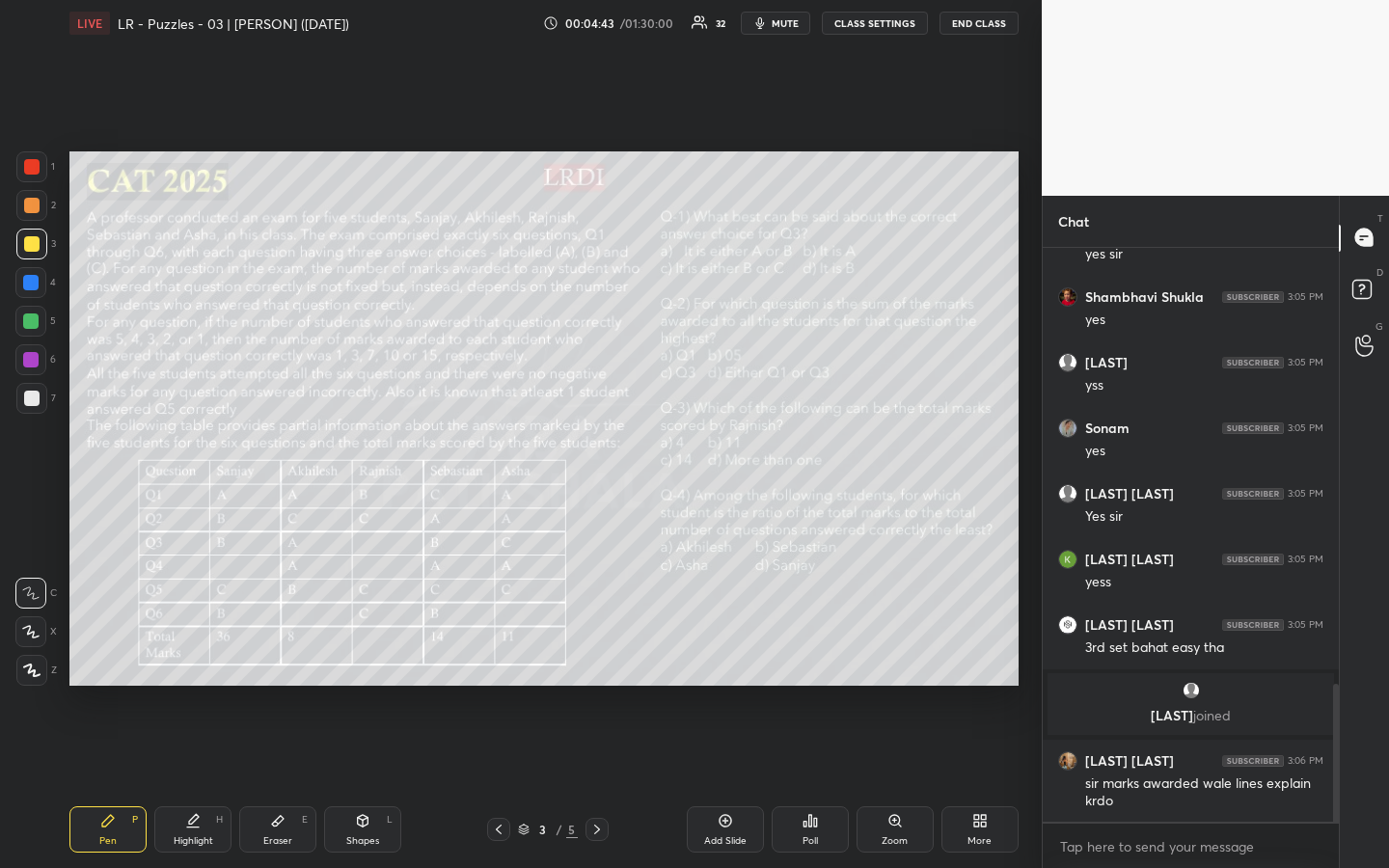 click at bounding box center [32, 205] 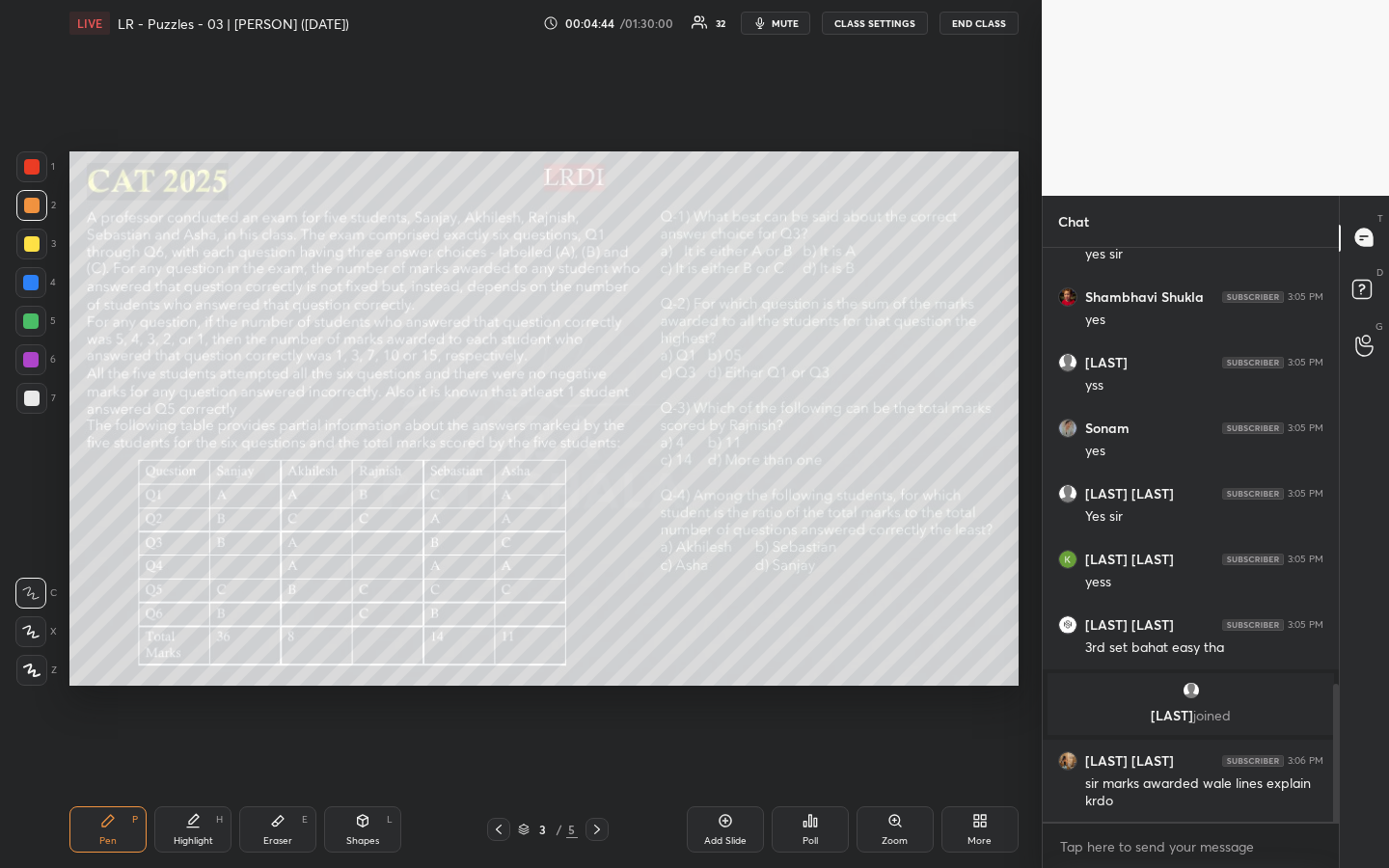 click on "Highlight H" at bounding box center [193, 829] 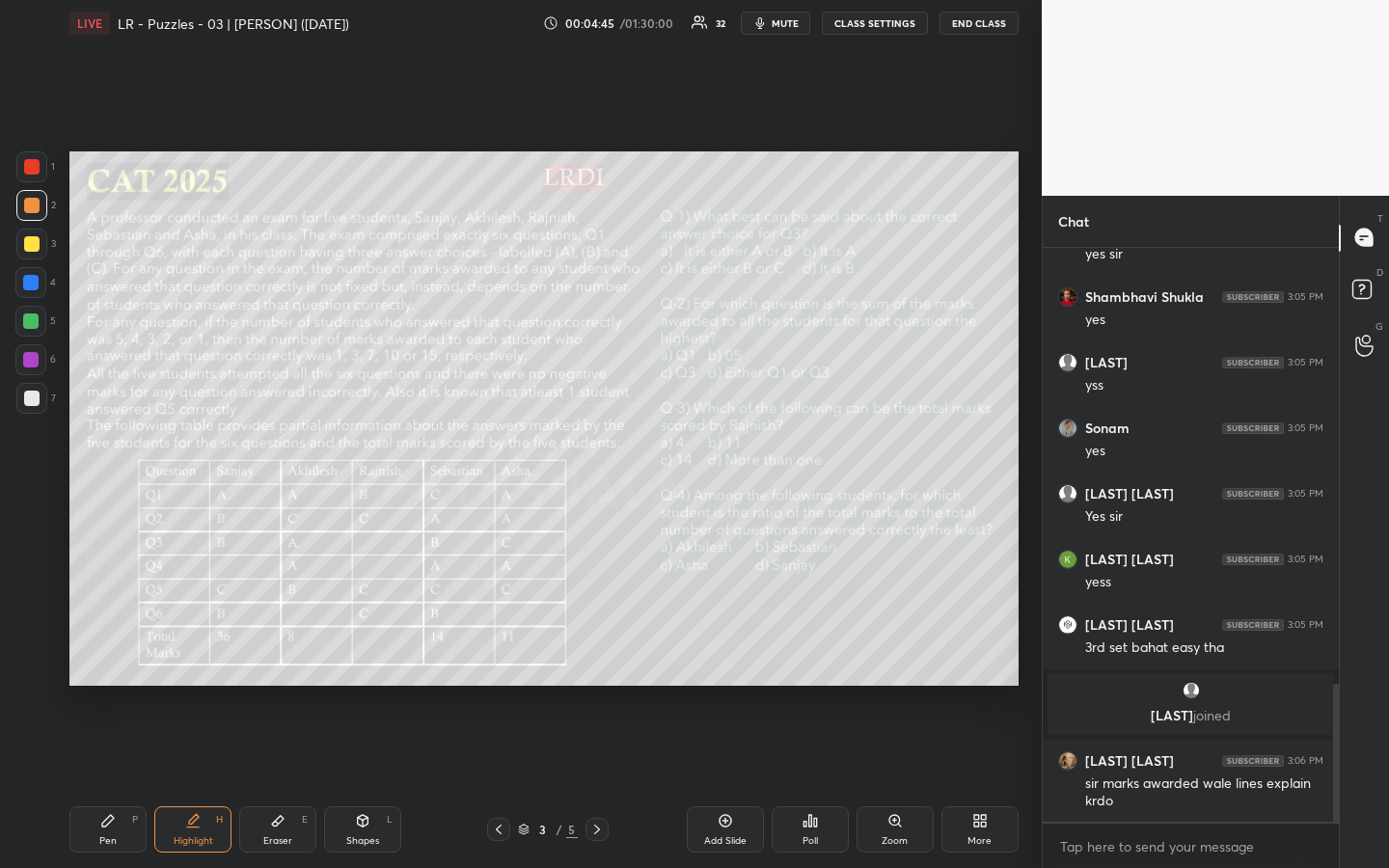 drag, startPoint x: 134, startPoint y: 827, endPoint x: 146, endPoint y: 821, distance: 13.416408 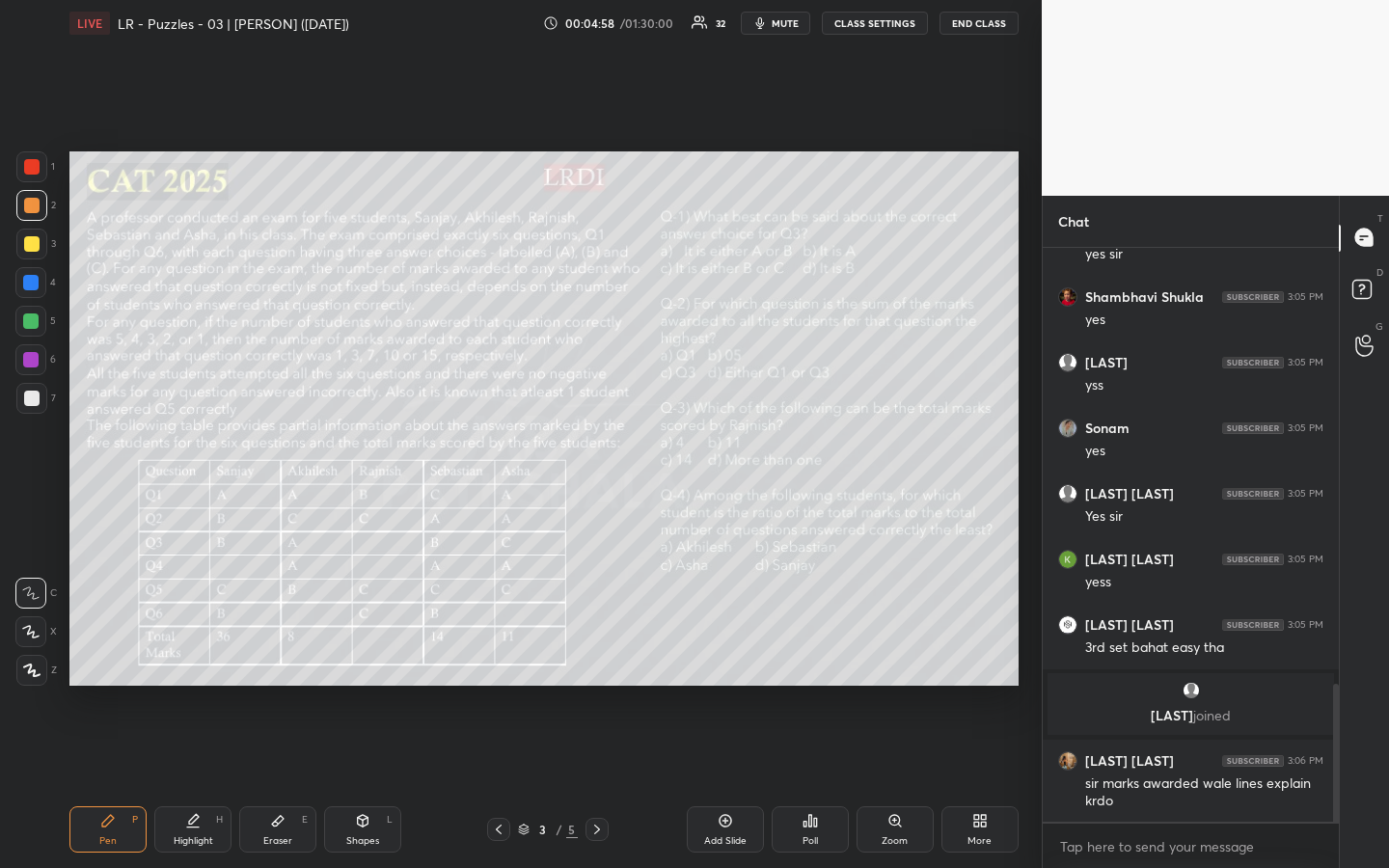 click on "Pen" at bounding box center [108, 841] 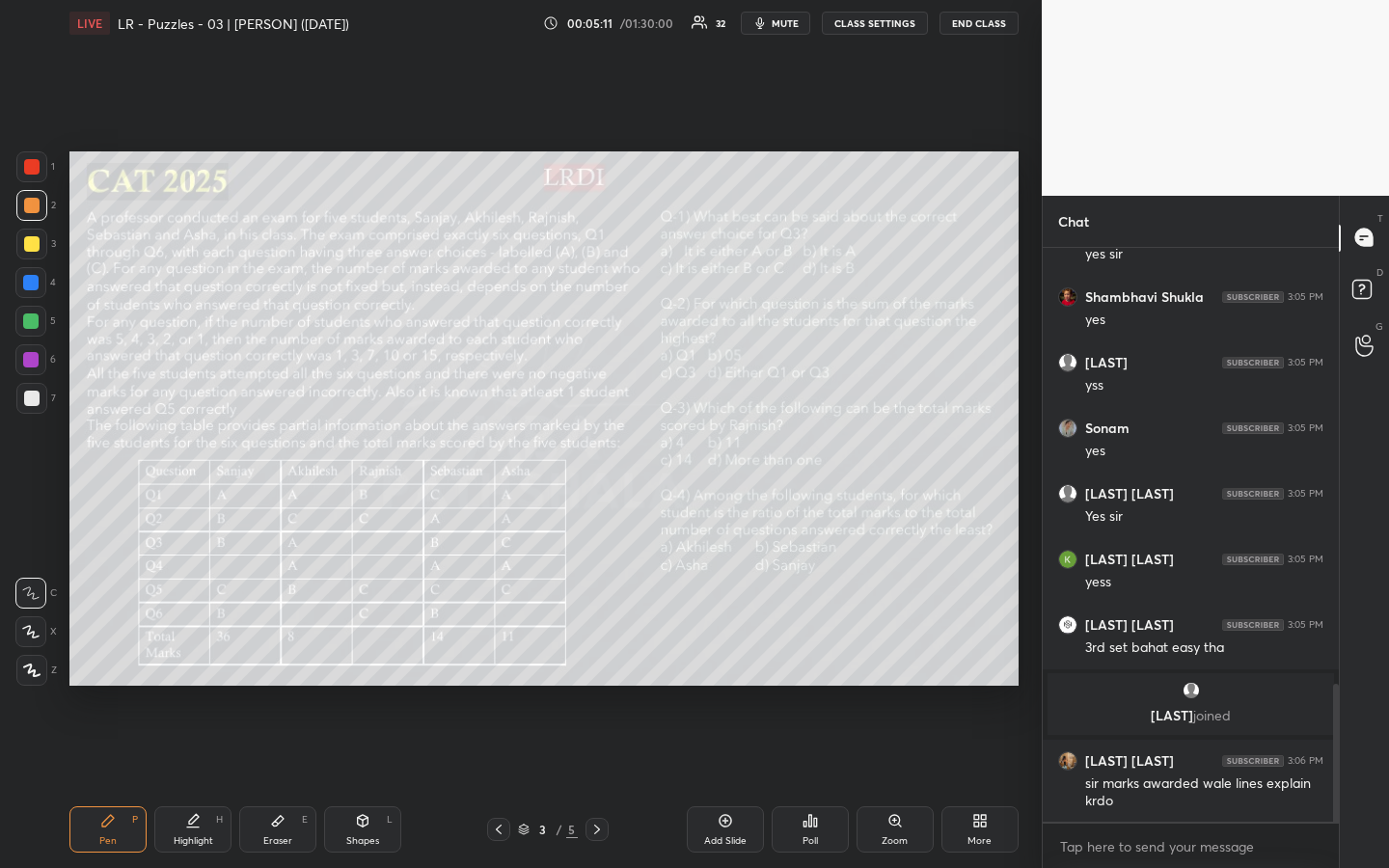 click at bounding box center (32, 244) 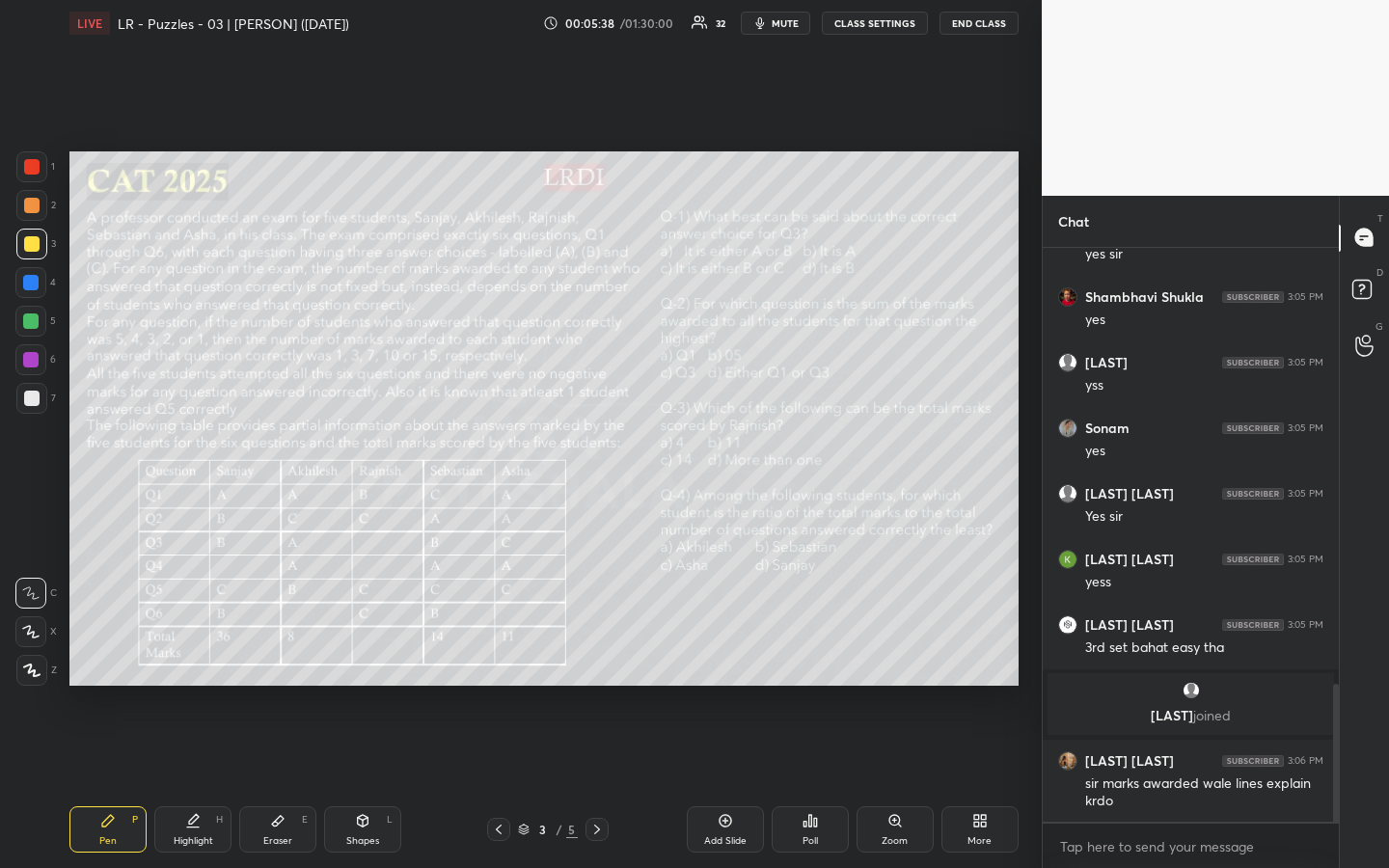 click on "Setting up your live class Poll for   secs No correct answer Start poll" at bounding box center [544, 419] 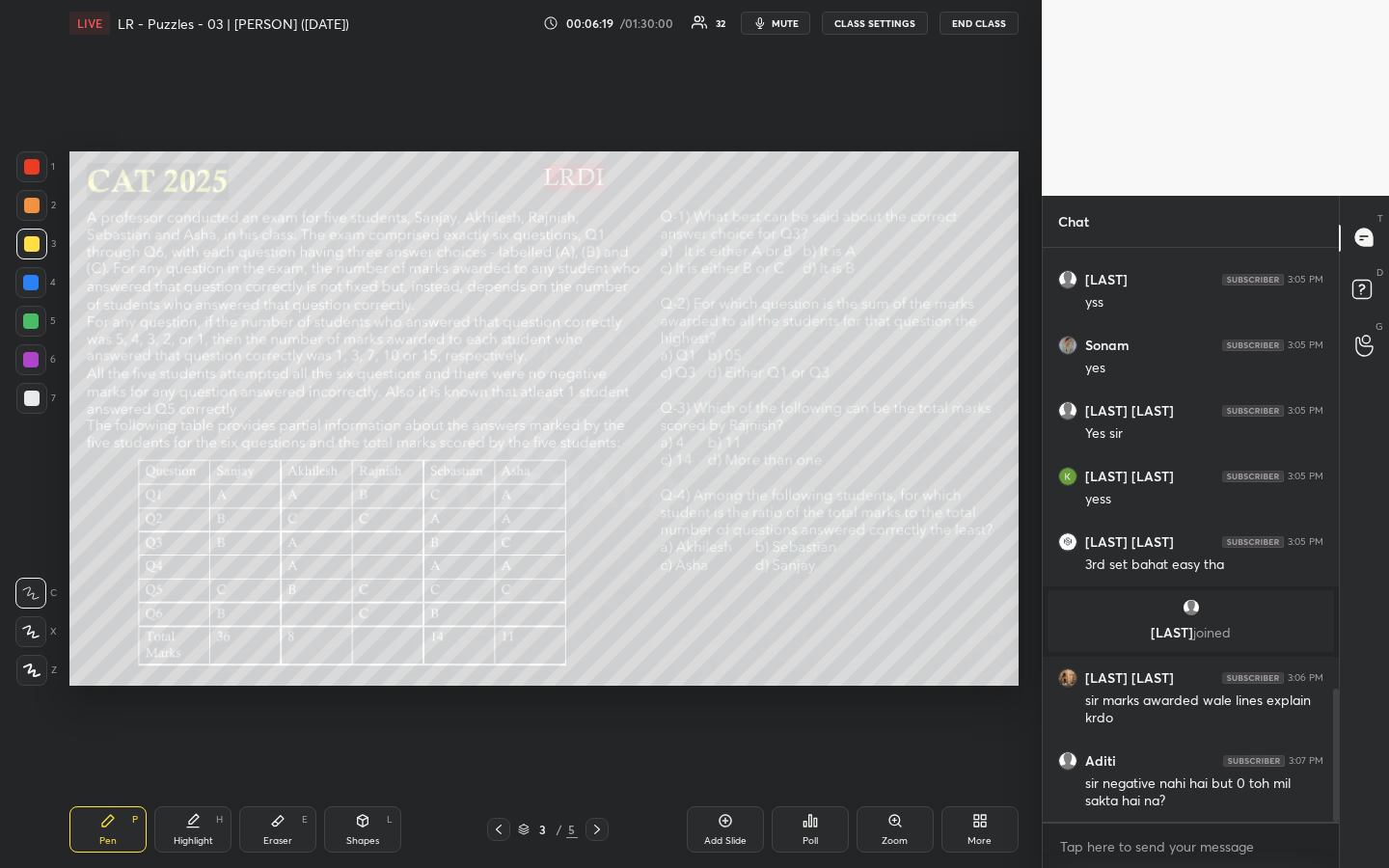 scroll, scrollTop: 1974, scrollLeft: 0, axis: vertical 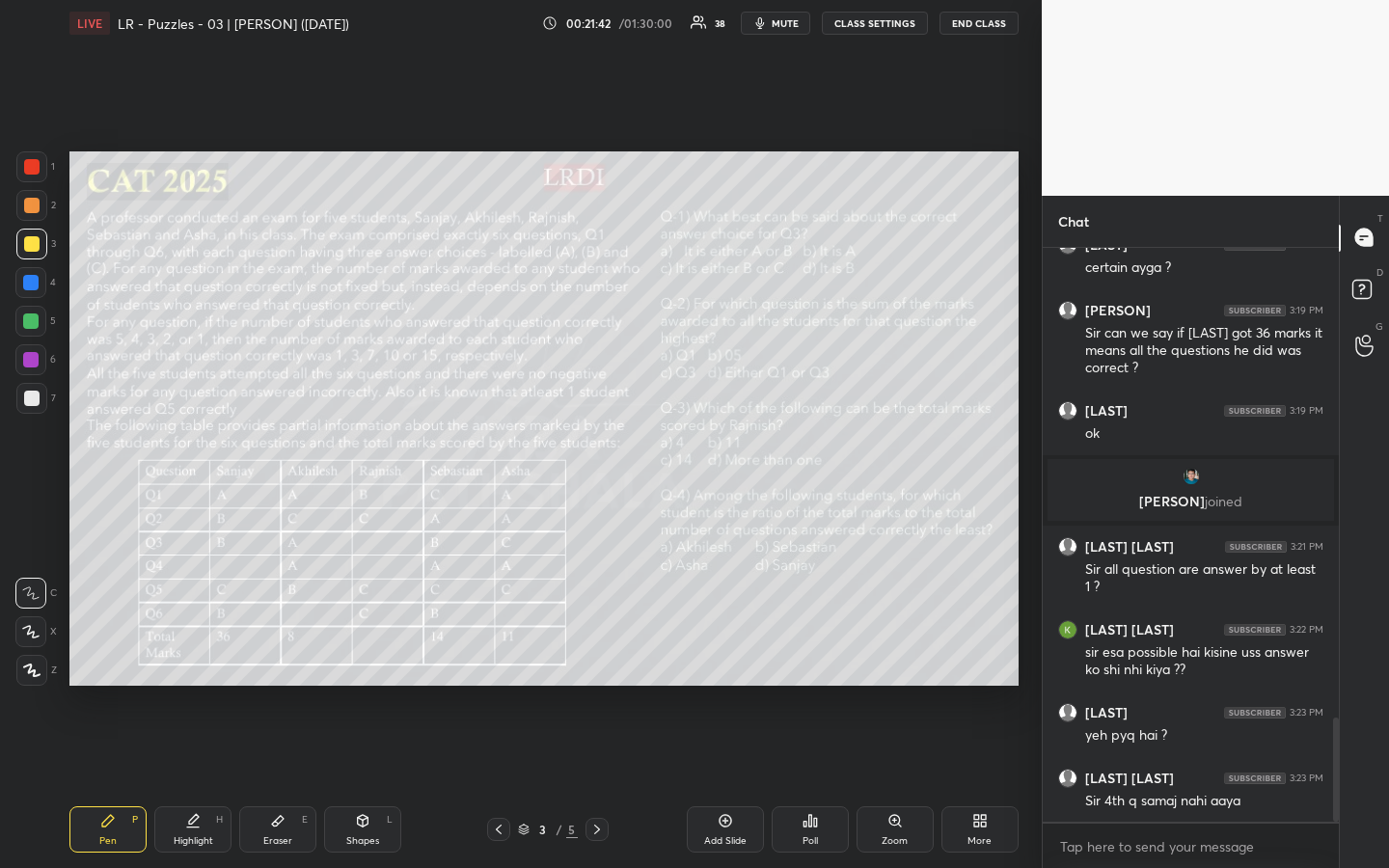 click at bounding box center [31, 321] 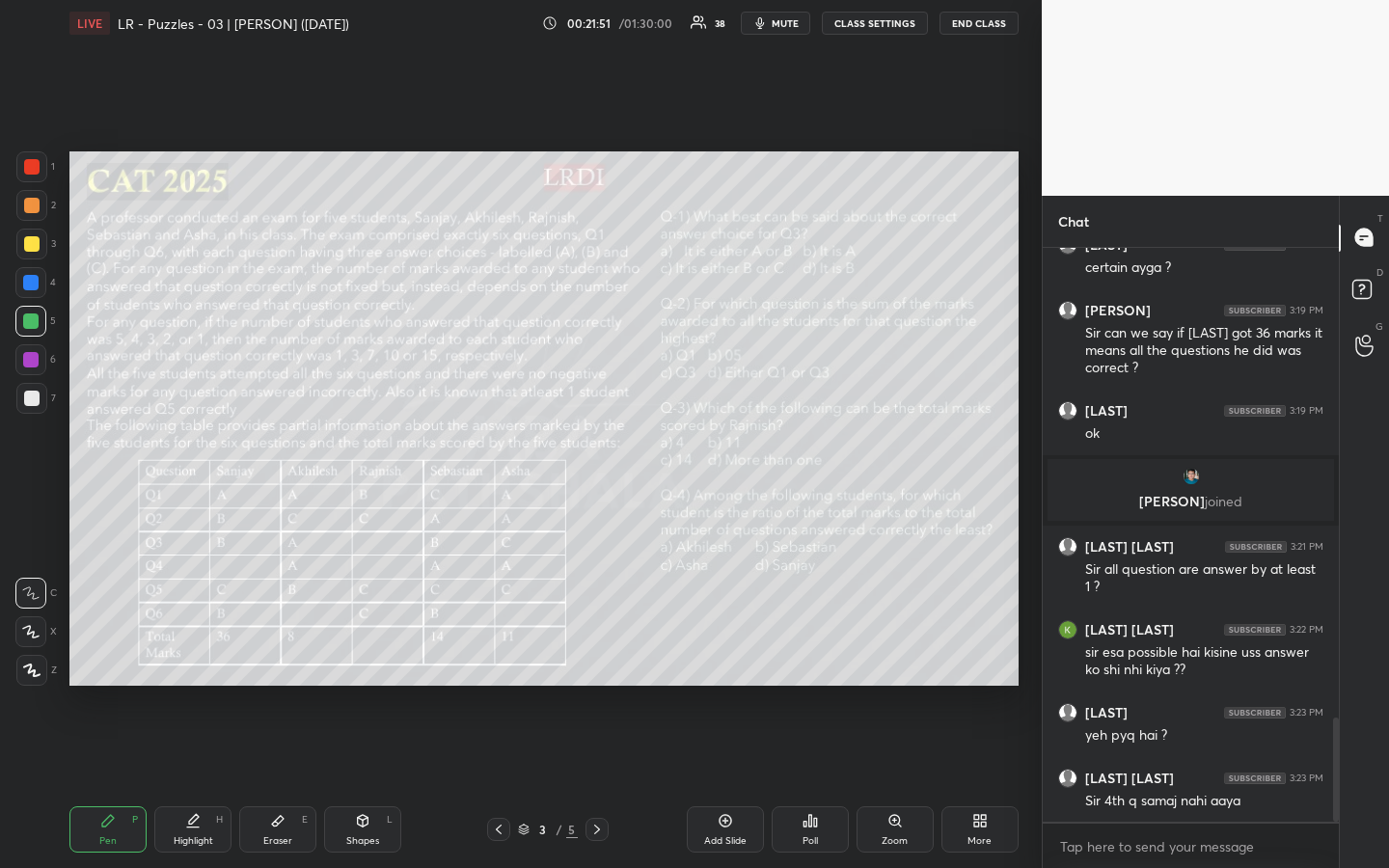 click 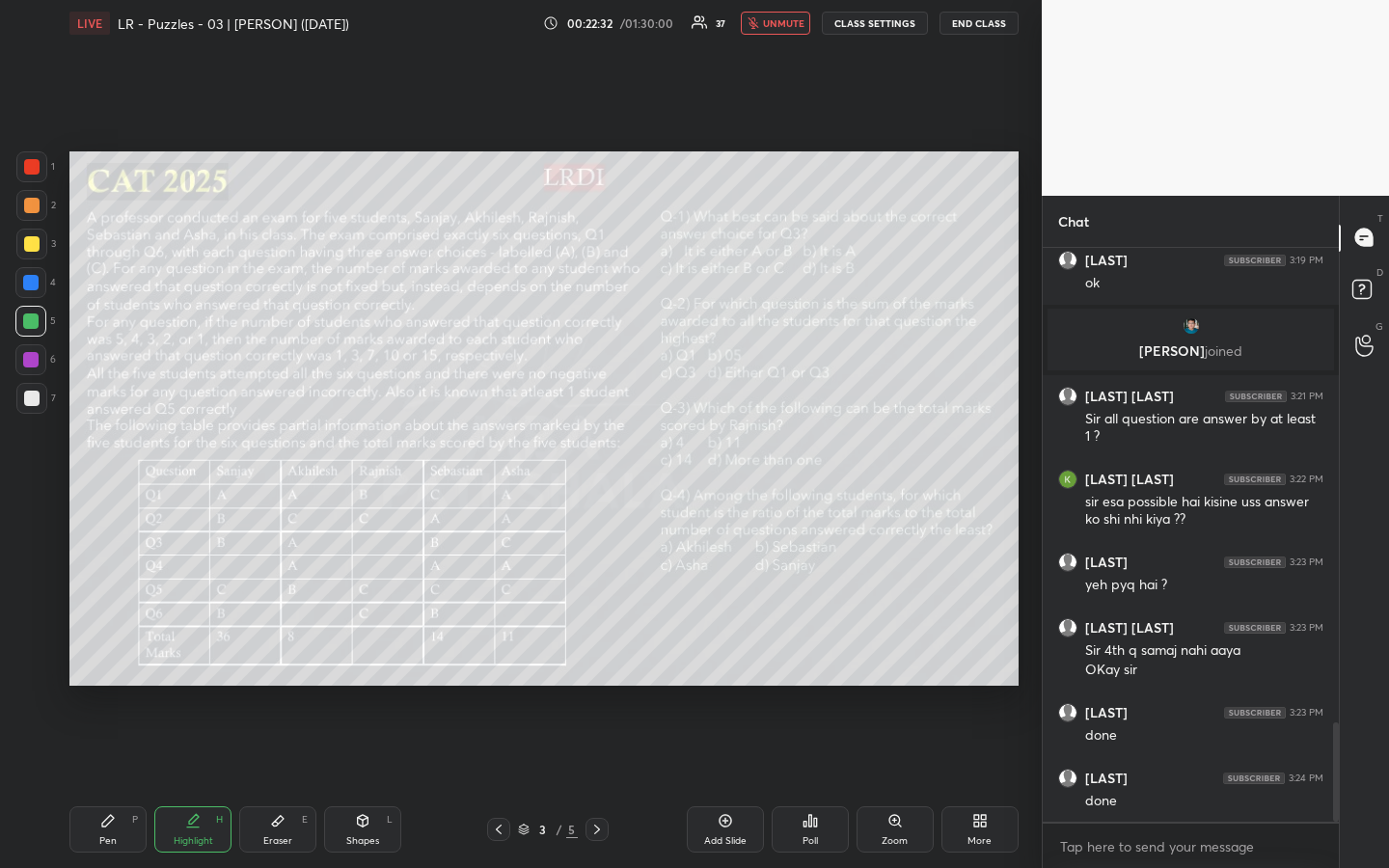 scroll, scrollTop: 2805, scrollLeft: 0, axis: vertical 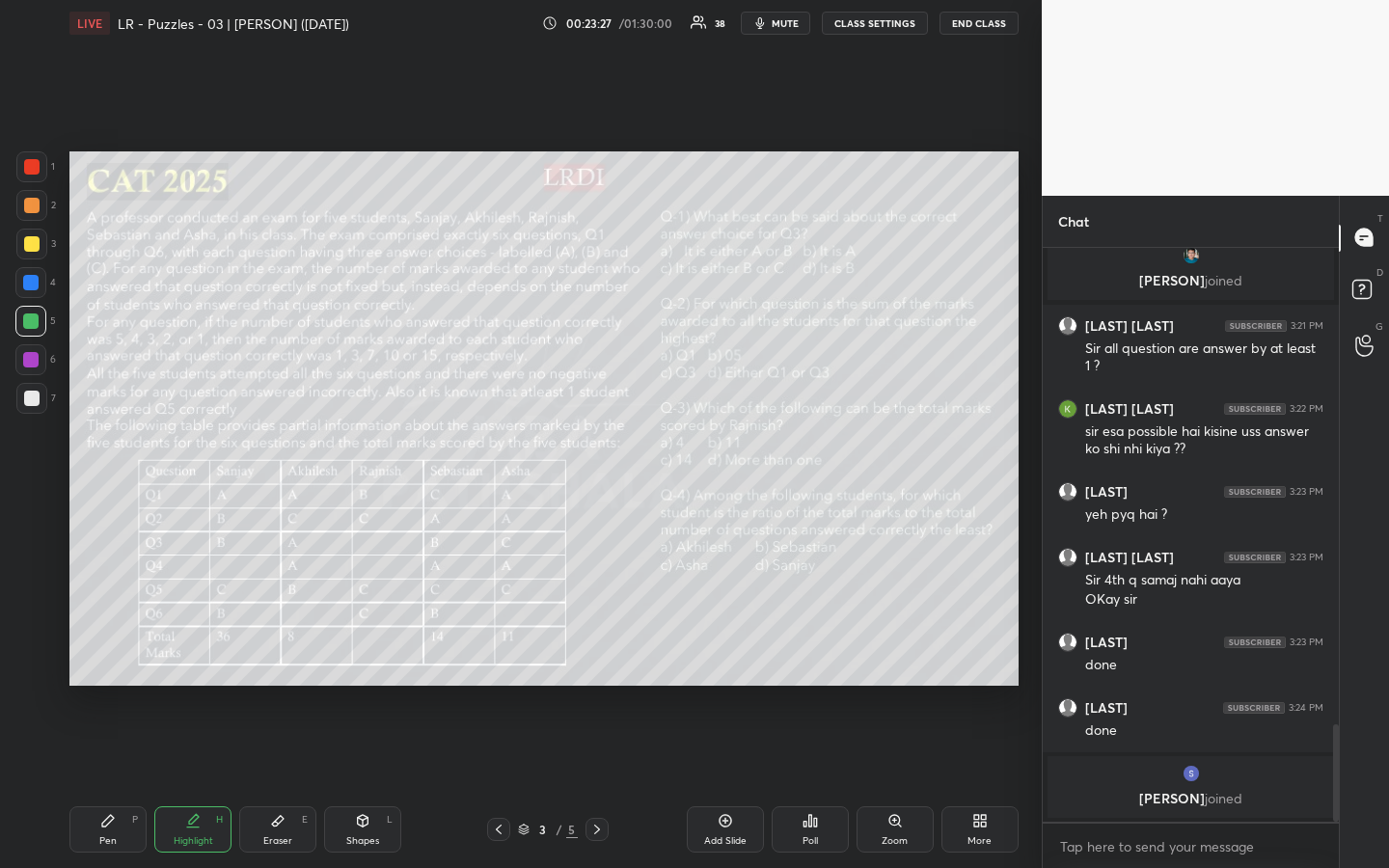 click on "1 2 3 4 5 6 7 R O A L C X Z Erase all   C X Z LIVE LR - Puzzles - 03 | [PERSON] ([DATE]) 00:23:27 /  01:30:00 38 mute CLASS SETTINGS END CLASS Setting up your live class Poll for   secs No correct answer Start poll Back LR - Puzzles - 03 | [PERSON] ([DATE]) MBA Pathshala Pen P Highlight H Eraser E Shapes L 3 / 5 Add Slide Poll Zoom More" at bounding box center [521, 434] 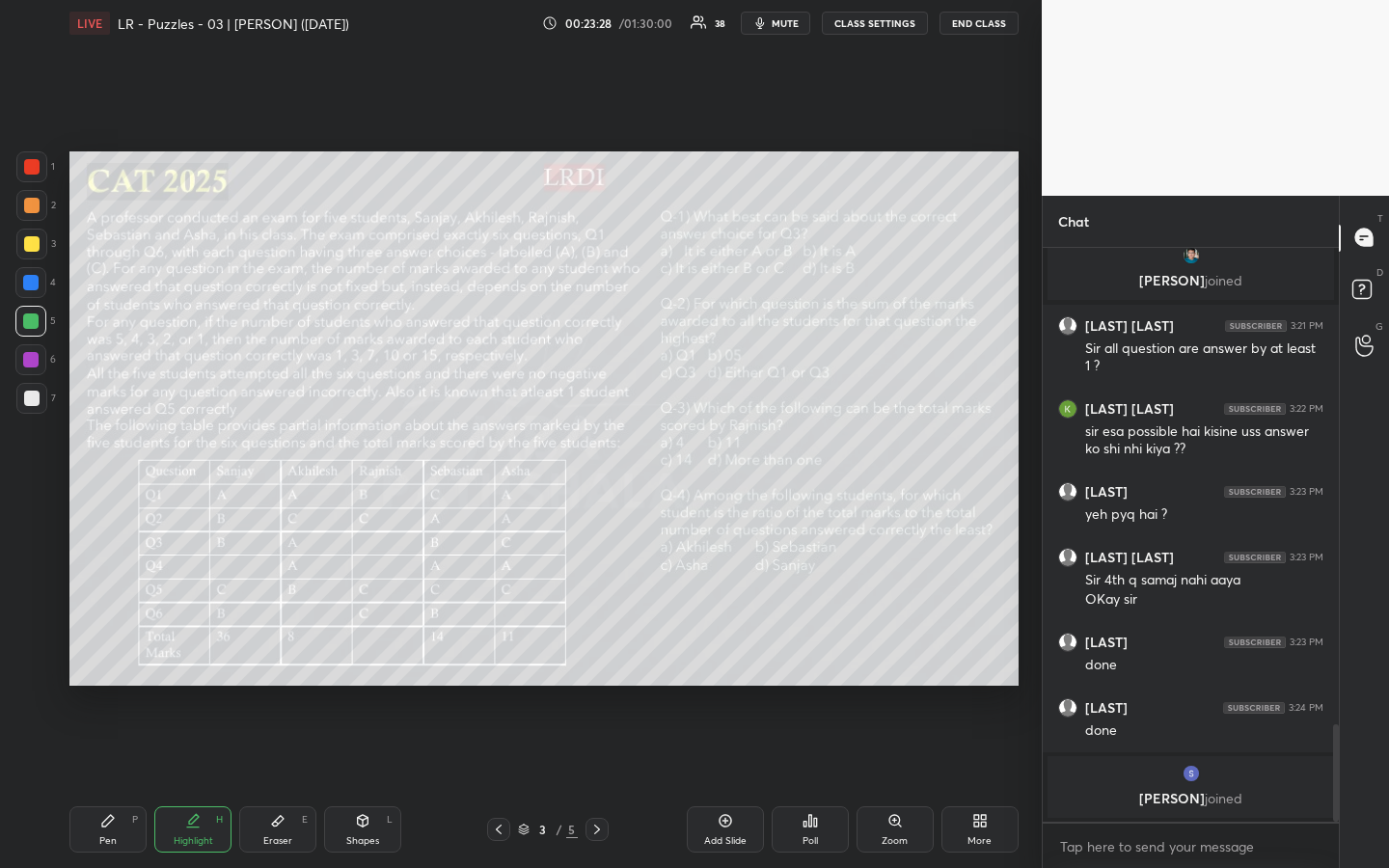 click on "1 2 3 4 5 6 7 R O A L C X Z Erase all   C X Z LIVE LR - Puzzles - 03 | [PERSON] ([DATE]) 00:23:28 /  01:30:00 38 mute CLASS SETTINGS END CLASS Setting up your live class Poll for   secs No correct answer Start poll Back LR - Puzzles - 03 | [PERSON] ([DATE]) MBA Pathshala Pen P Highlight H Eraser E Shapes L 3 / 5 Add Slide Poll Zoom More" at bounding box center [521, 434] 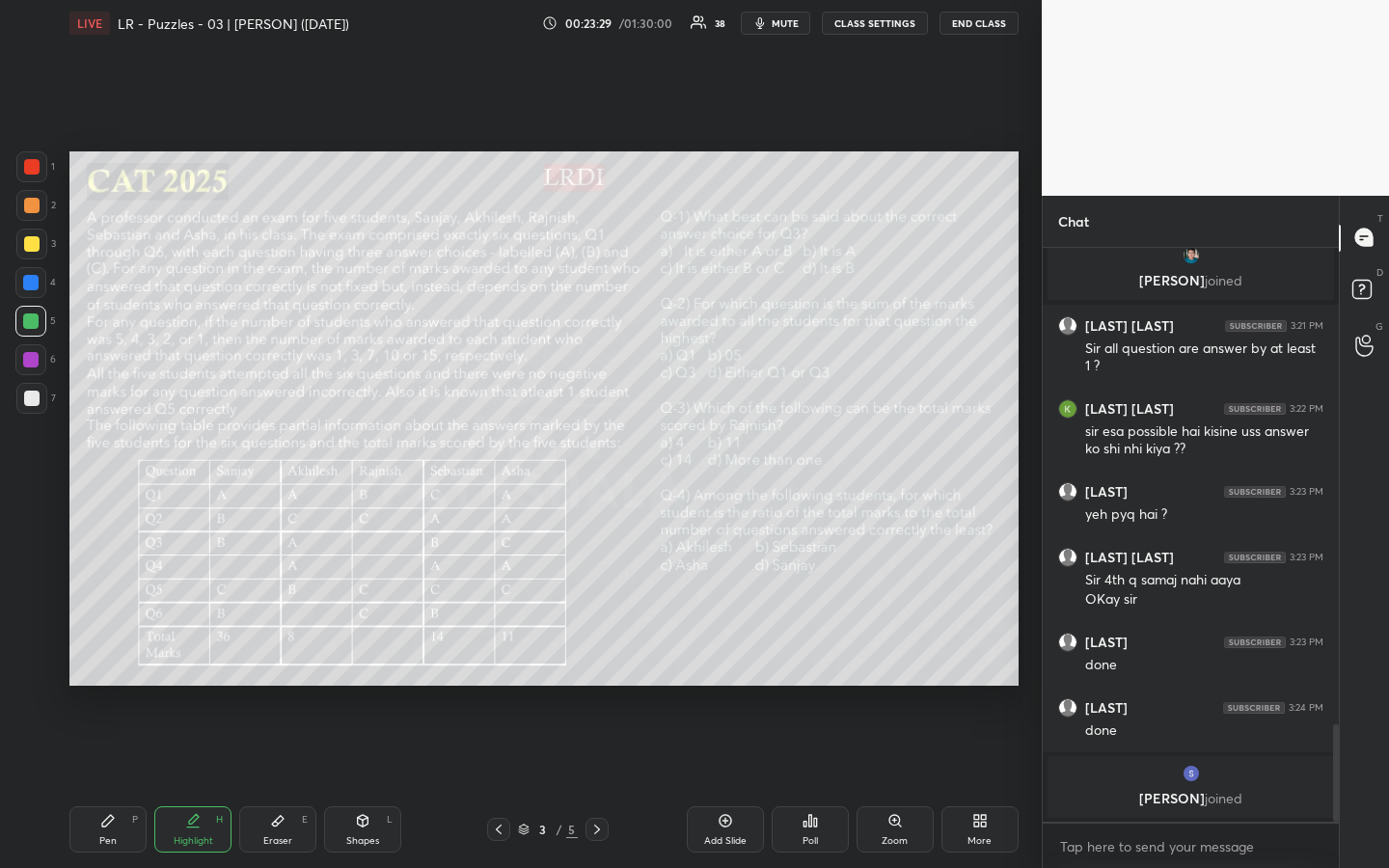 click on "1 2 3 4 5 6 7 R O A L C X Z Erase all   C X Z LIVE LR - Puzzles - 03 | [LAST] ([DATE]) 00:23:29 /  01:30:00 38 mute CLASS SETTINGS END CLASS Setting up your live class Poll for   secs No correct answer Start poll Back LR - Puzzles - 03 | [LAST] MBA Pathshala Pen P Highlight H Eraser E Shapes L 3 / 5 Add Slide Poll Zoom More" at bounding box center (521, 434) 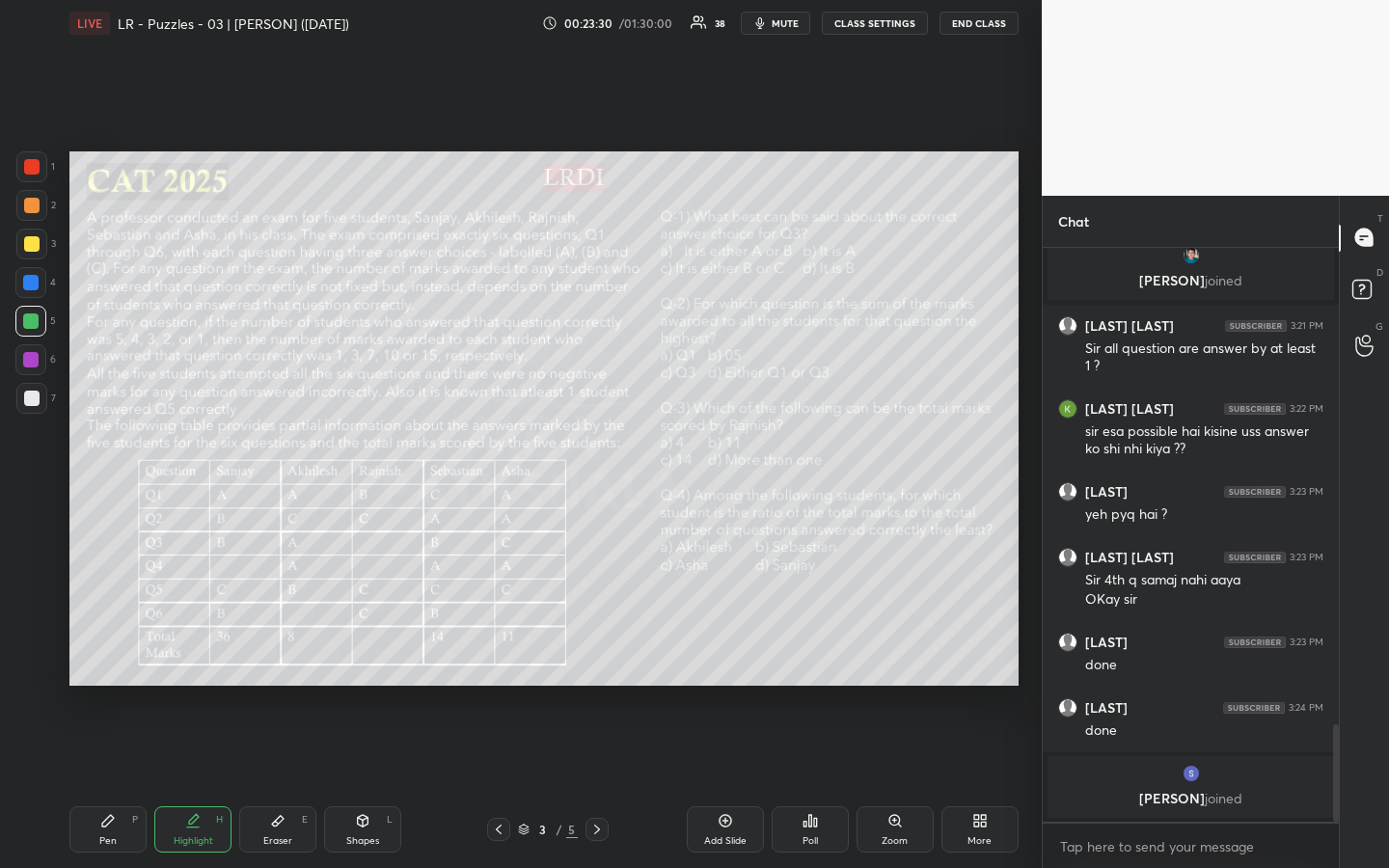 click on "1 2 3 4 5 6 7 R O A L C X Z Erase all   C X Z LIVE LR - Puzzles - 03 | [LAST] ([DATE]) 00:23:30 /  01:30:00 38 mute CLASS SETTINGS END CLASS Setting up your live class Poll for   secs No correct answer Start poll Back LR - Puzzles - 03 | [LAST] MBA Pathshala Pen P Highlight H Eraser E Shapes L 3 / 5 Add Slide Poll Zoom More" at bounding box center [521, 434] 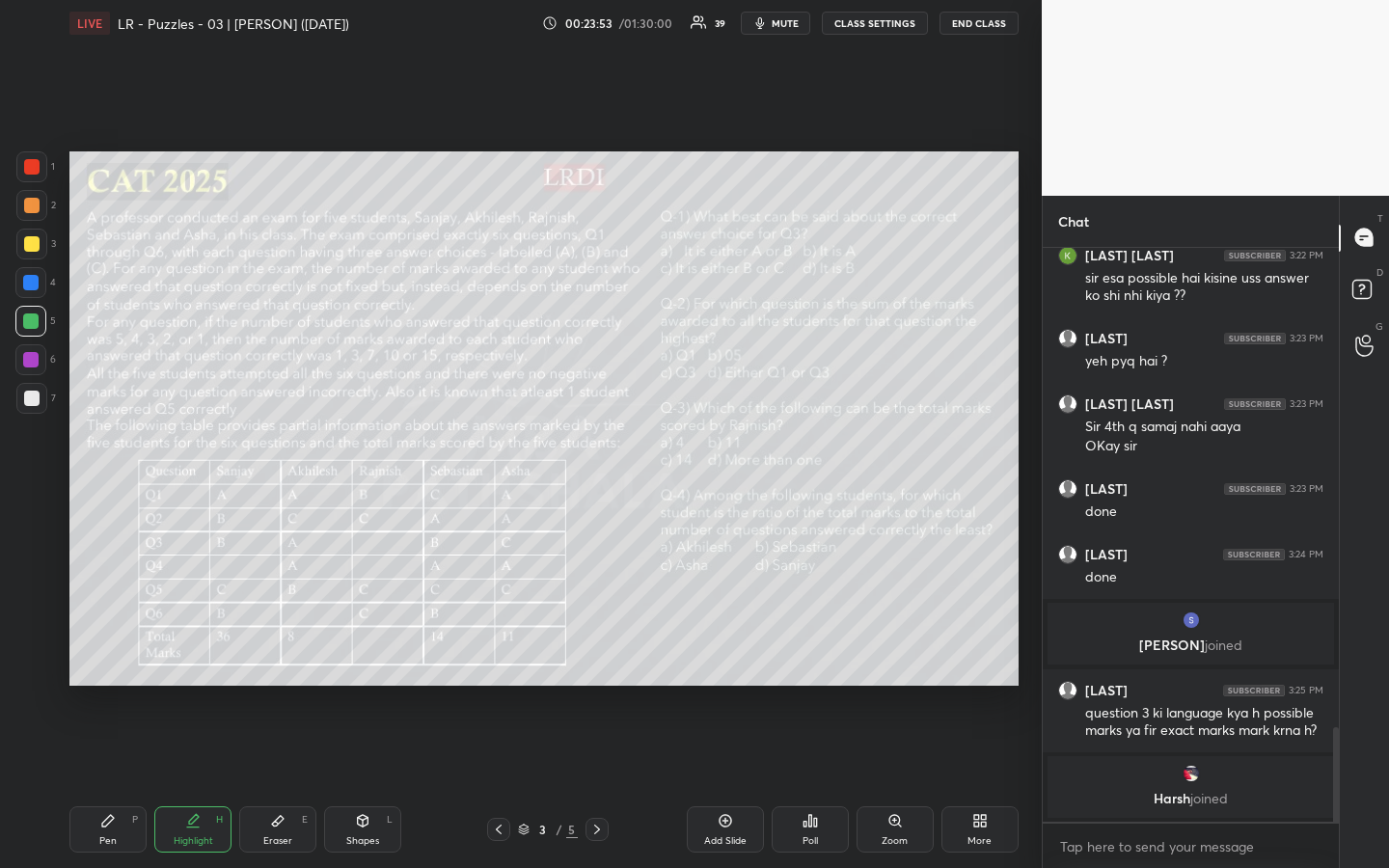 scroll, scrollTop: 2919, scrollLeft: 0, axis: vertical 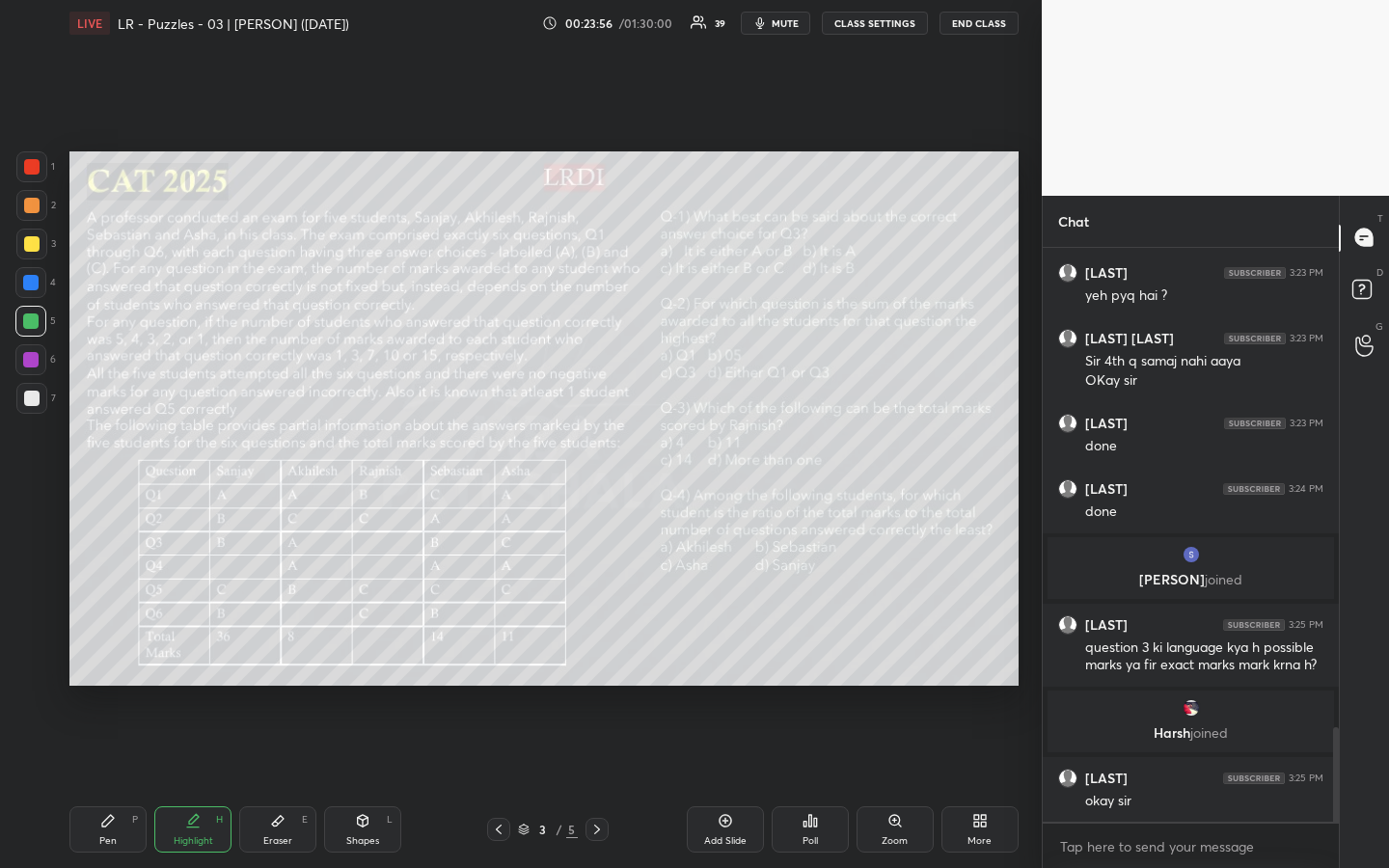 click on "Poll" at bounding box center (810, 829) 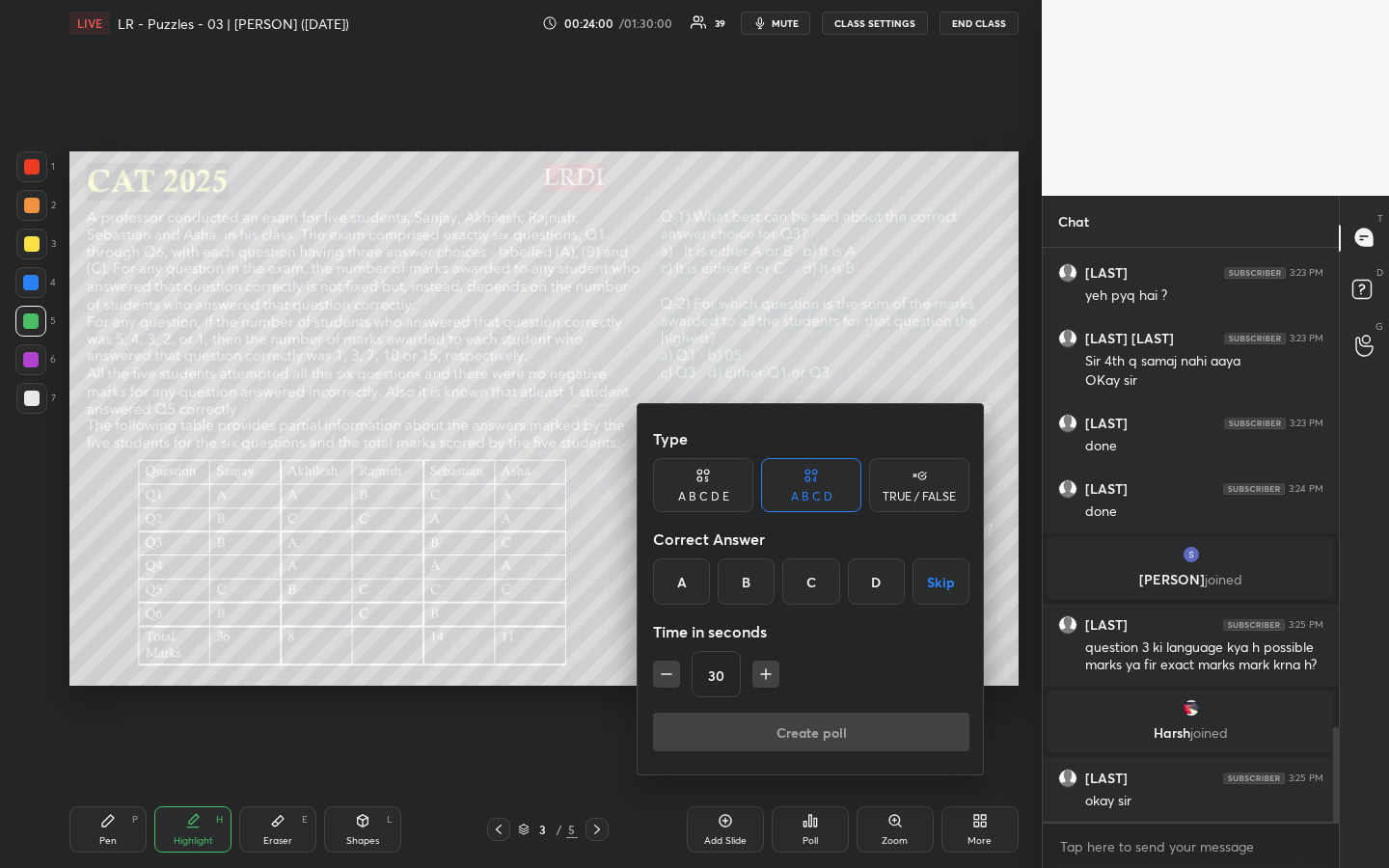 click 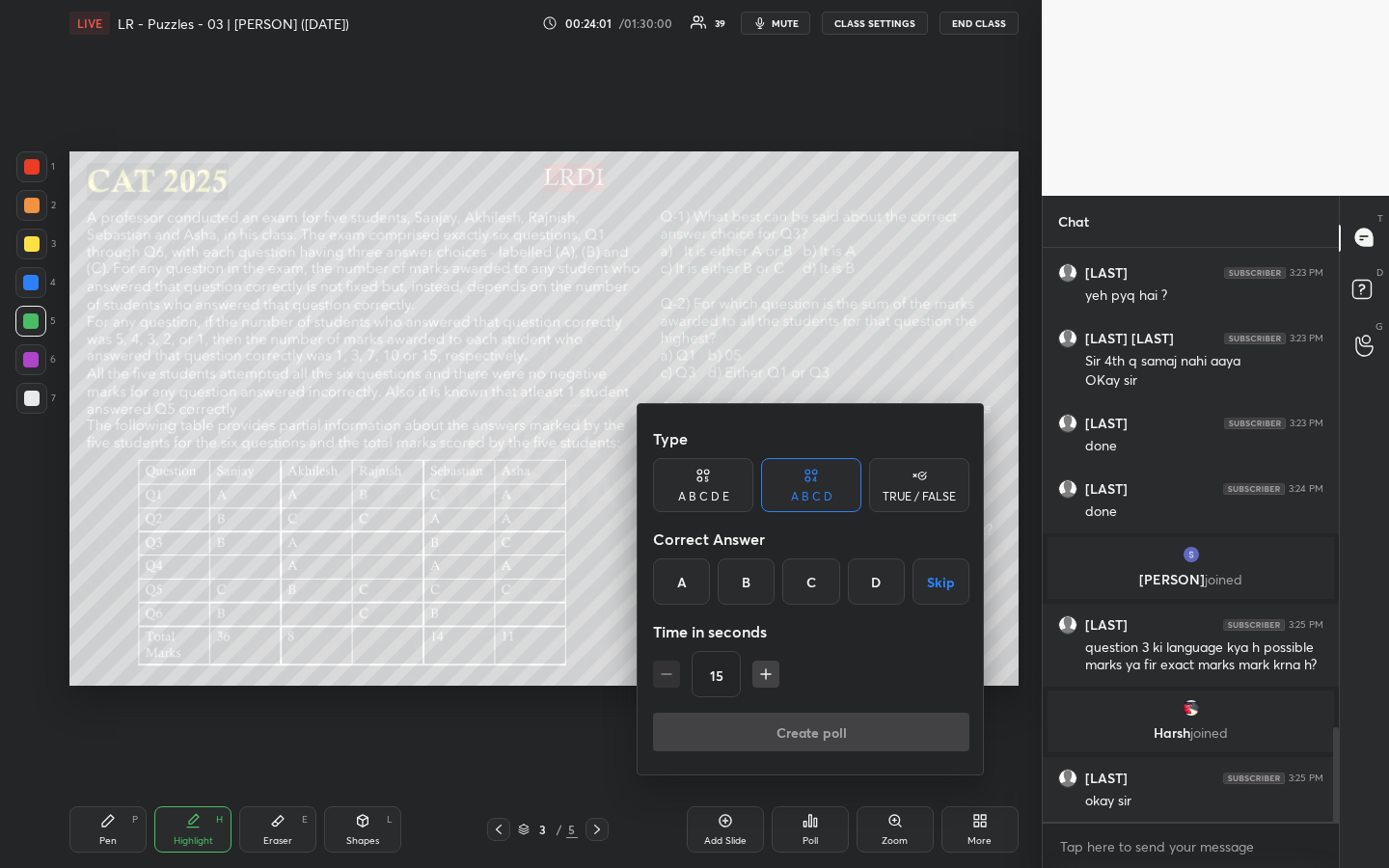 click at bounding box center (694, 434) 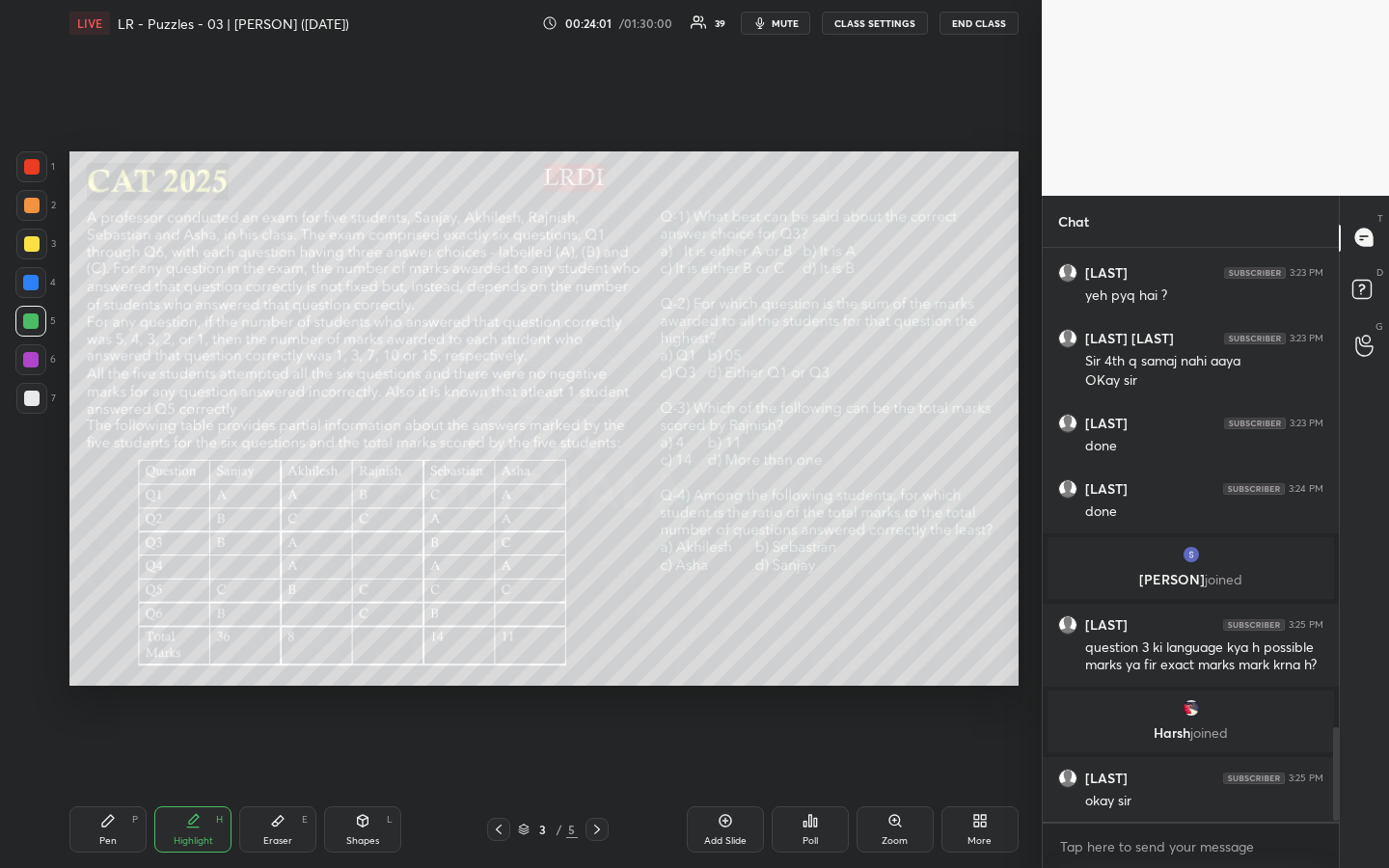 scroll, scrollTop: 2985, scrollLeft: 0, axis: vertical 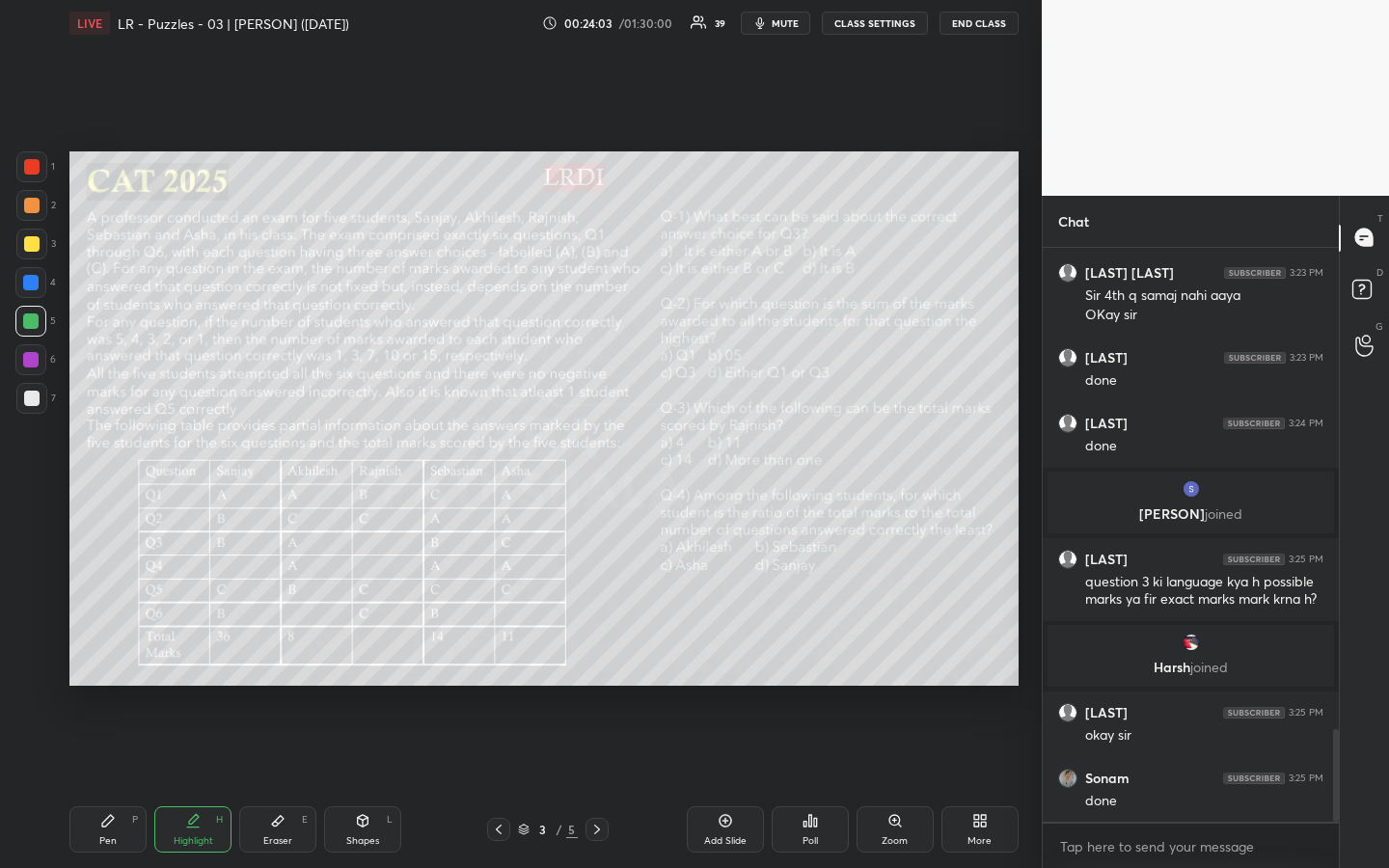 click on "Poll" at bounding box center [810, 841] 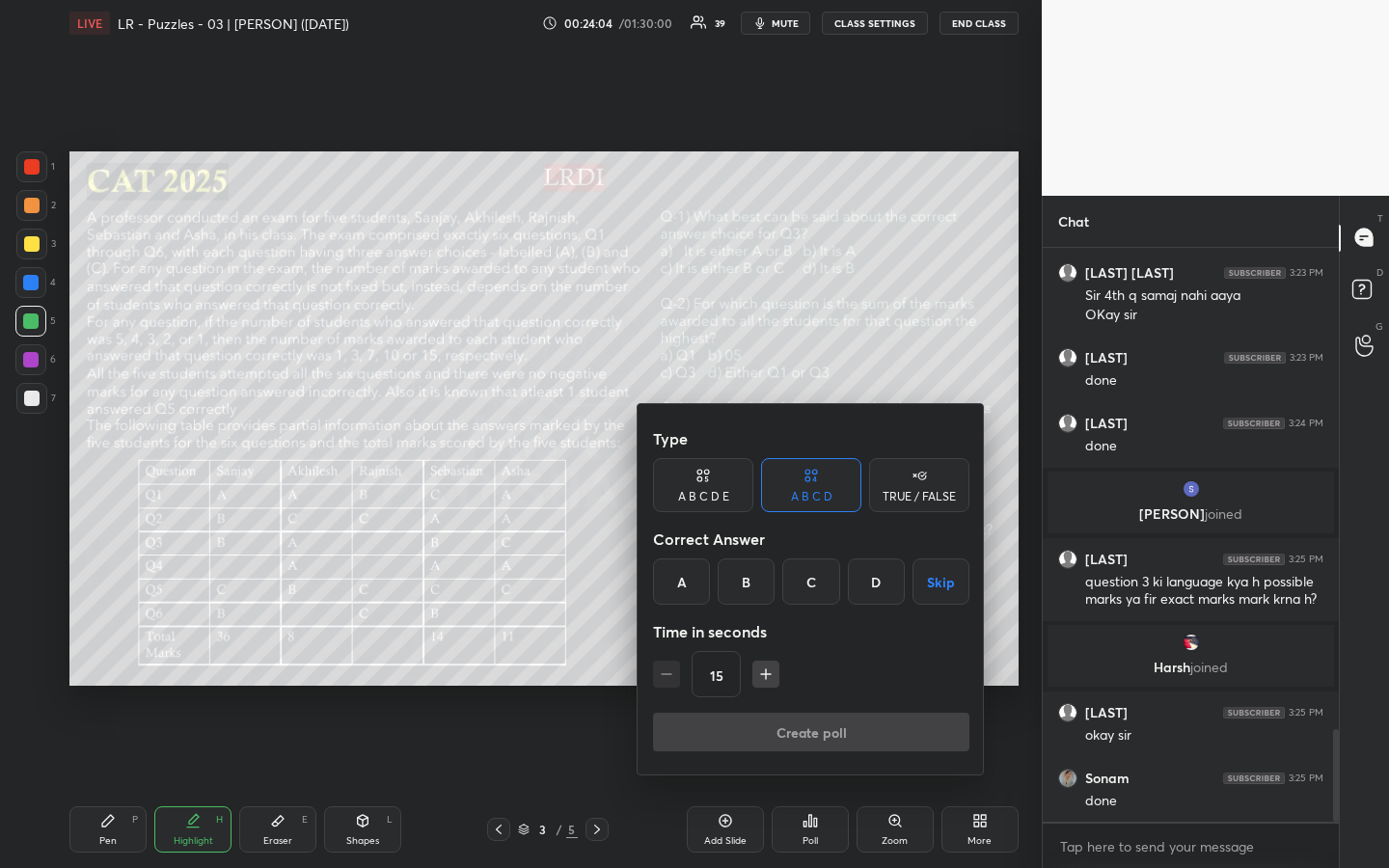 click on "D" at bounding box center [876, 582] 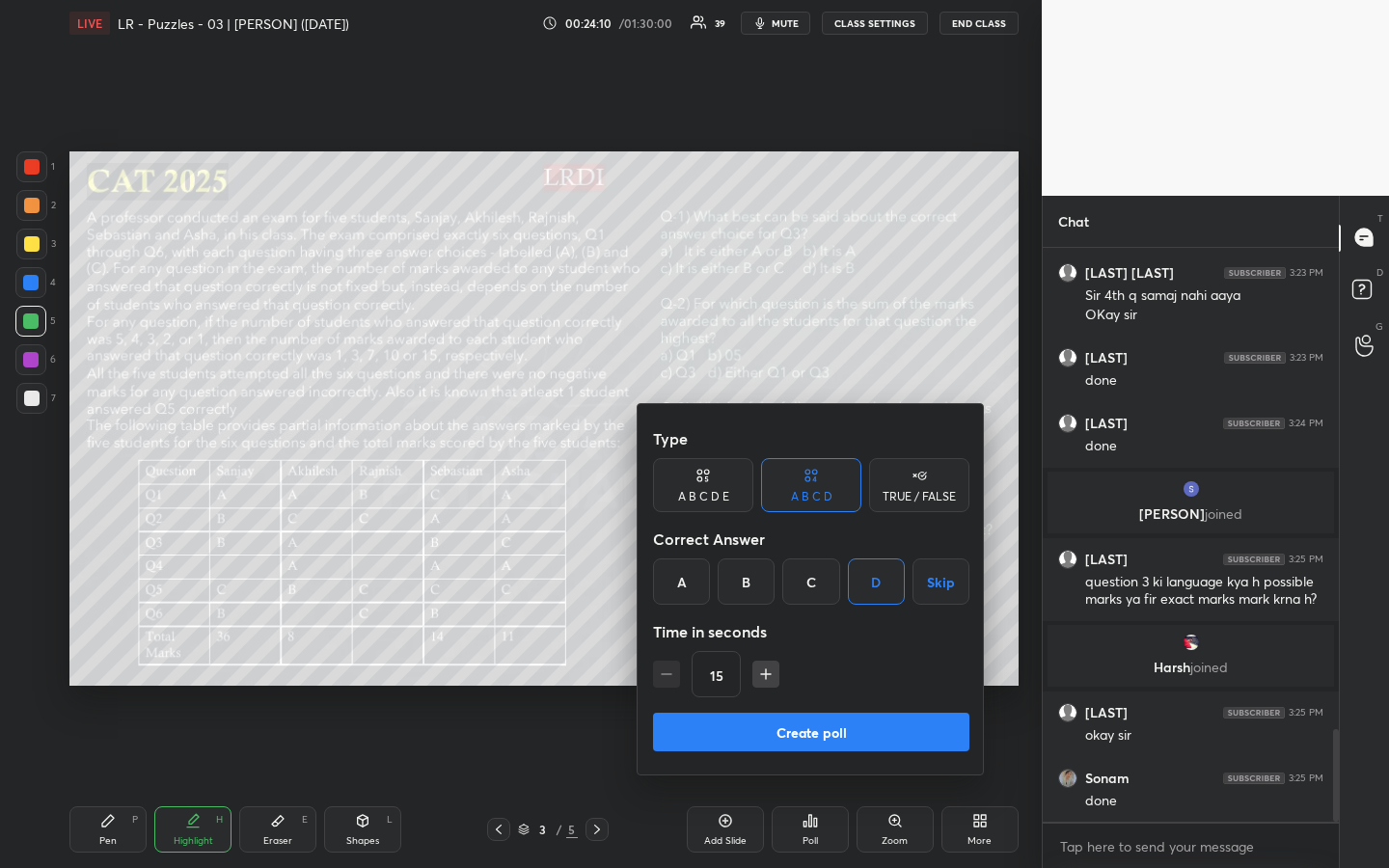click on "Create poll" at bounding box center (811, 732) 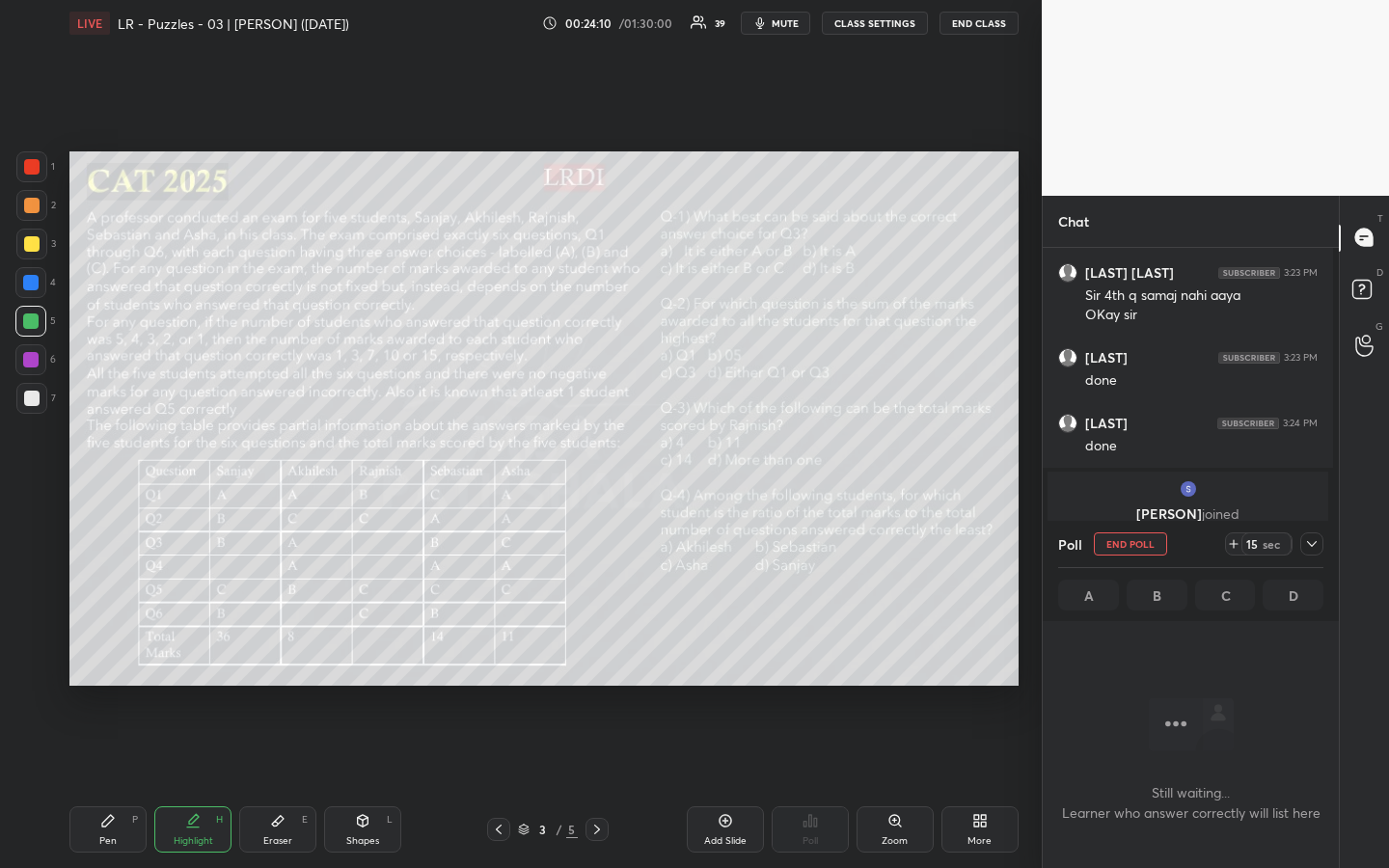 scroll, scrollTop: 528, scrollLeft: 285, axis: both 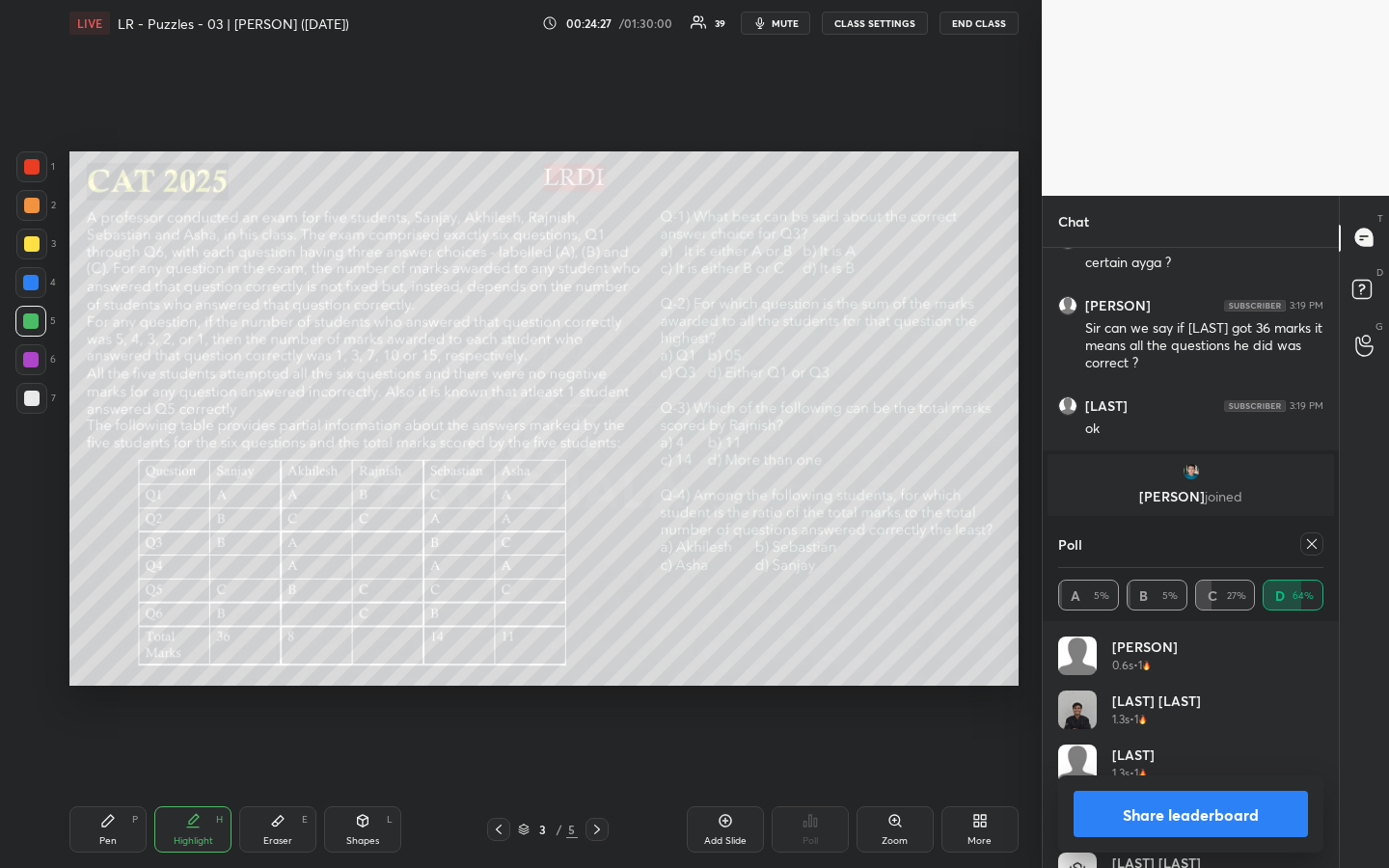 click 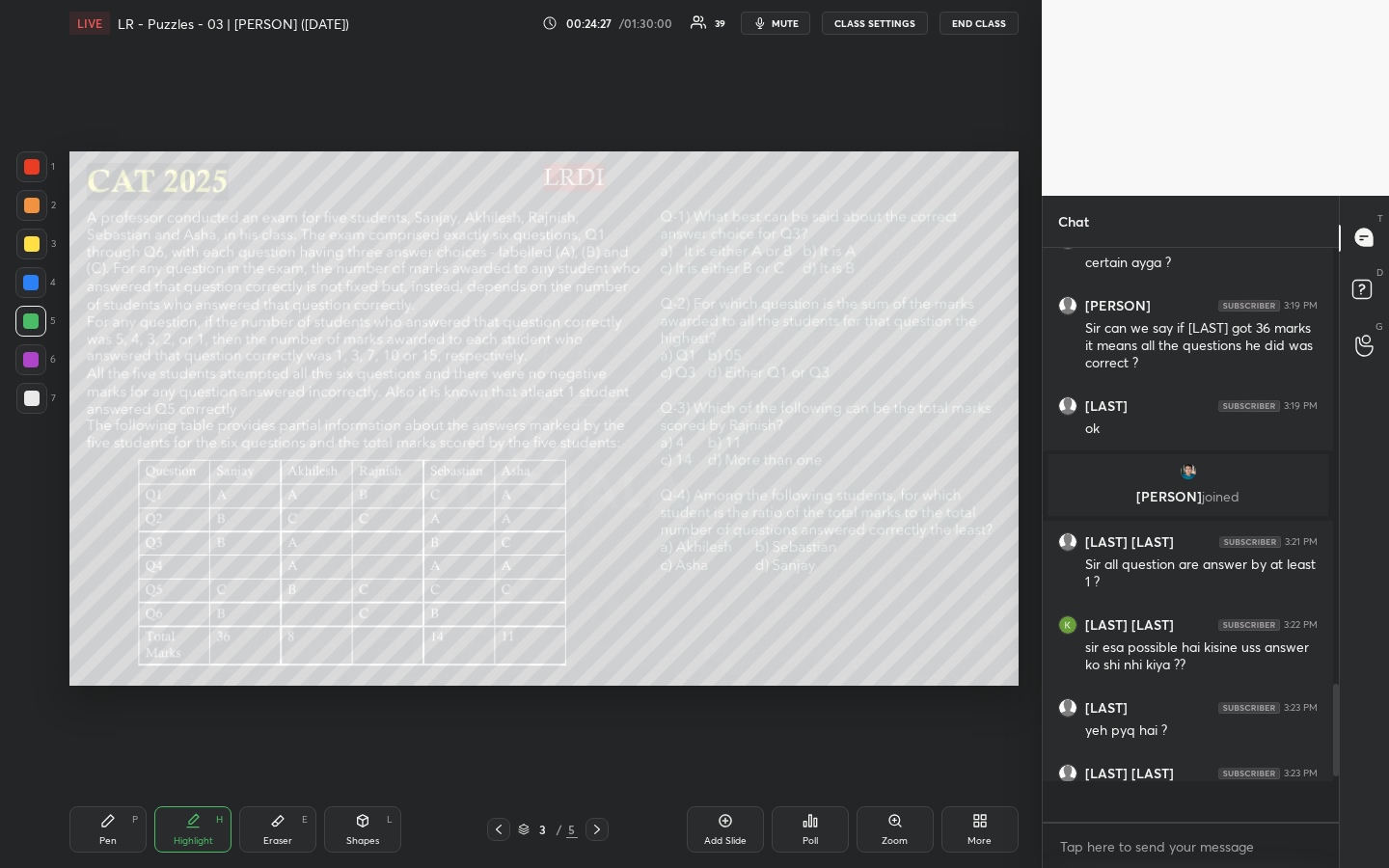 scroll, scrollTop: 1, scrollLeft: 7, axis: both 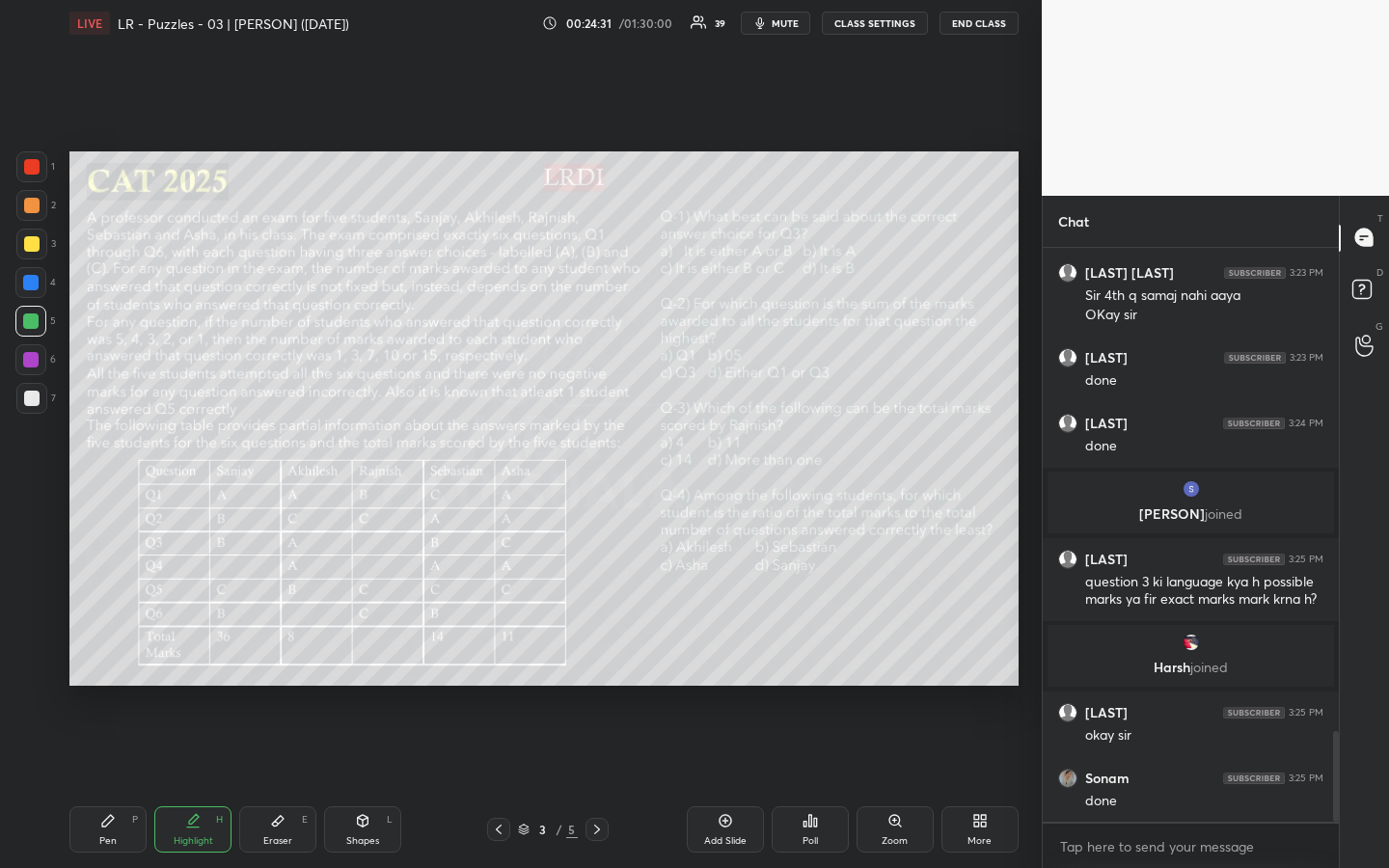 click on "Poll" at bounding box center [810, 829] 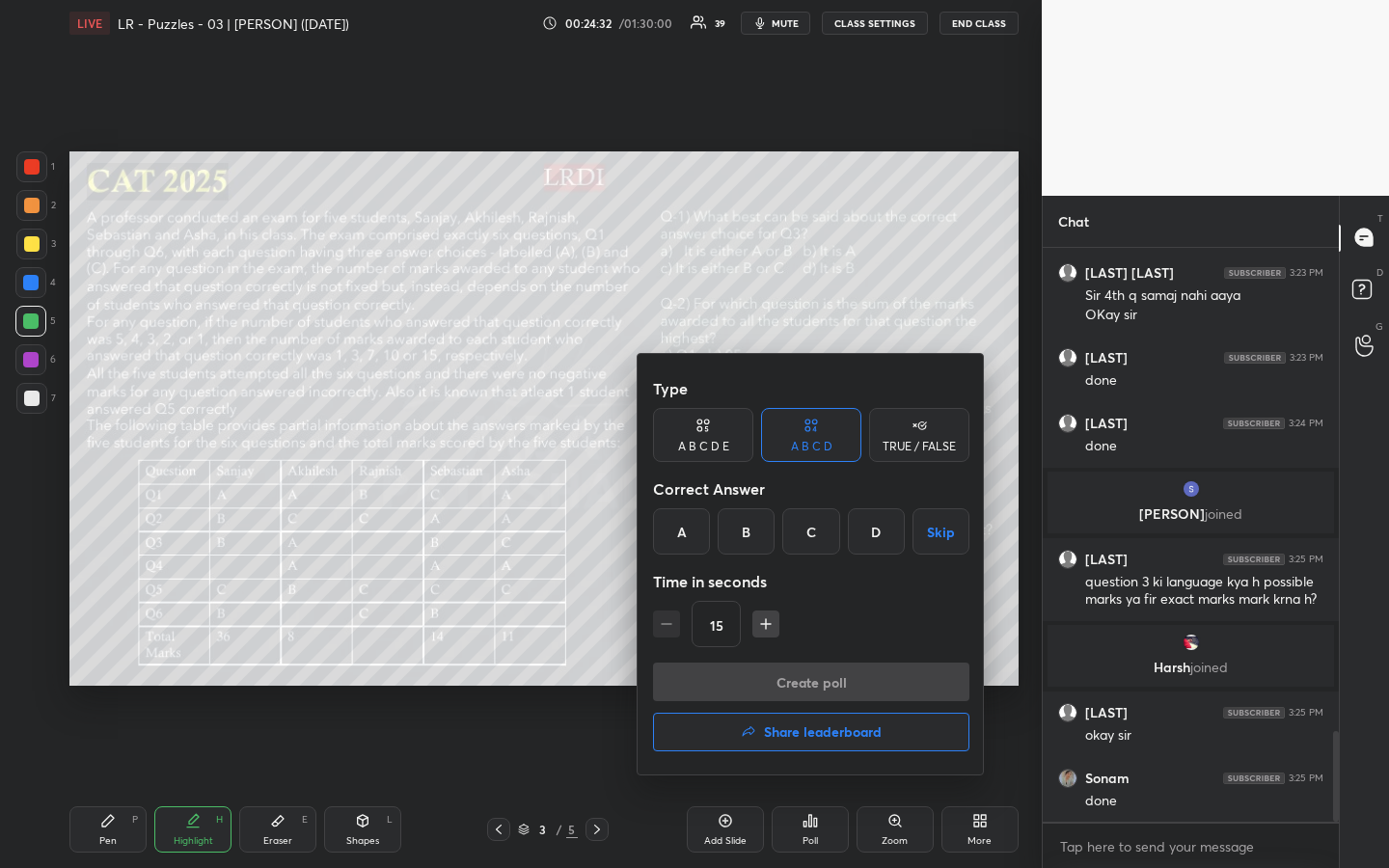 click on "A" at bounding box center [681, 531] 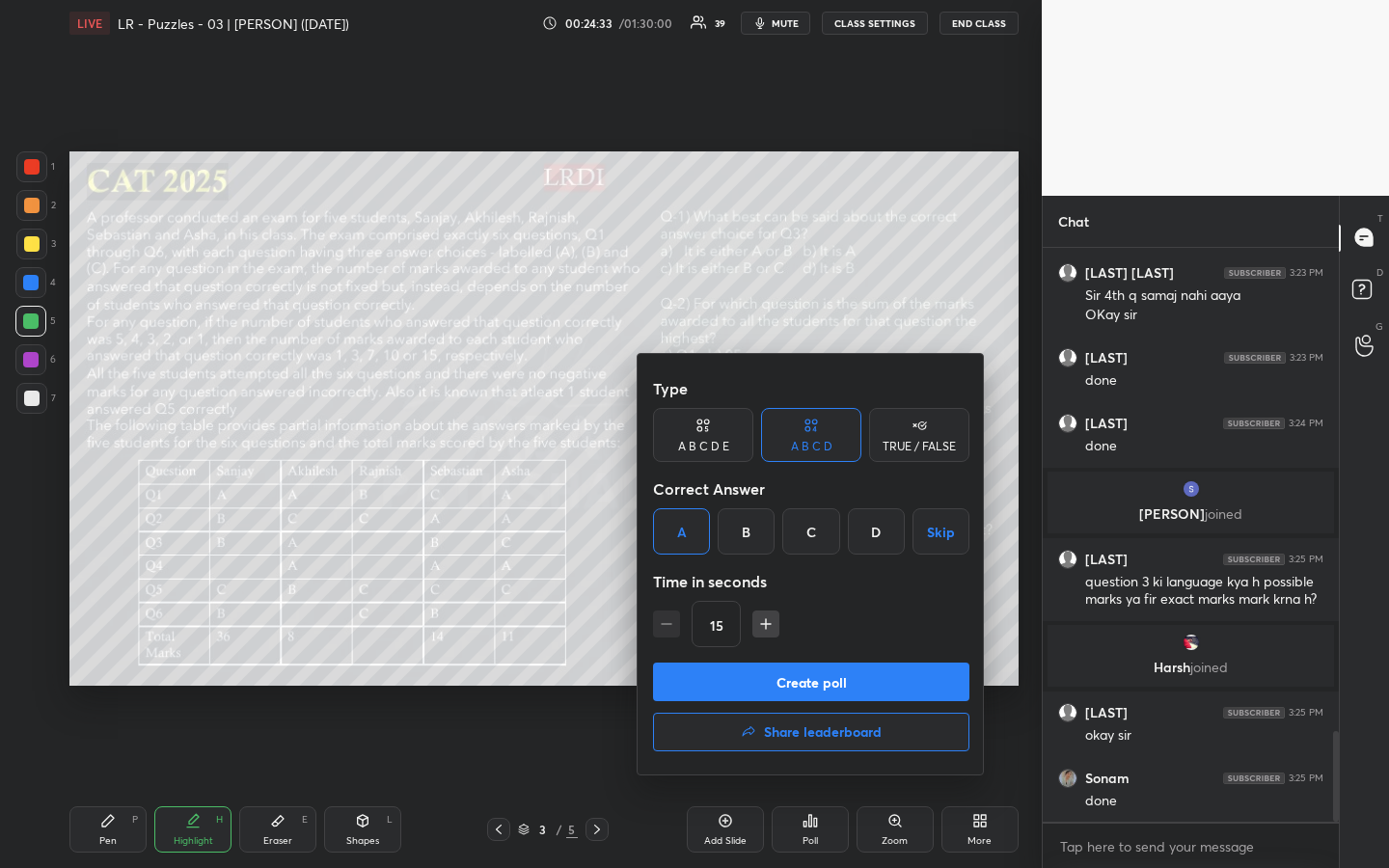 click on "Create poll" at bounding box center [811, 682] 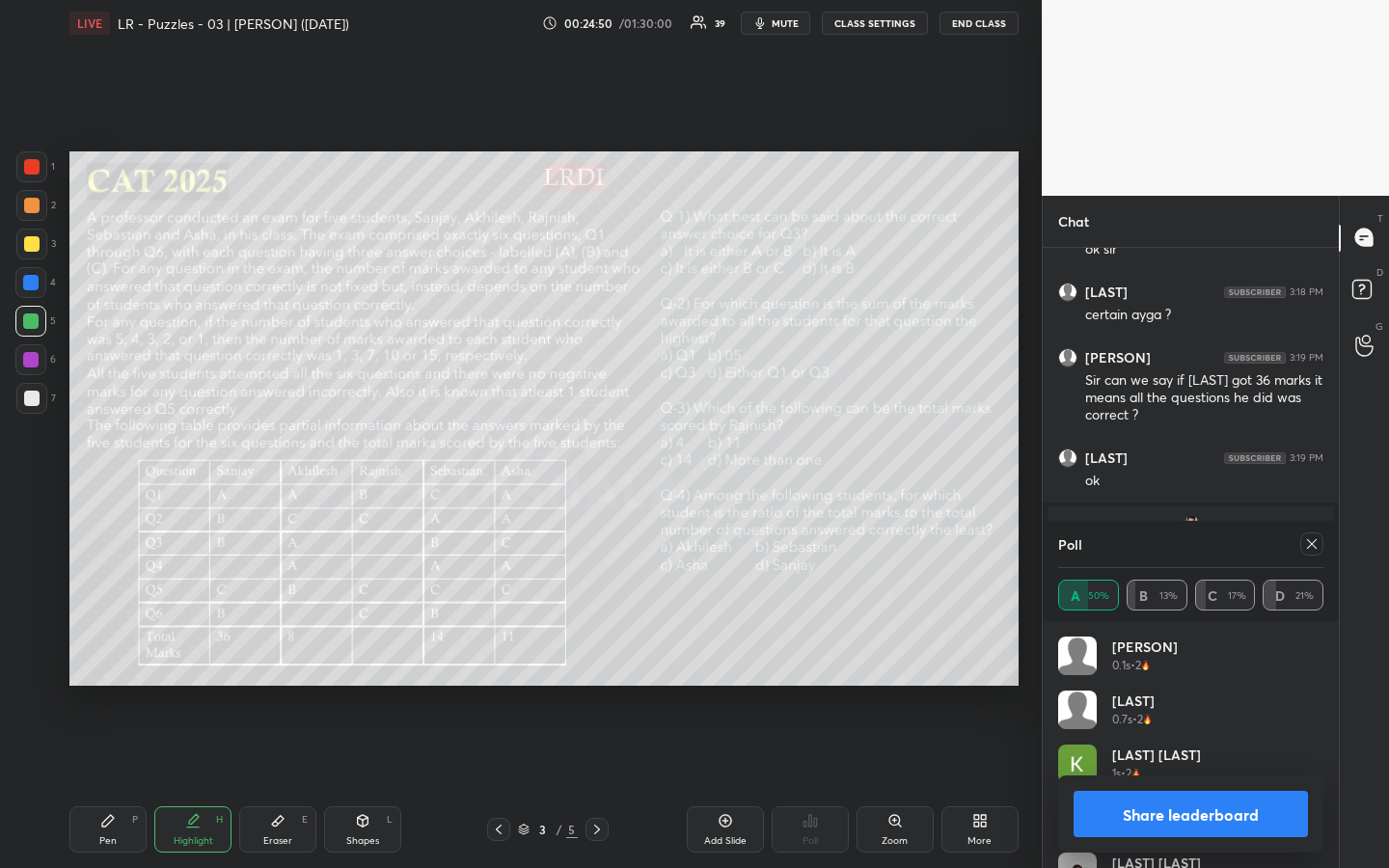 click 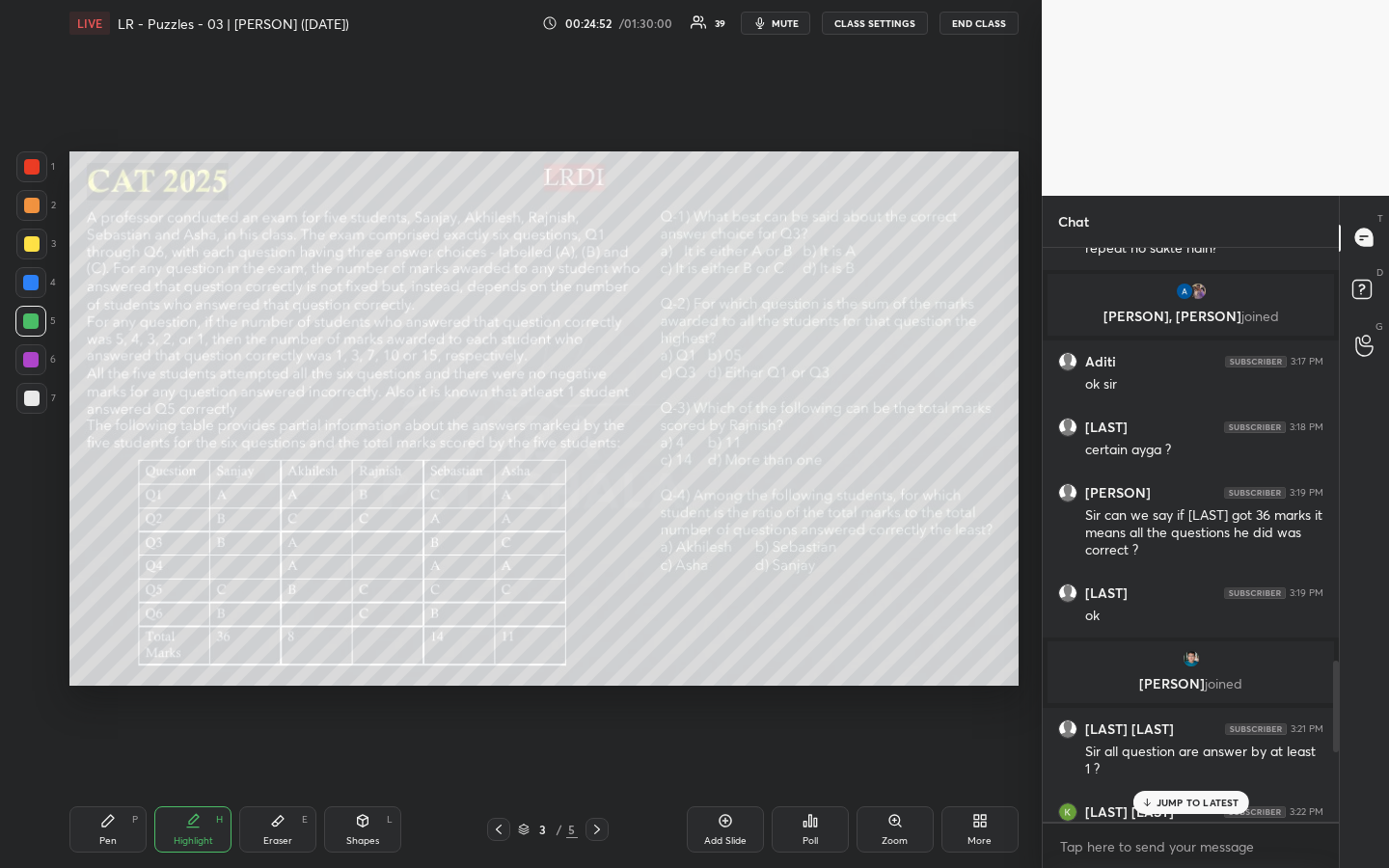 click on "Poll" at bounding box center [810, 841] 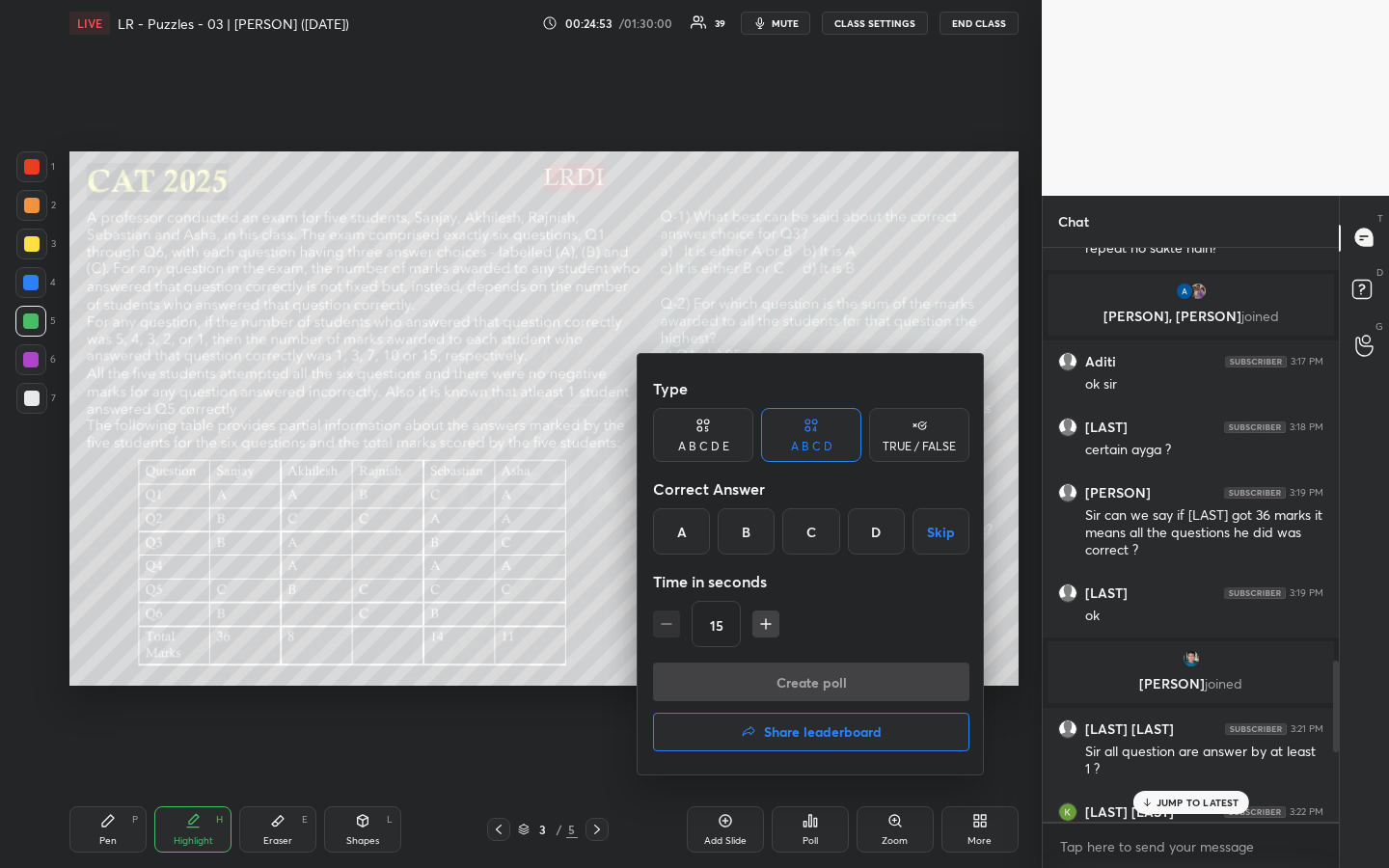 click on "A" at bounding box center [681, 531] 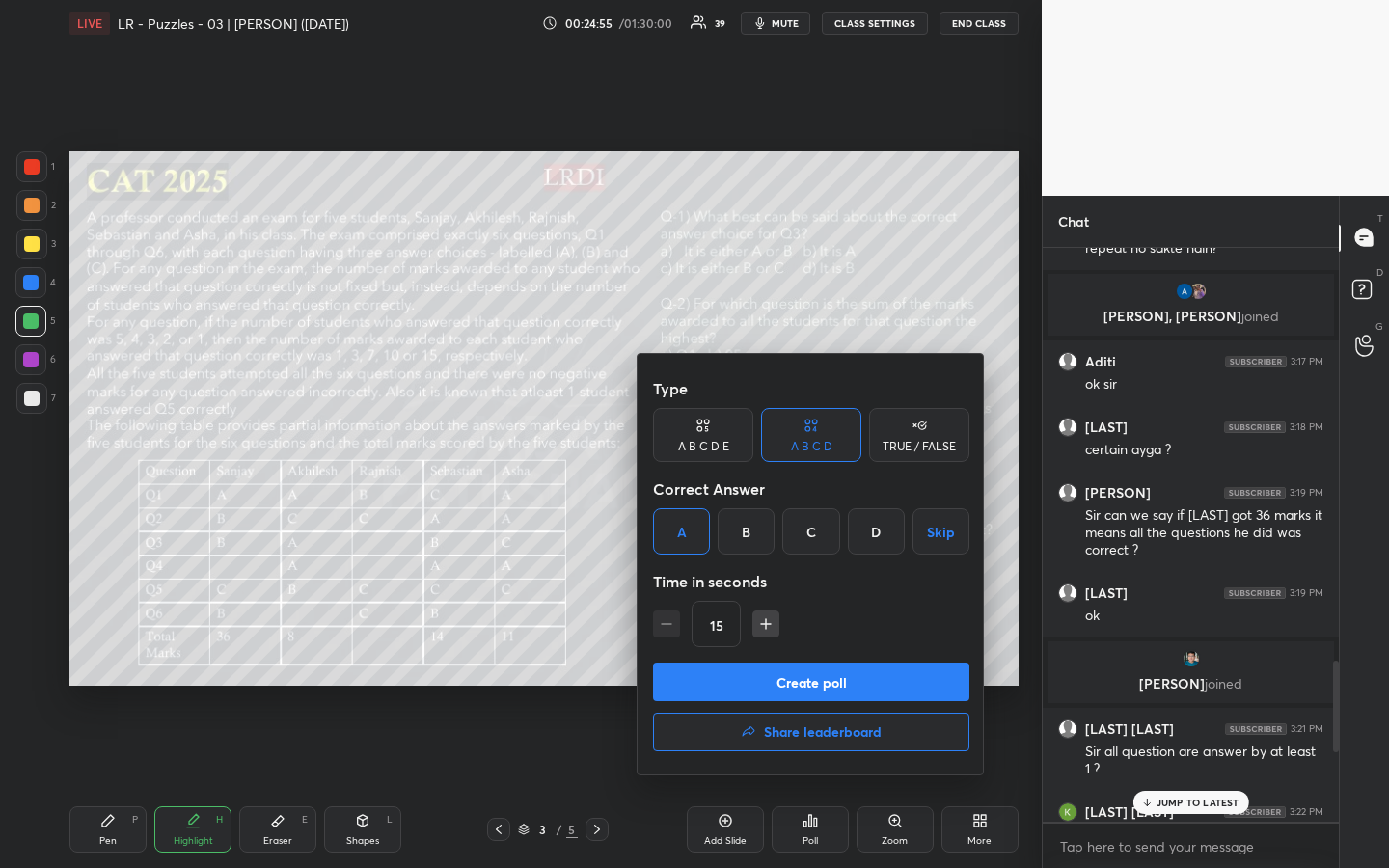 click on "Create poll" at bounding box center (811, 682) 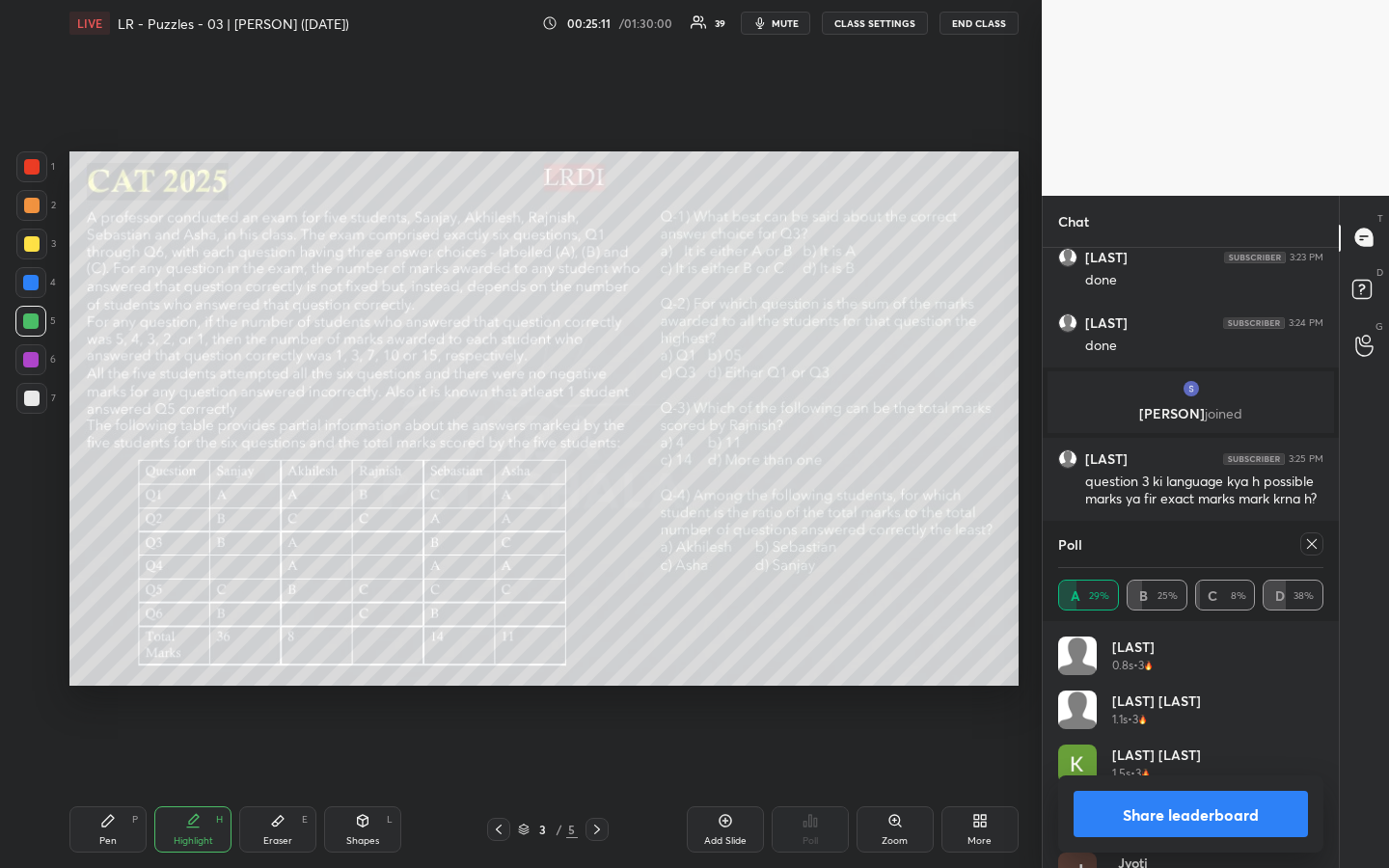 click on "Setting up your live class Poll for   secs No correct answer Start poll" at bounding box center (544, 419) 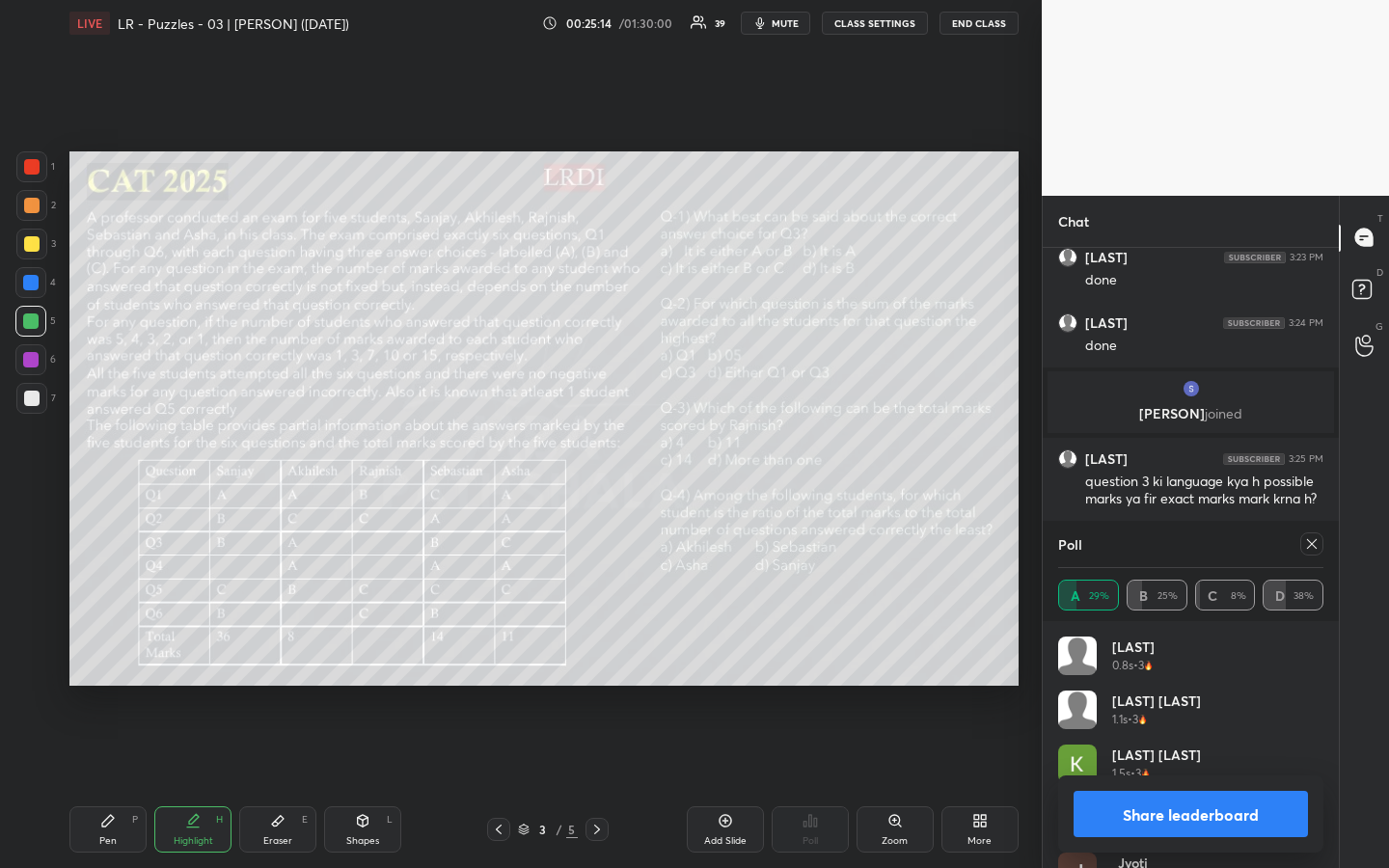 click 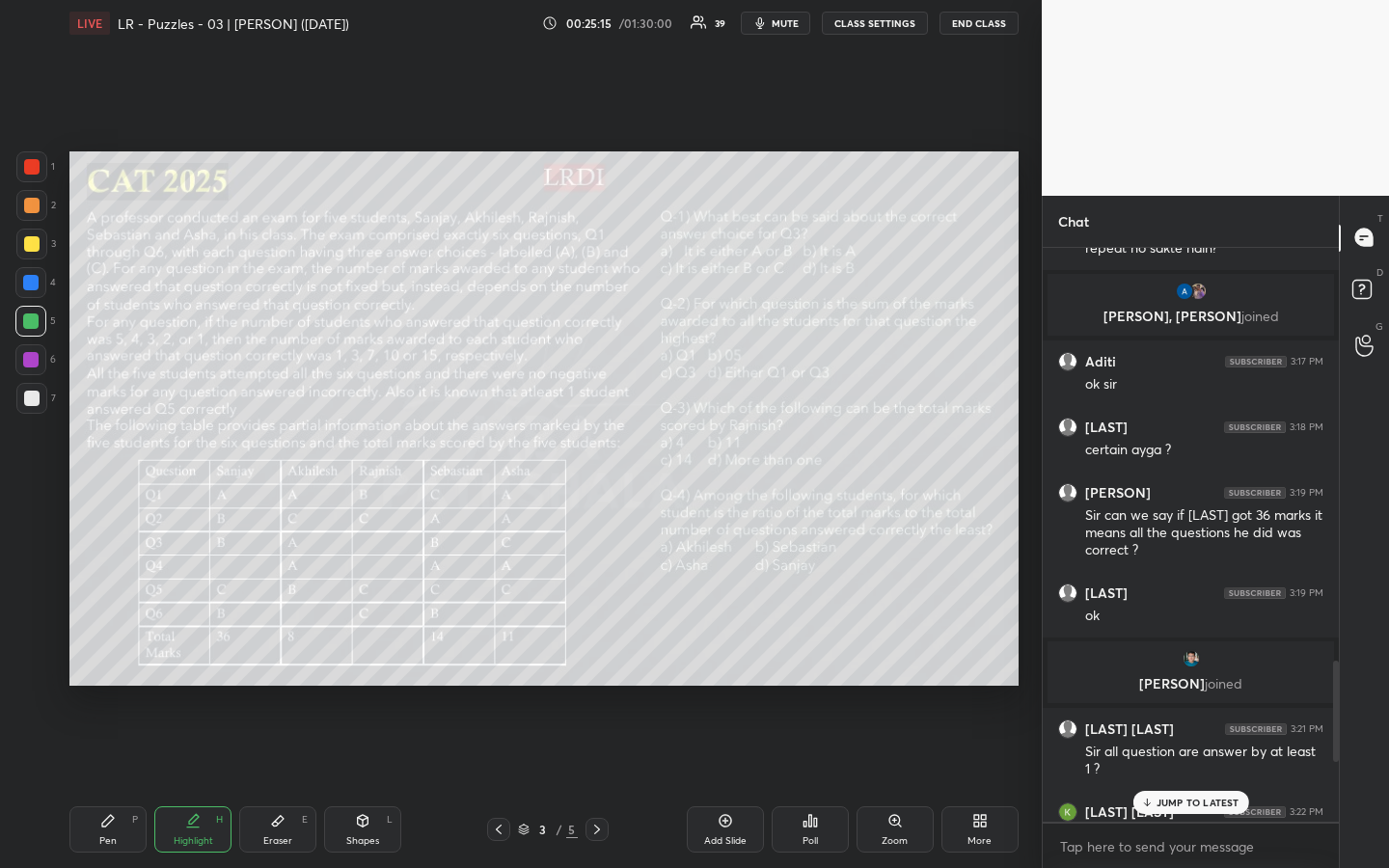 click on "Poll" at bounding box center (810, 841) 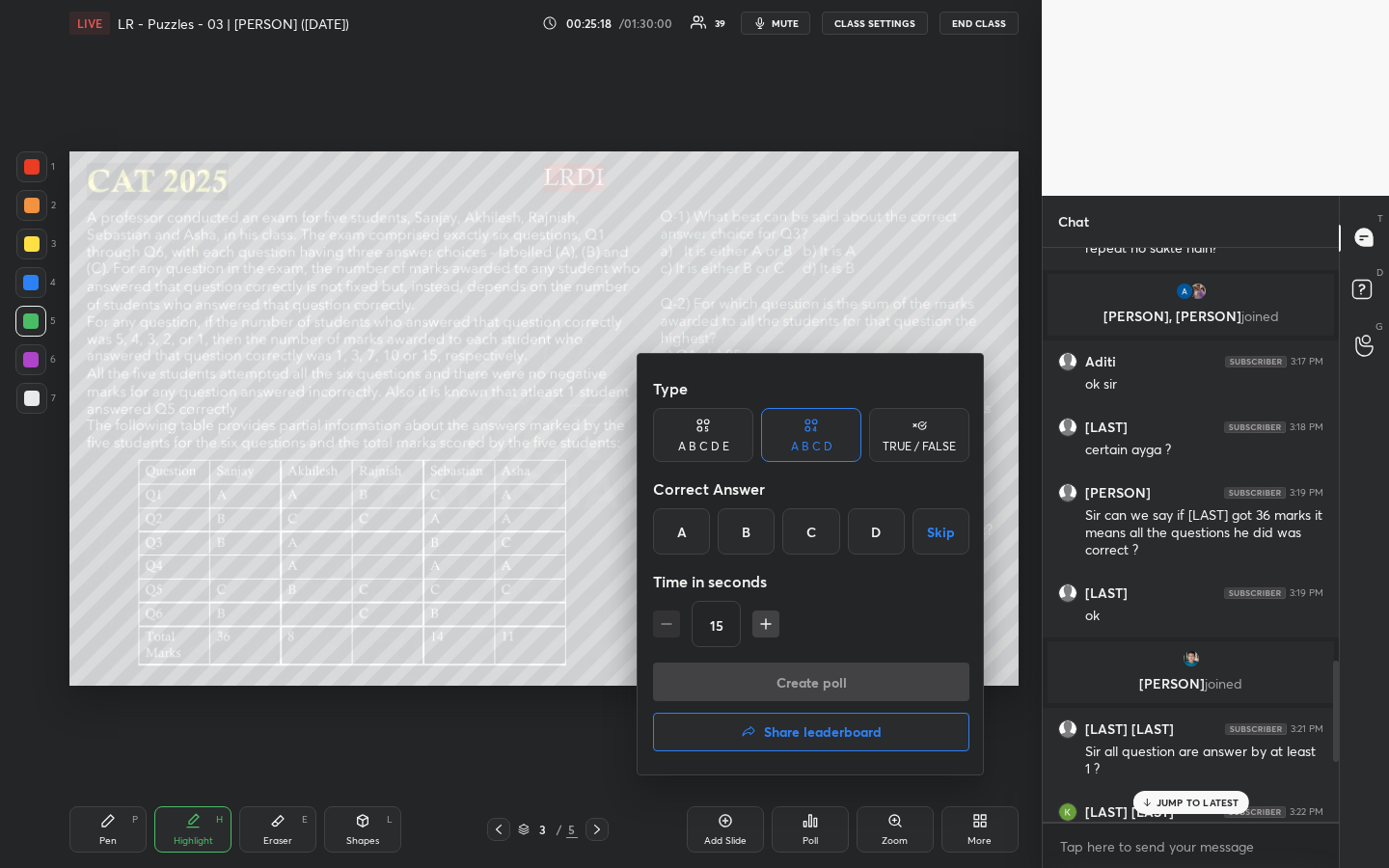 click on "C" at bounding box center [810, 531] 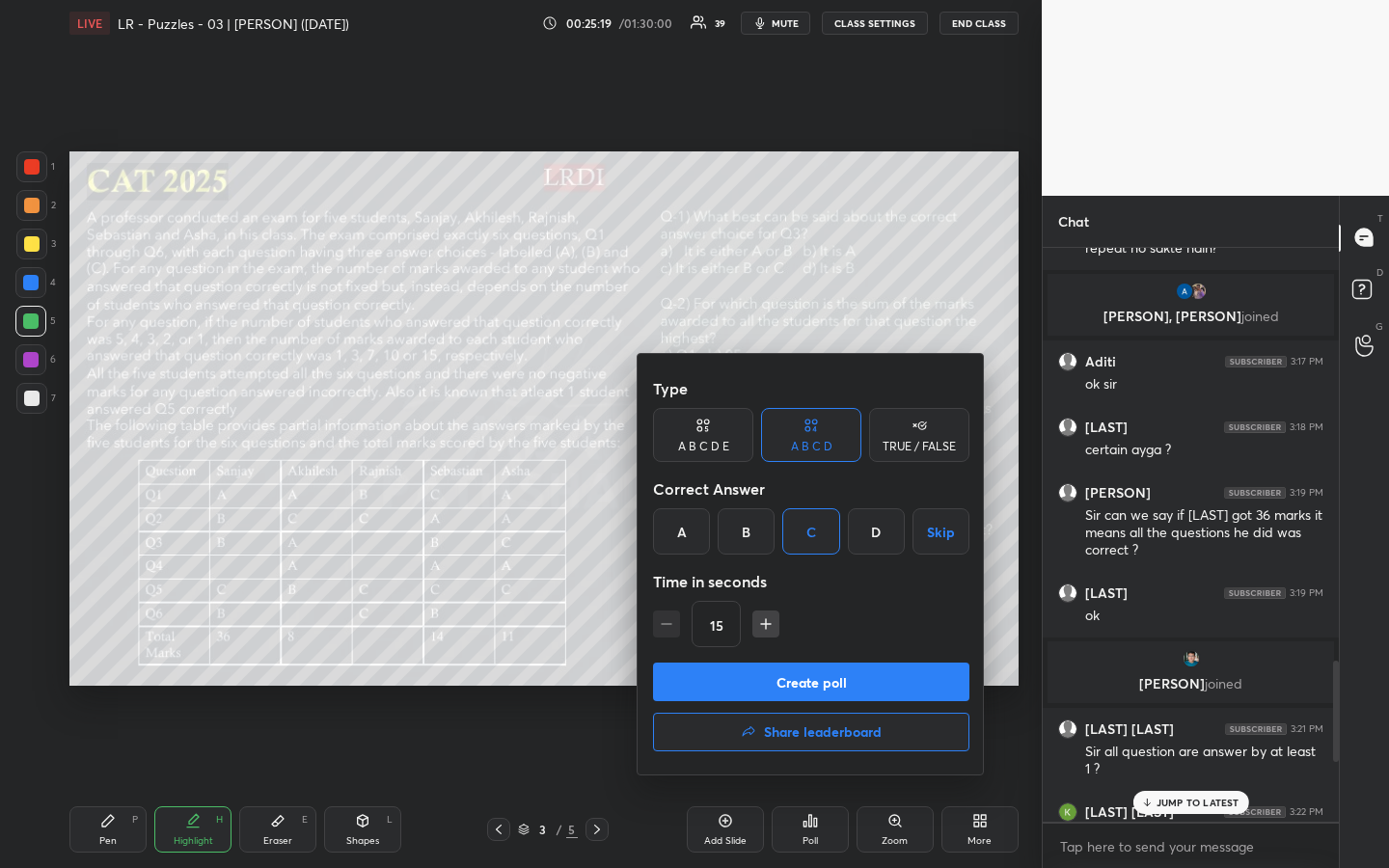 click on "Create poll" at bounding box center [811, 682] 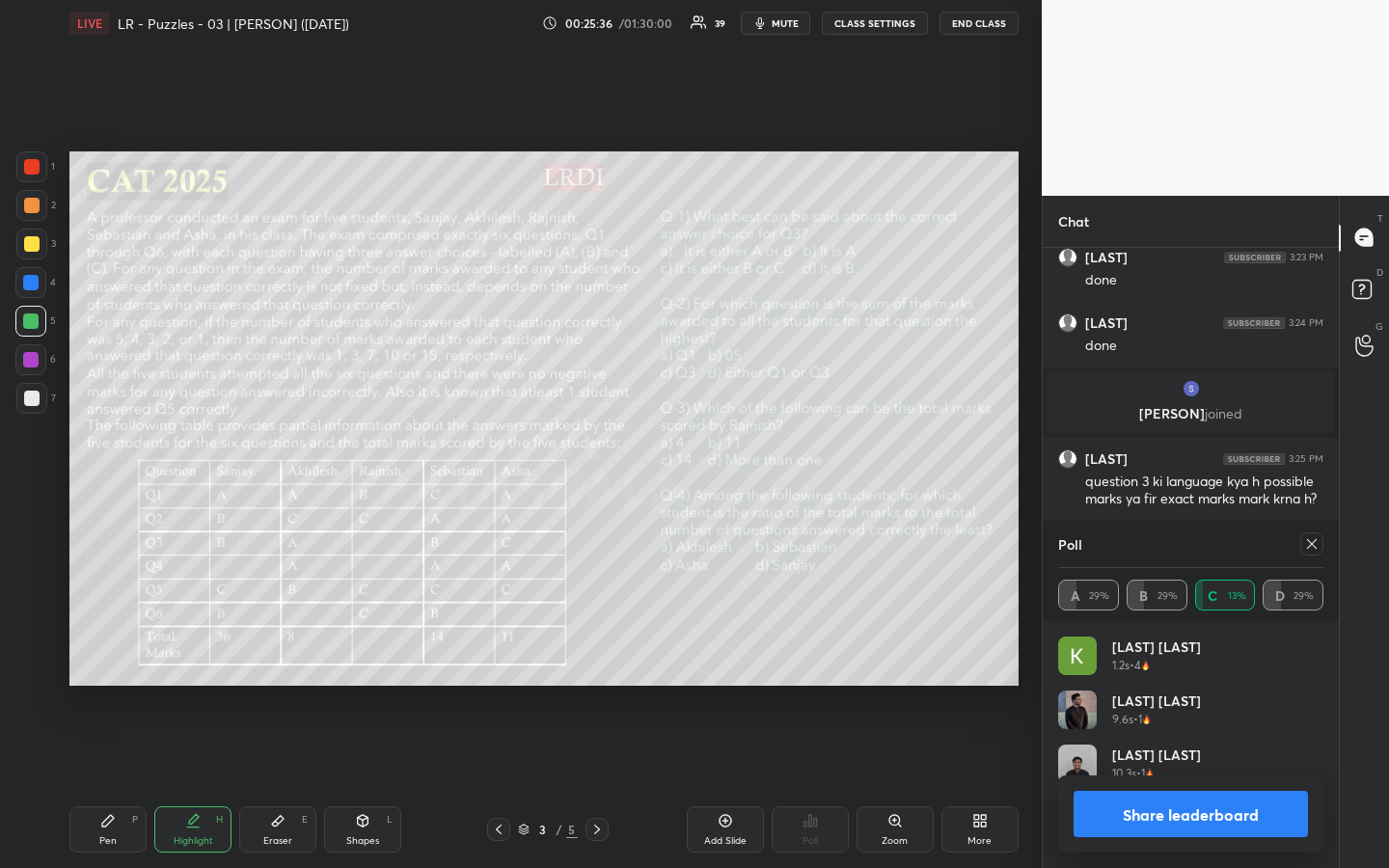click on "Share leaderboard" at bounding box center [1190, 814] 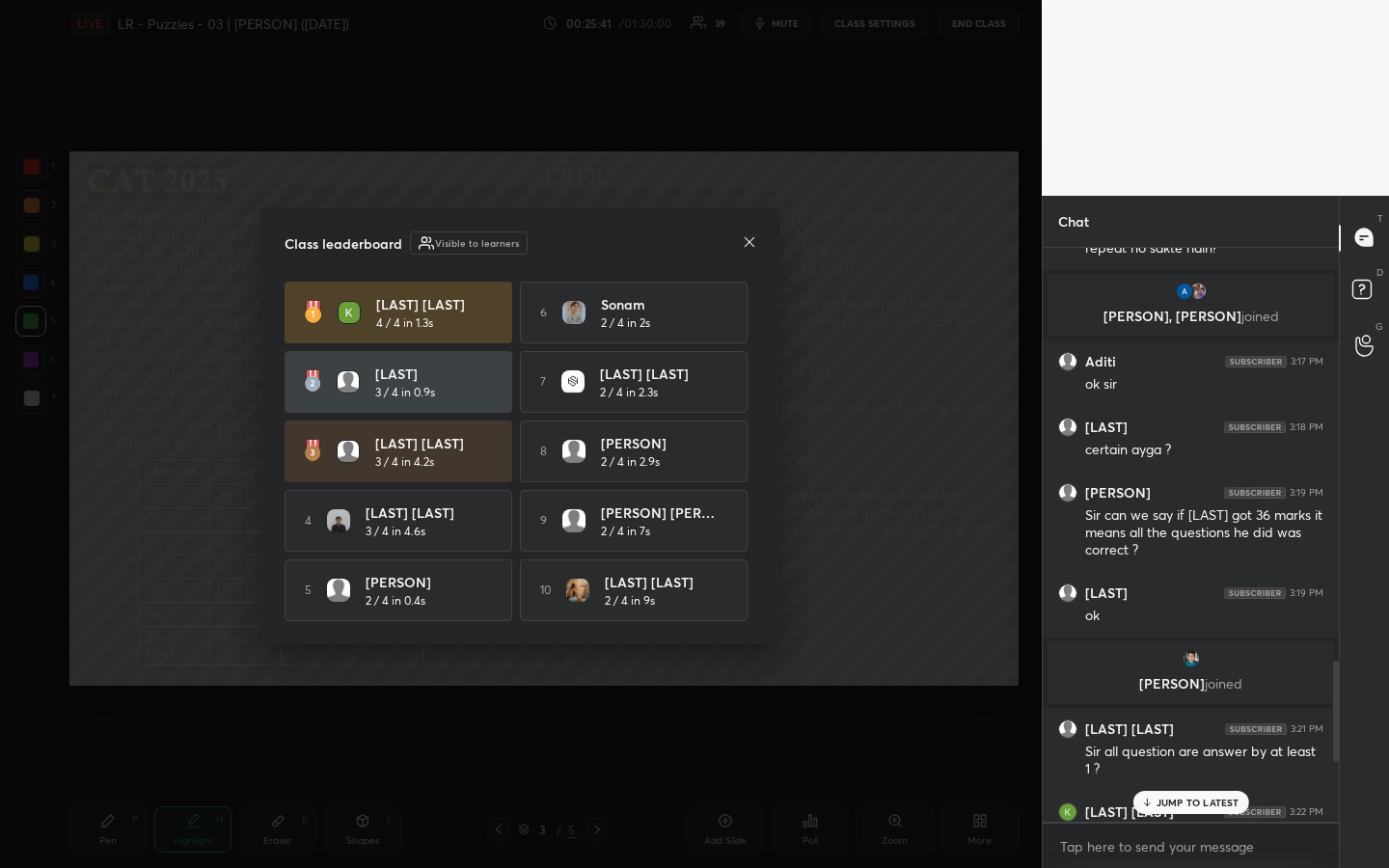 click 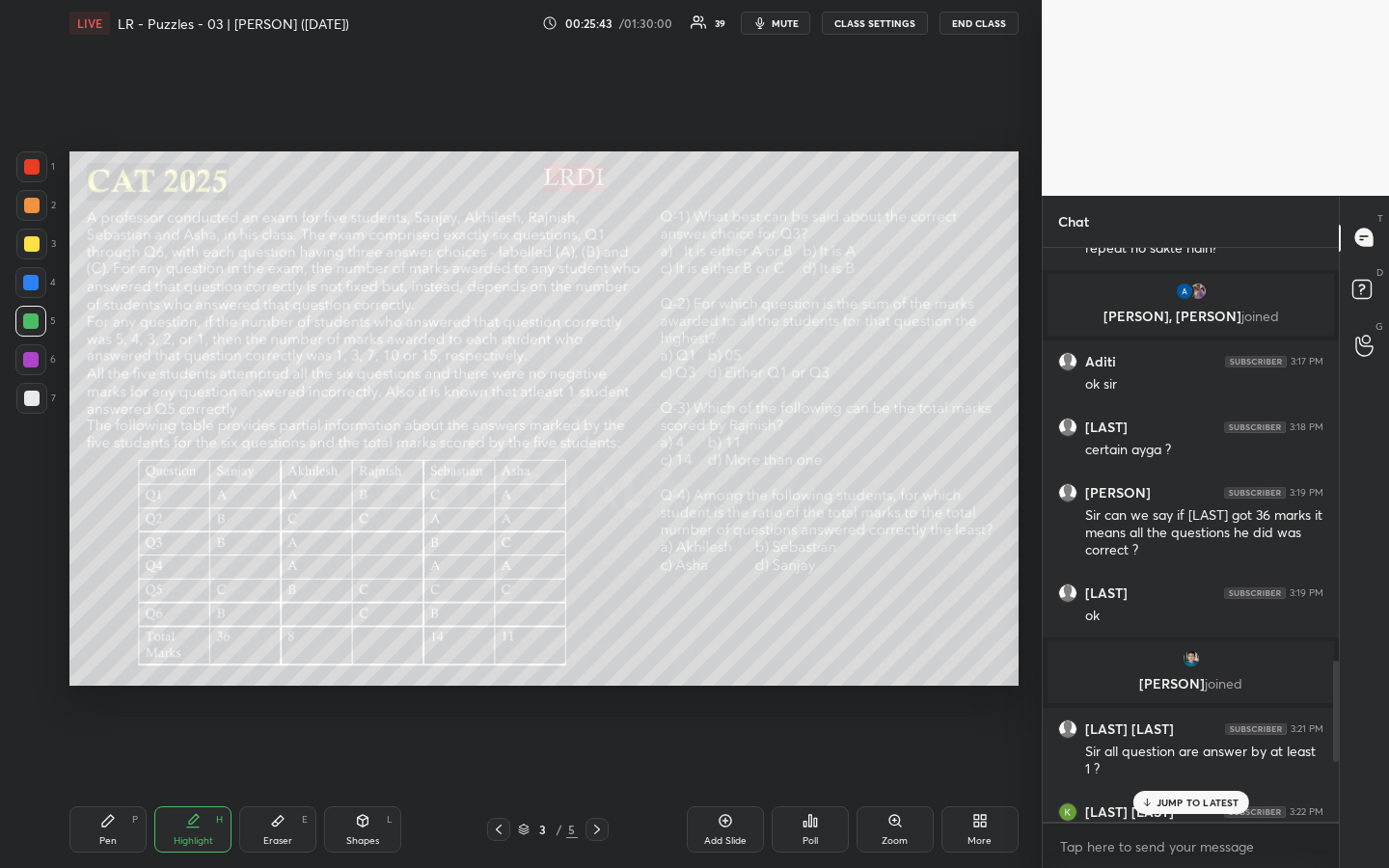 click on "JUMP TO LATEST" at bounding box center [1198, 802] 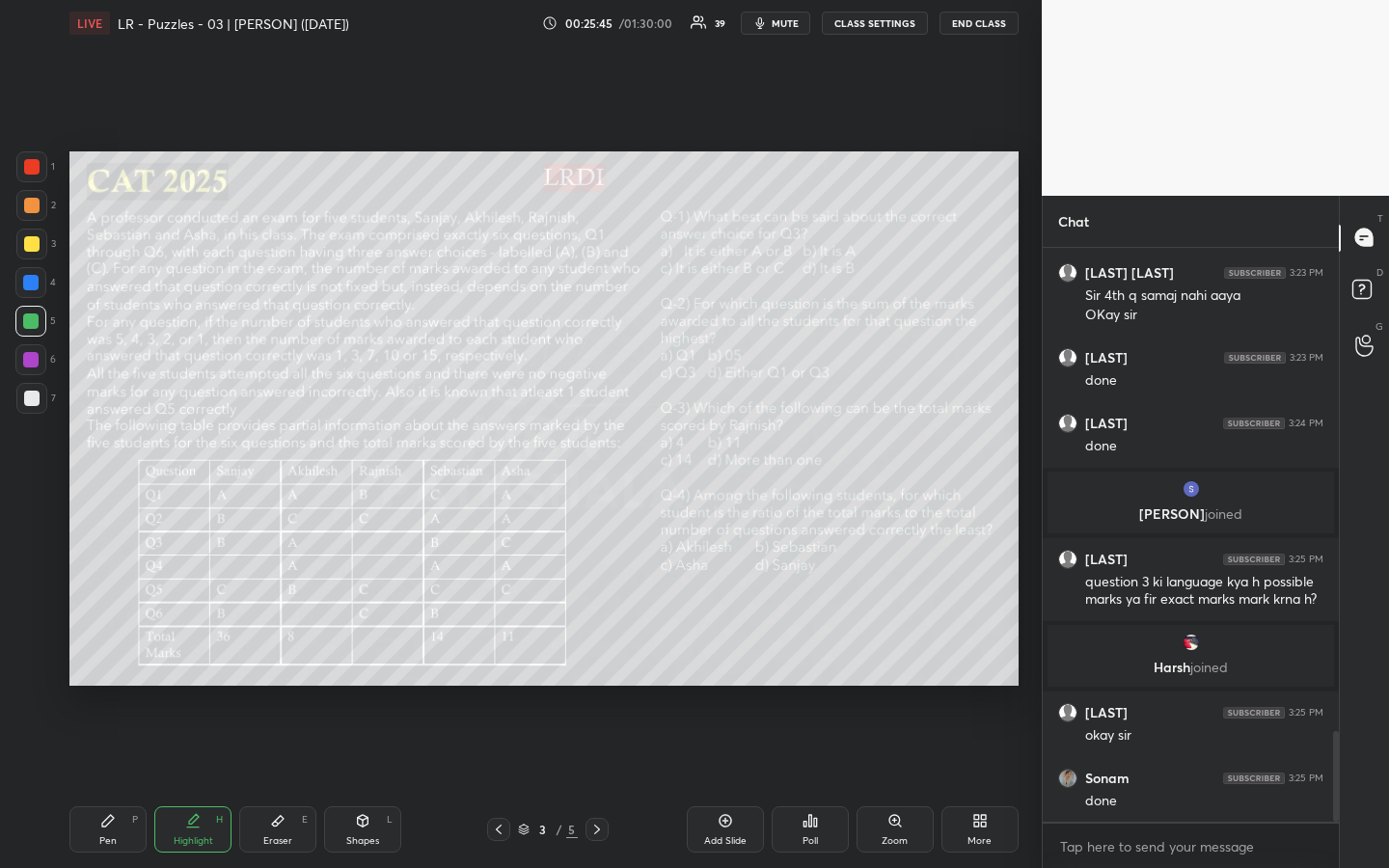 click on "Eraser E" at bounding box center (278, 829) 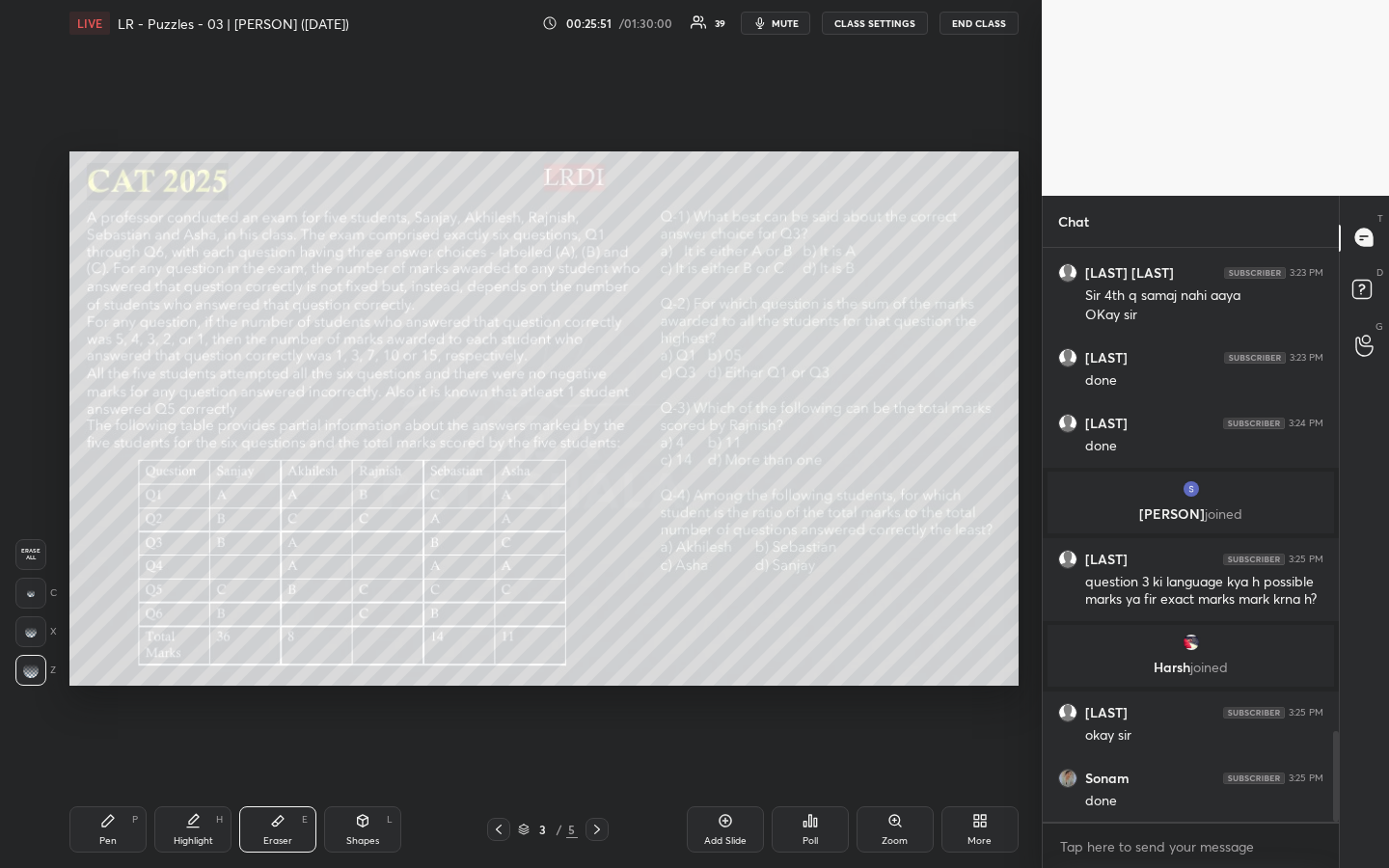 click 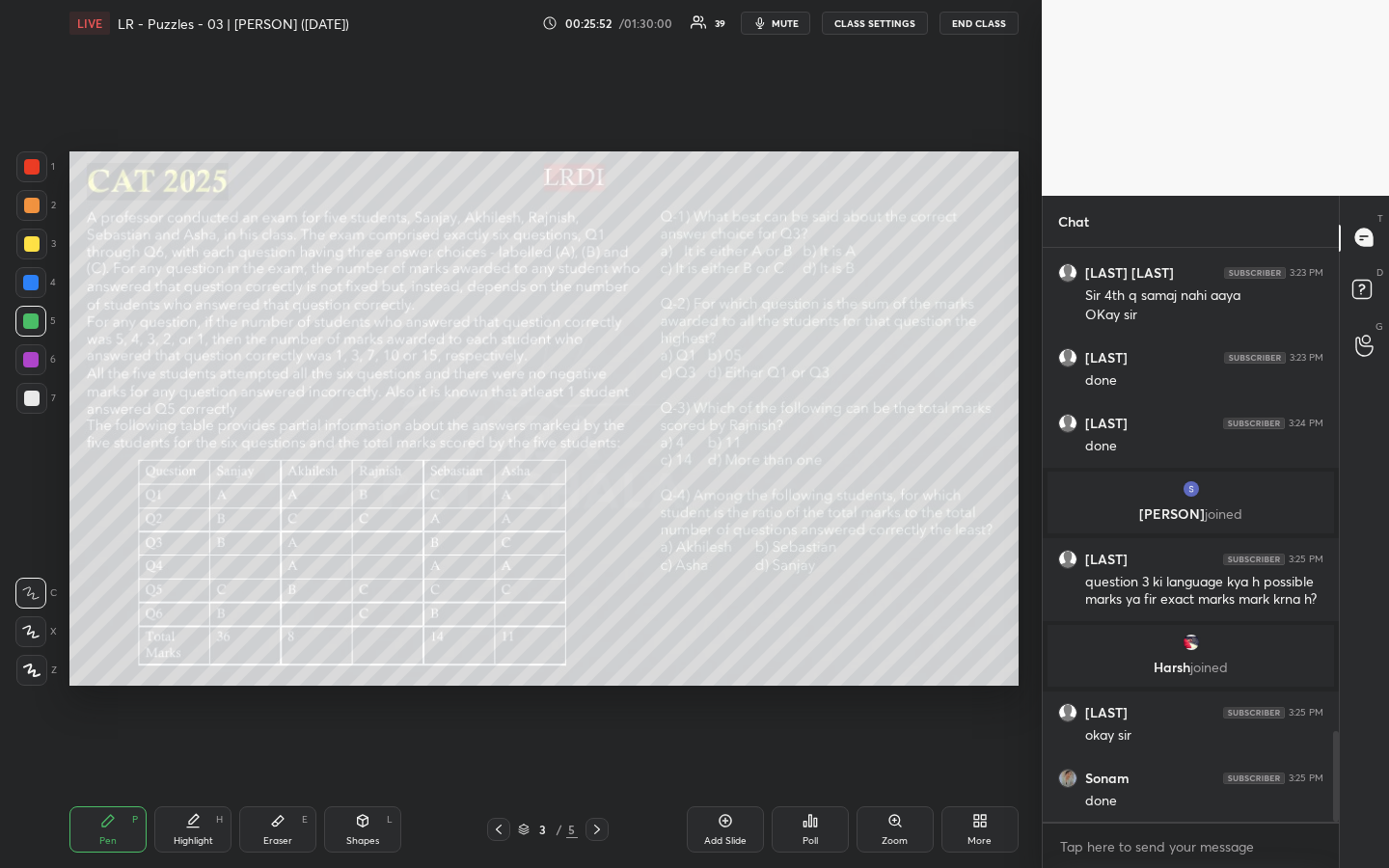 click at bounding box center (32, 244) 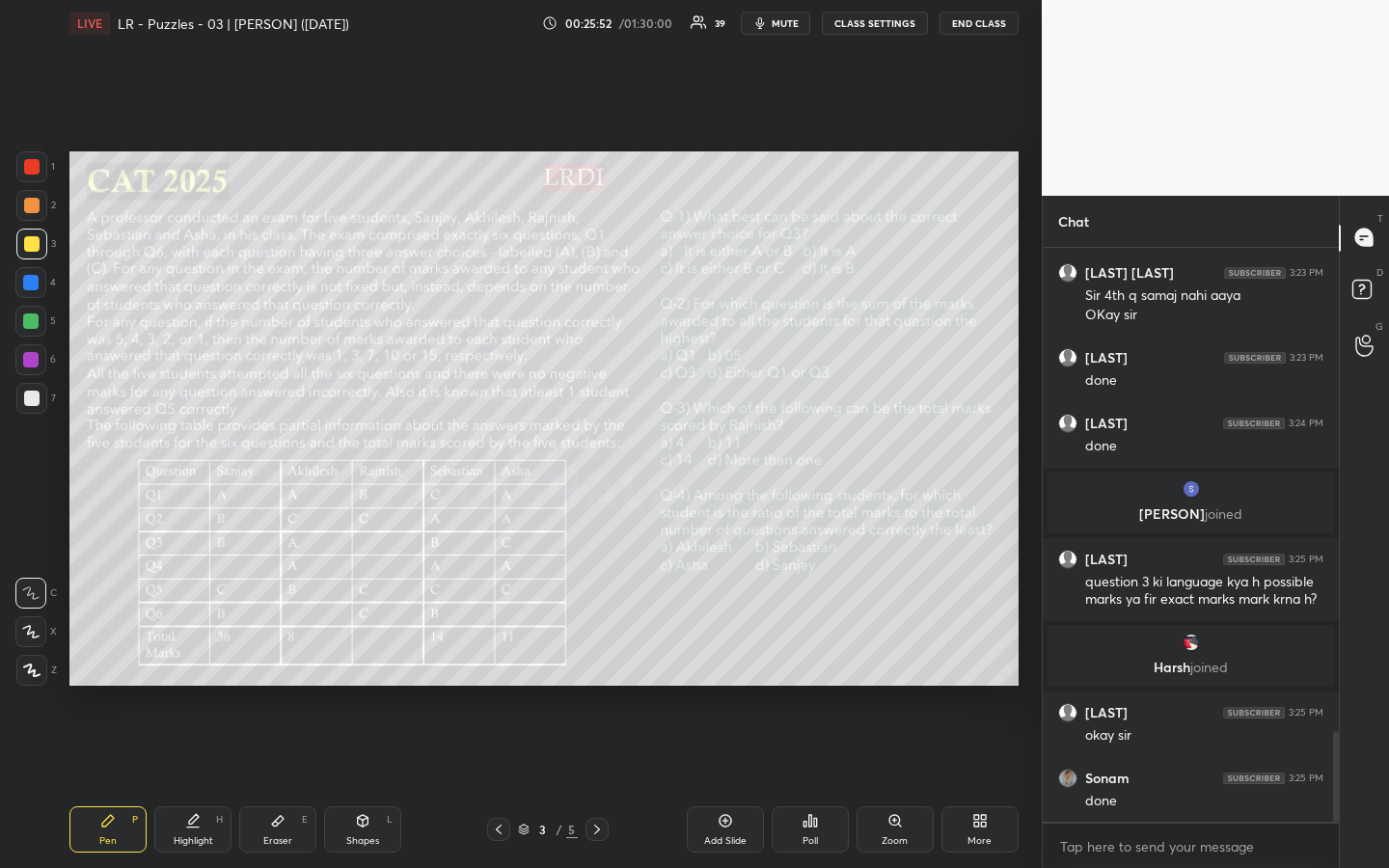 click at bounding box center [32, 205] 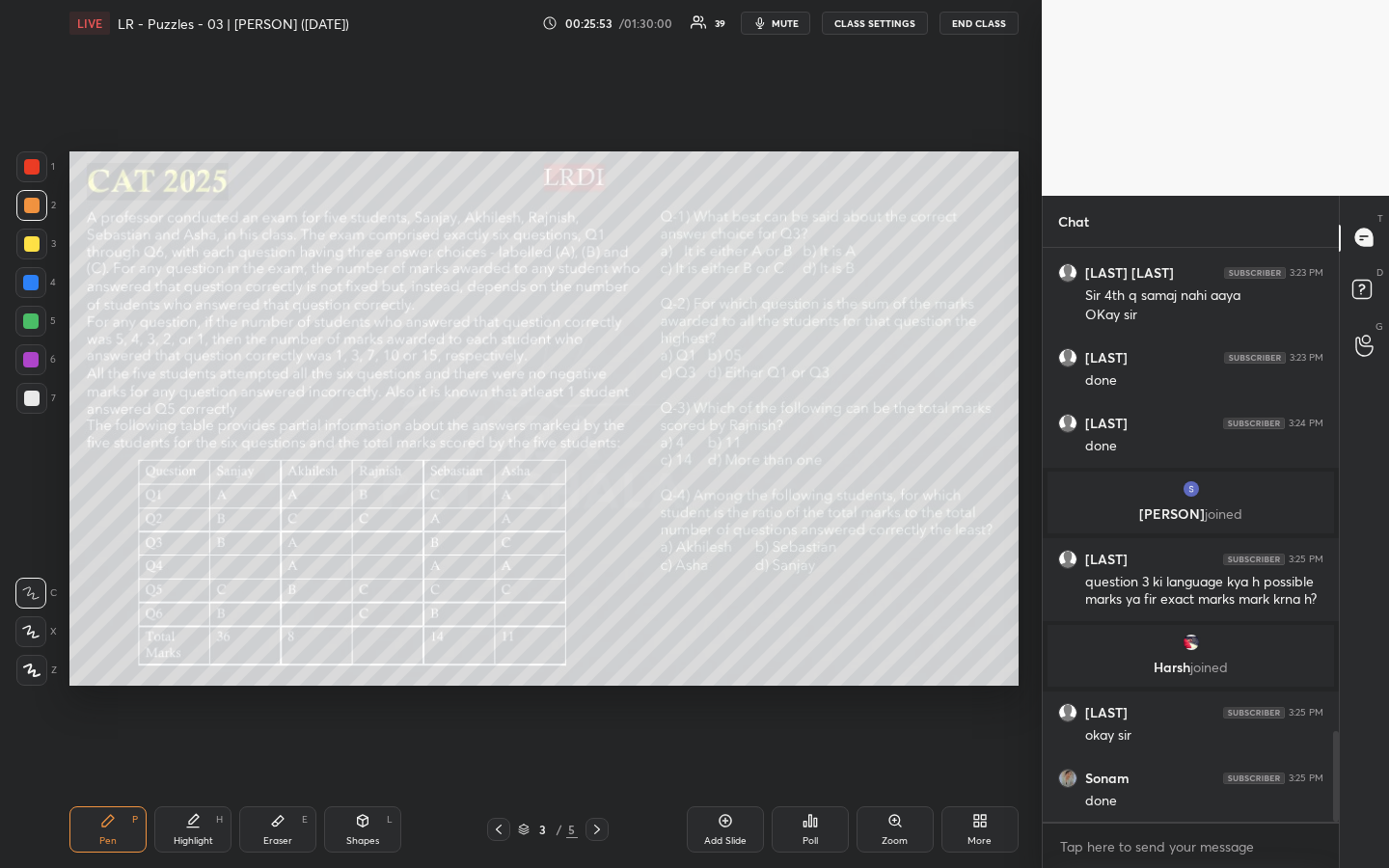 click on "Highlight" at bounding box center (193, 841) 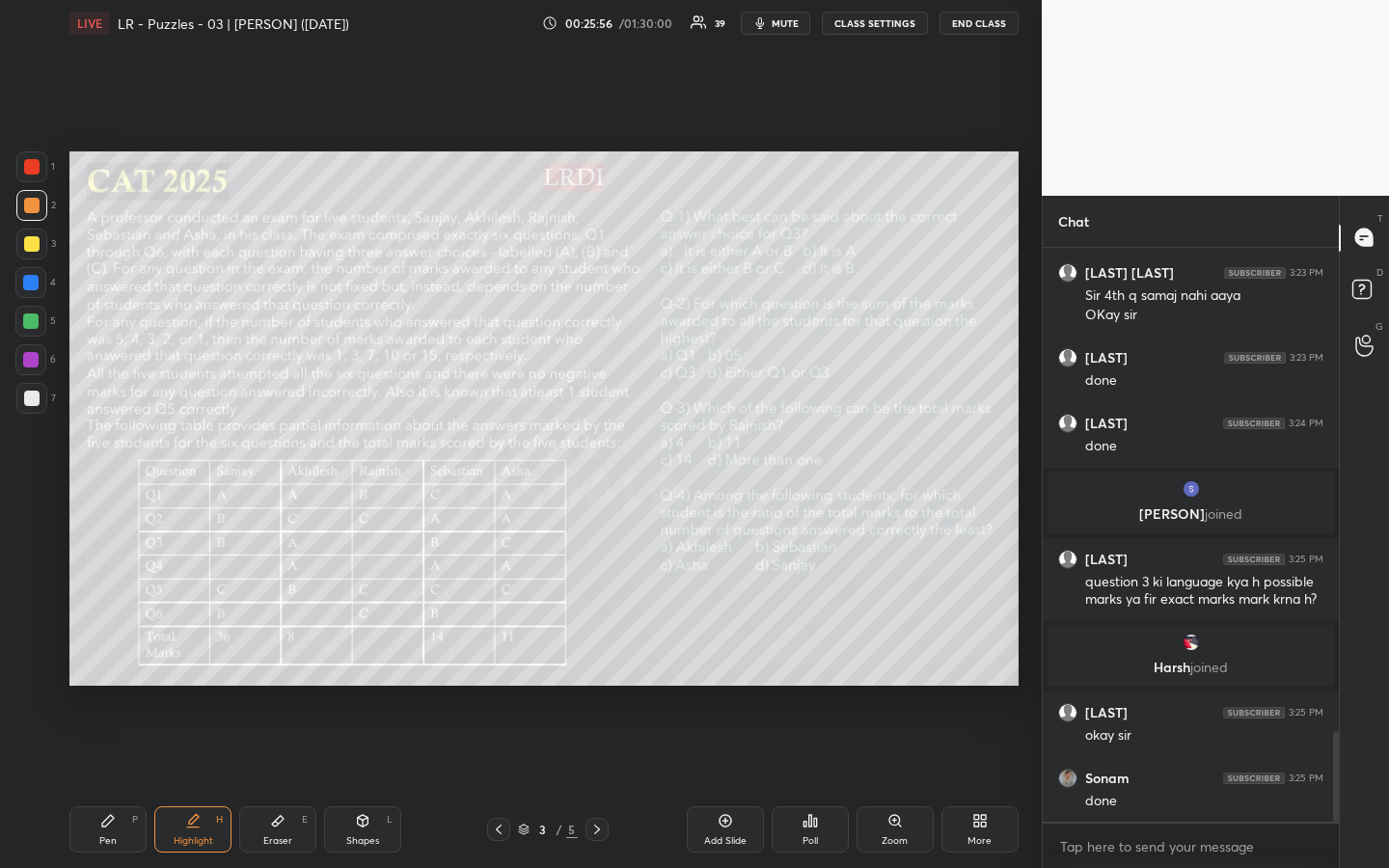 click on "Eraser E" at bounding box center (278, 829) 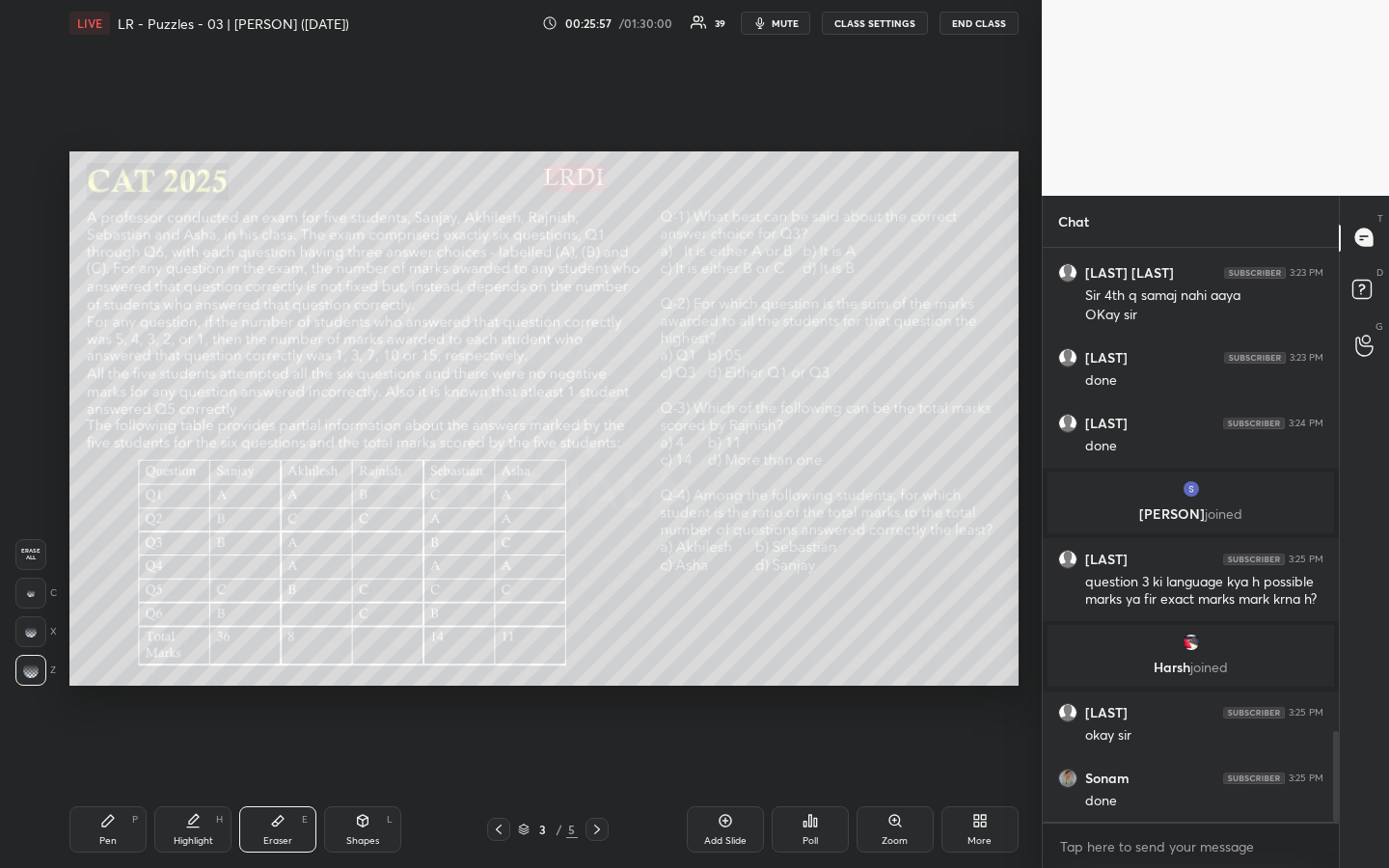 drag, startPoint x: 113, startPoint y: 804, endPoint x: 138, endPoint y: 779, distance: 35.355339 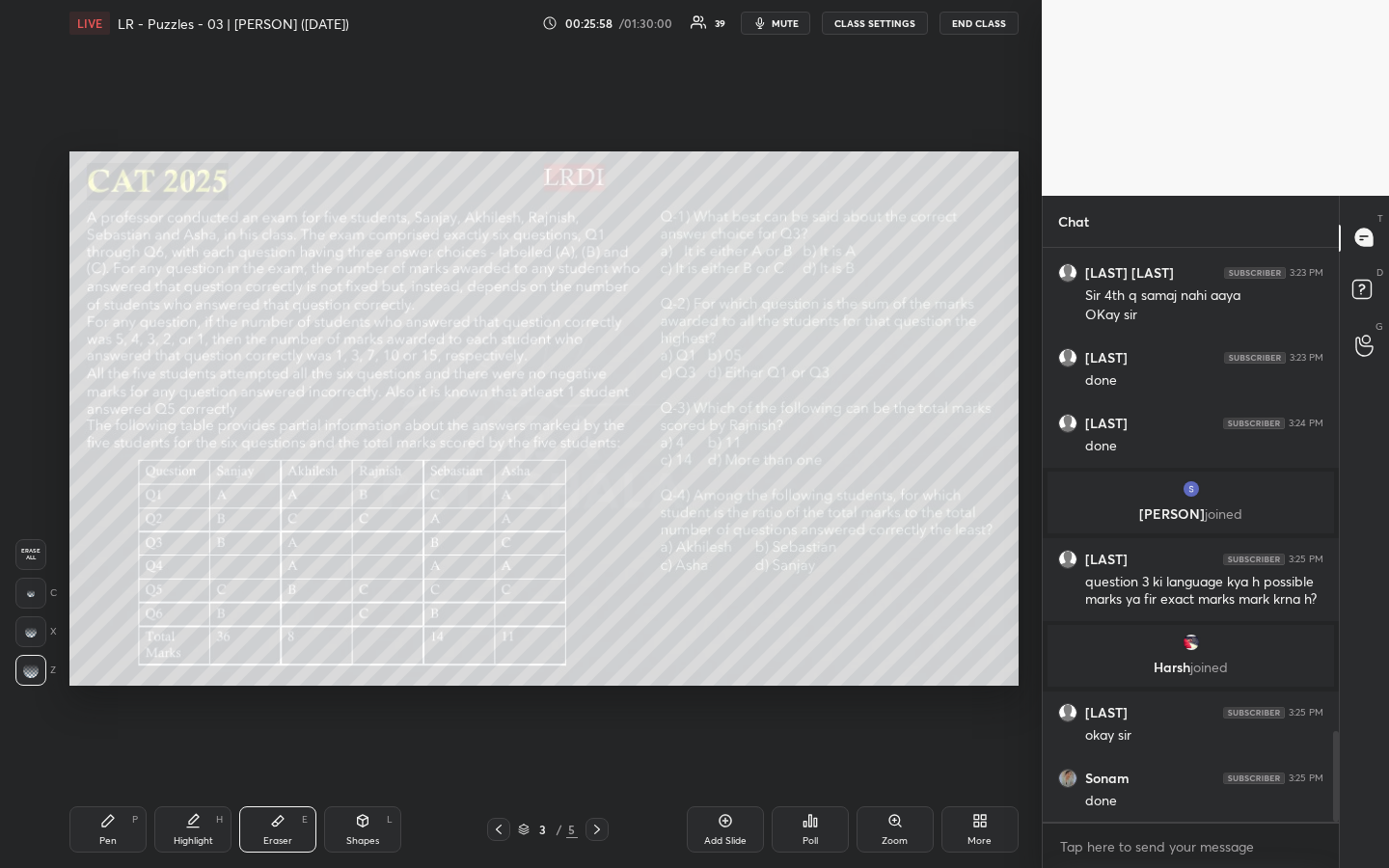 drag, startPoint x: 70, startPoint y: 828, endPoint x: 83, endPoint y: 830, distance: 13.152946 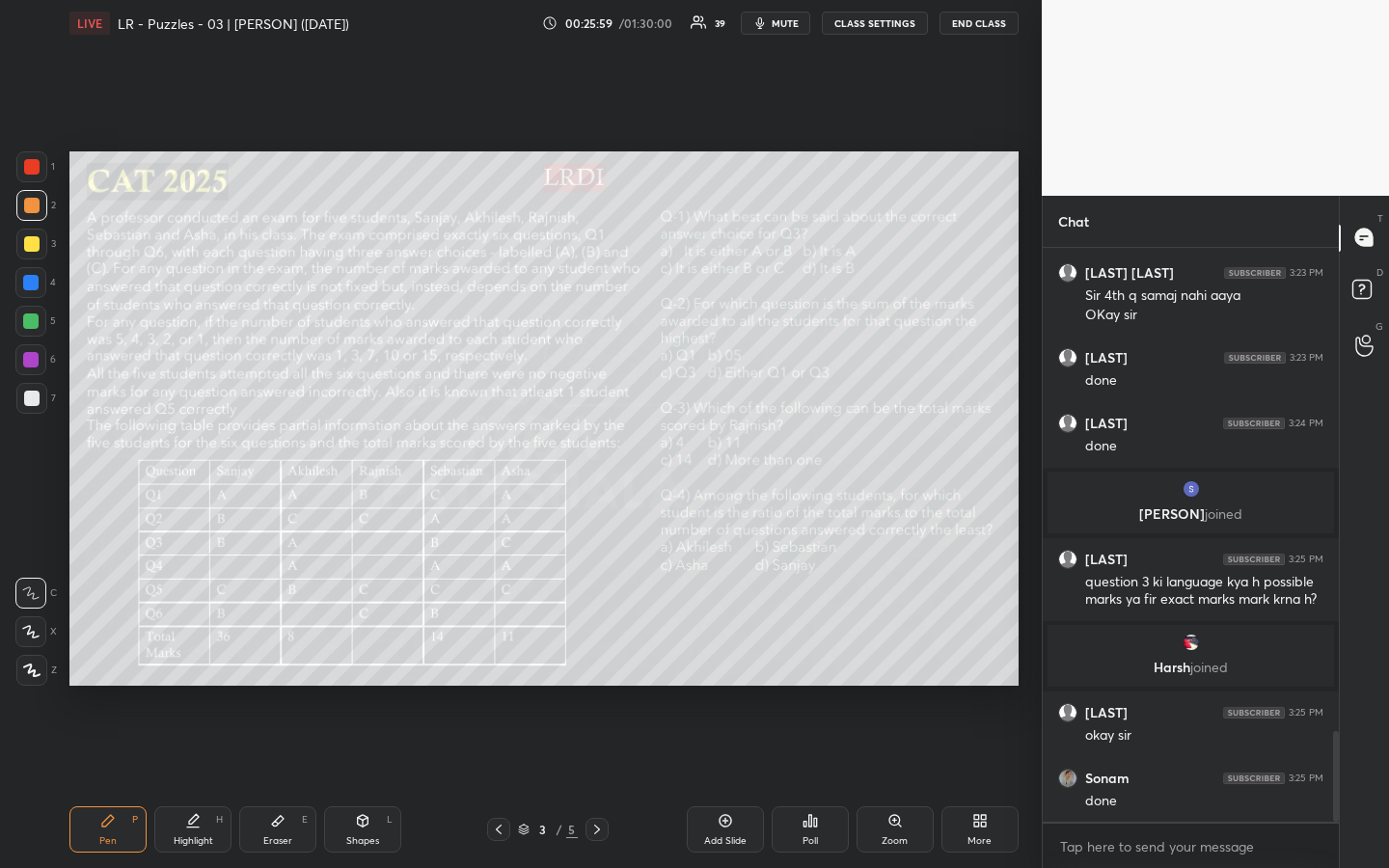 click at bounding box center (32, 205) 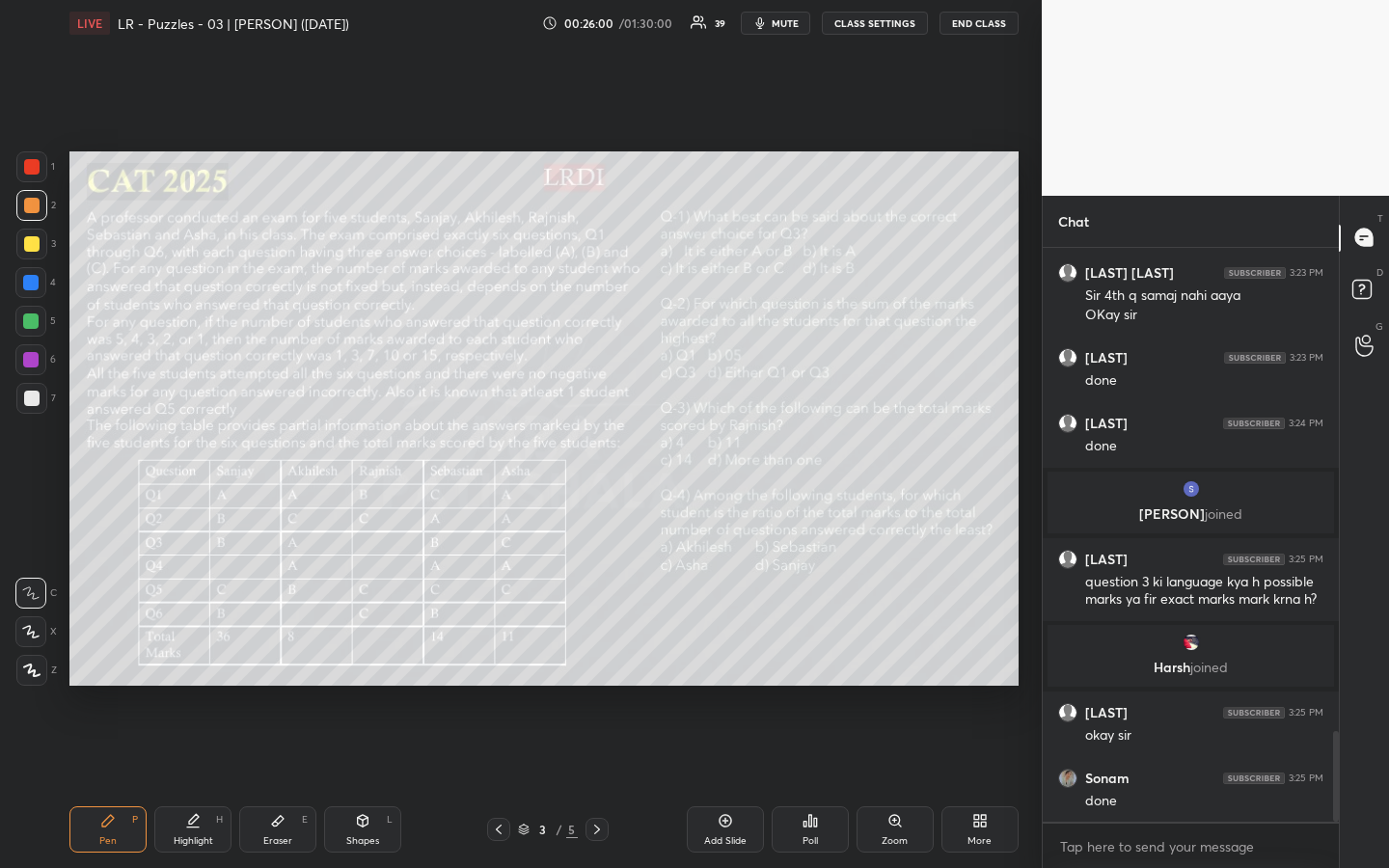 click on "Highlight H" at bounding box center [193, 829] 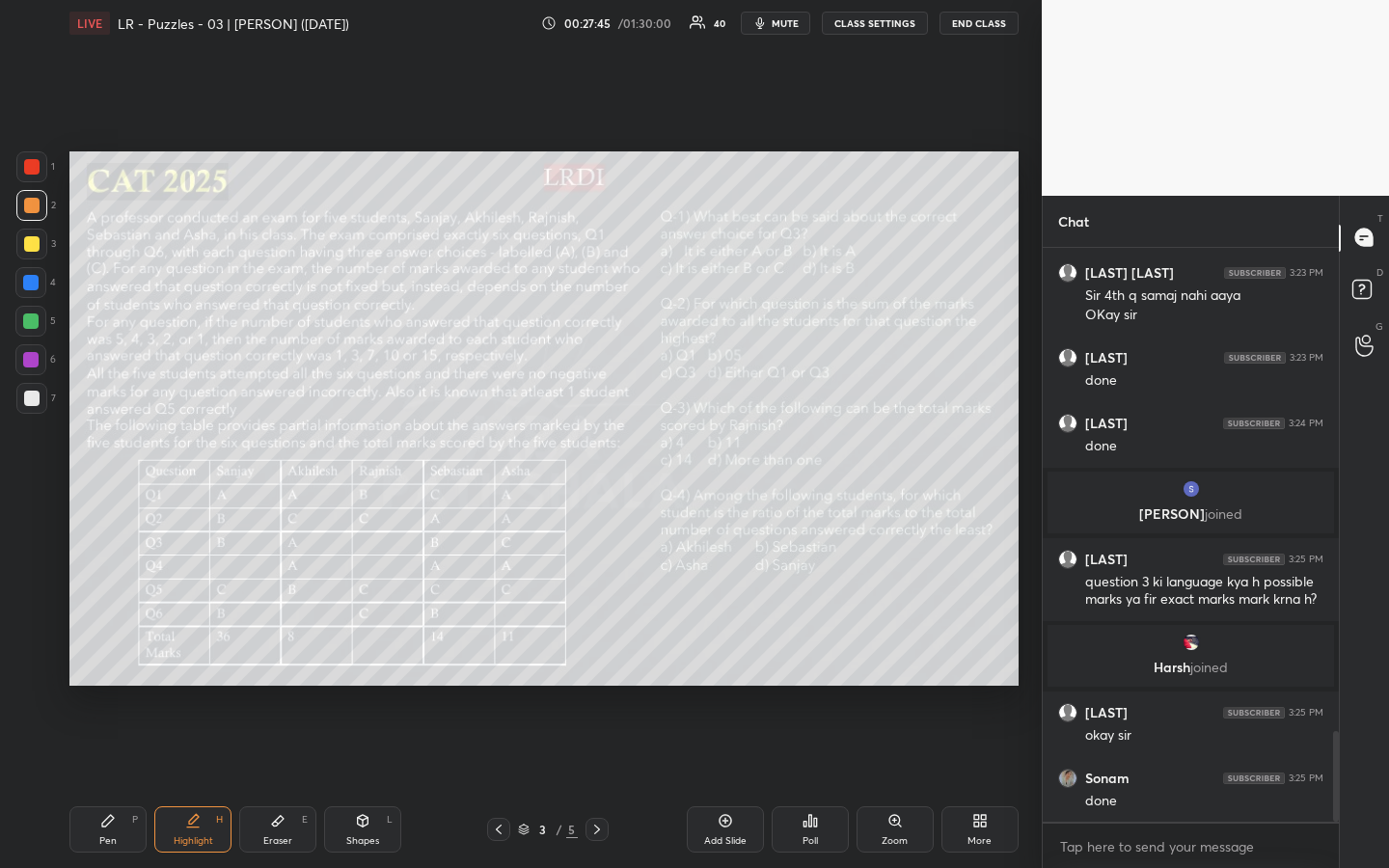 click on "Highlight H" at bounding box center [193, 829] 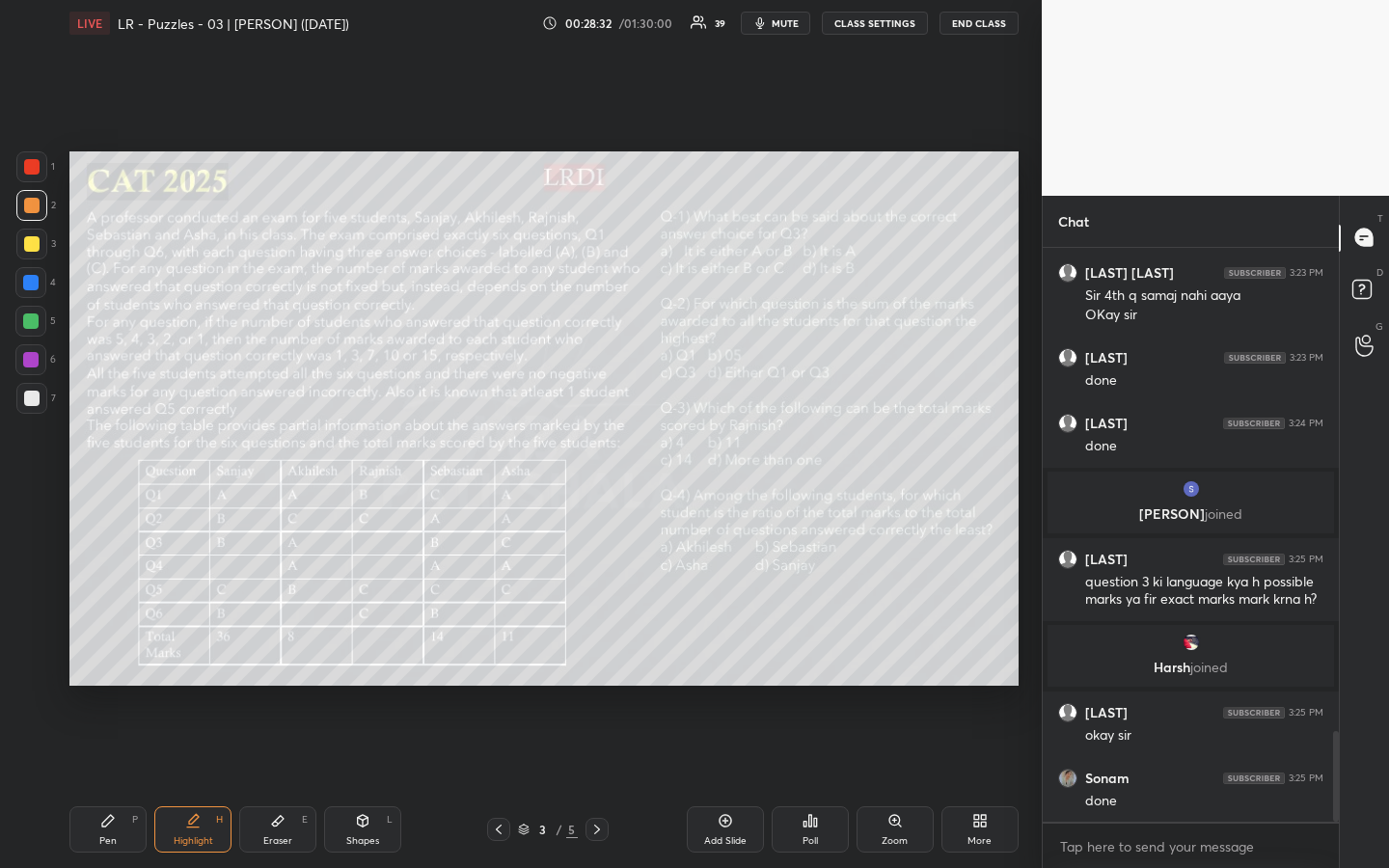 click on "Pen P" at bounding box center [108, 829] 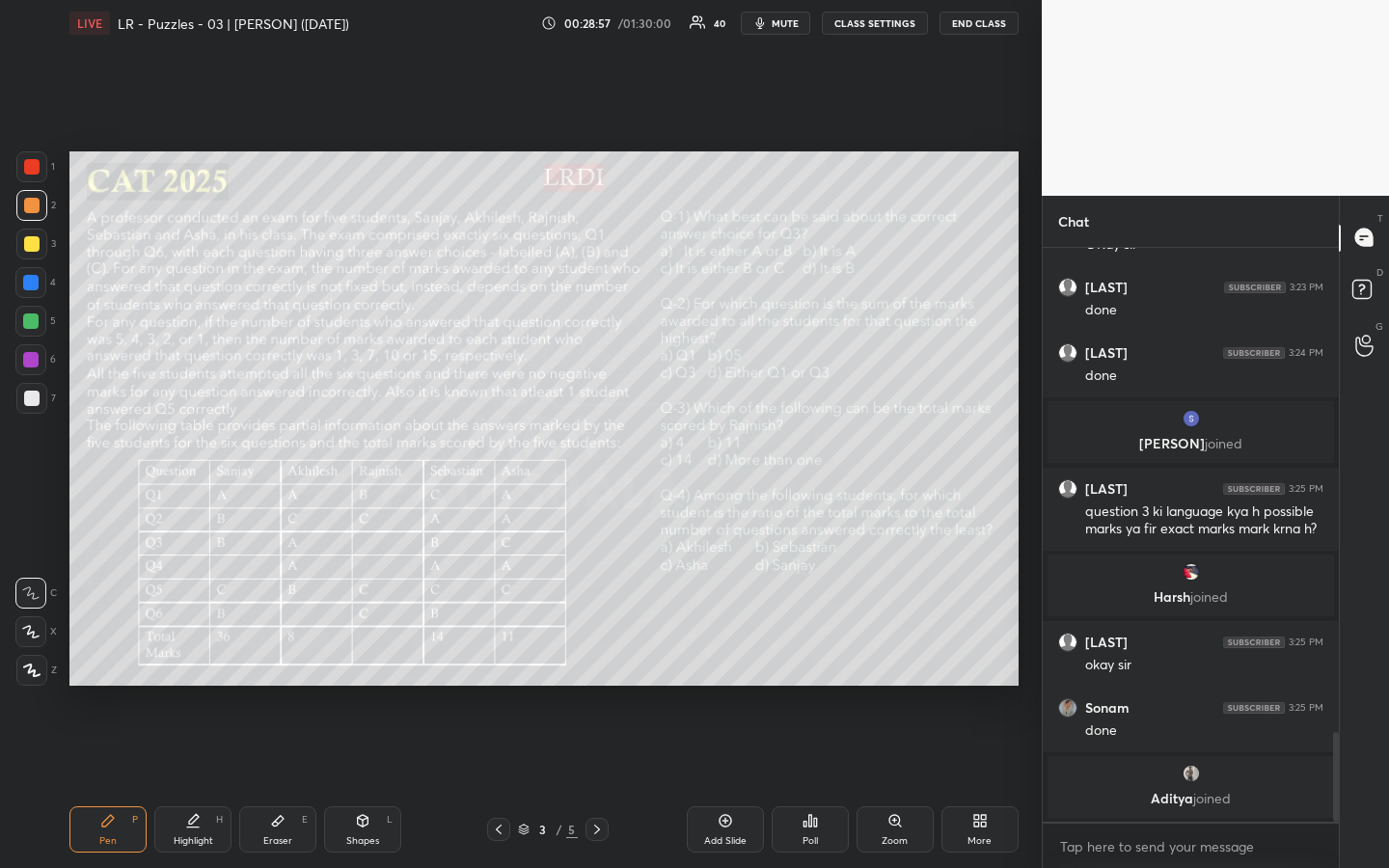 scroll, scrollTop: 3064, scrollLeft: 0, axis: vertical 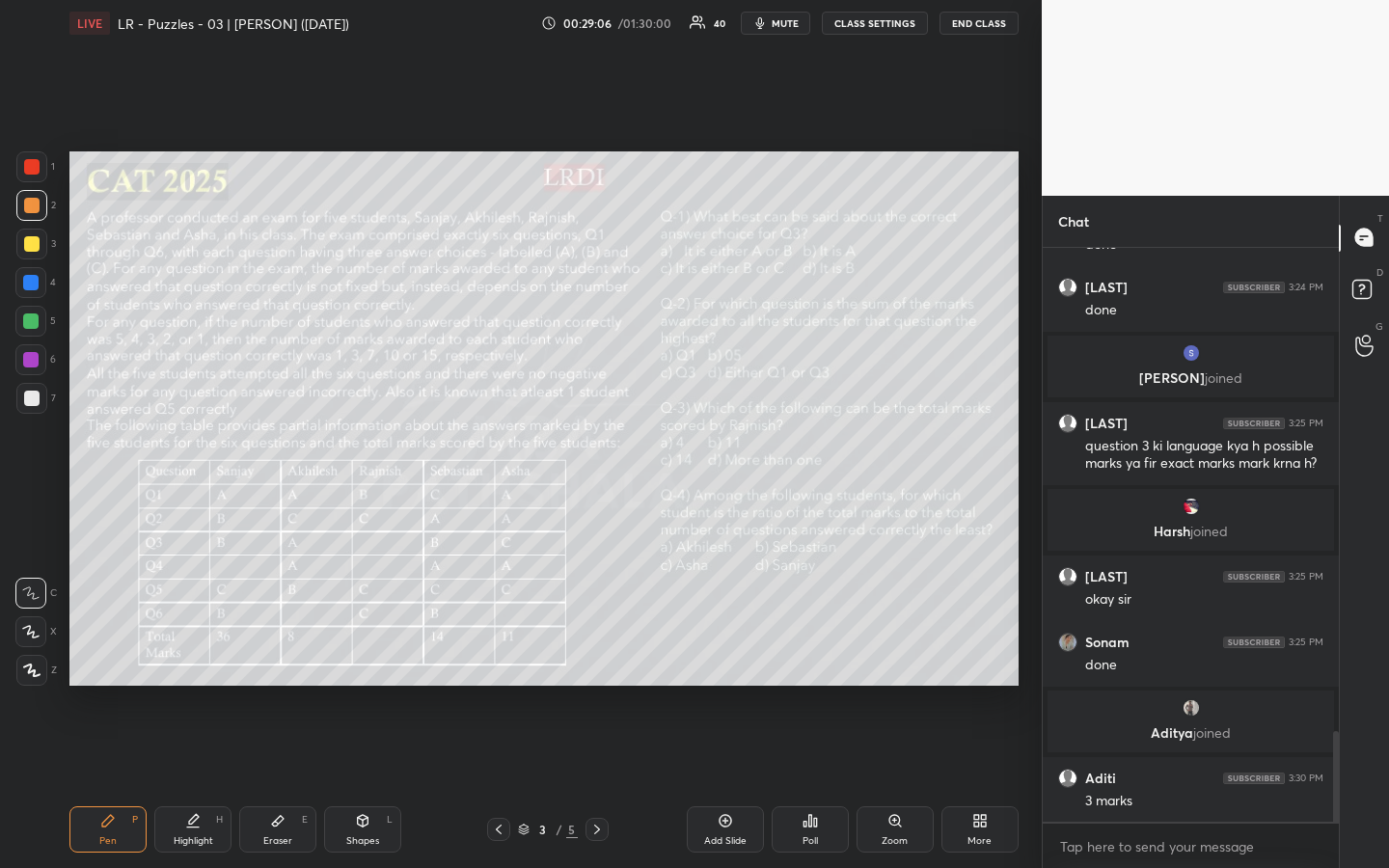 click 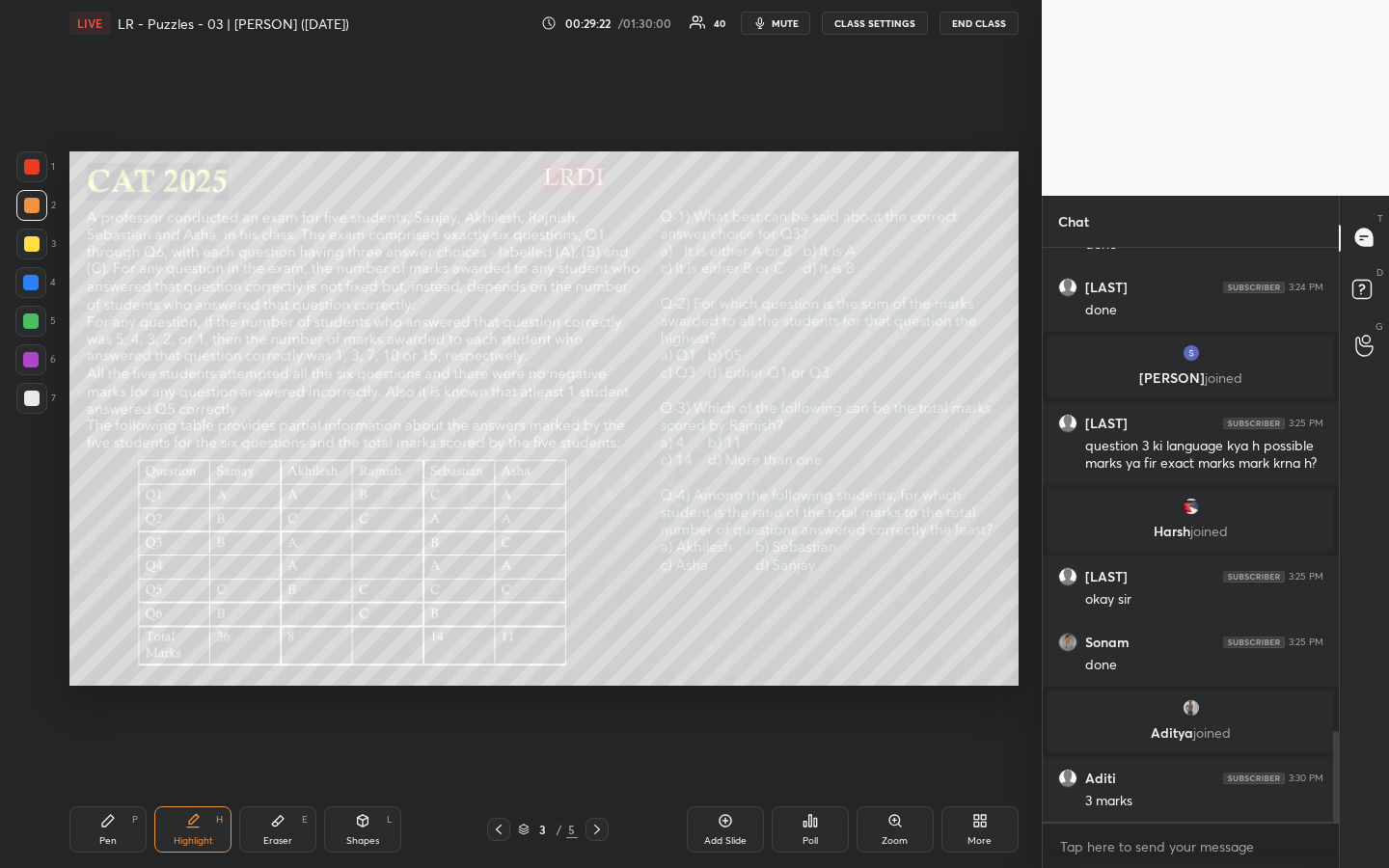 click on "Pen" at bounding box center (108, 841) 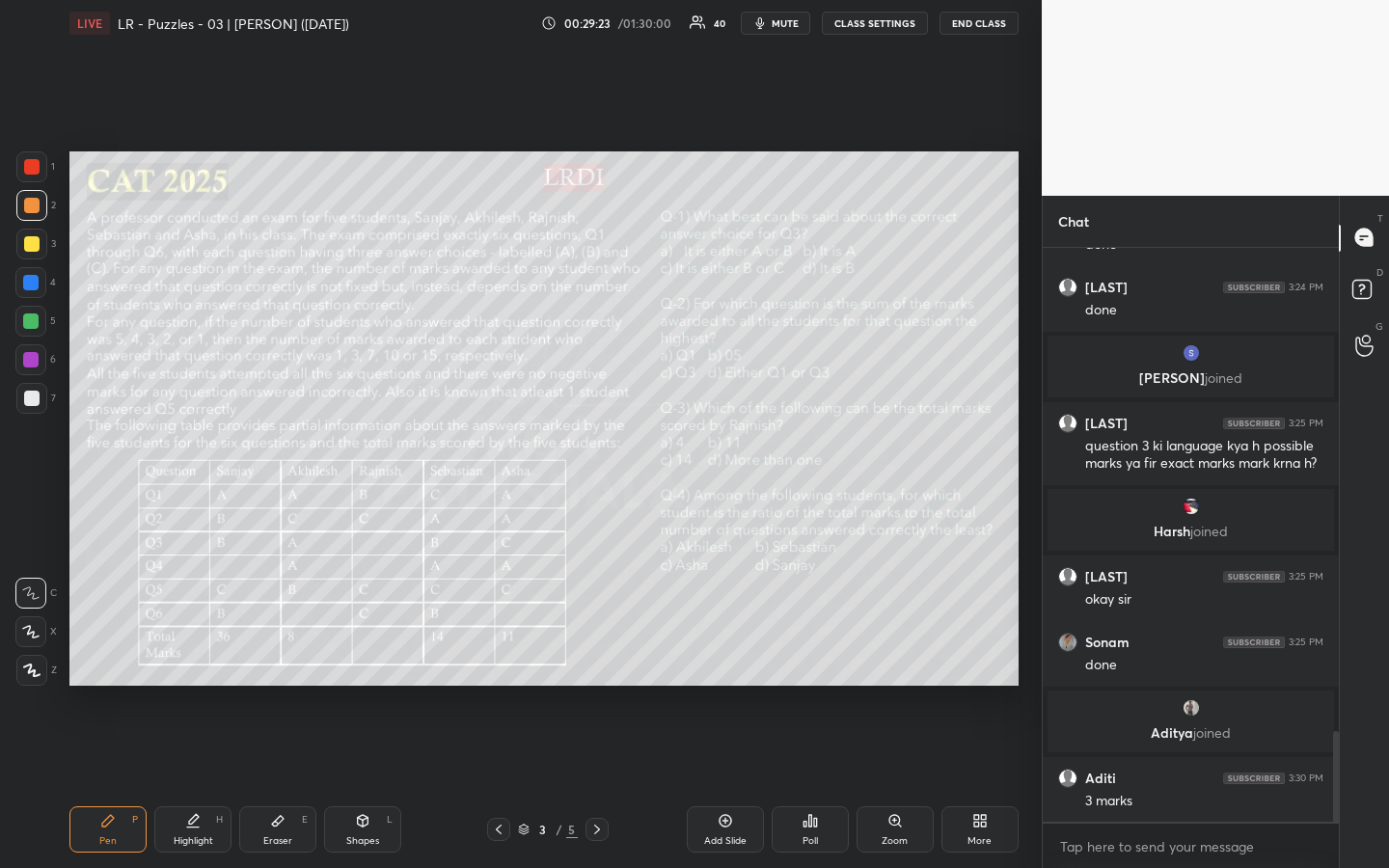 click at bounding box center (32, 244) 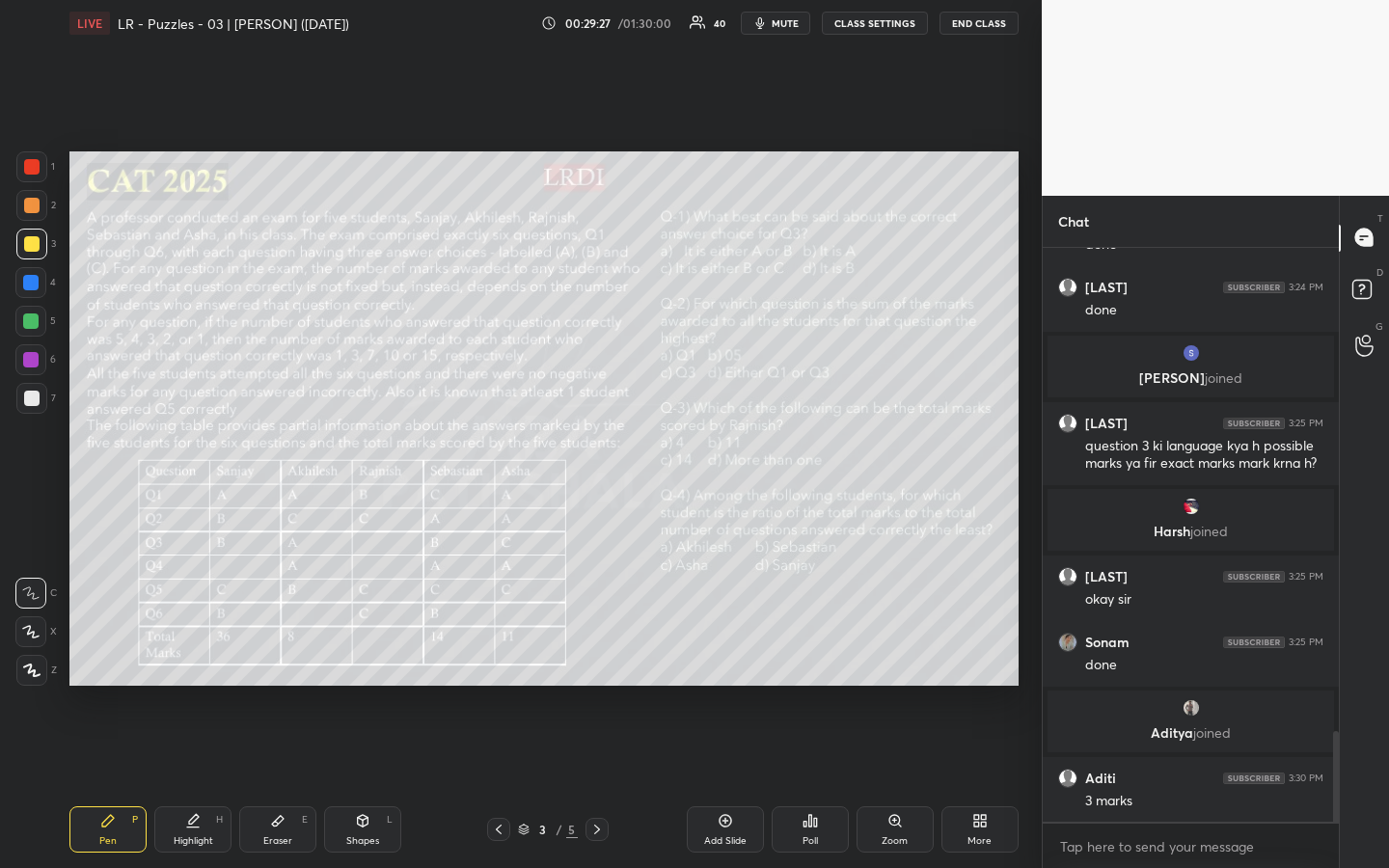 click on "Highlight H" at bounding box center (193, 829) 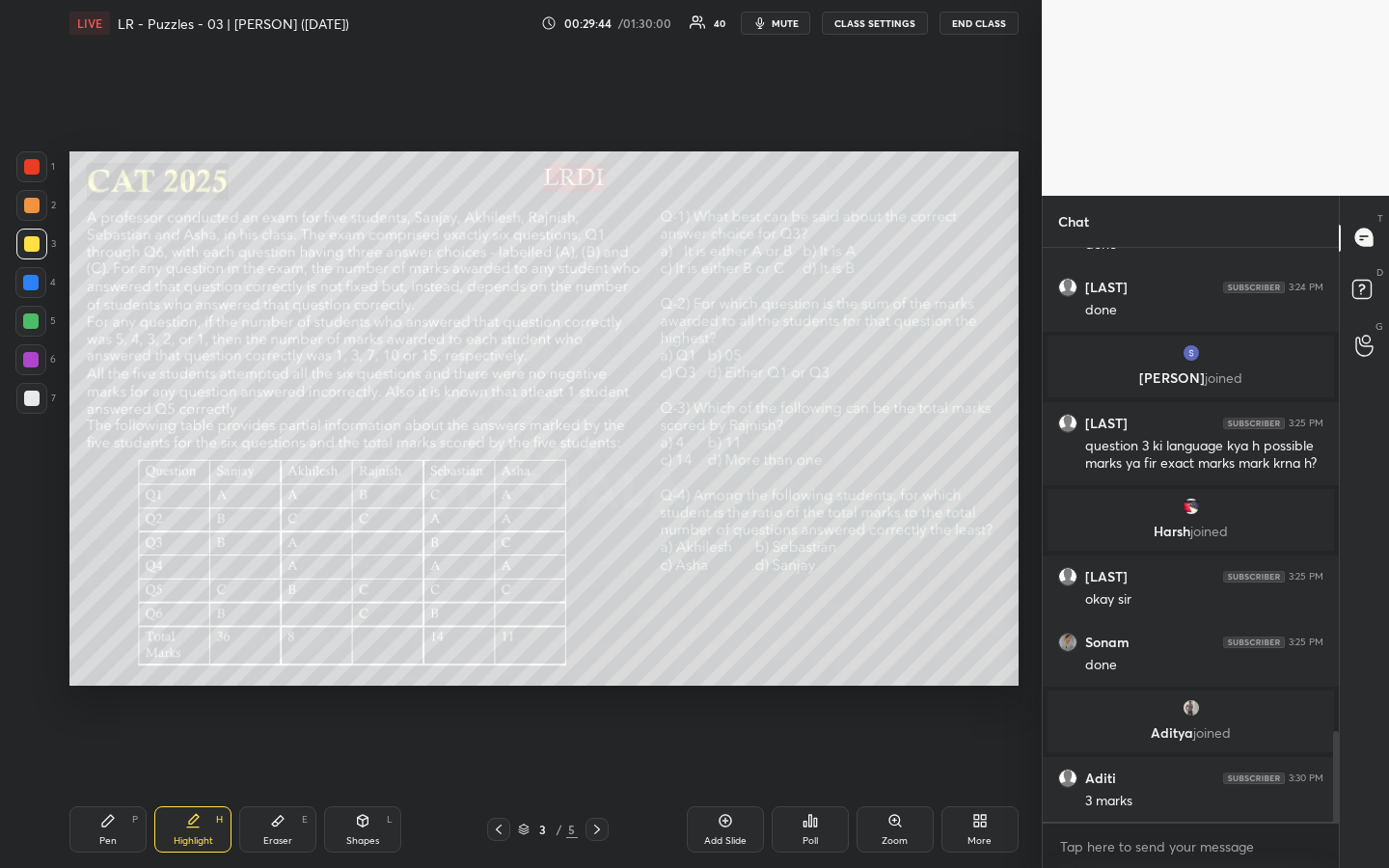 click on "Pen P" at bounding box center (108, 829) 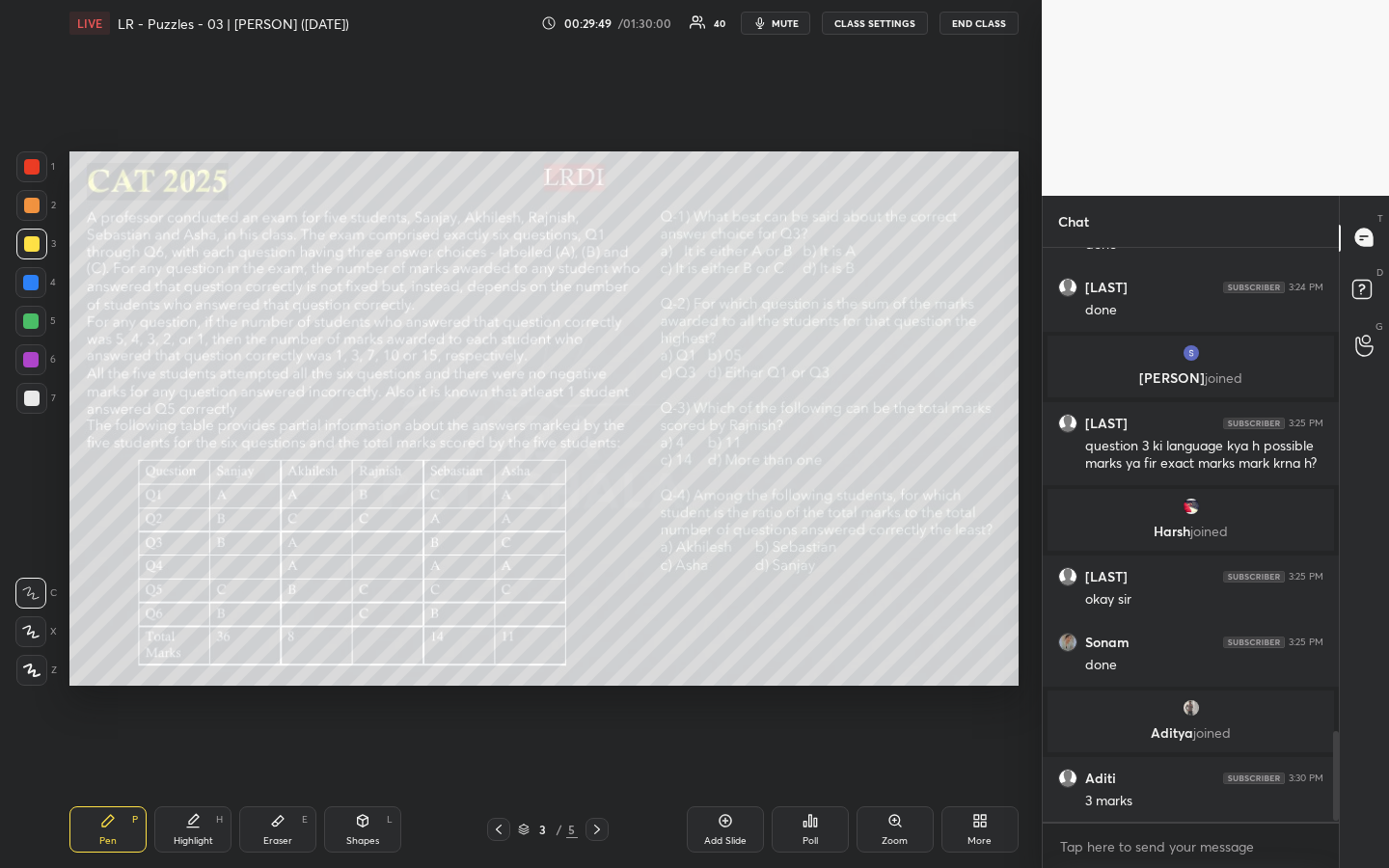 scroll, scrollTop: 3130, scrollLeft: 0, axis: vertical 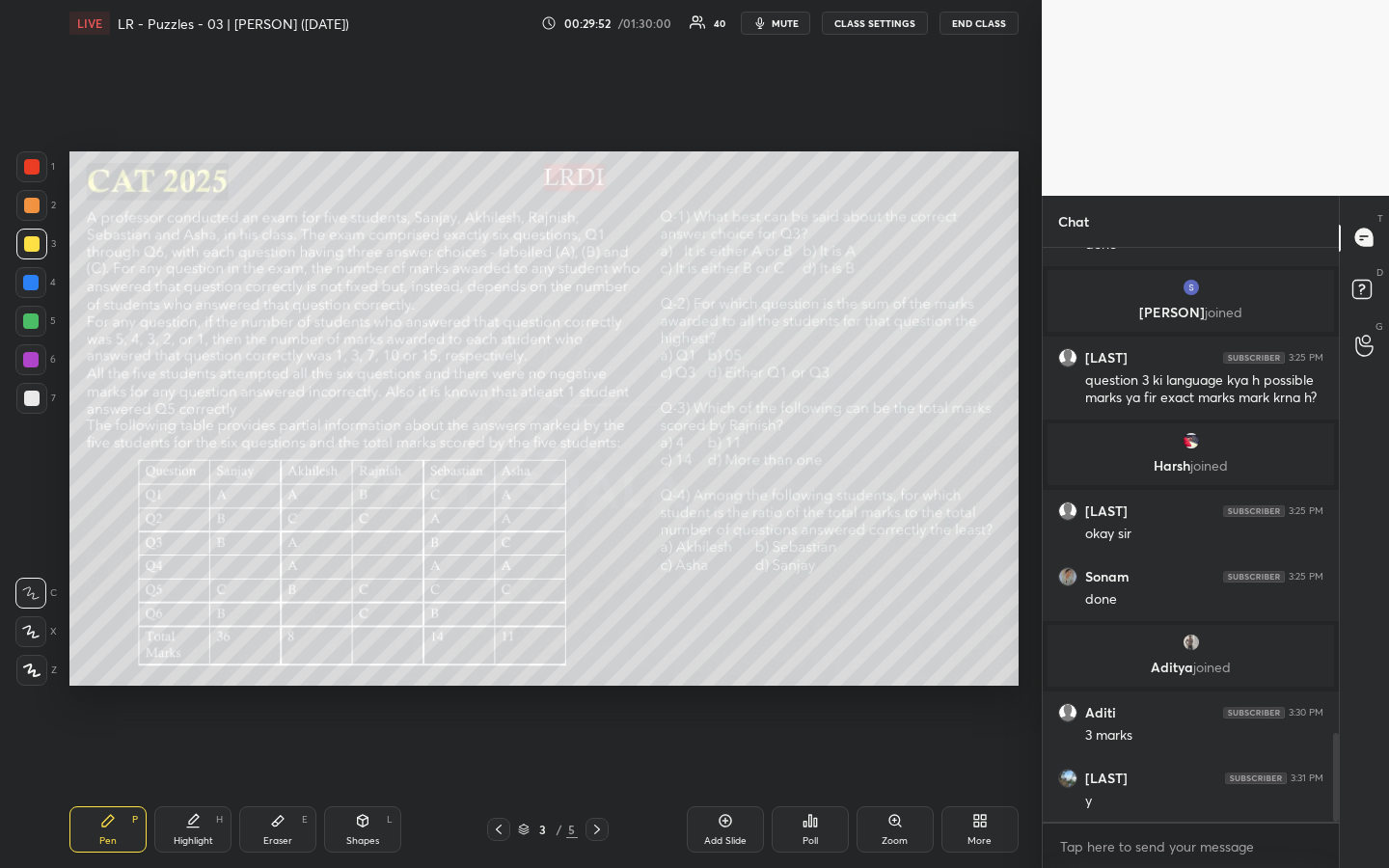 click on "Highlight H" at bounding box center (193, 829) 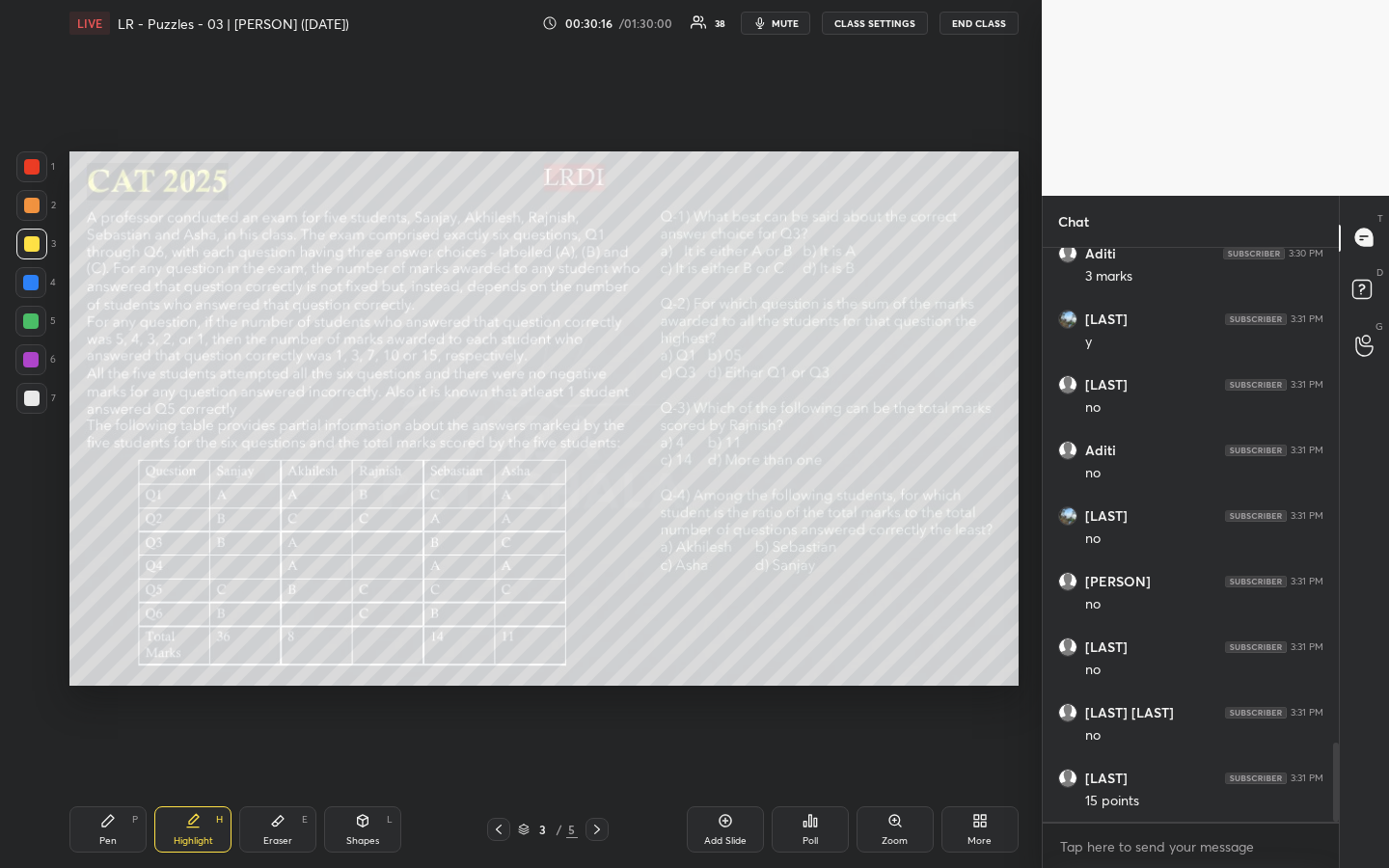 scroll, scrollTop: 3654, scrollLeft: 0, axis: vertical 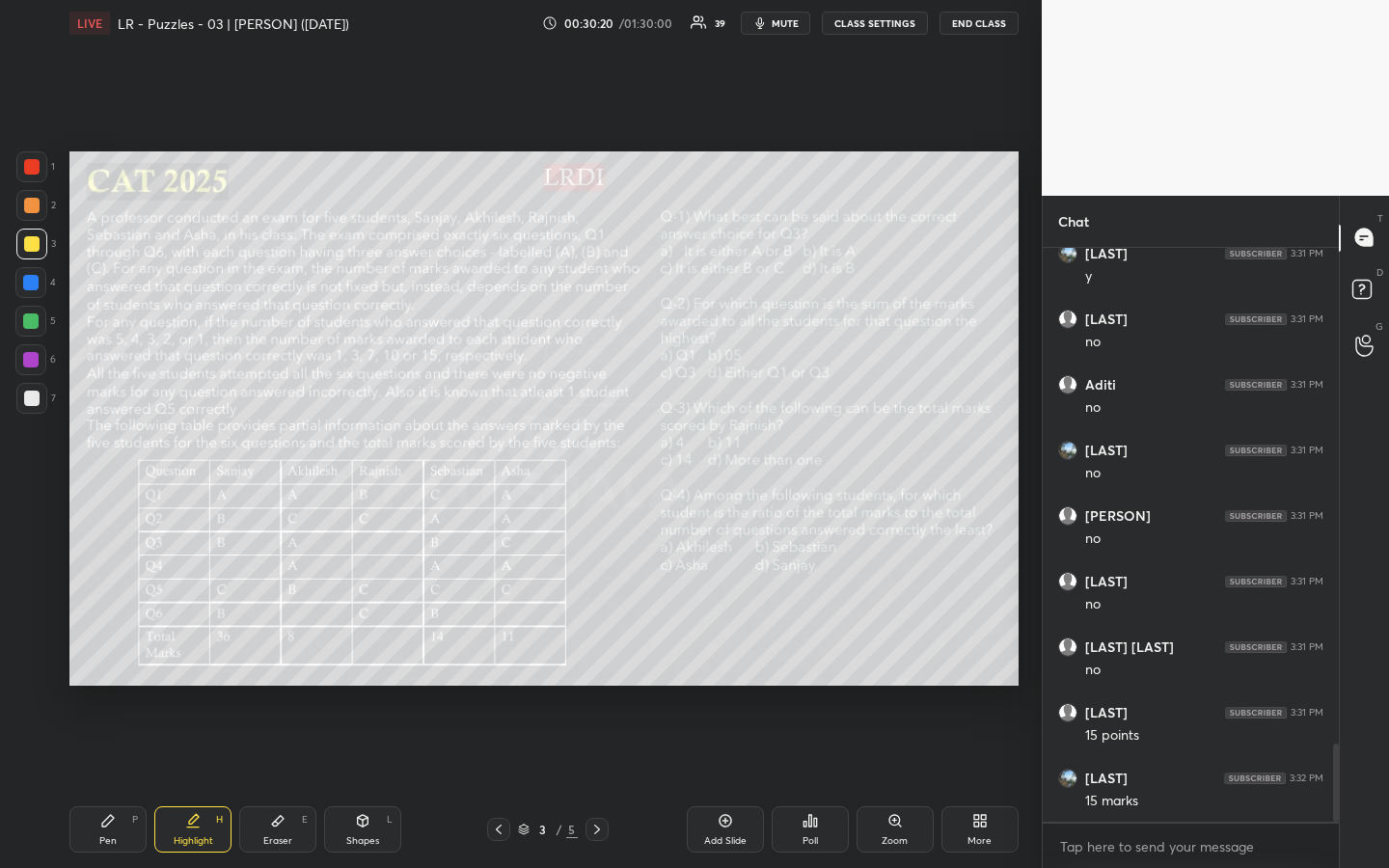 click 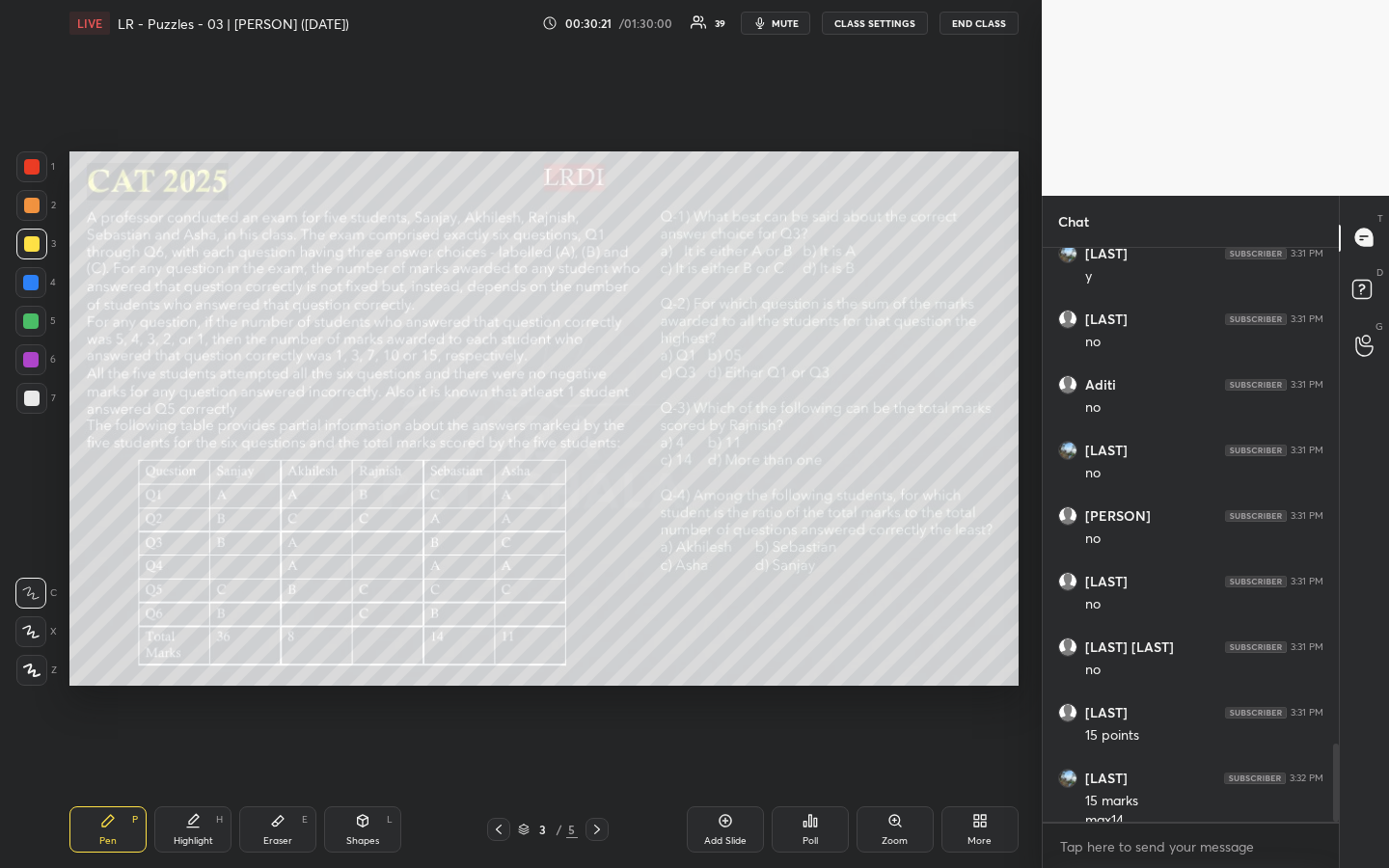 scroll, scrollTop: 3674, scrollLeft: 0, axis: vertical 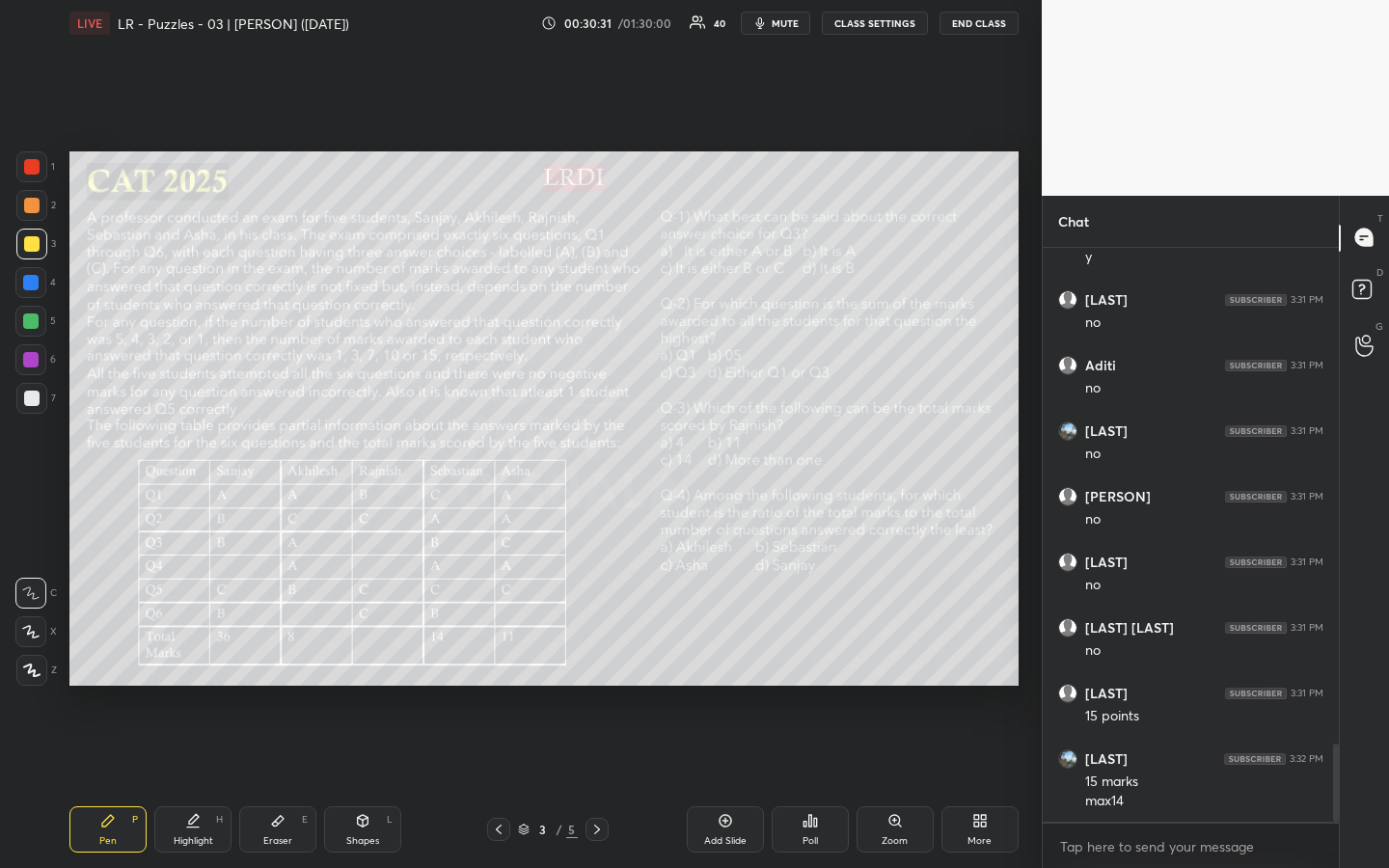 click on "Highlight H" at bounding box center [193, 829] 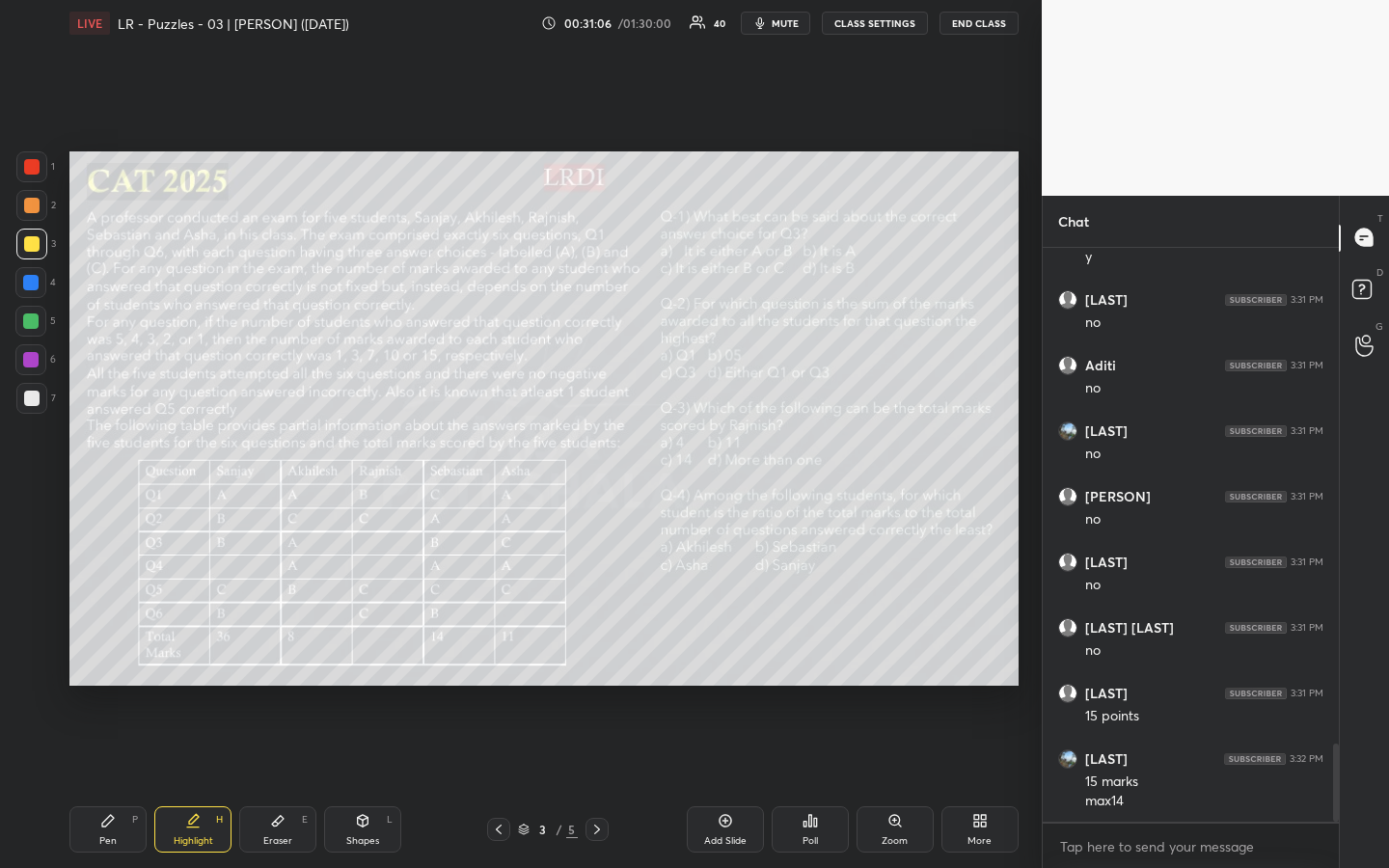 scroll, scrollTop: 3739, scrollLeft: 0, axis: vertical 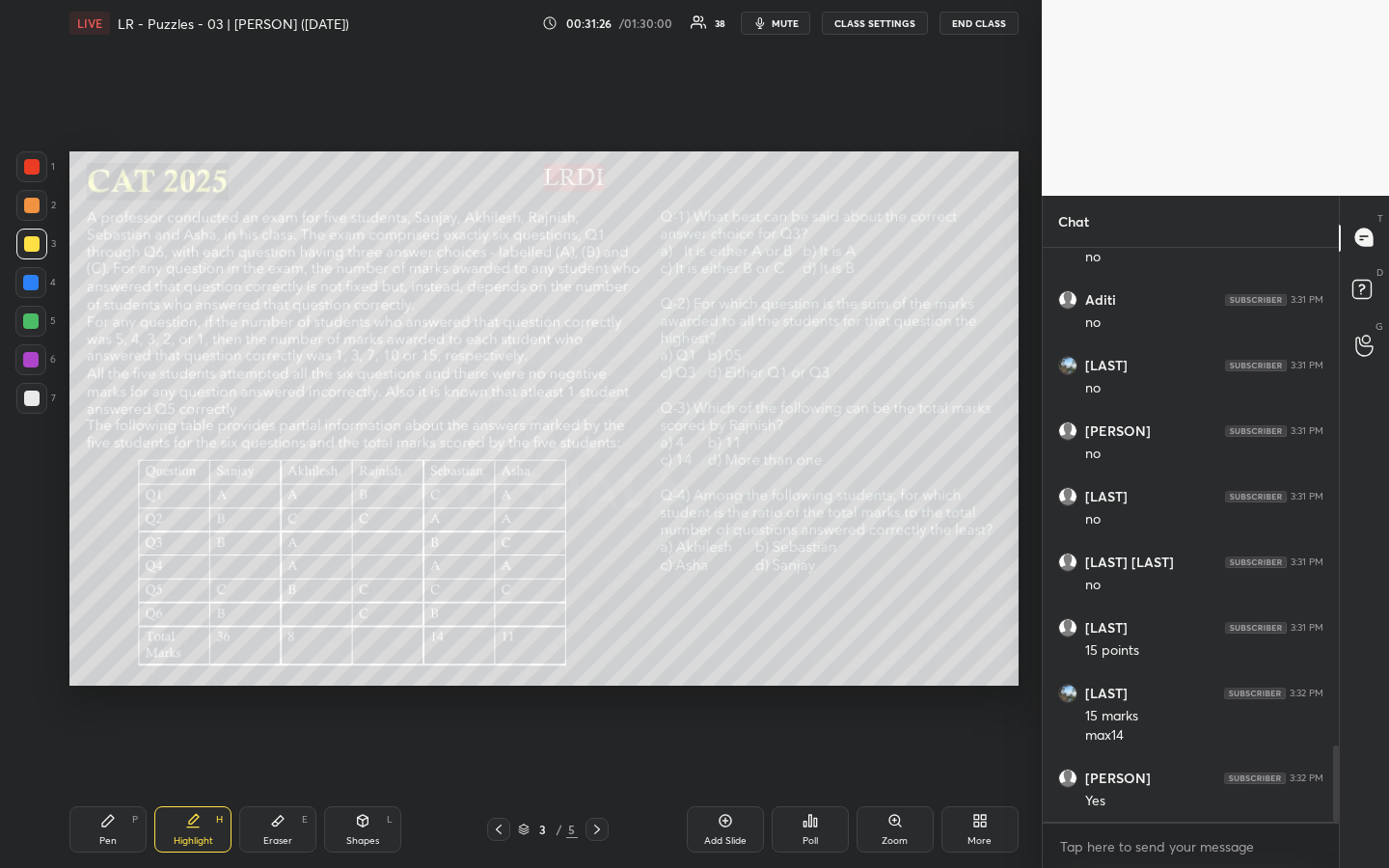 drag, startPoint x: 107, startPoint y: 826, endPoint x: 110, endPoint y: 815, distance: 11.401754 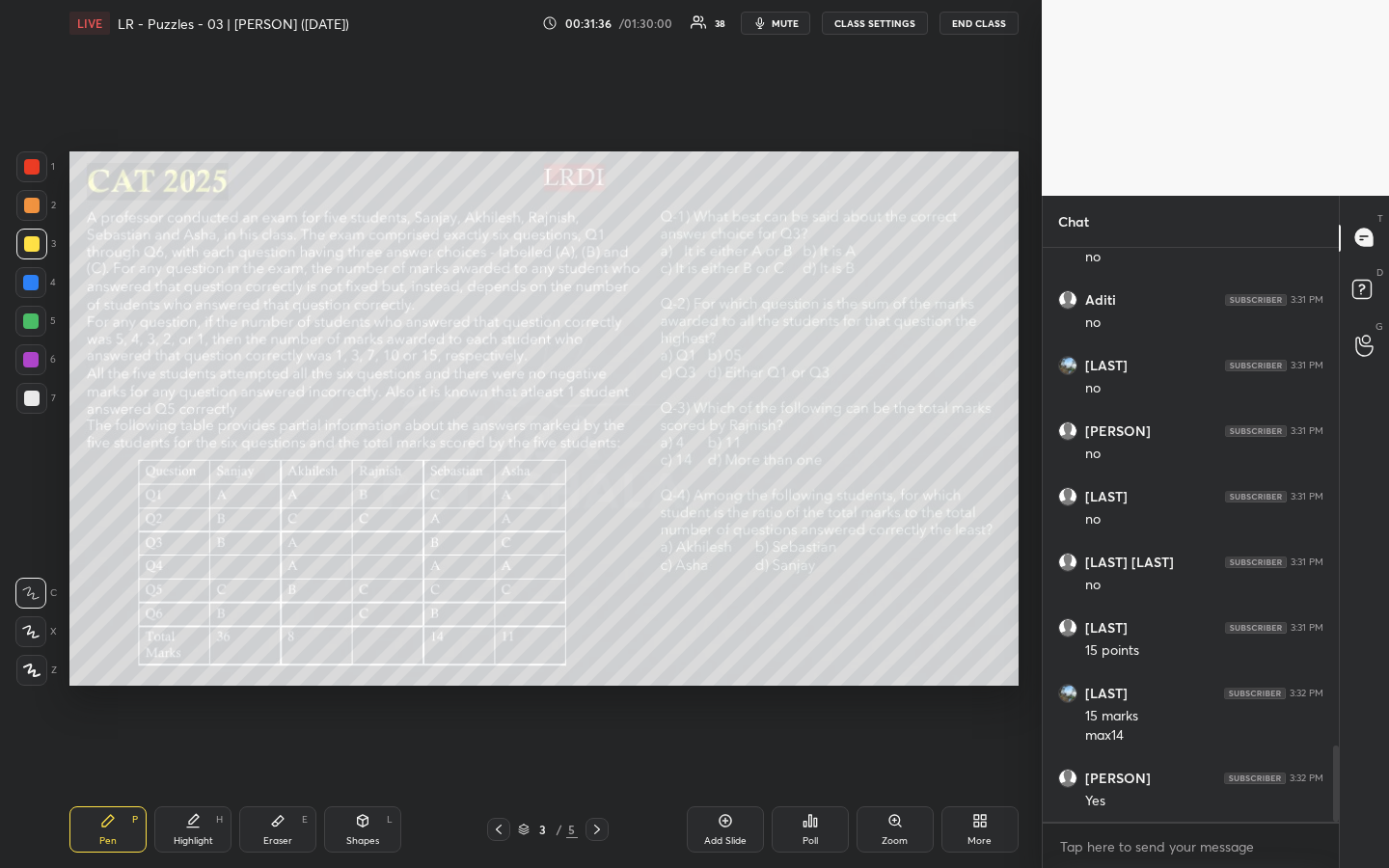 click at bounding box center (32, 244) 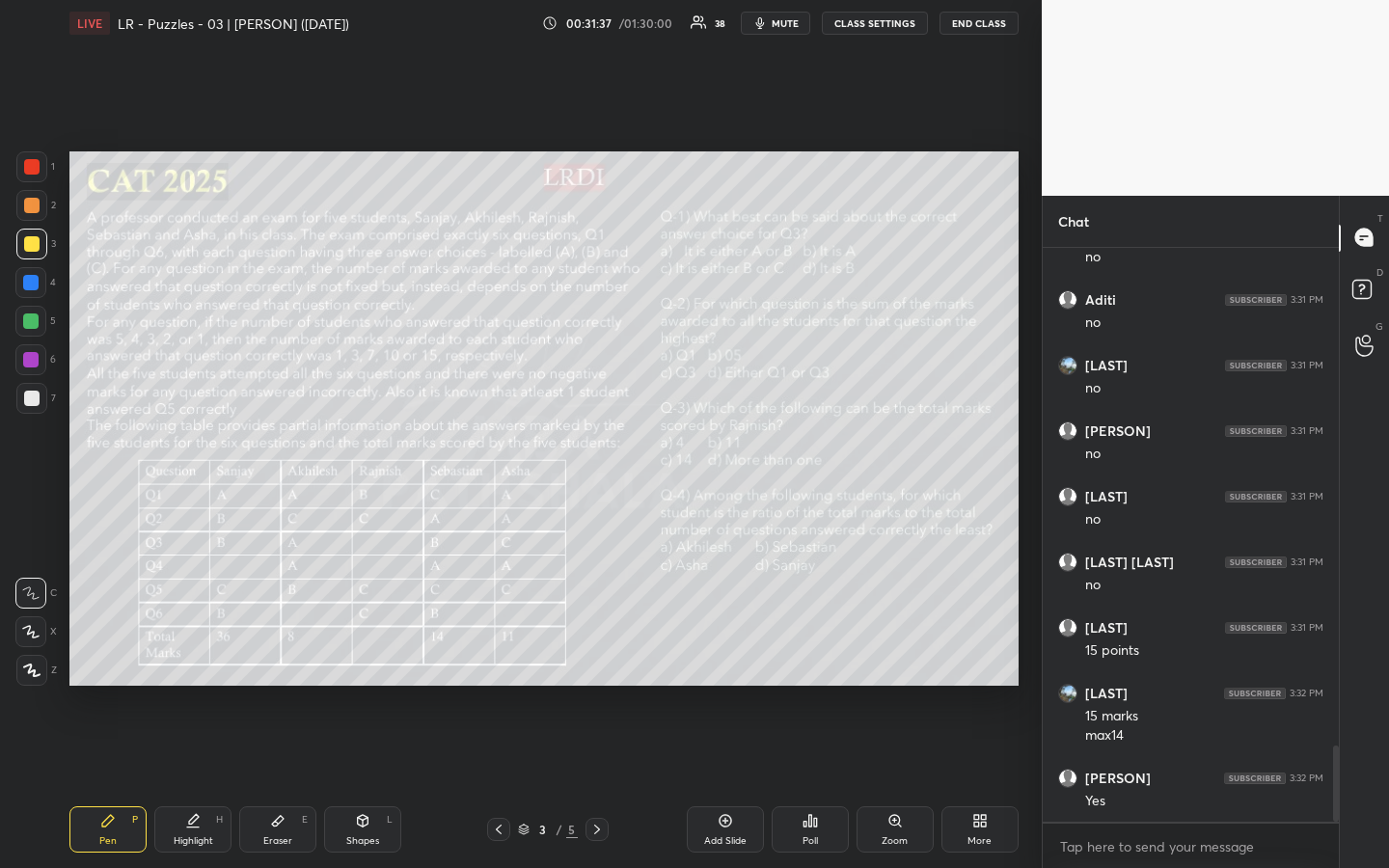 click 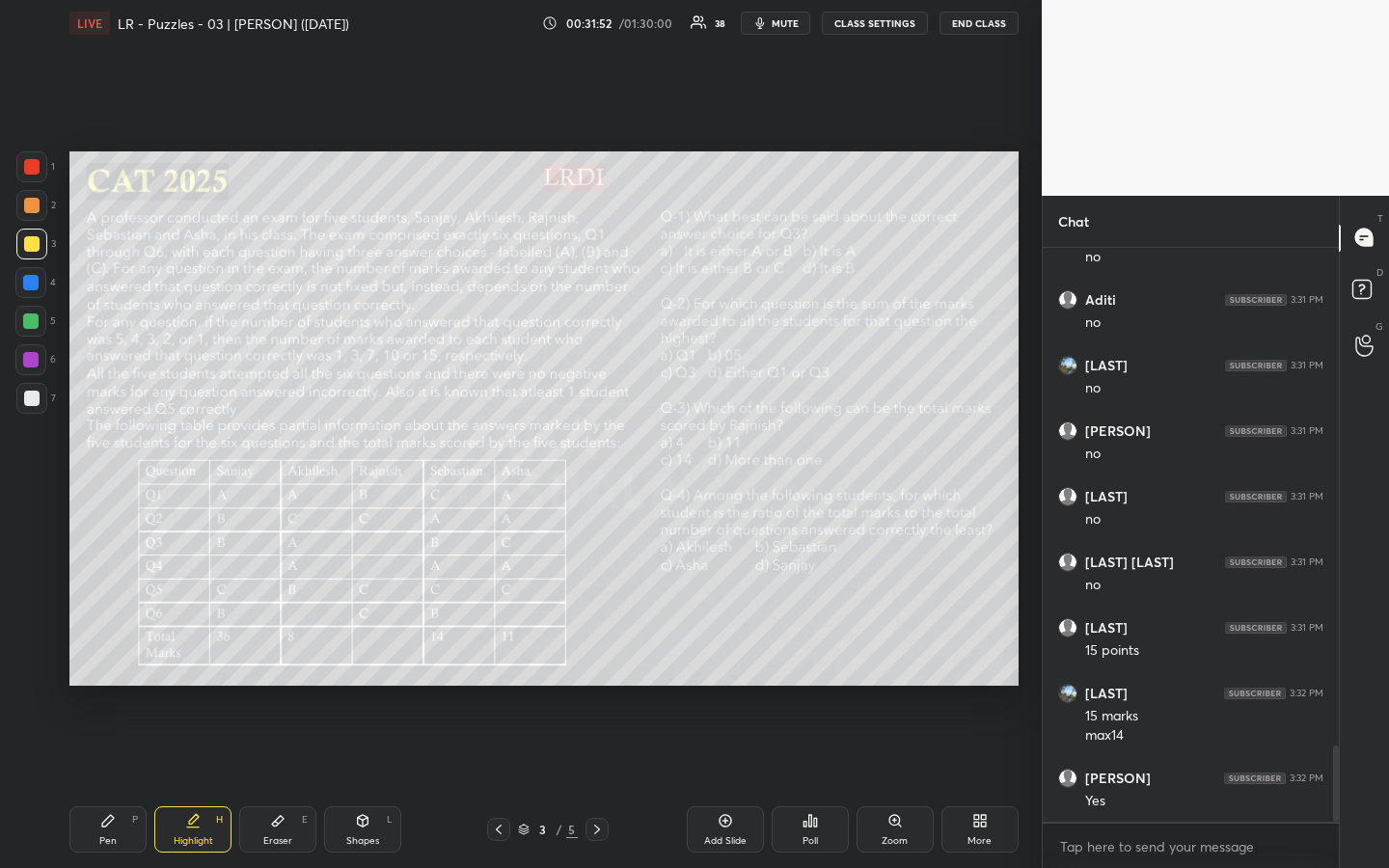 click on "Highlight H" at bounding box center [193, 829] 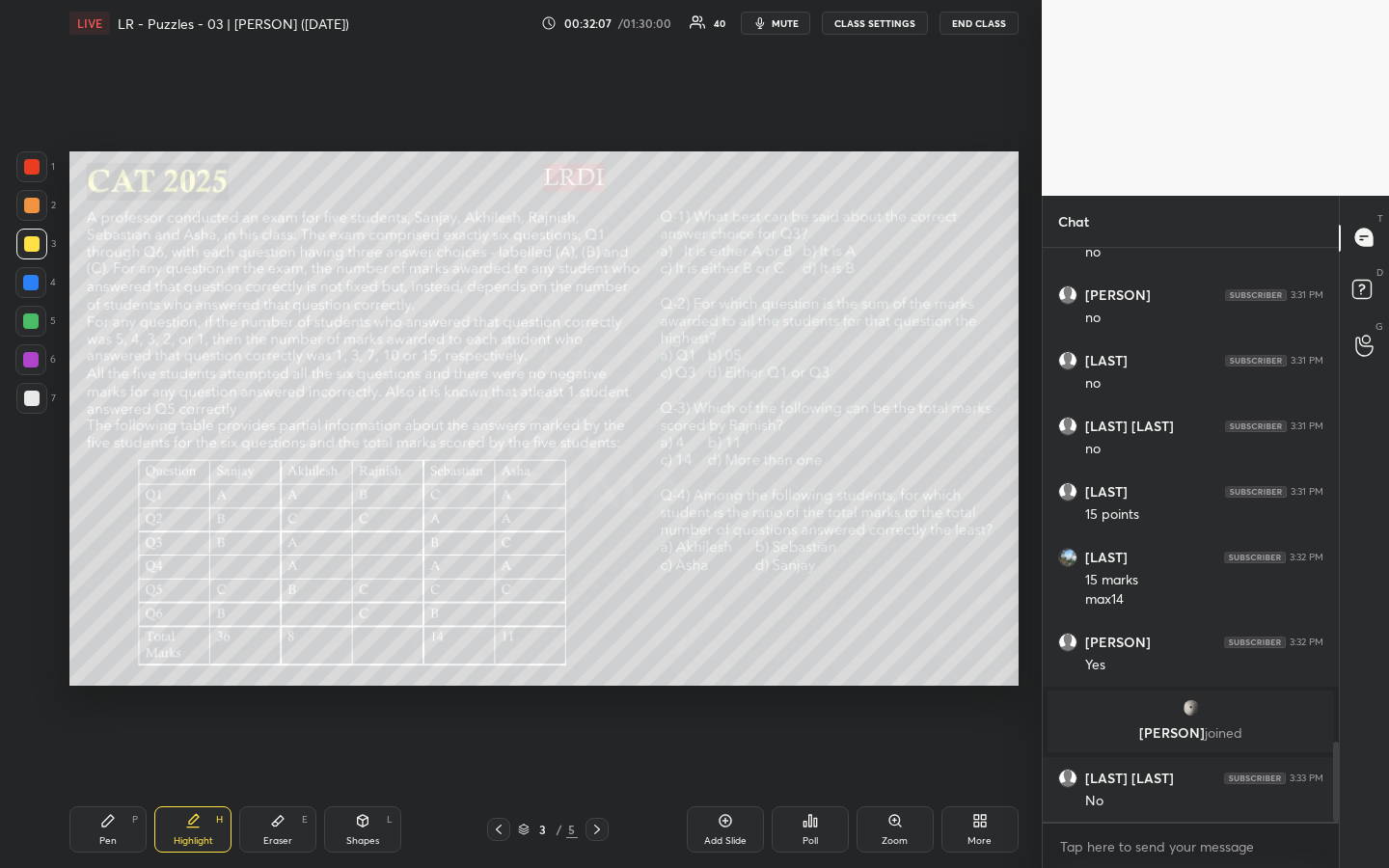 scroll, scrollTop: 3565, scrollLeft: 0, axis: vertical 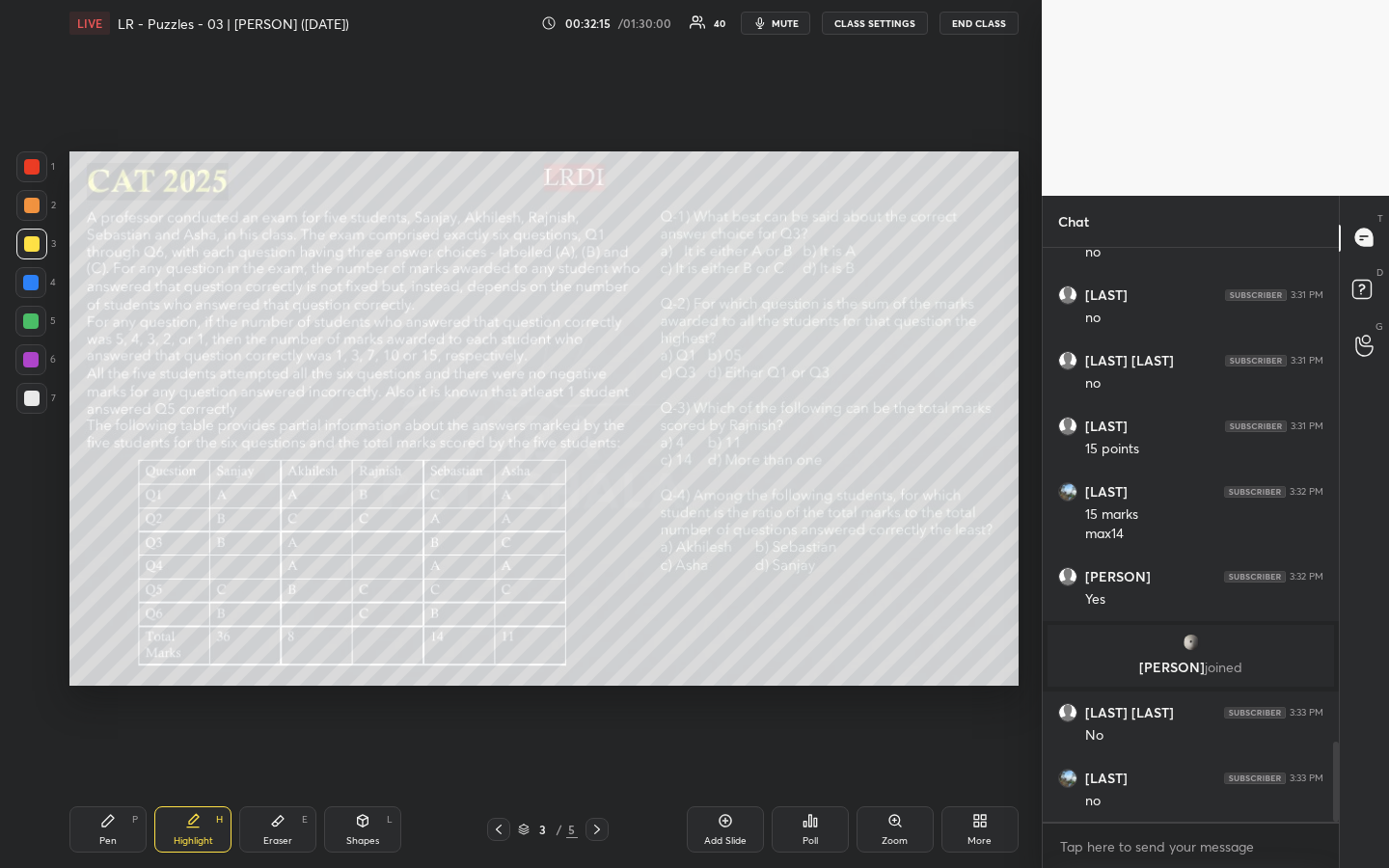 click on "Pen P" at bounding box center [108, 829] 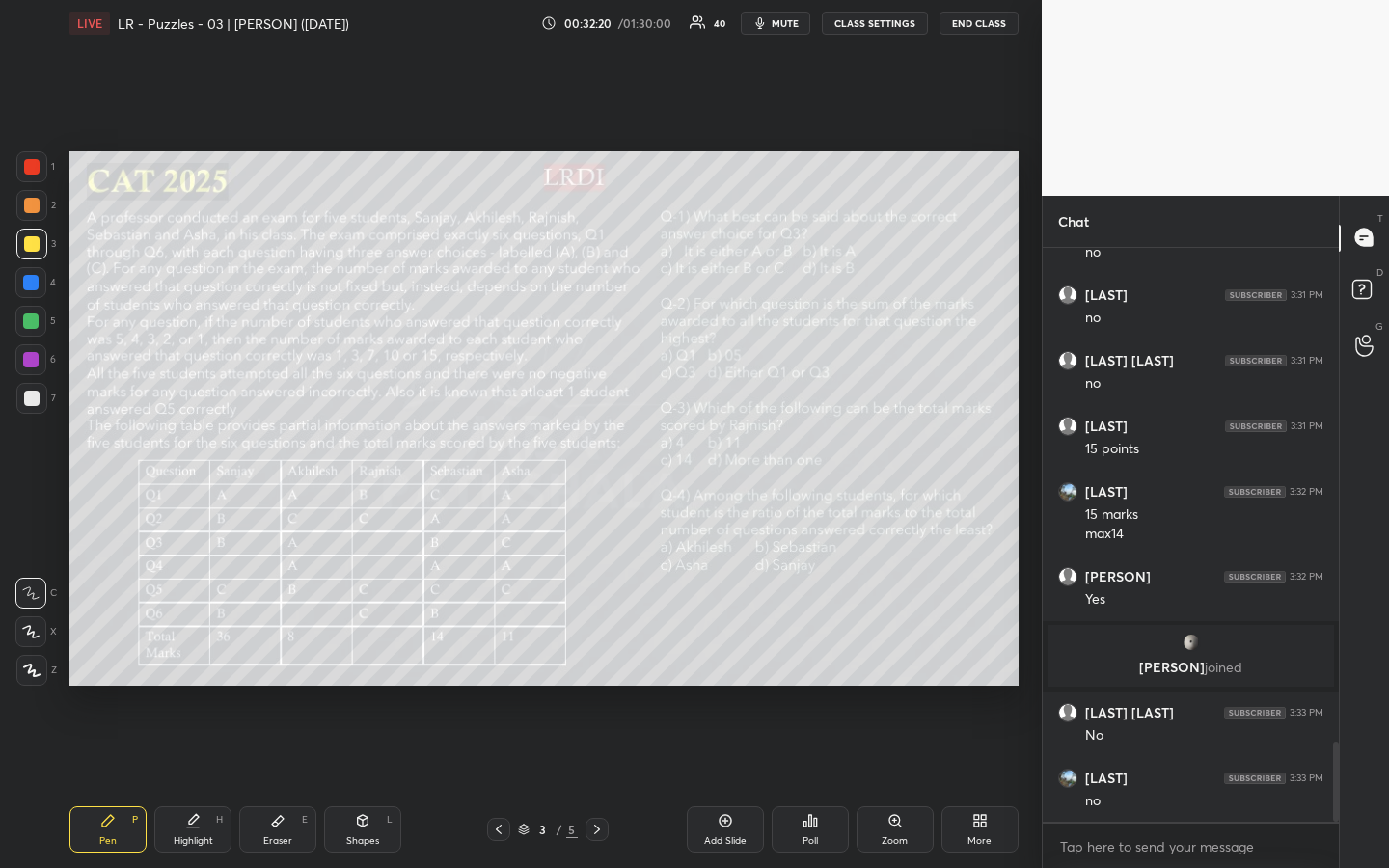click on "Highlight H" at bounding box center (193, 829) 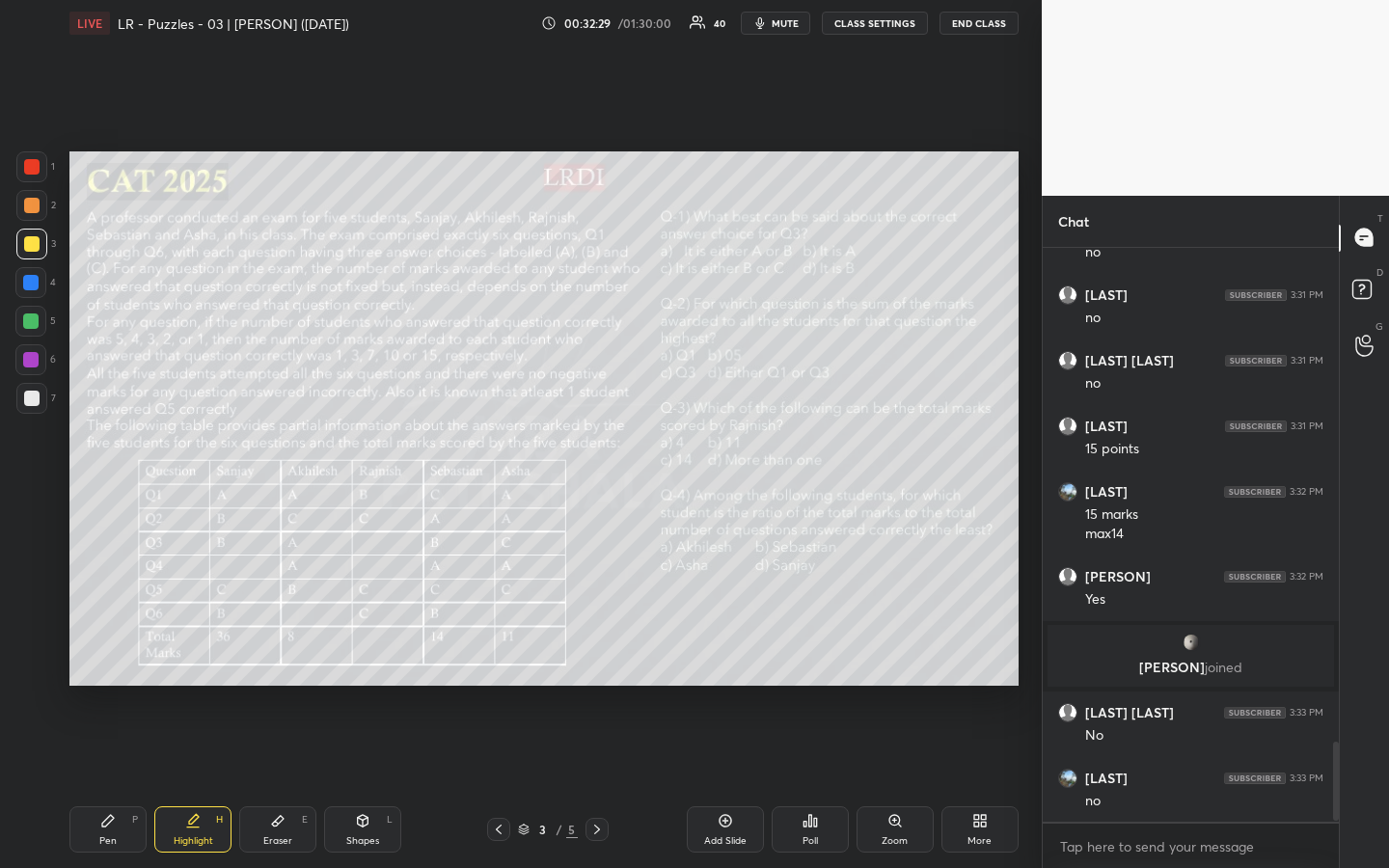 scroll, scrollTop: 3630, scrollLeft: 0, axis: vertical 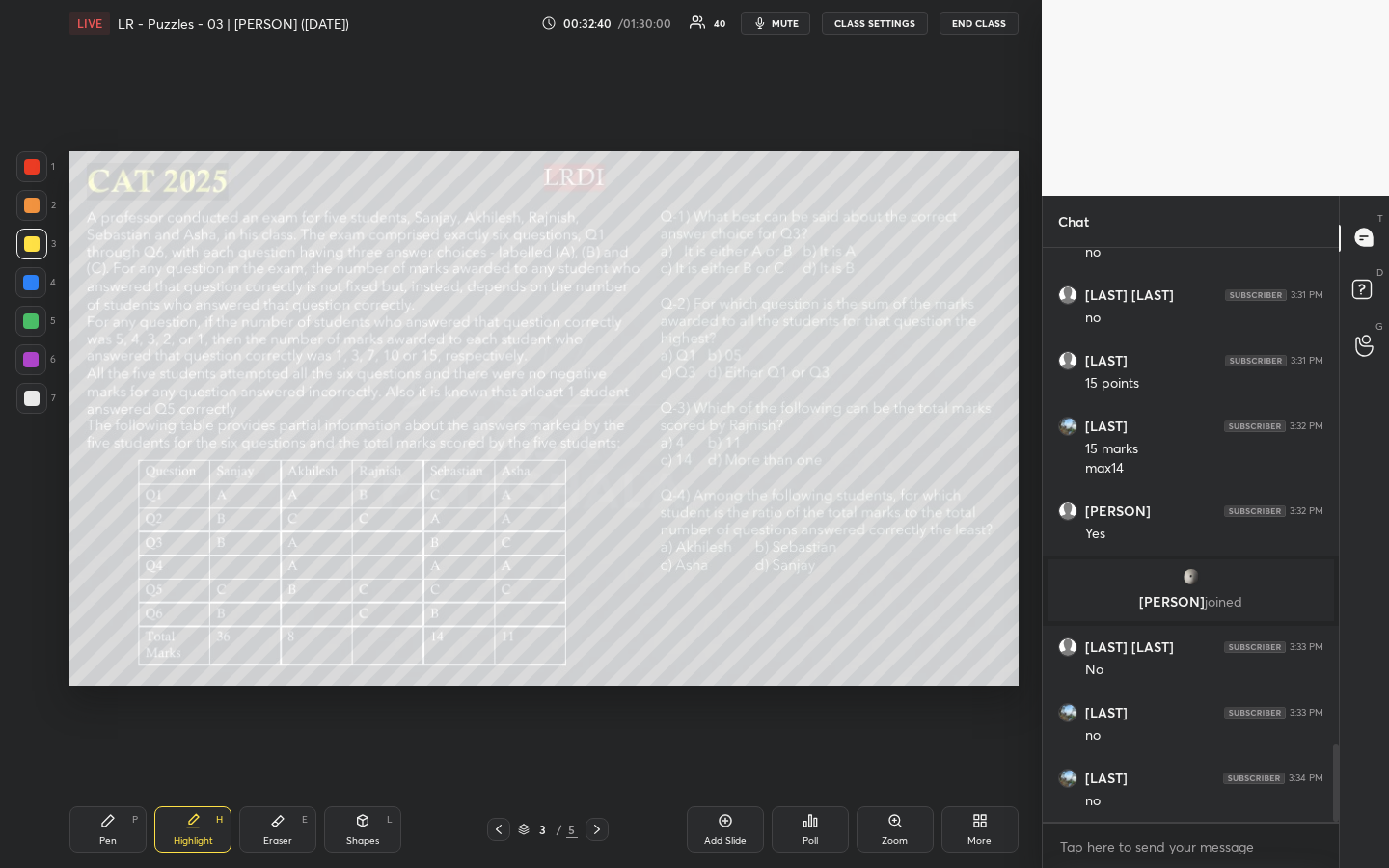 click on "Pen P" at bounding box center [108, 829] 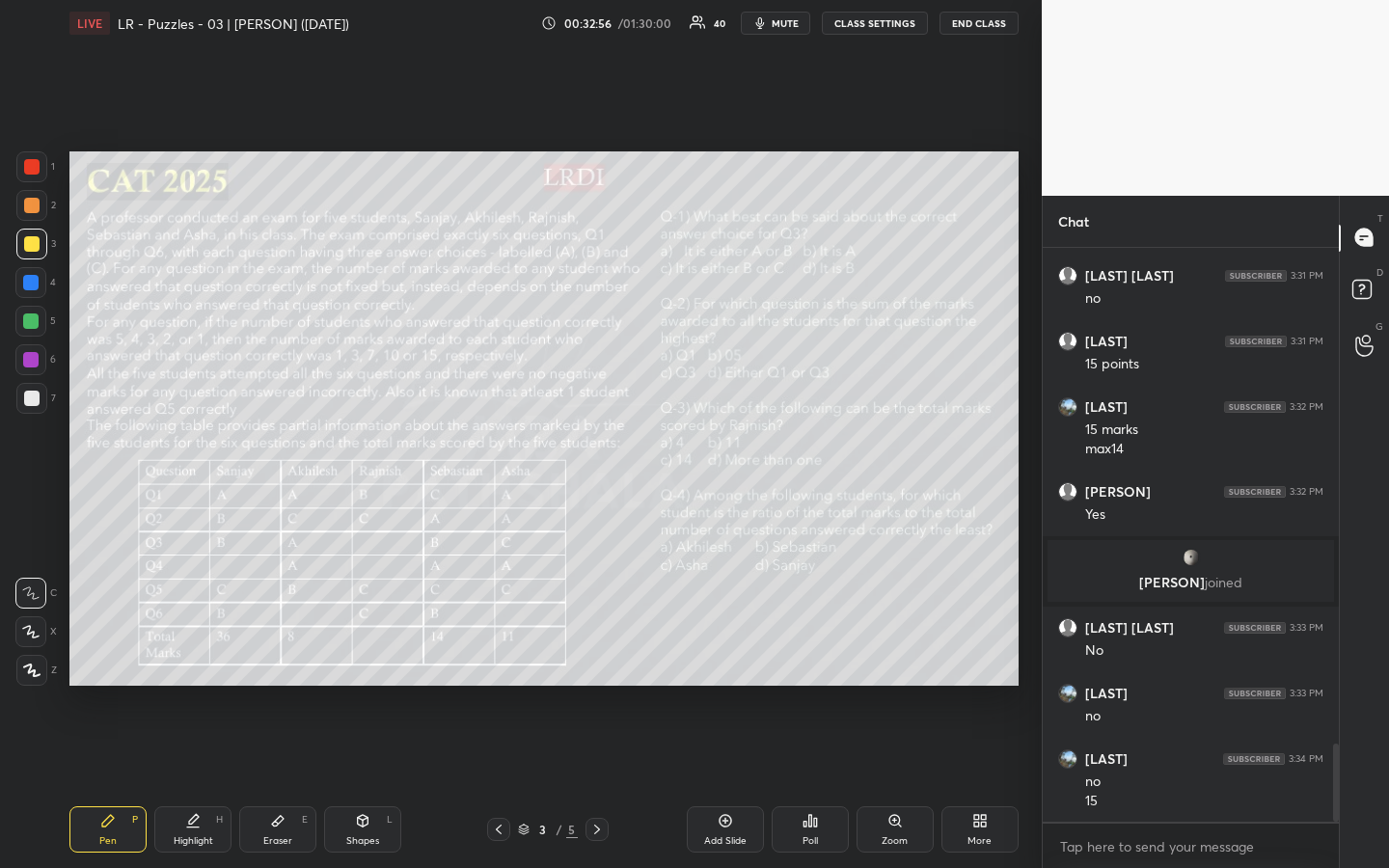 scroll, scrollTop: 3715, scrollLeft: 0, axis: vertical 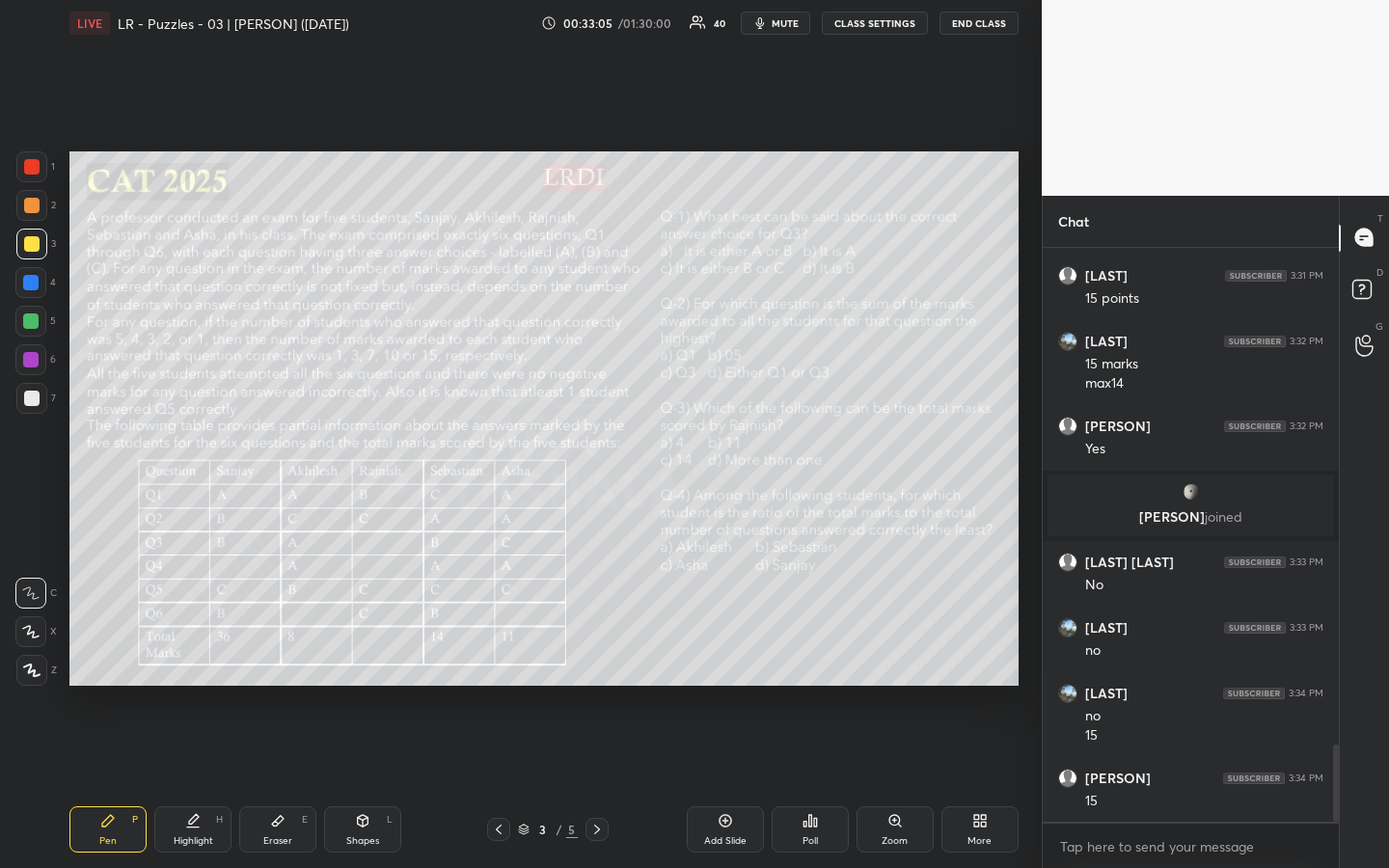 click at bounding box center [32, 244] 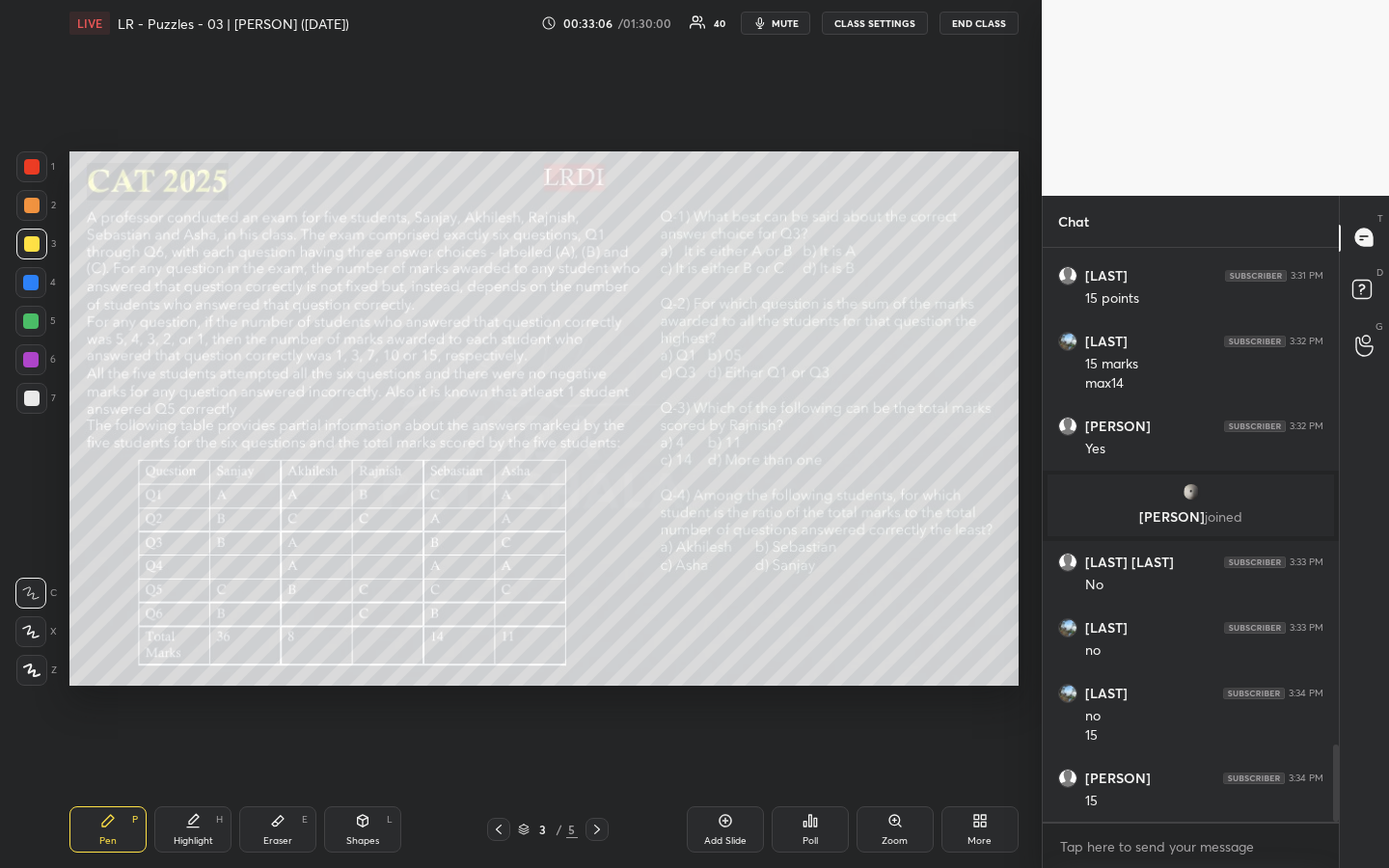 click on "Highlight" at bounding box center (193, 841) 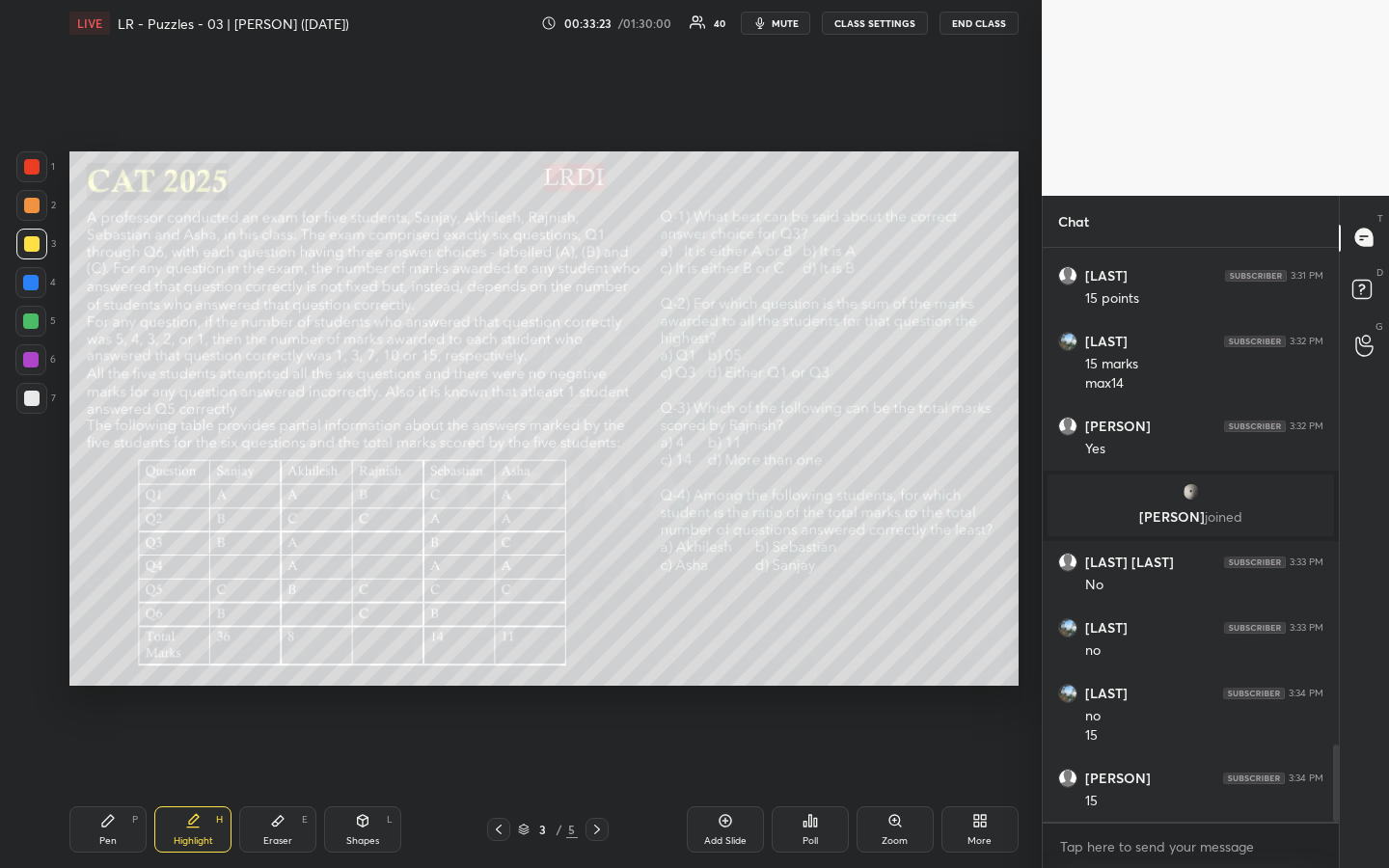 drag, startPoint x: 109, startPoint y: 823, endPoint x: 114, endPoint y: 808, distance: 15.811388 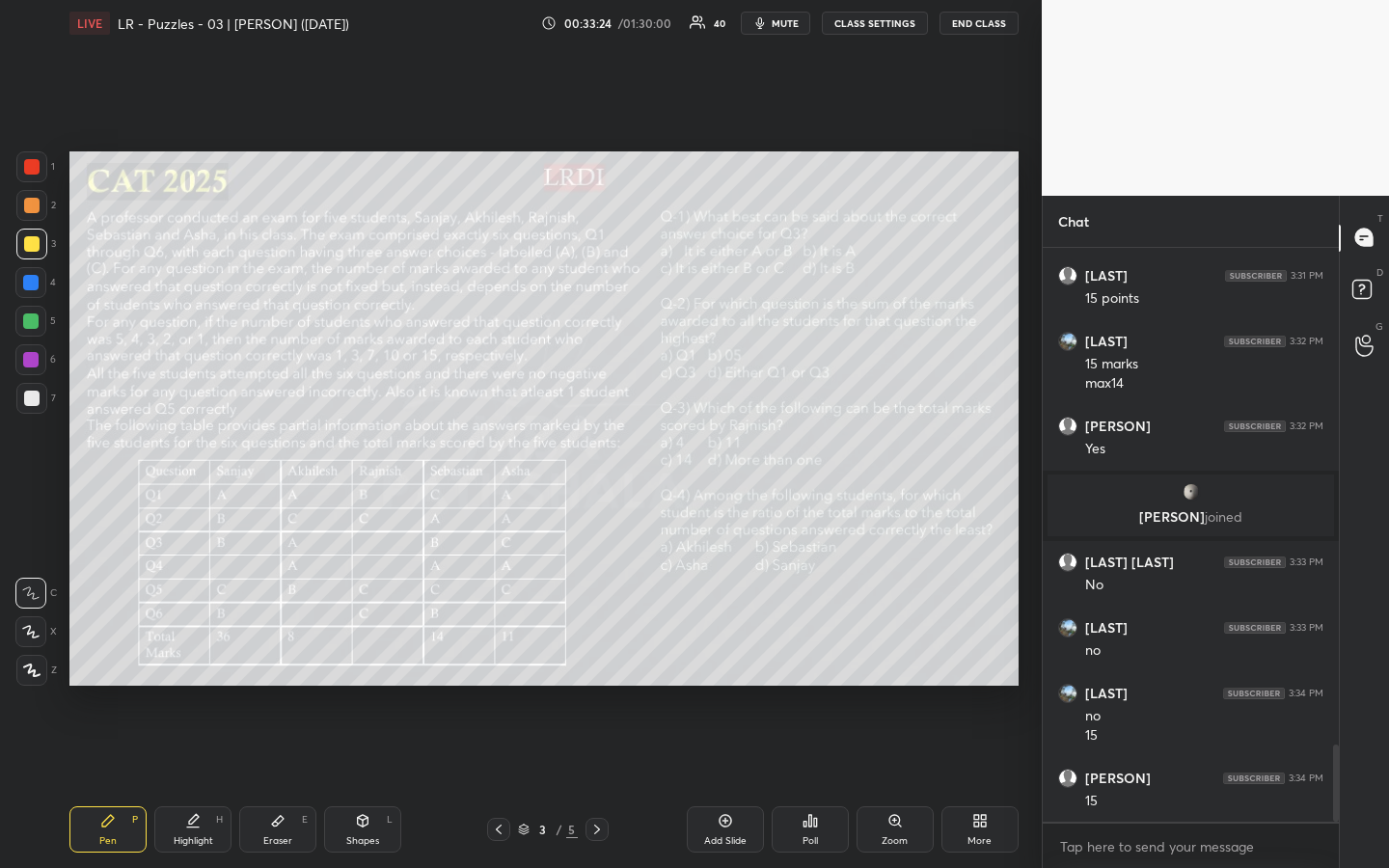 click on "Highlight H" at bounding box center (193, 829) 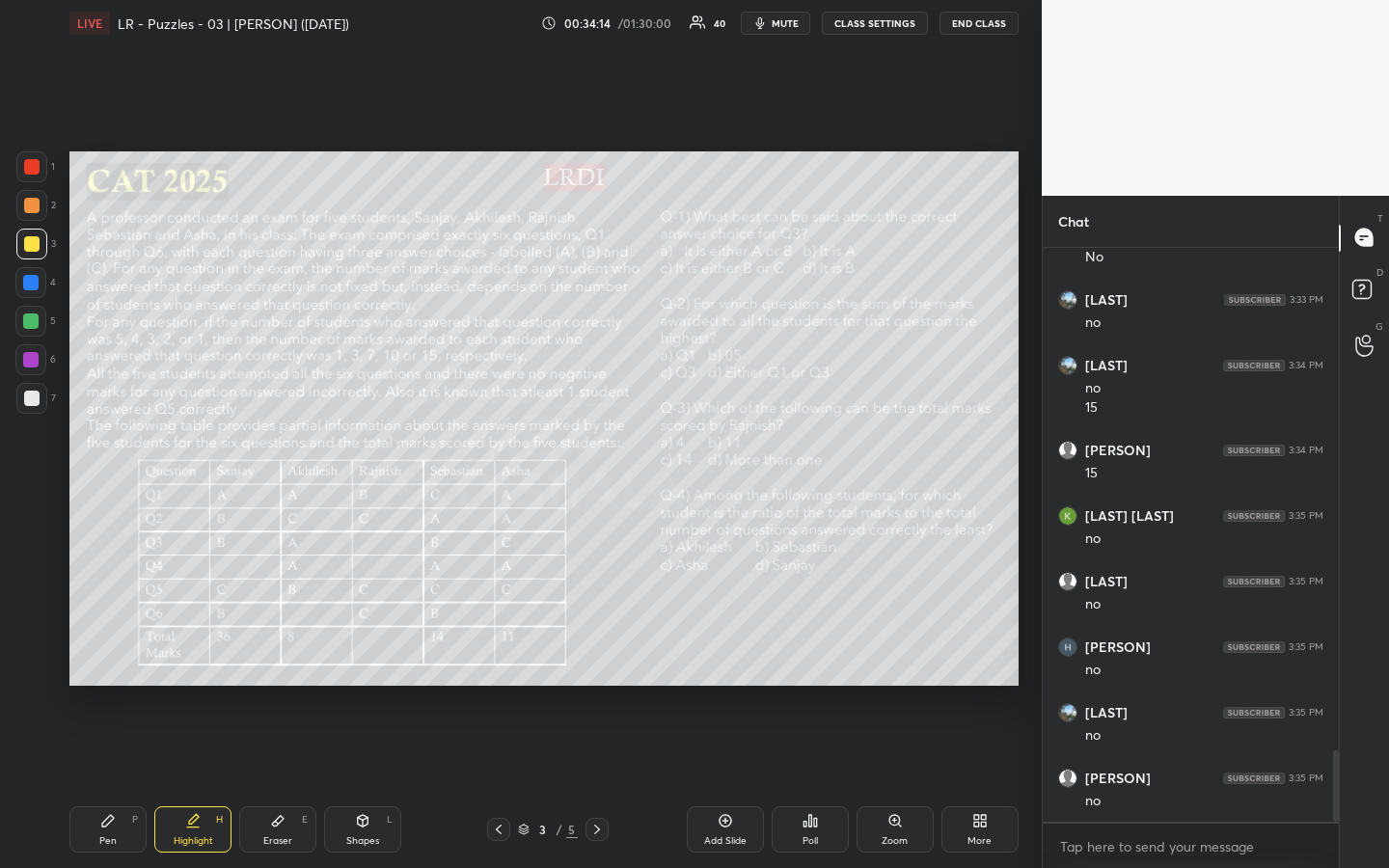 scroll, scrollTop: 4109, scrollLeft: 0, axis: vertical 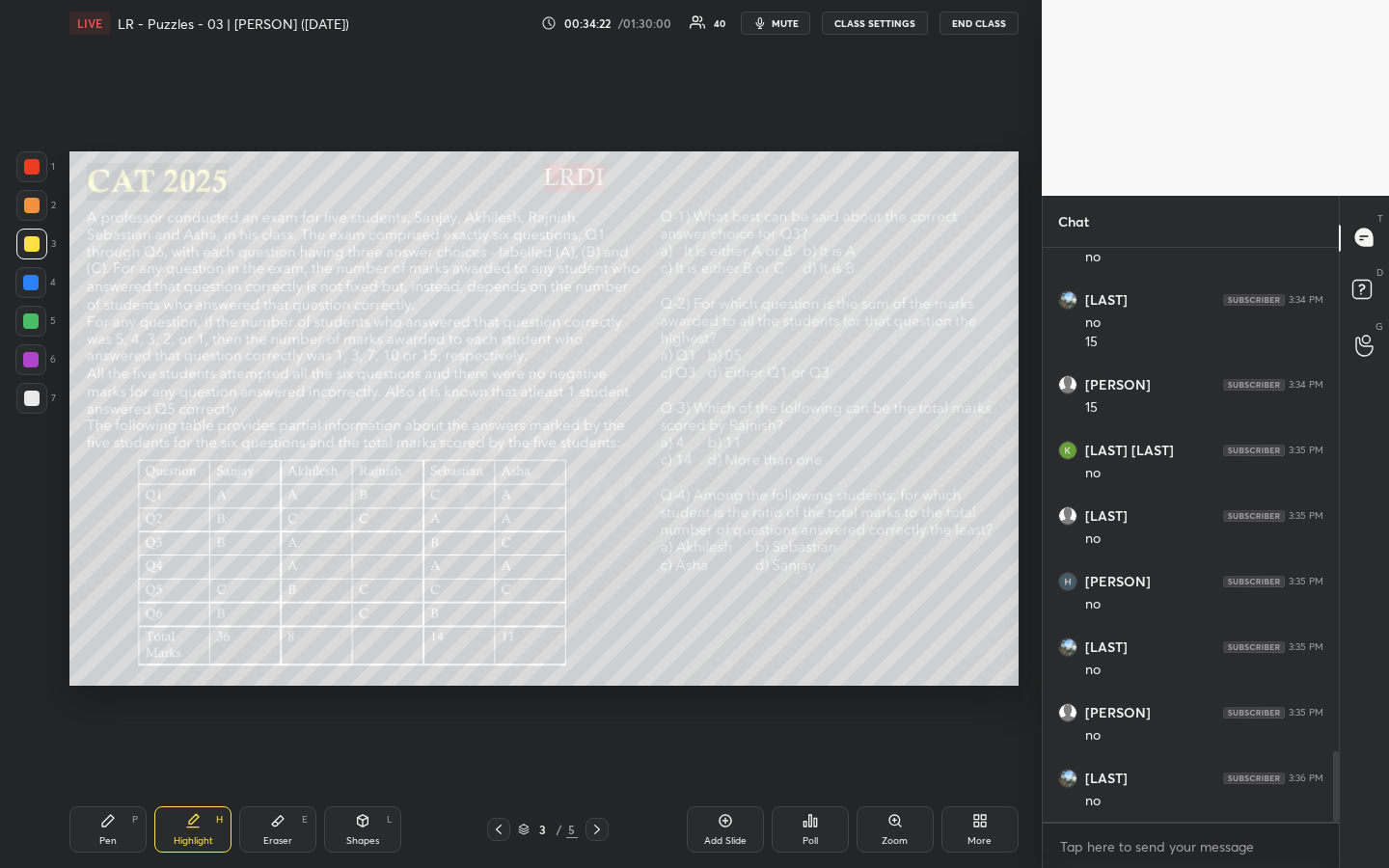 click on "Pen" at bounding box center [108, 841] 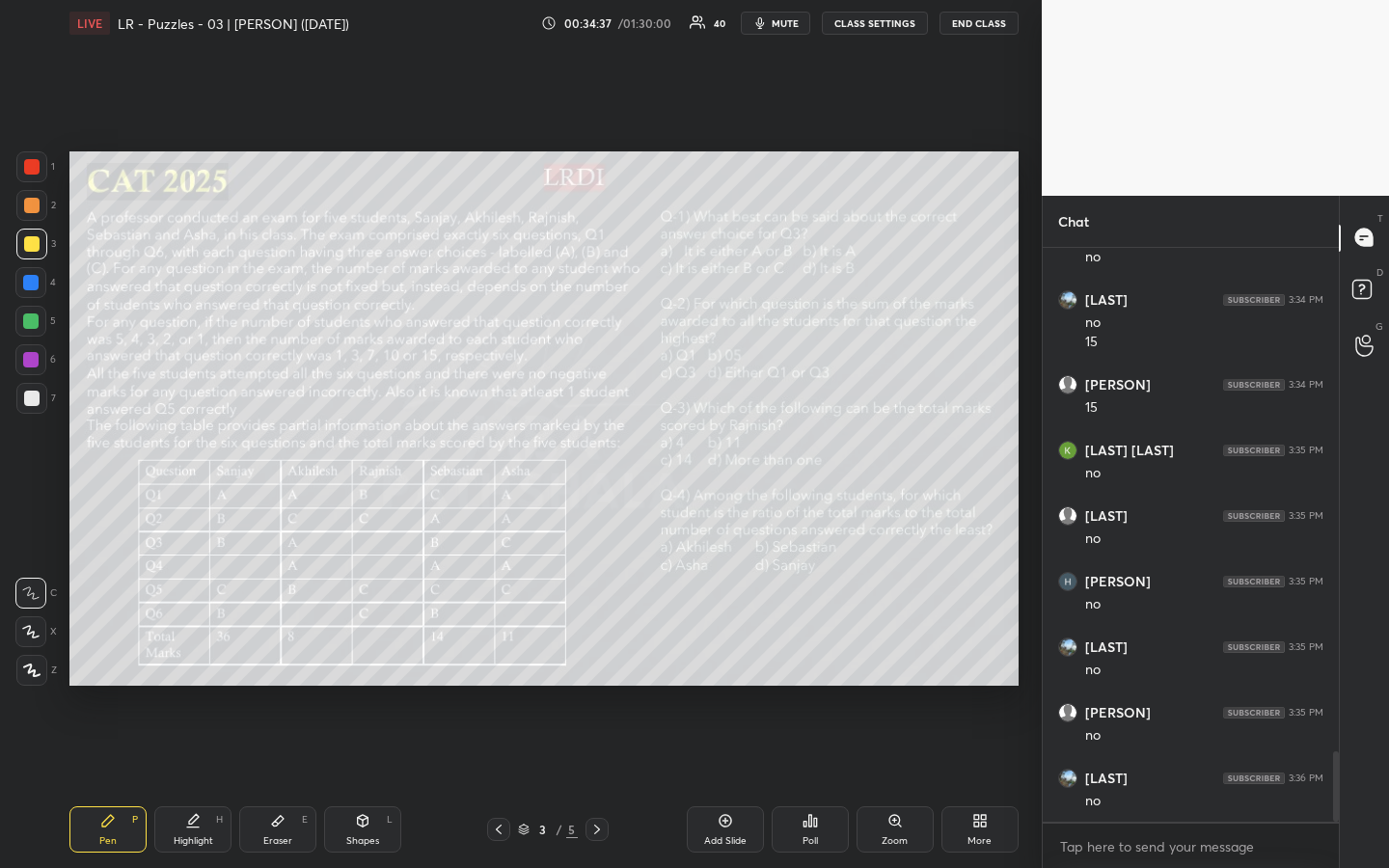 click 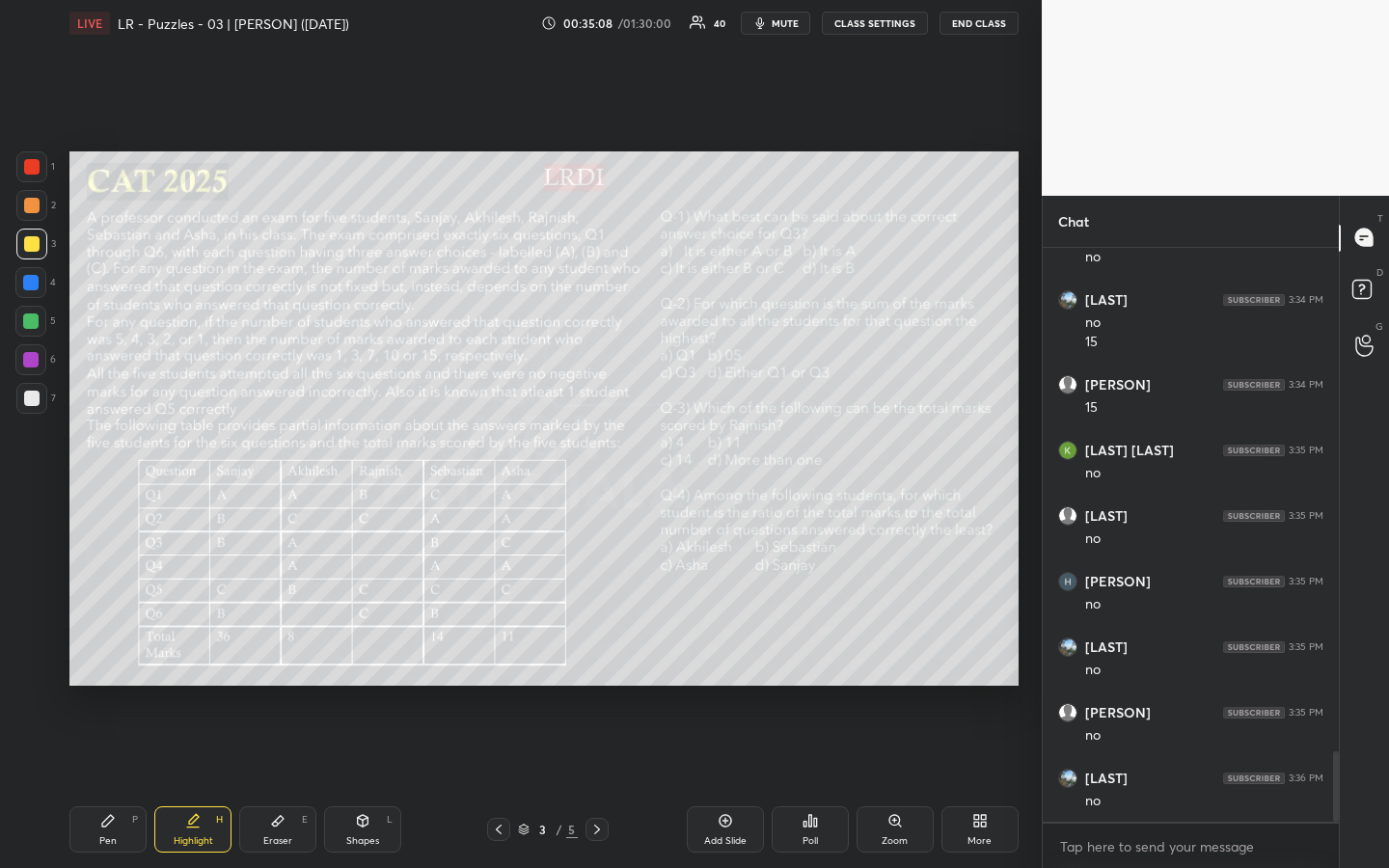 click on "Pen" at bounding box center (108, 841) 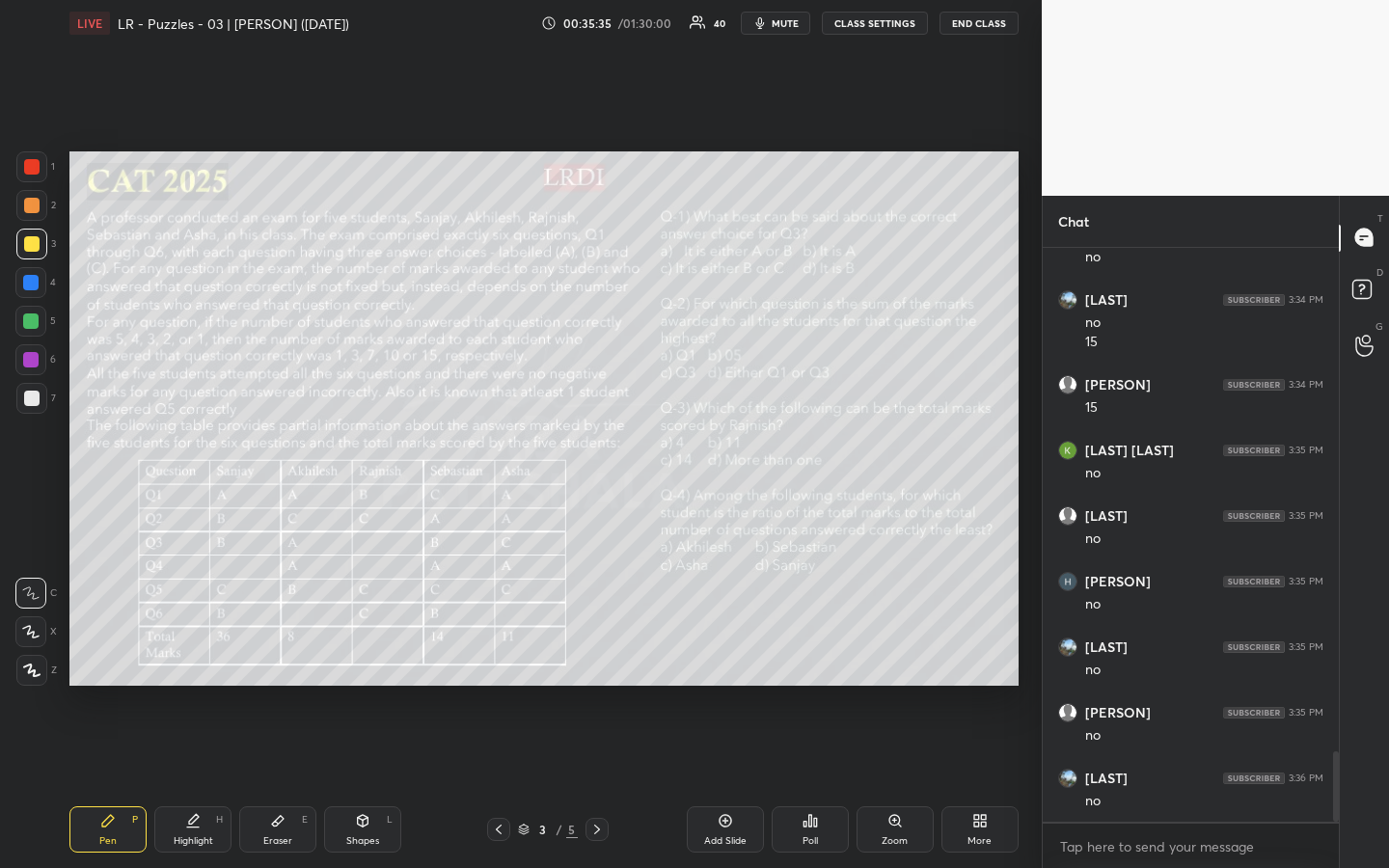 click on "Highlight H" at bounding box center [193, 829] 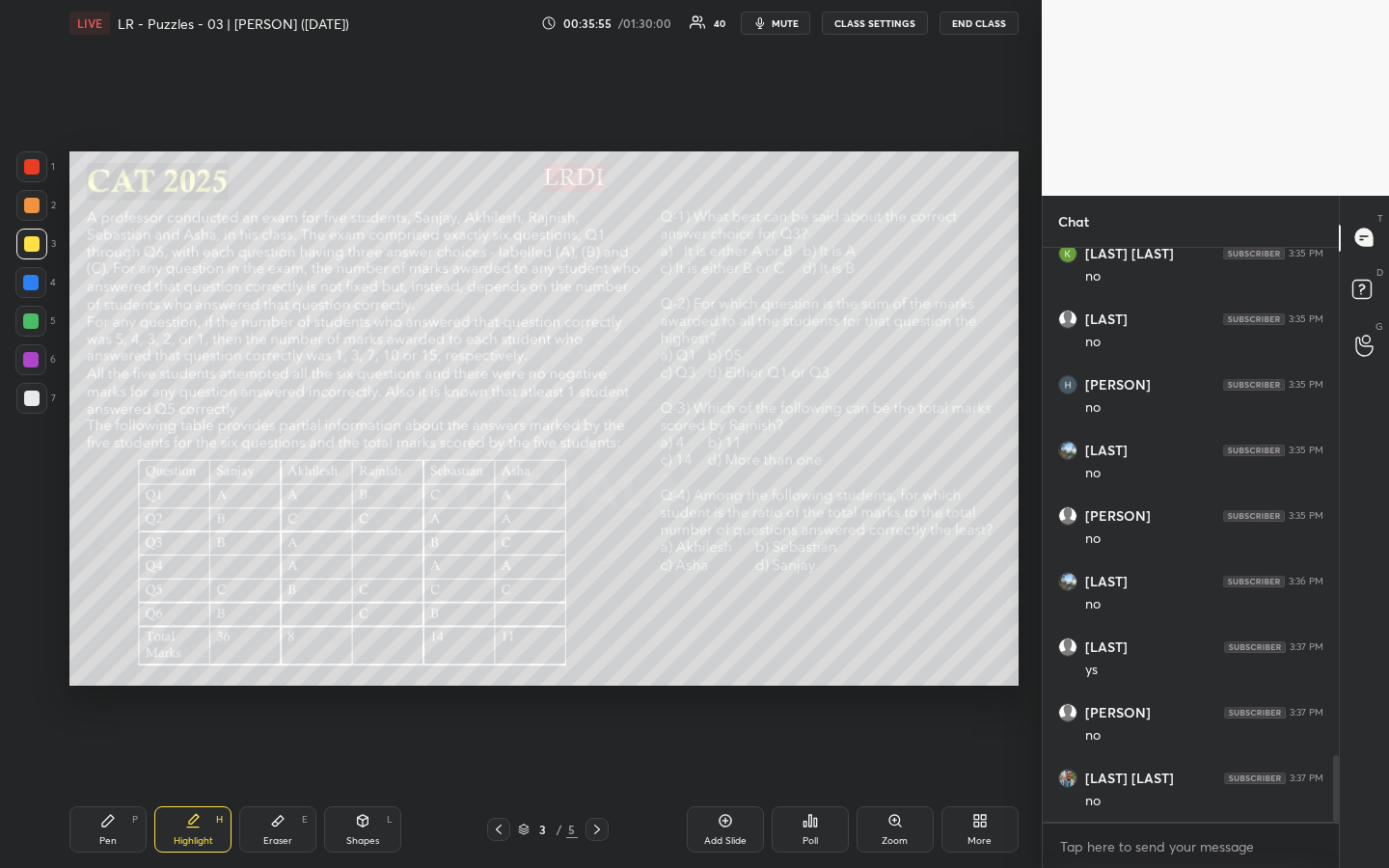 scroll, scrollTop: 4371, scrollLeft: 0, axis: vertical 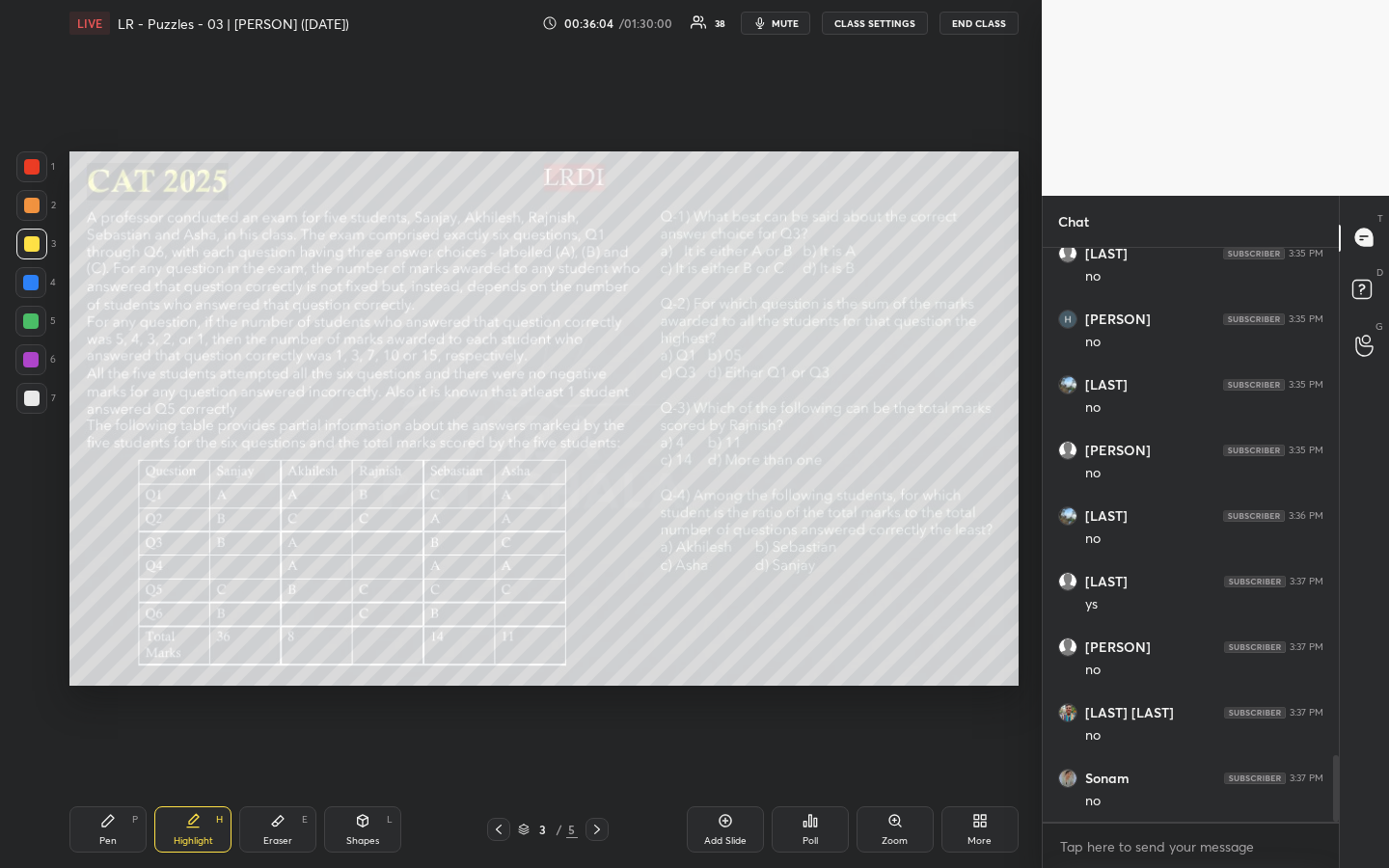 click on "Pen P" at bounding box center [108, 829] 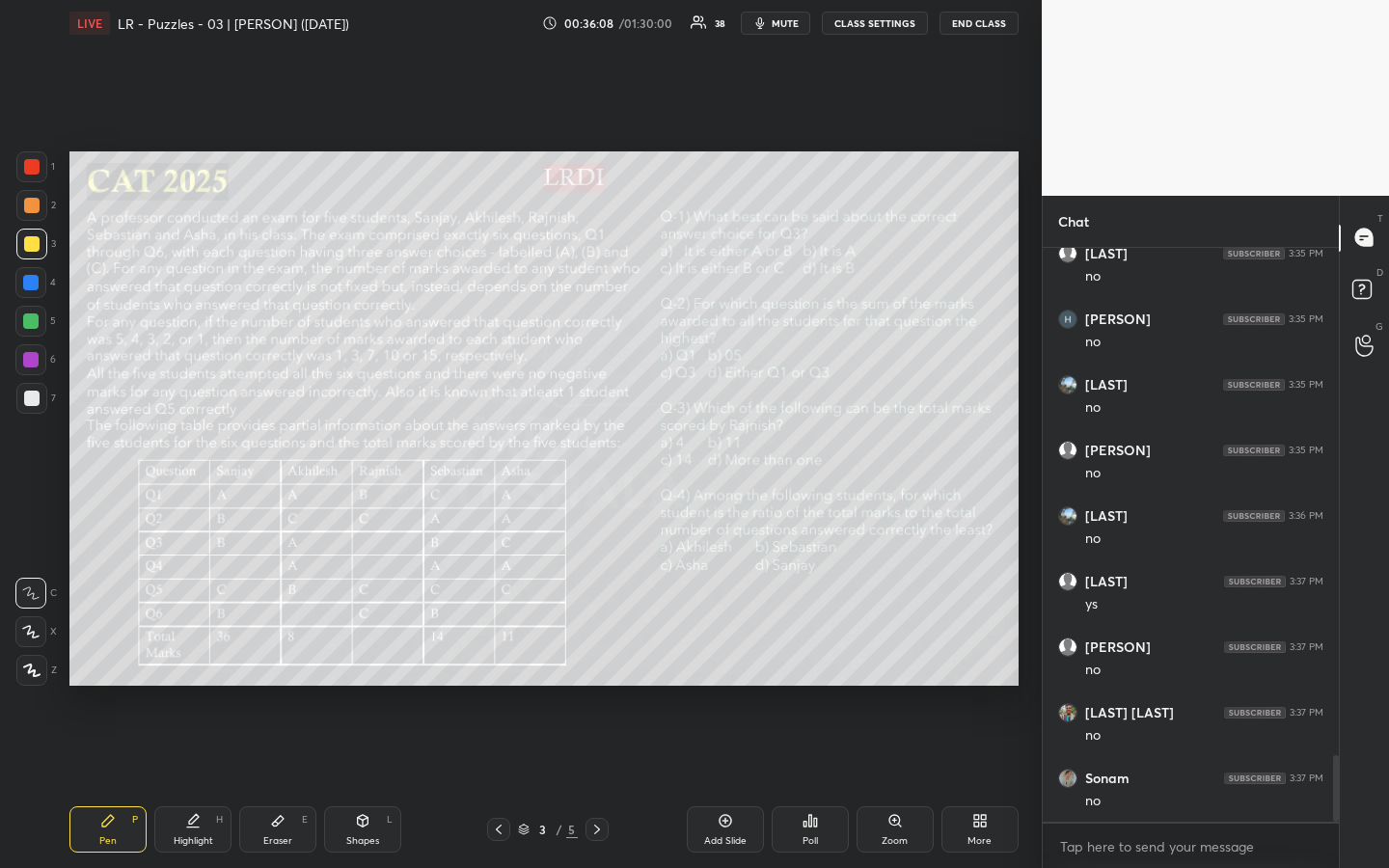 drag, startPoint x: 206, startPoint y: 830, endPoint x: 248, endPoint y: 758, distance: 83.3547 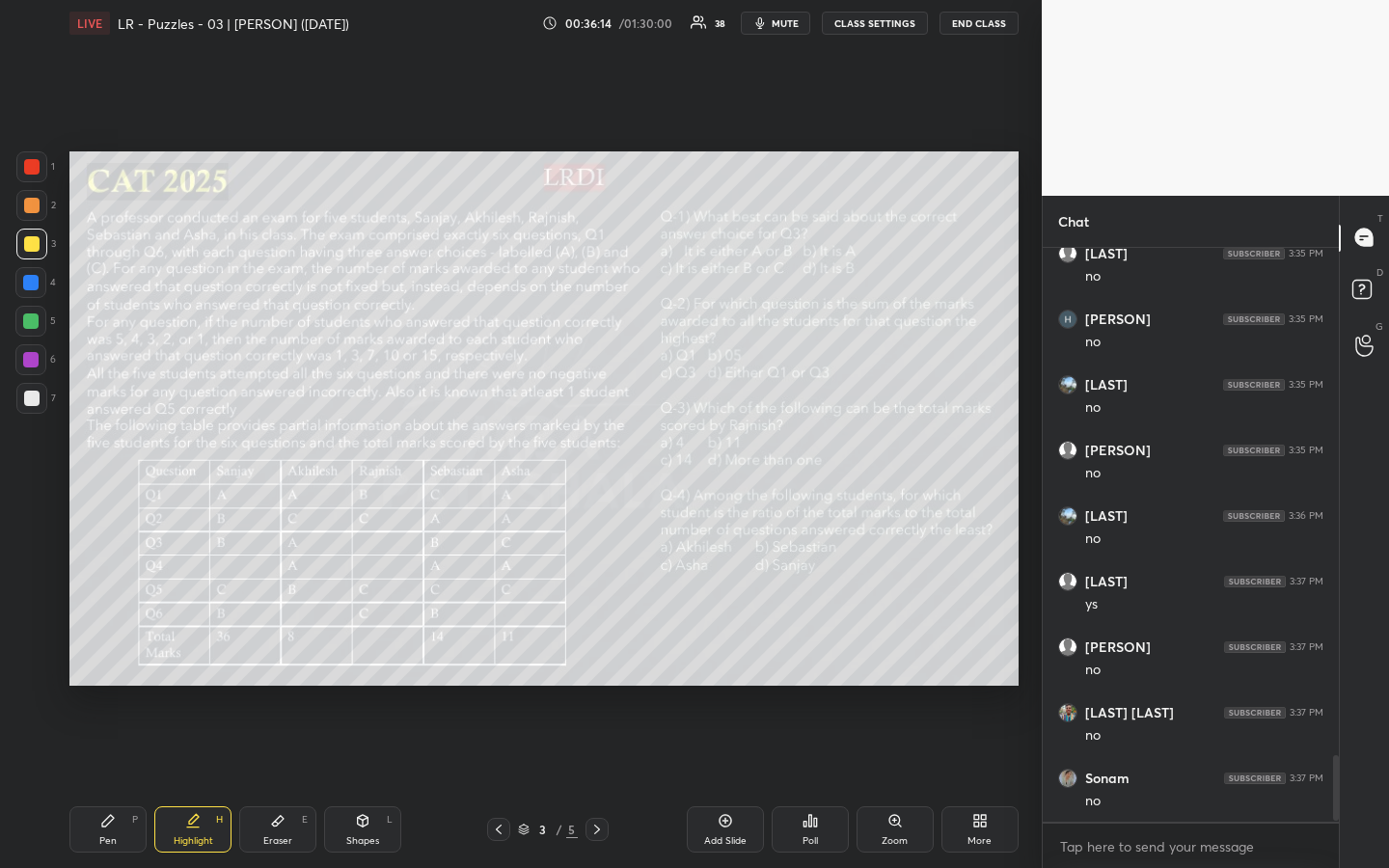 scroll, scrollTop: 4436, scrollLeft: 0, axis: vertical 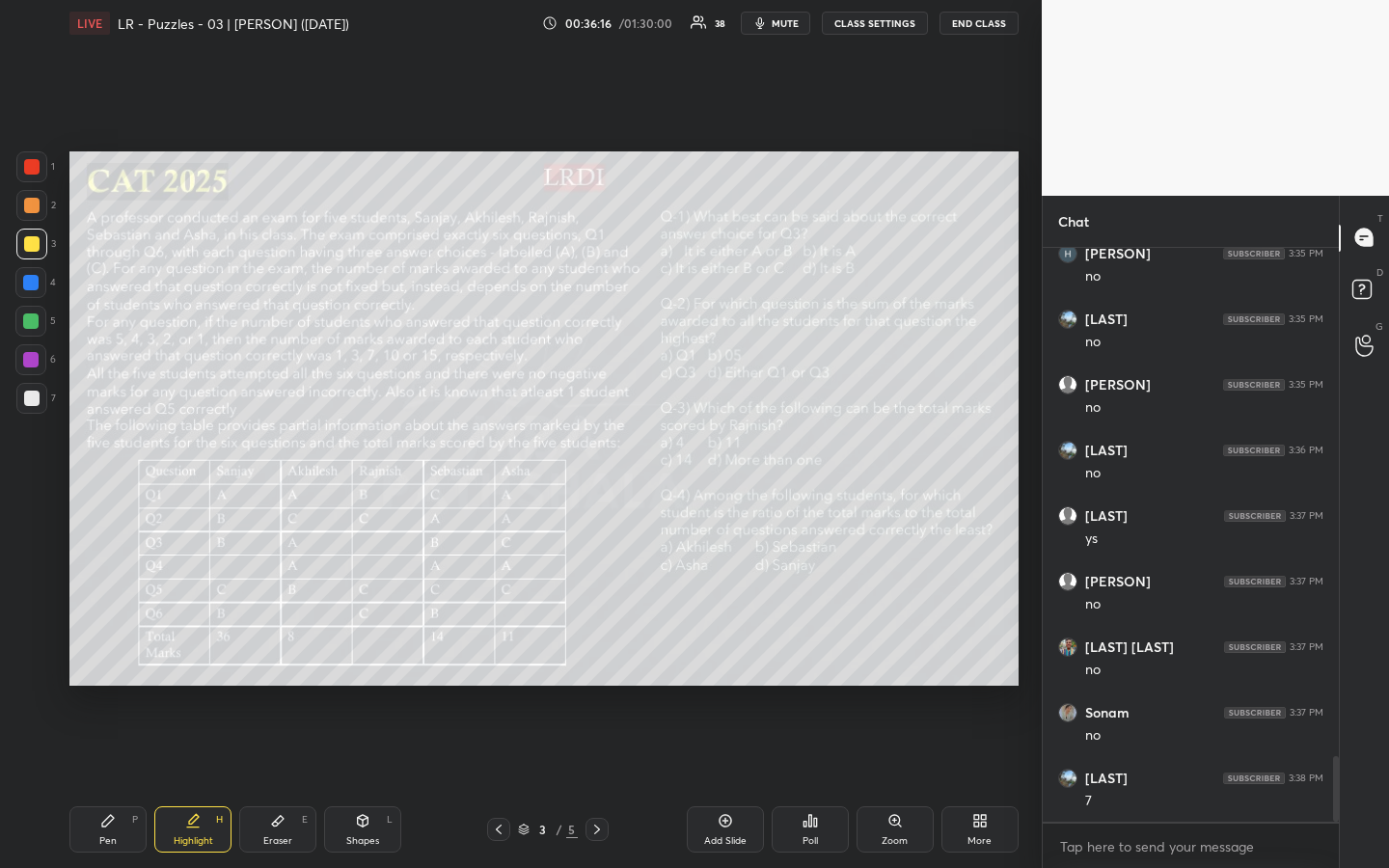 click on "Pen" at bounding box center (108, 841) 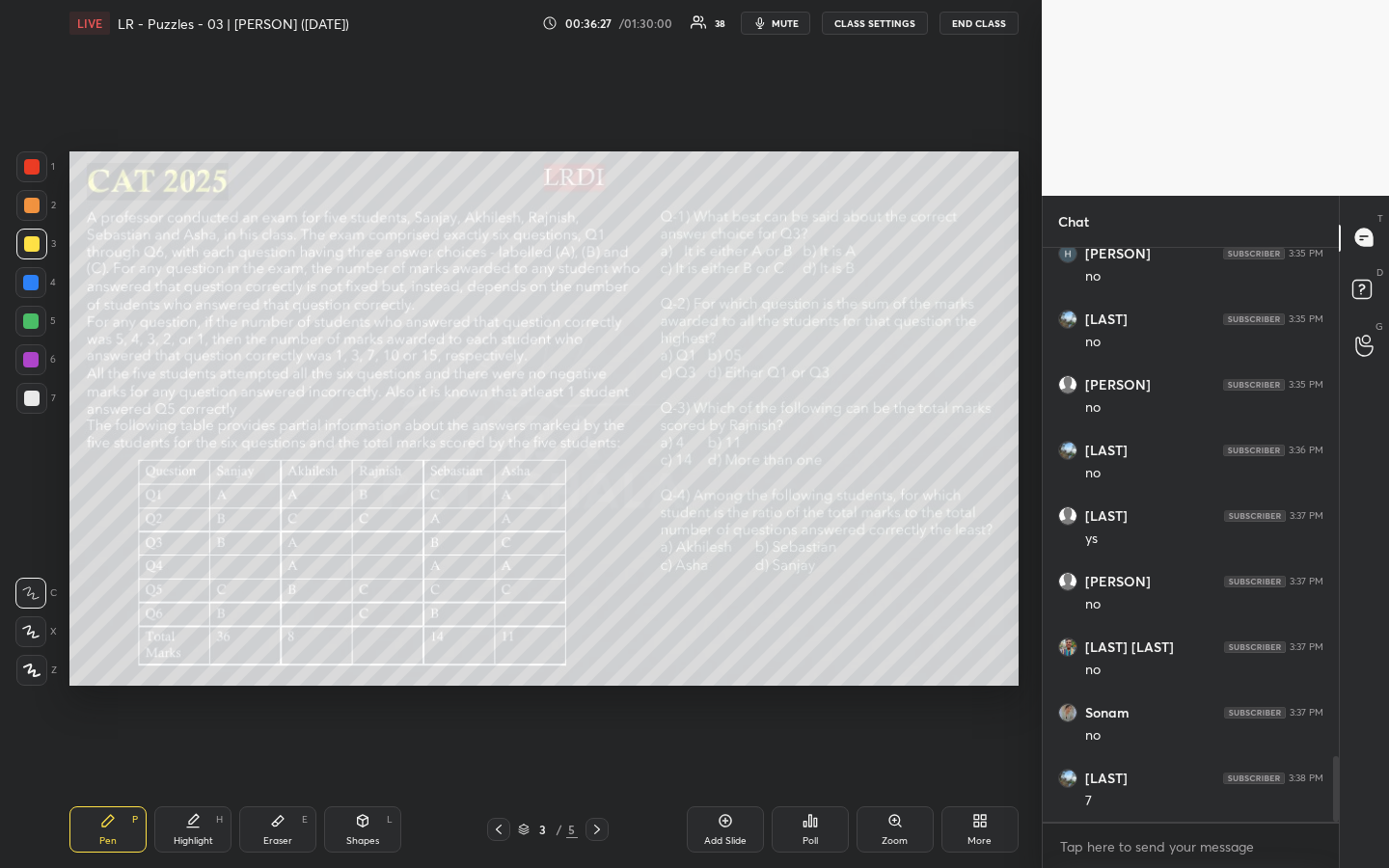 click on "Highlight" at bounding box center (193, 841) 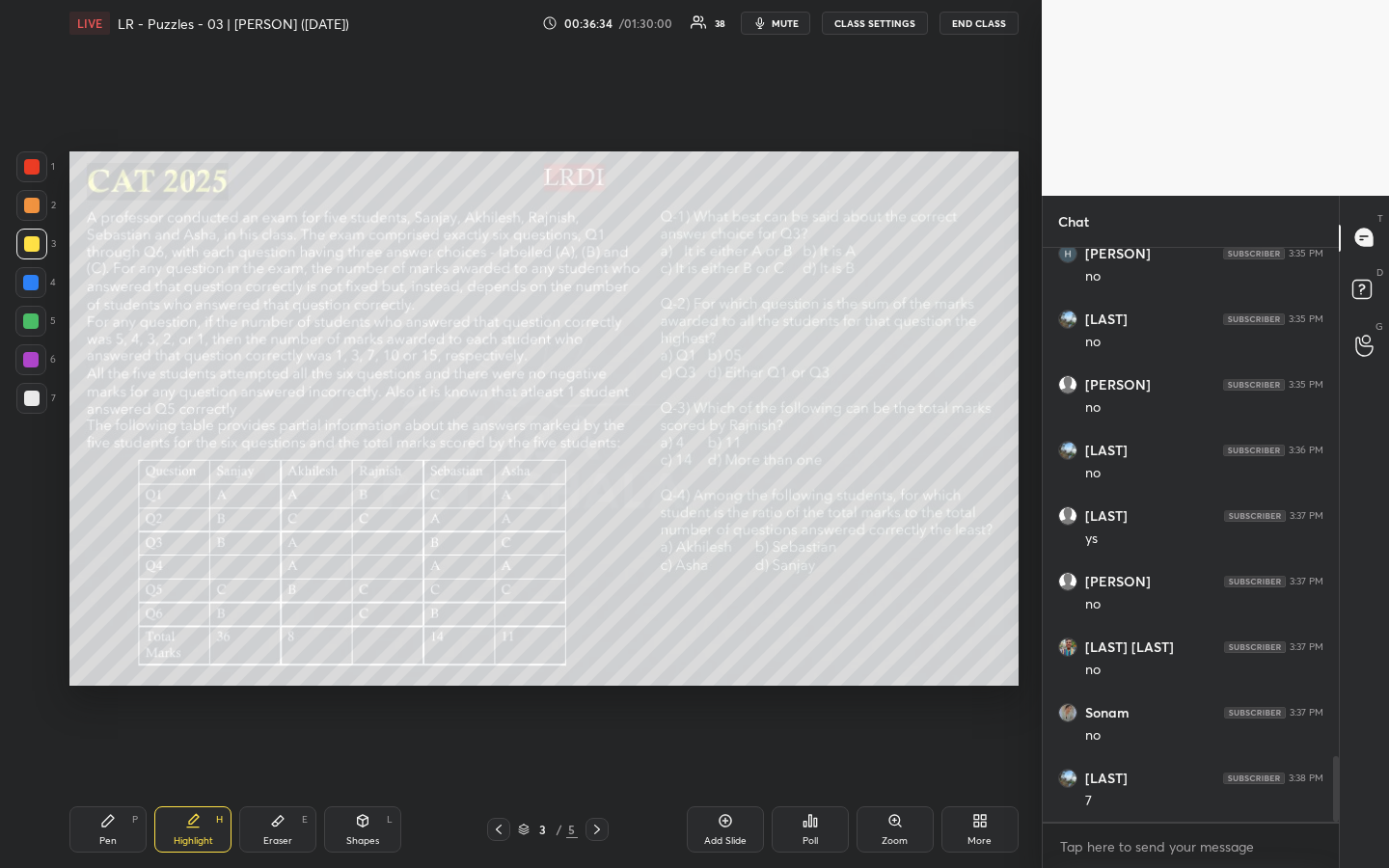 click at bounding box center (31, 321) 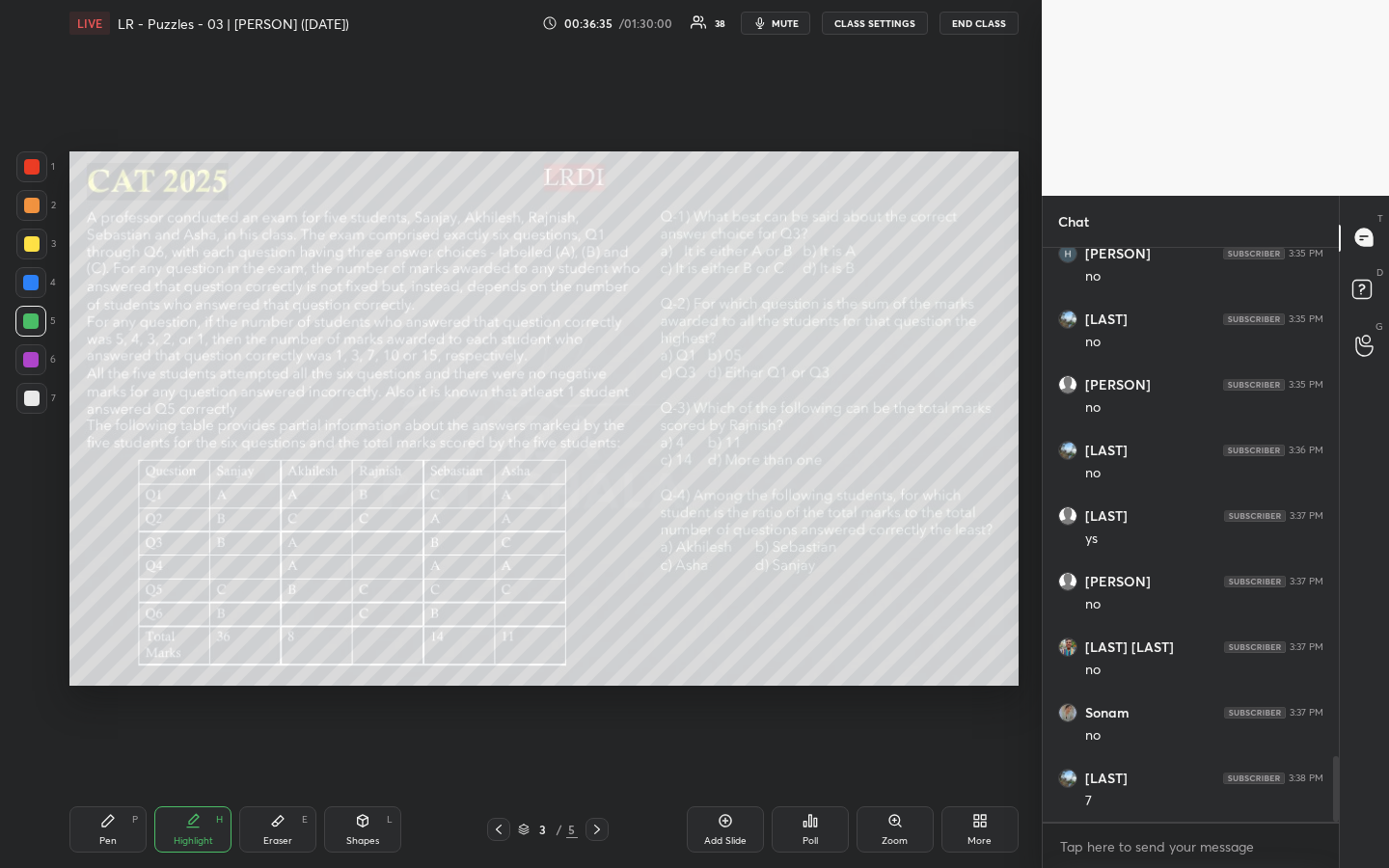 click on "Highlight" at bounding box center (193, 841) 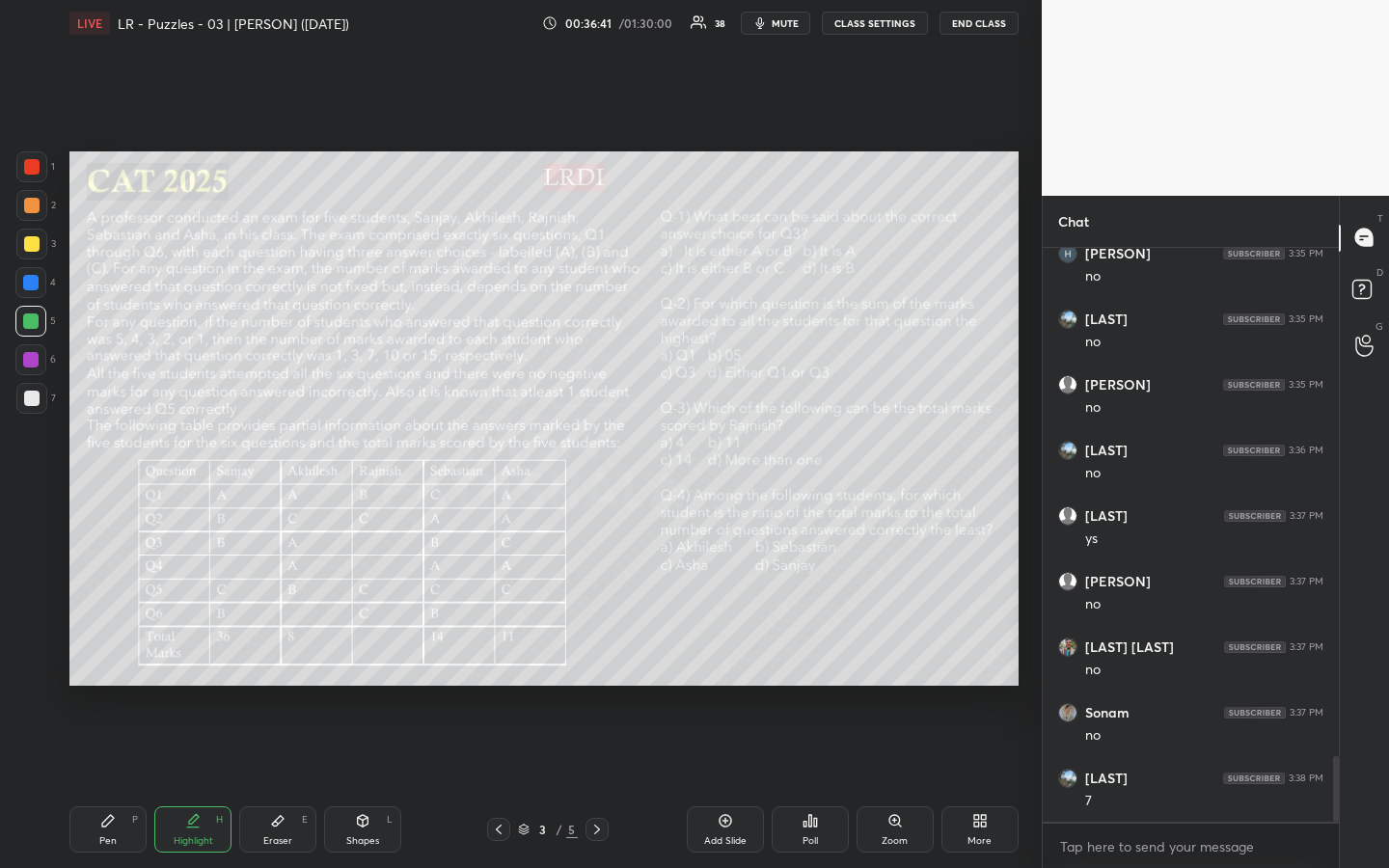 scroll, scrollTop: 4519, scrollLeft: 0, axis: vertical 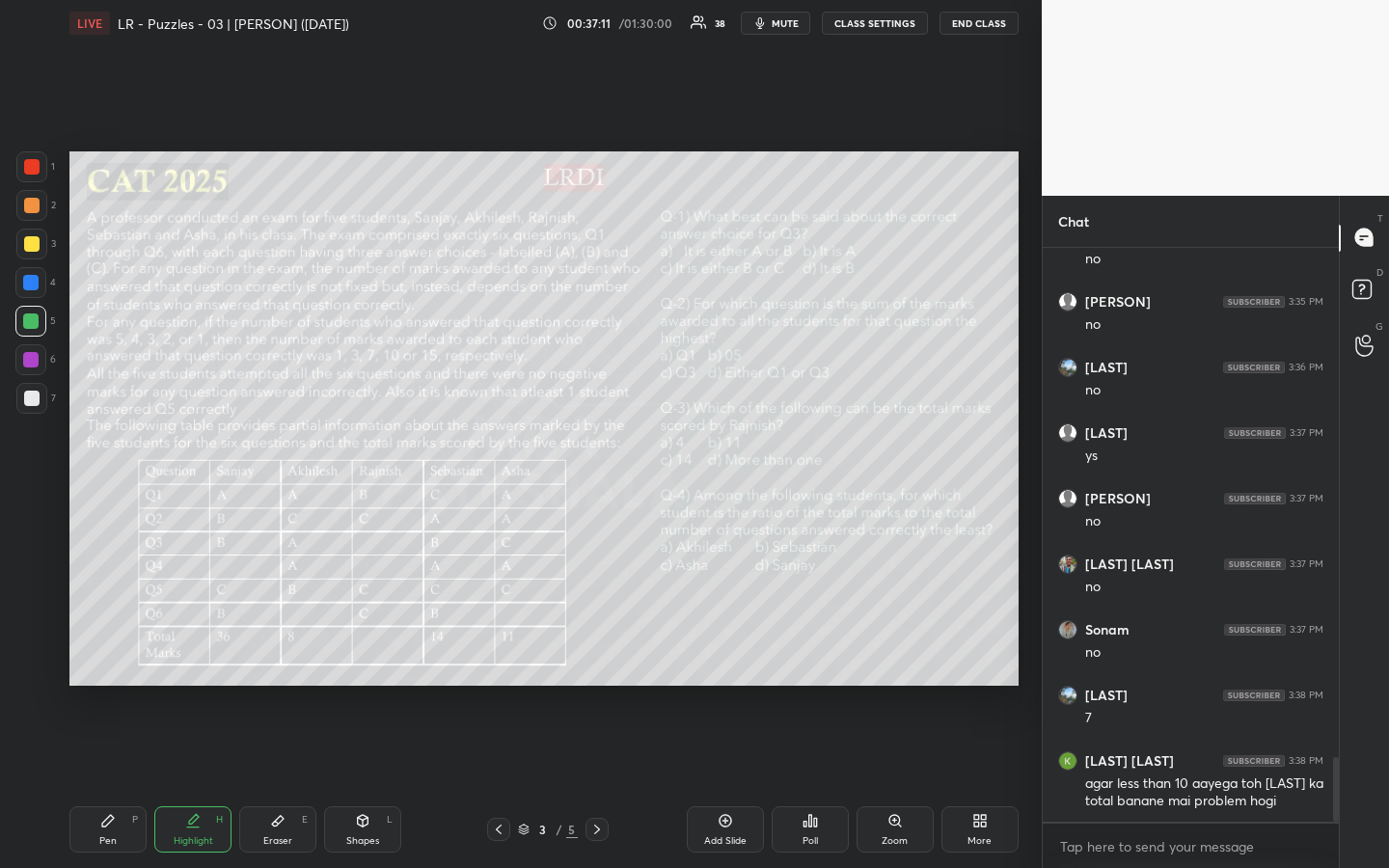click on "Pen P" at bounding box center (108, 829) 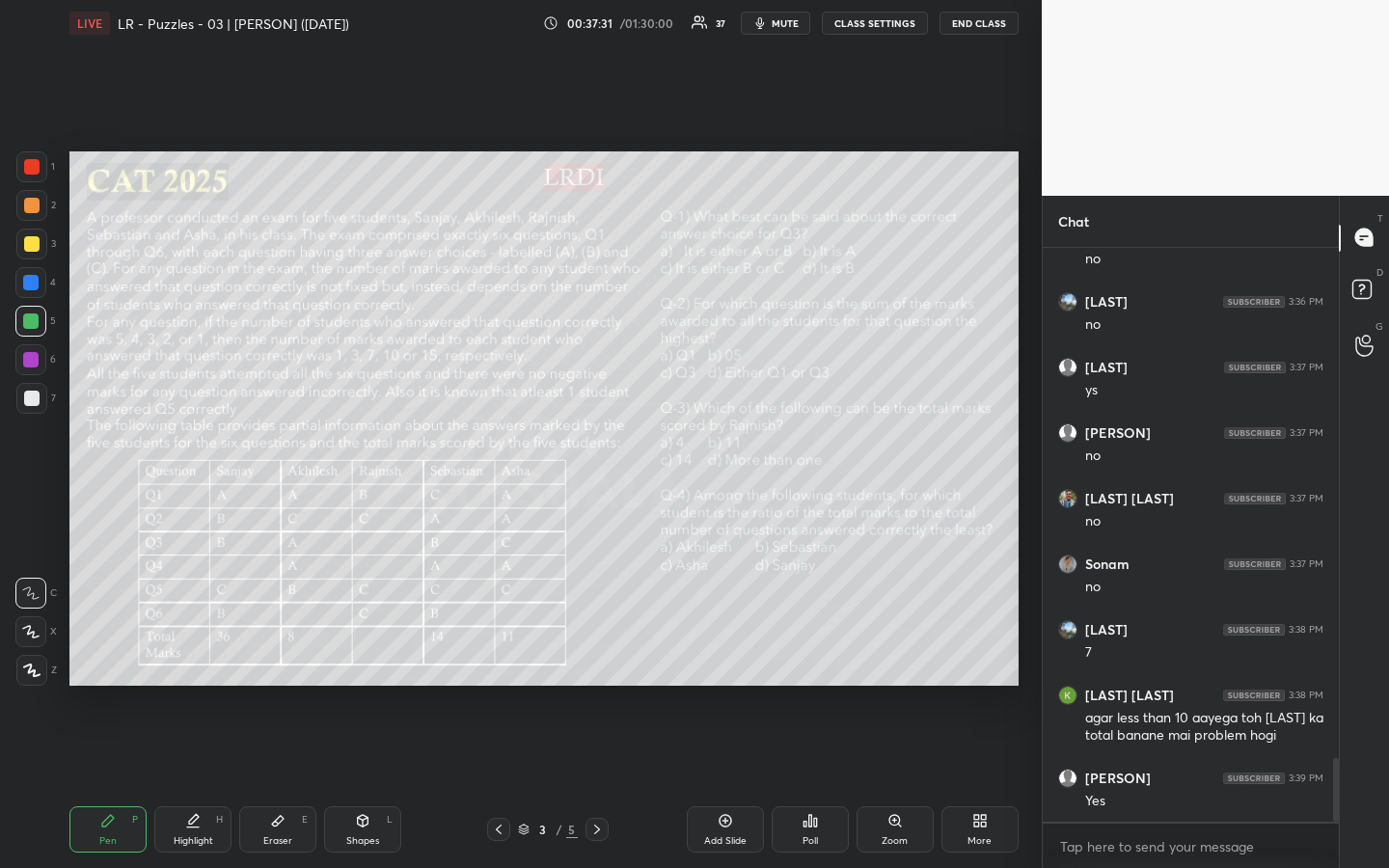 scroll, scrollTop: 4651, scrollLeft: 0, axis: vertical 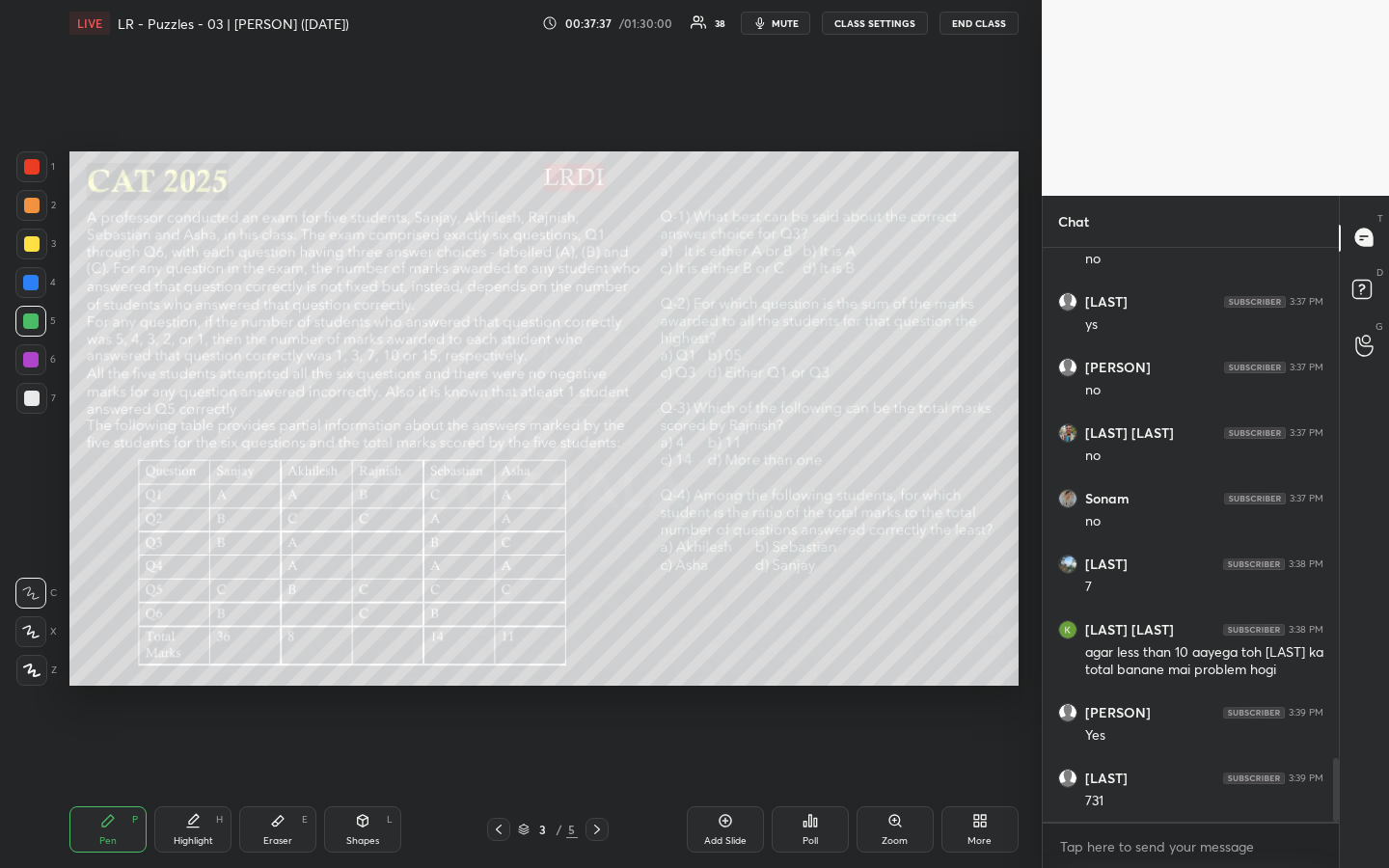 click on "Highlight H" at bounding box center [193, 829] 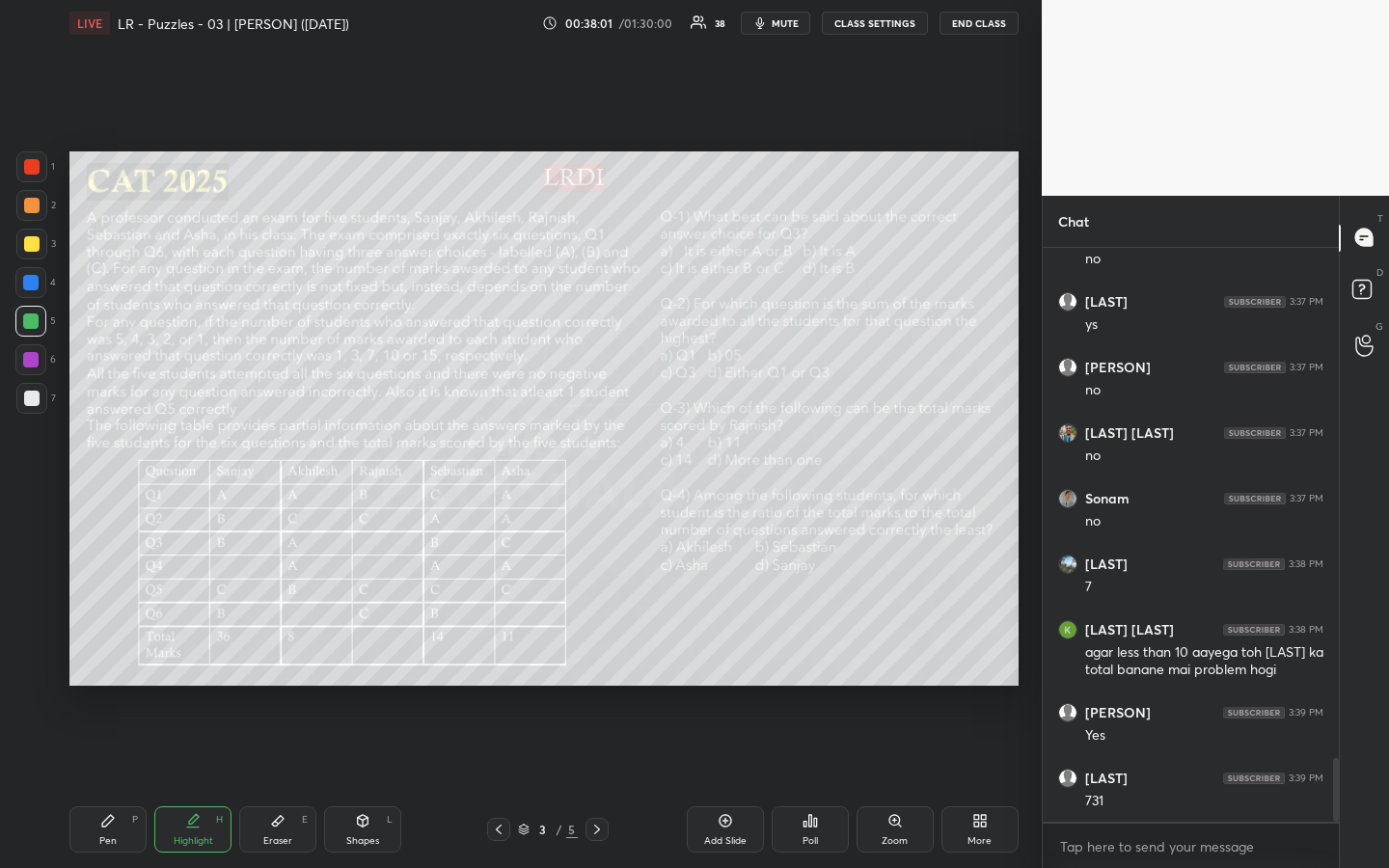 click on "Highlight" at bounding box center (193, 841) 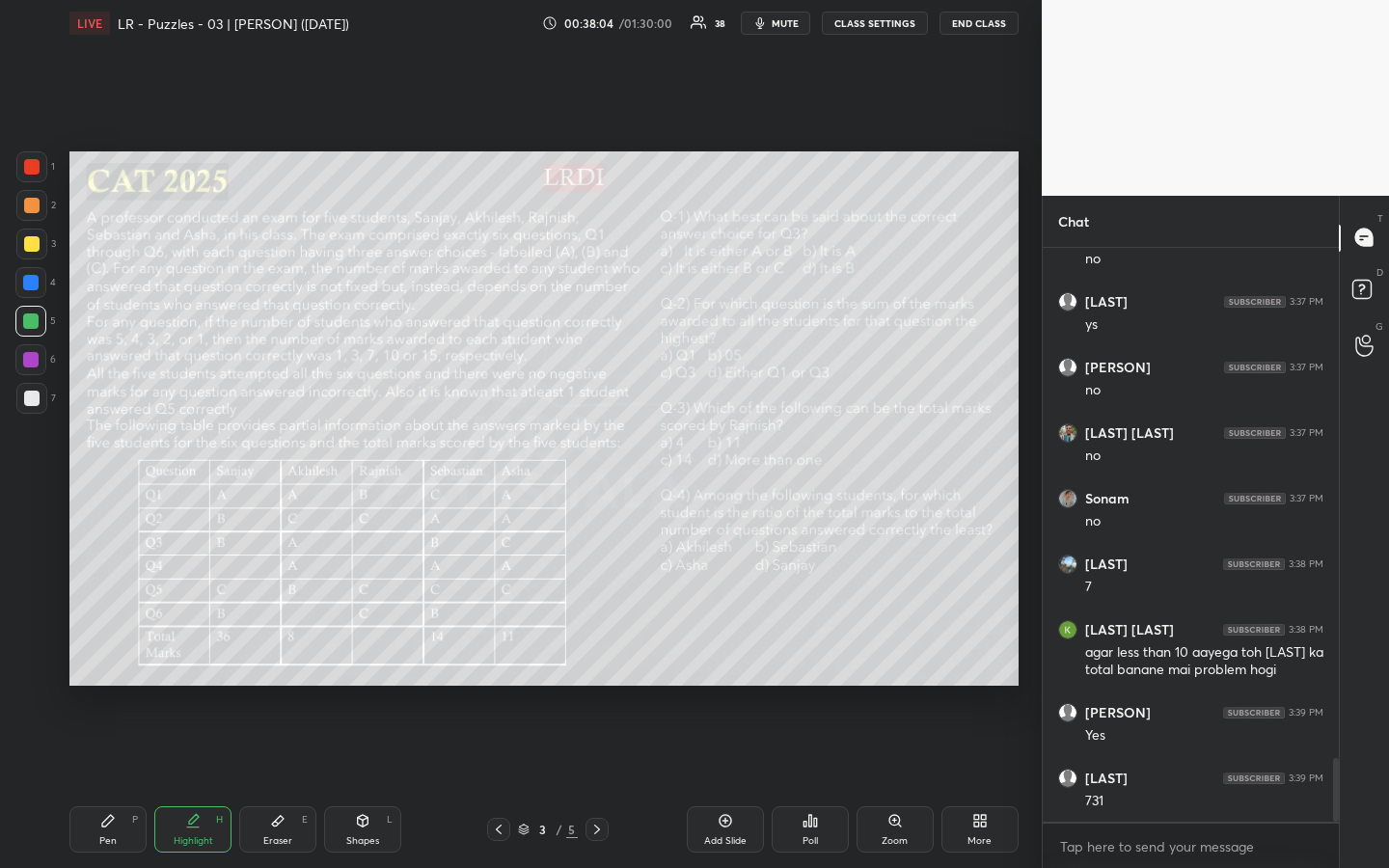 click on "Eraser E" at bounding box center [278, 829] 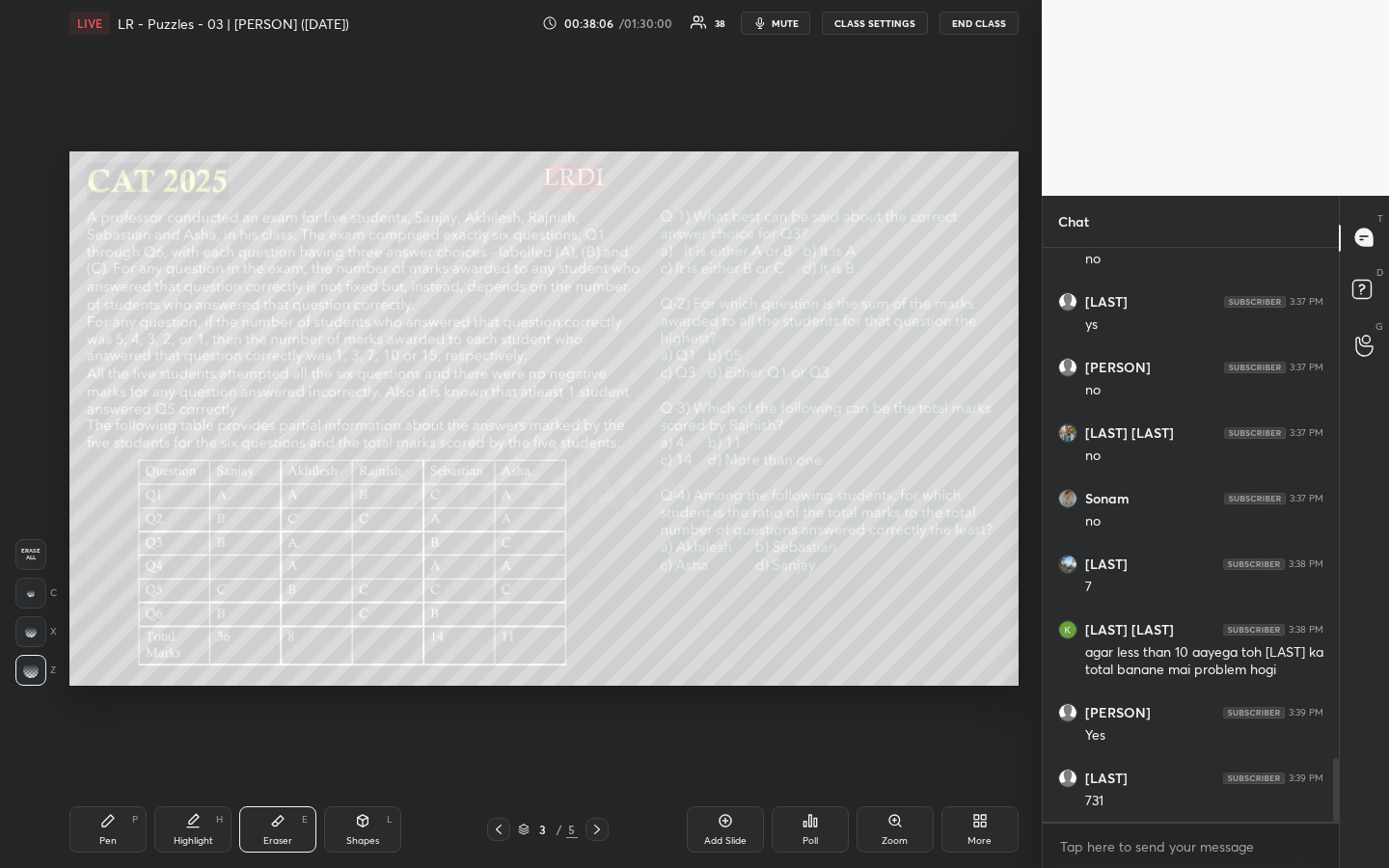 click on "Pen P" at bounding box center [108, 829] 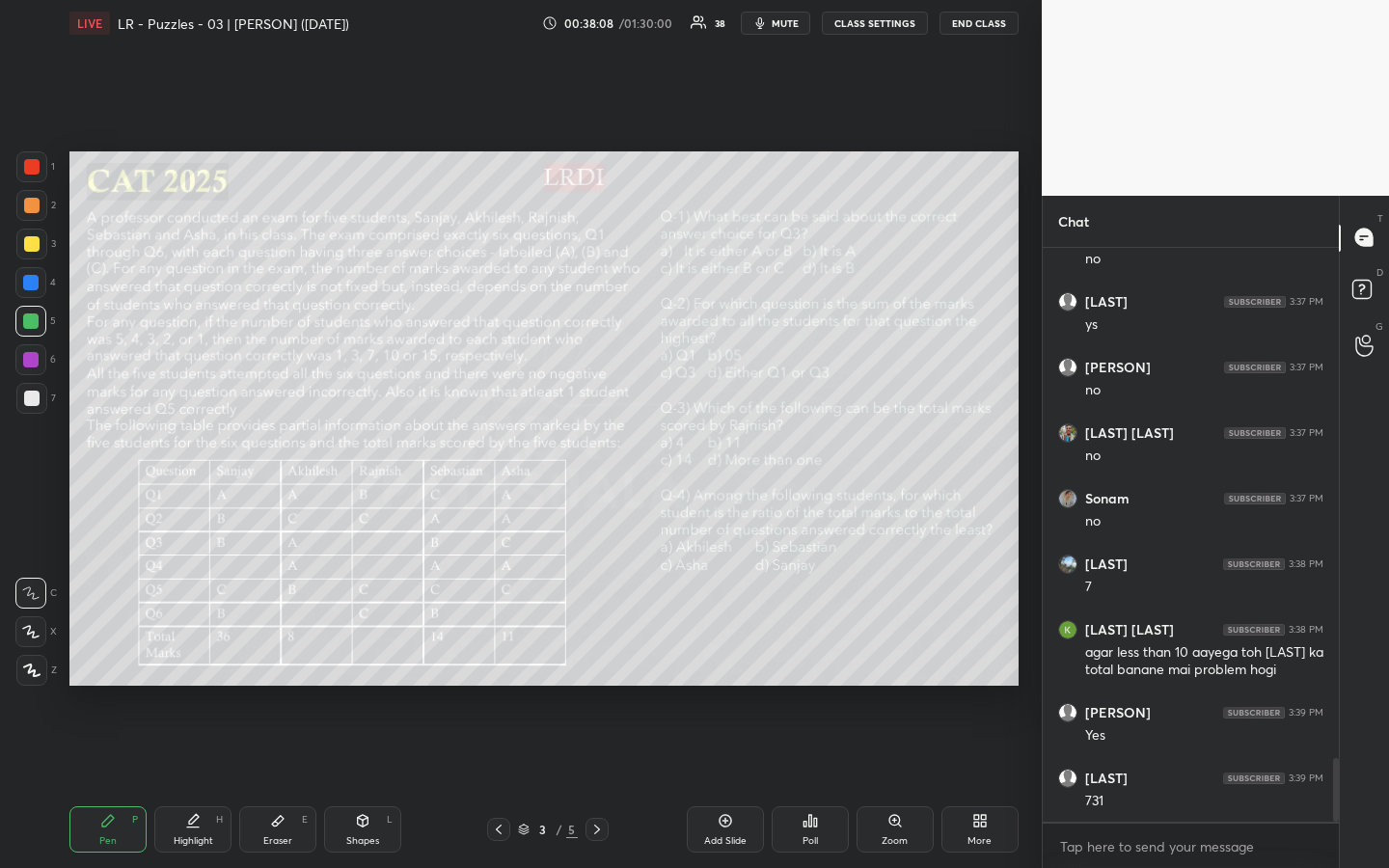 click on "Highlight" at bounding box center [193, 841] 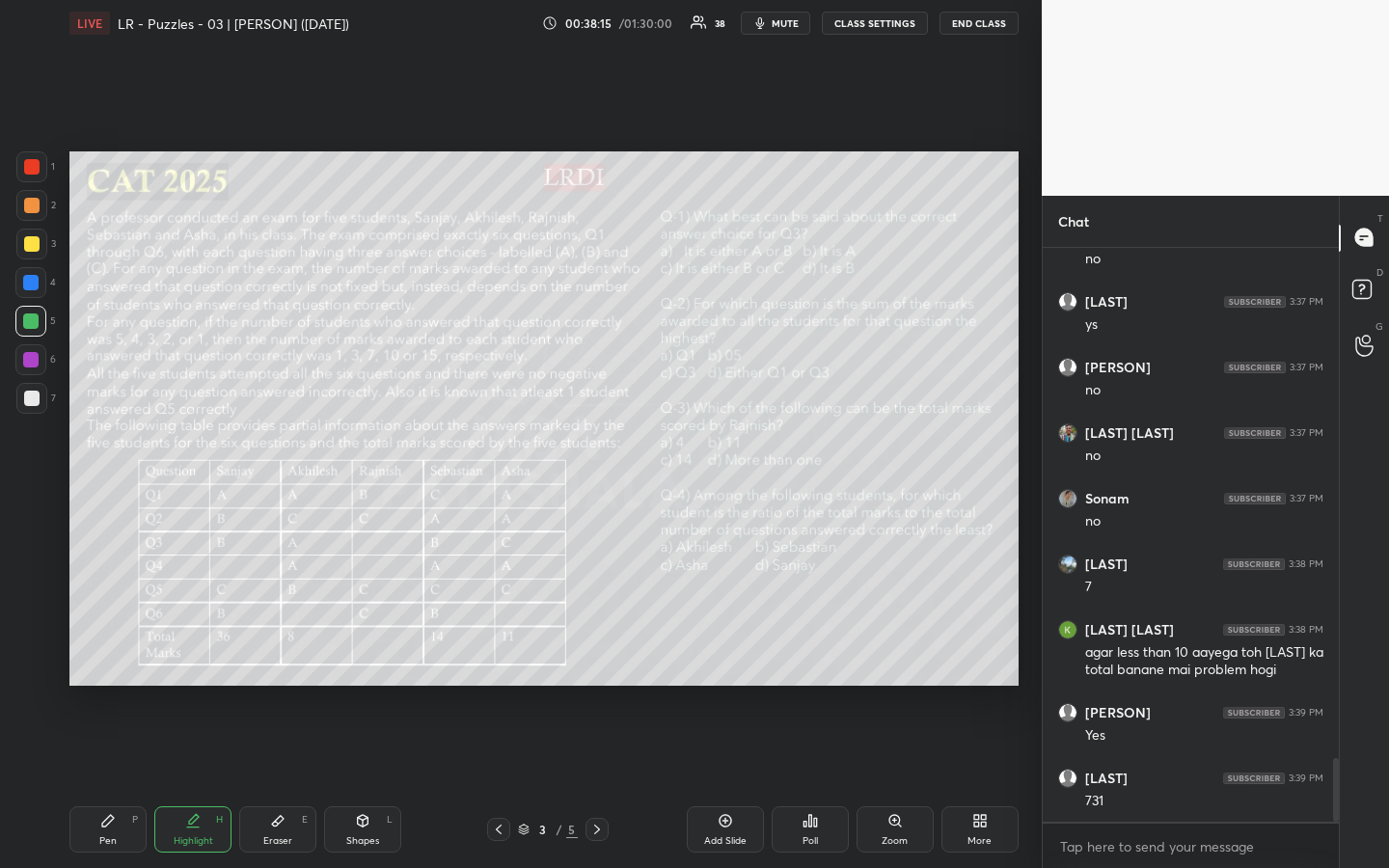 click on "Pen P" at bounding box center (108, 829) 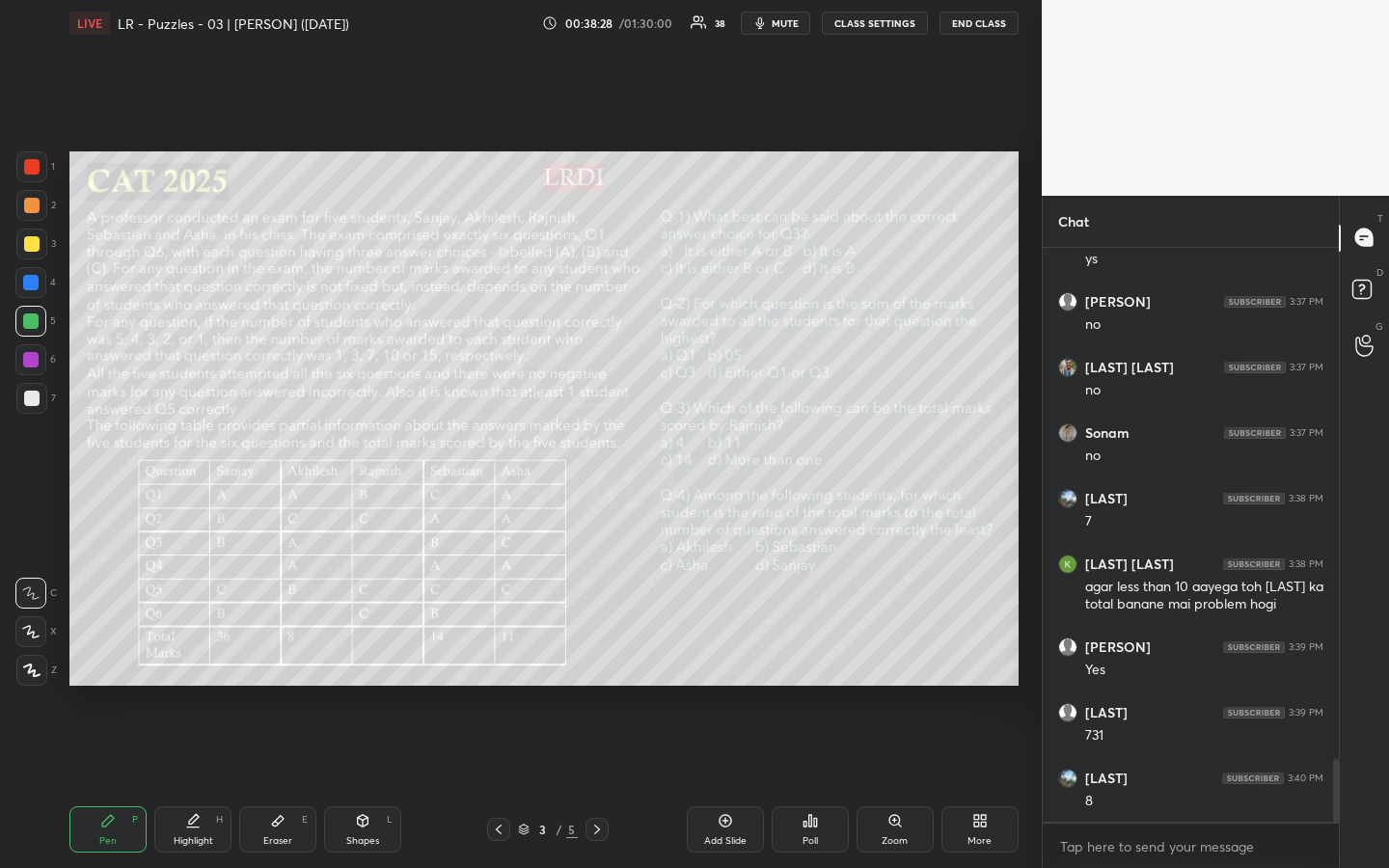 scroll, scrollTop: 4782, scrollLeft: 0, axis: vertical 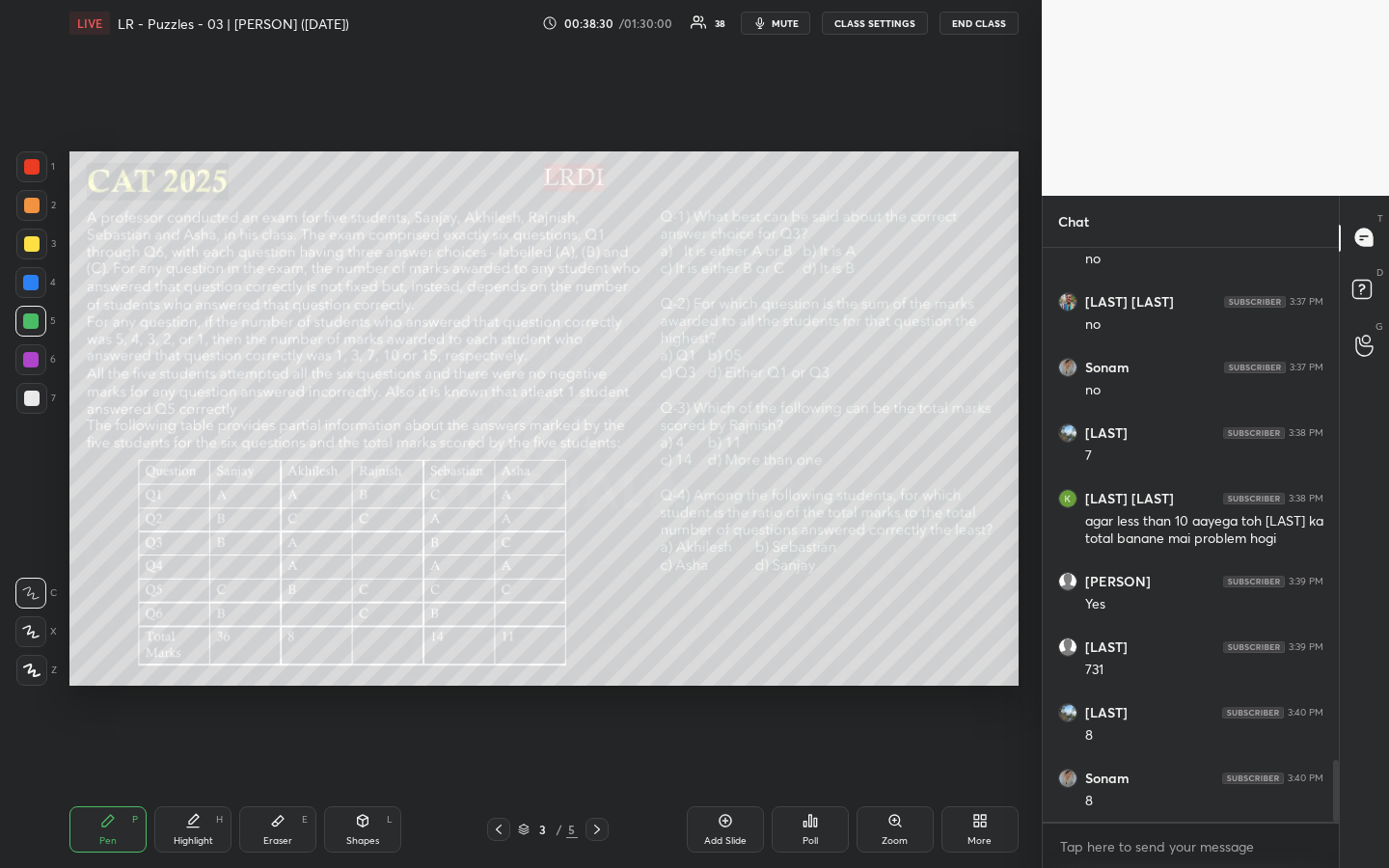 click on "Highlight H" at bounding box center (193, 829) 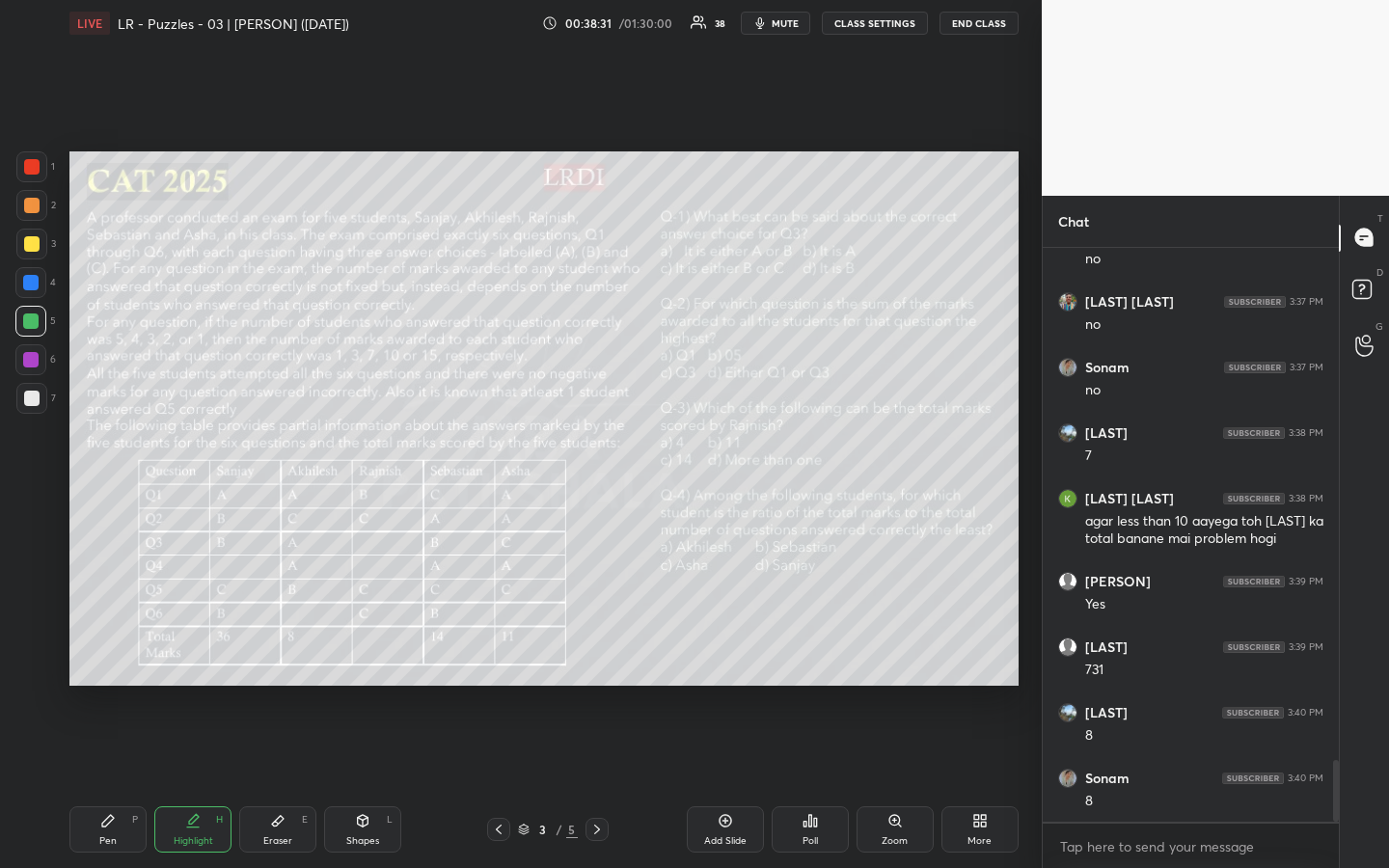 click at bounding box center (32, 398) 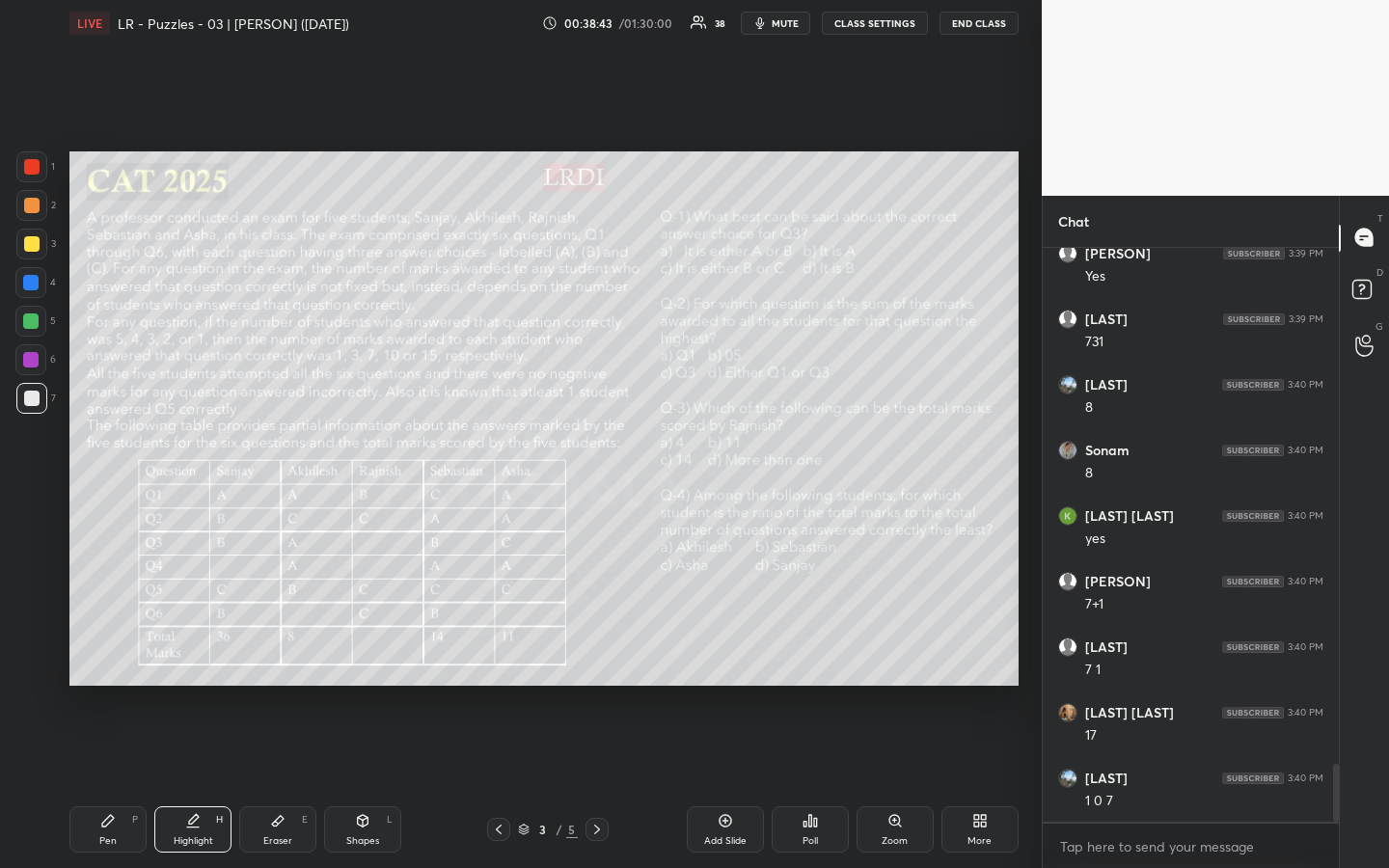 scroll, scrollTop: 5175, scrollLeft: 0, axis: vertical 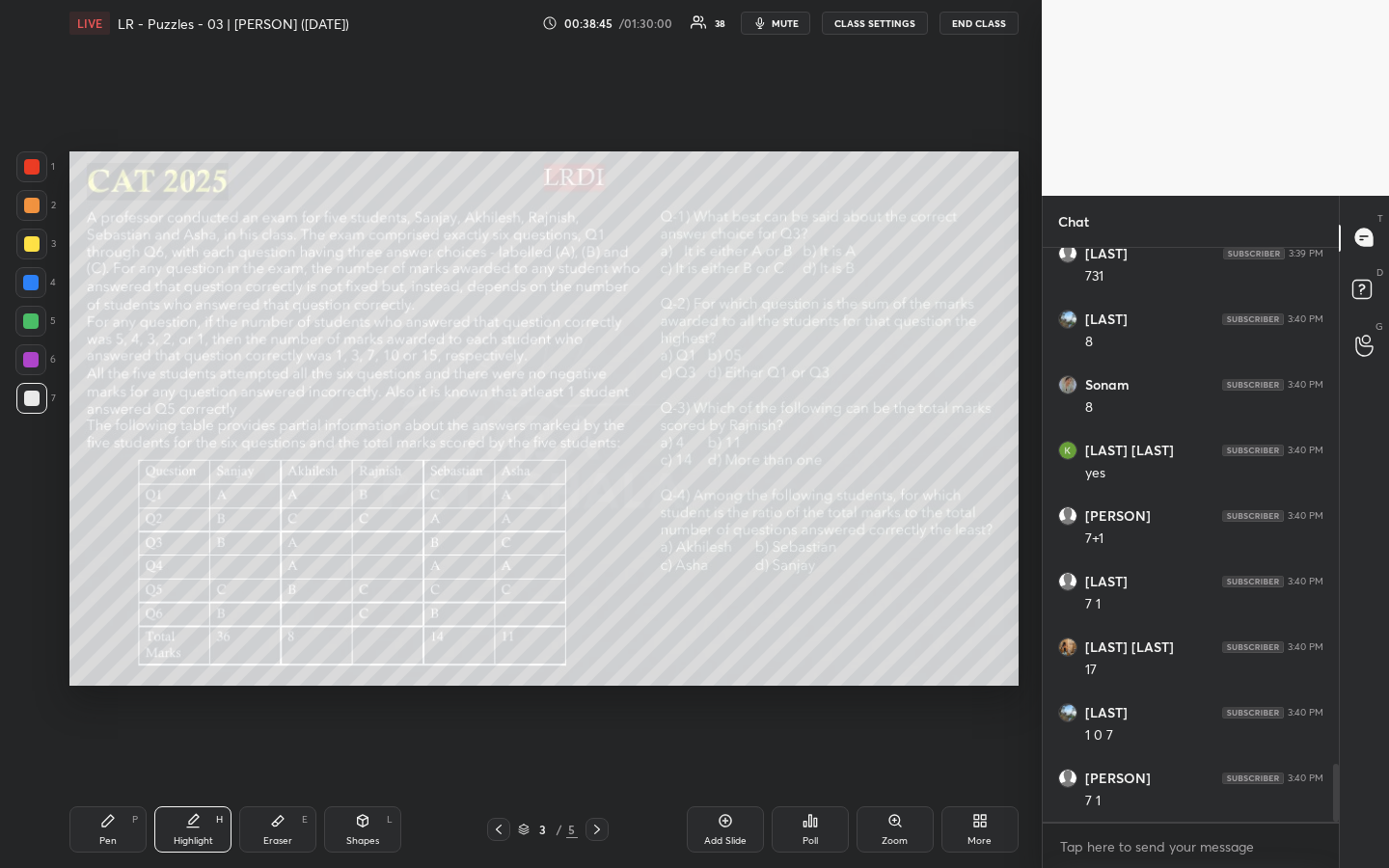 drag, startPoint x: 119, startPoint y: 821, endPoint x: 133, endPoint y: 811, distance: 17.204651 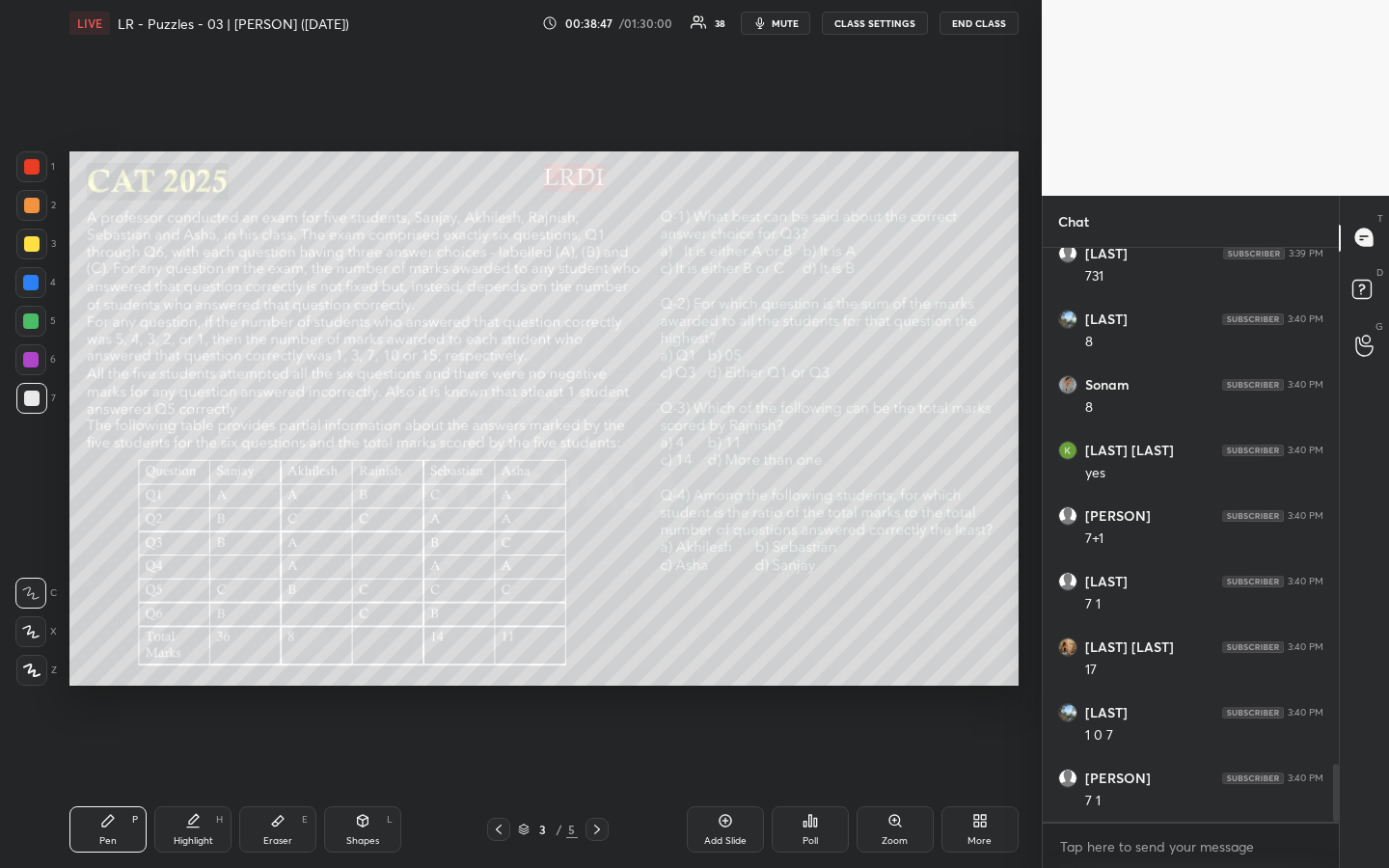 click on "Highlight" at bounding box center [193, 841] 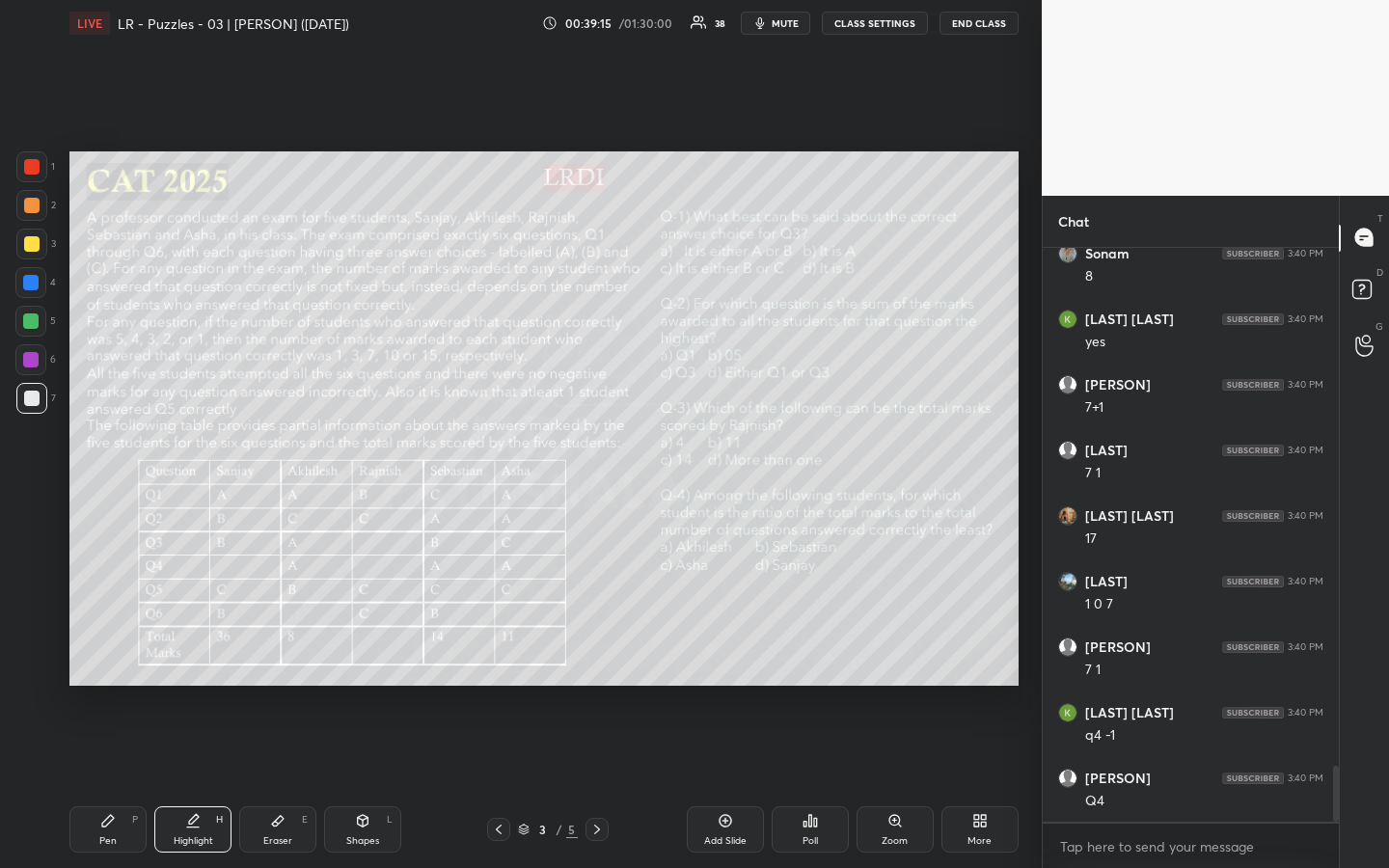 scroll, scrollTop: 5372, scrollLeft: 0, axis: vertical 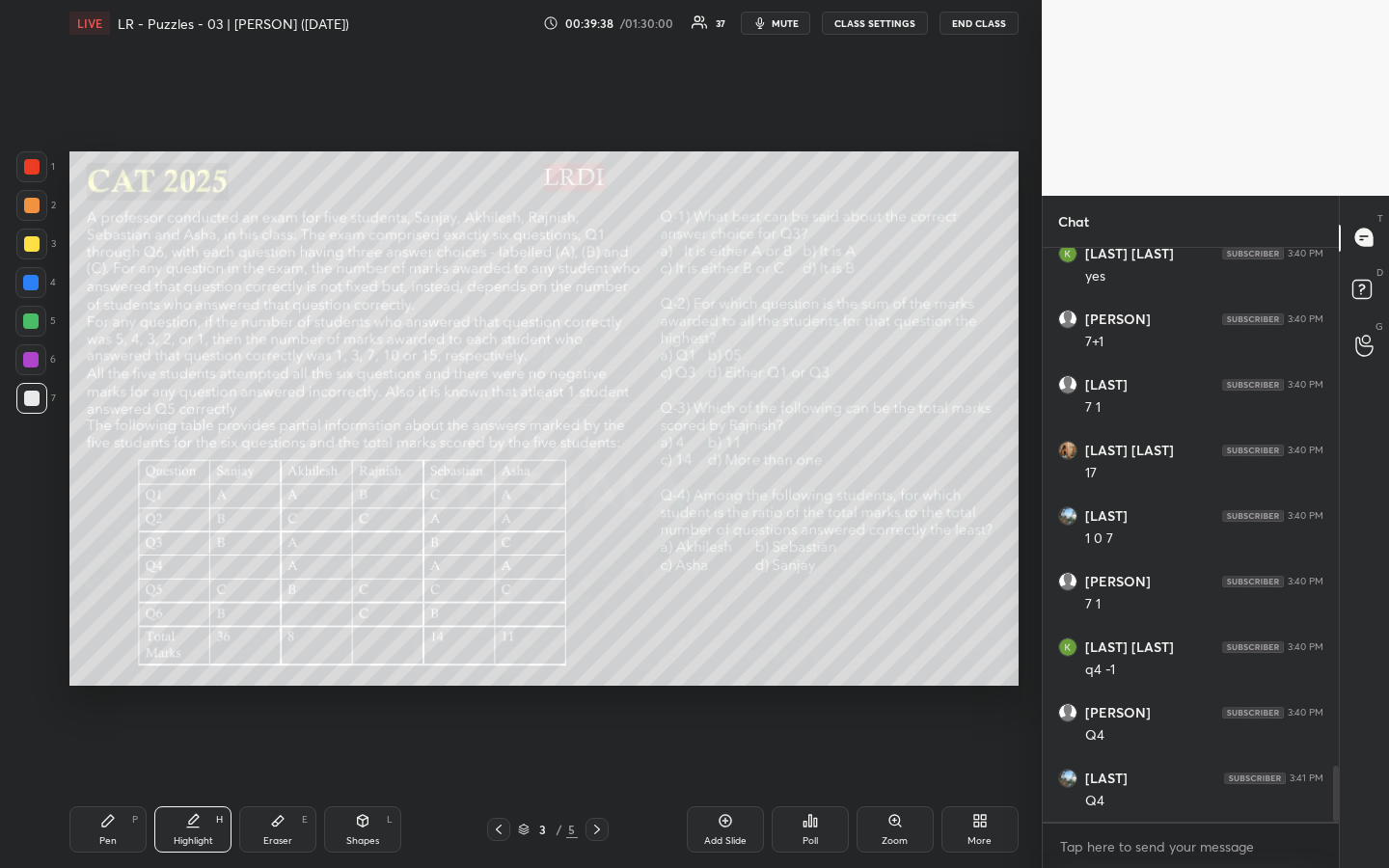 click on "Highlight H" at bounding box center (193, 829) 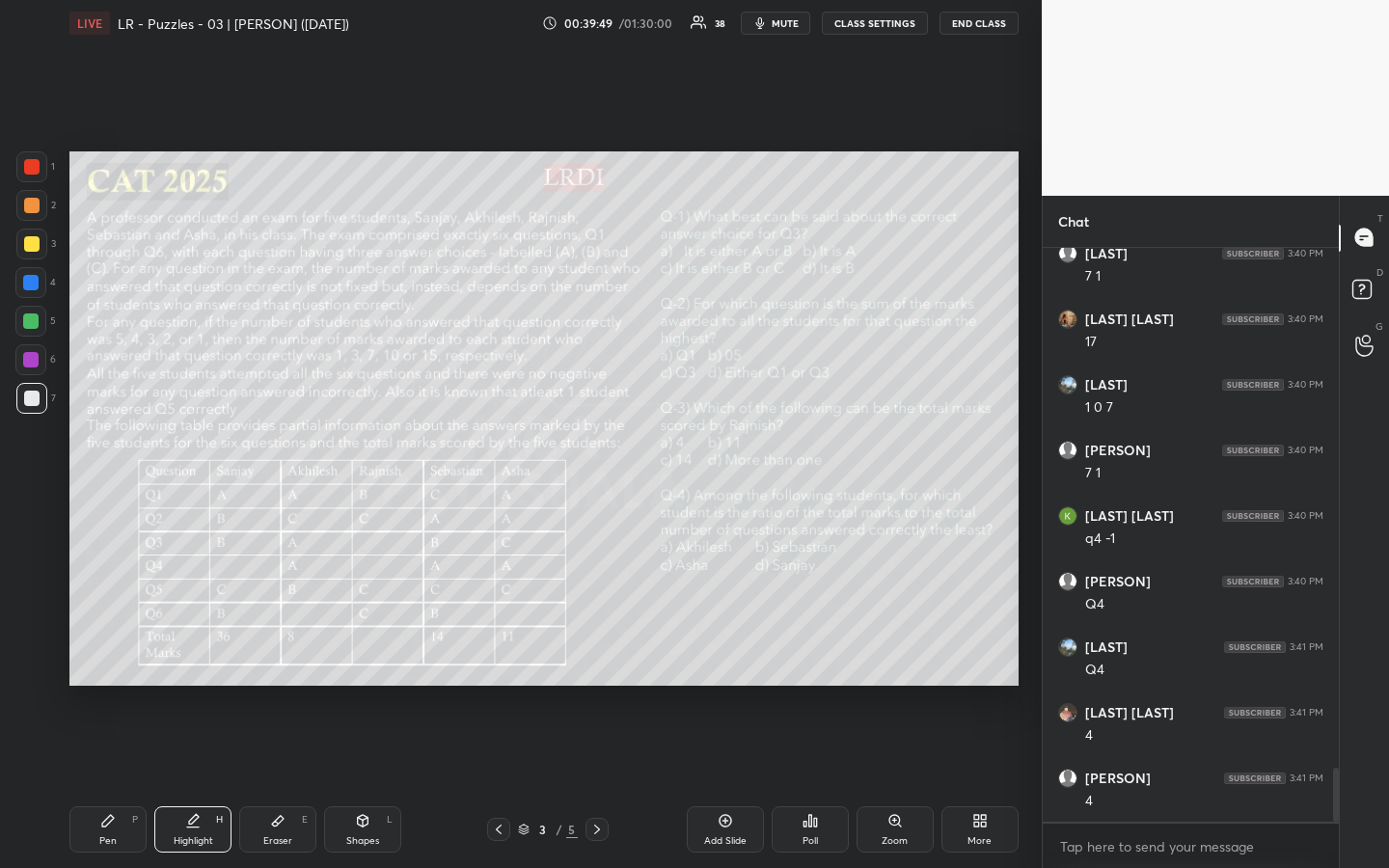 scroll, scrollTop: 5569, scrollLeft: 0, axis: vertical 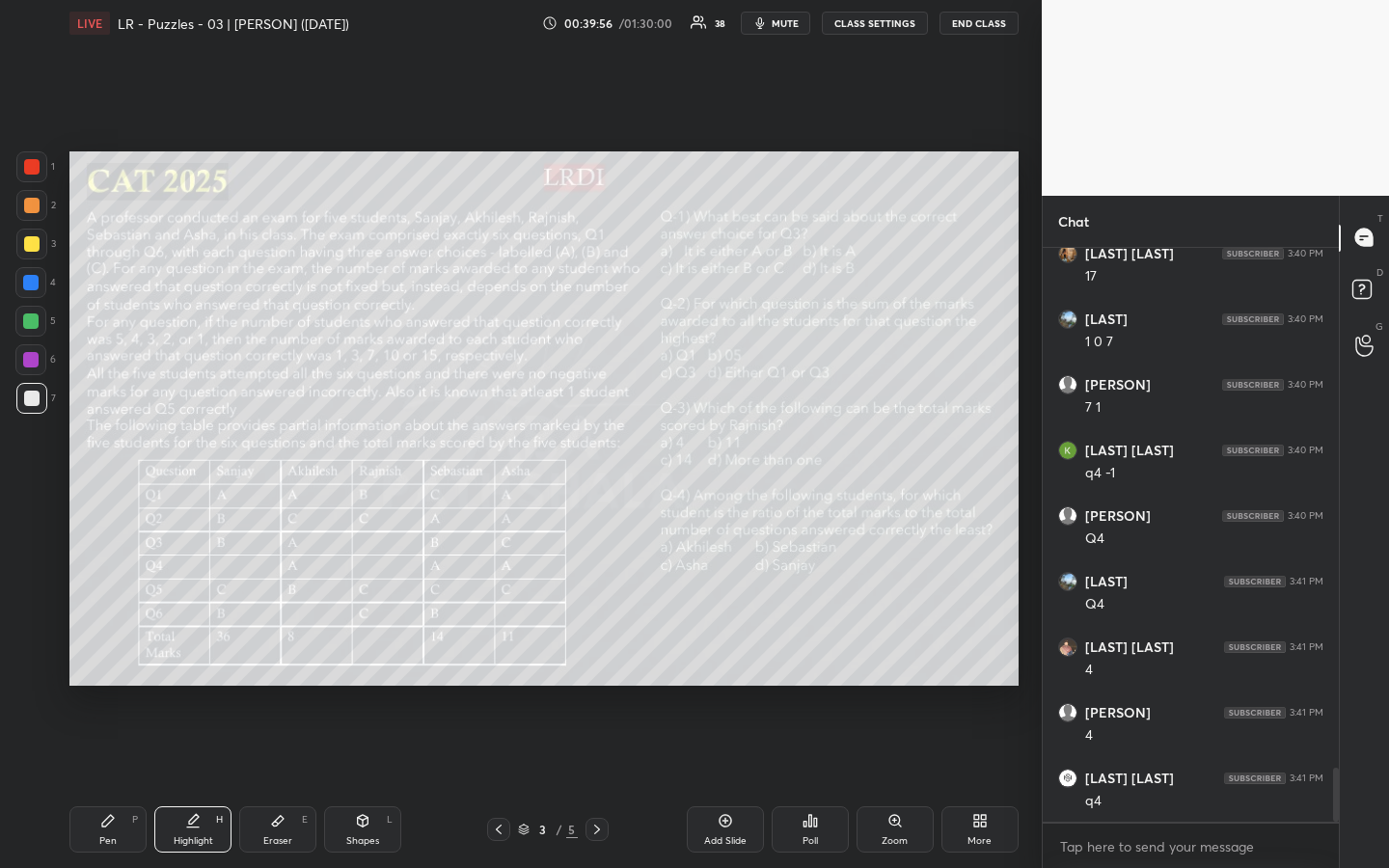 click 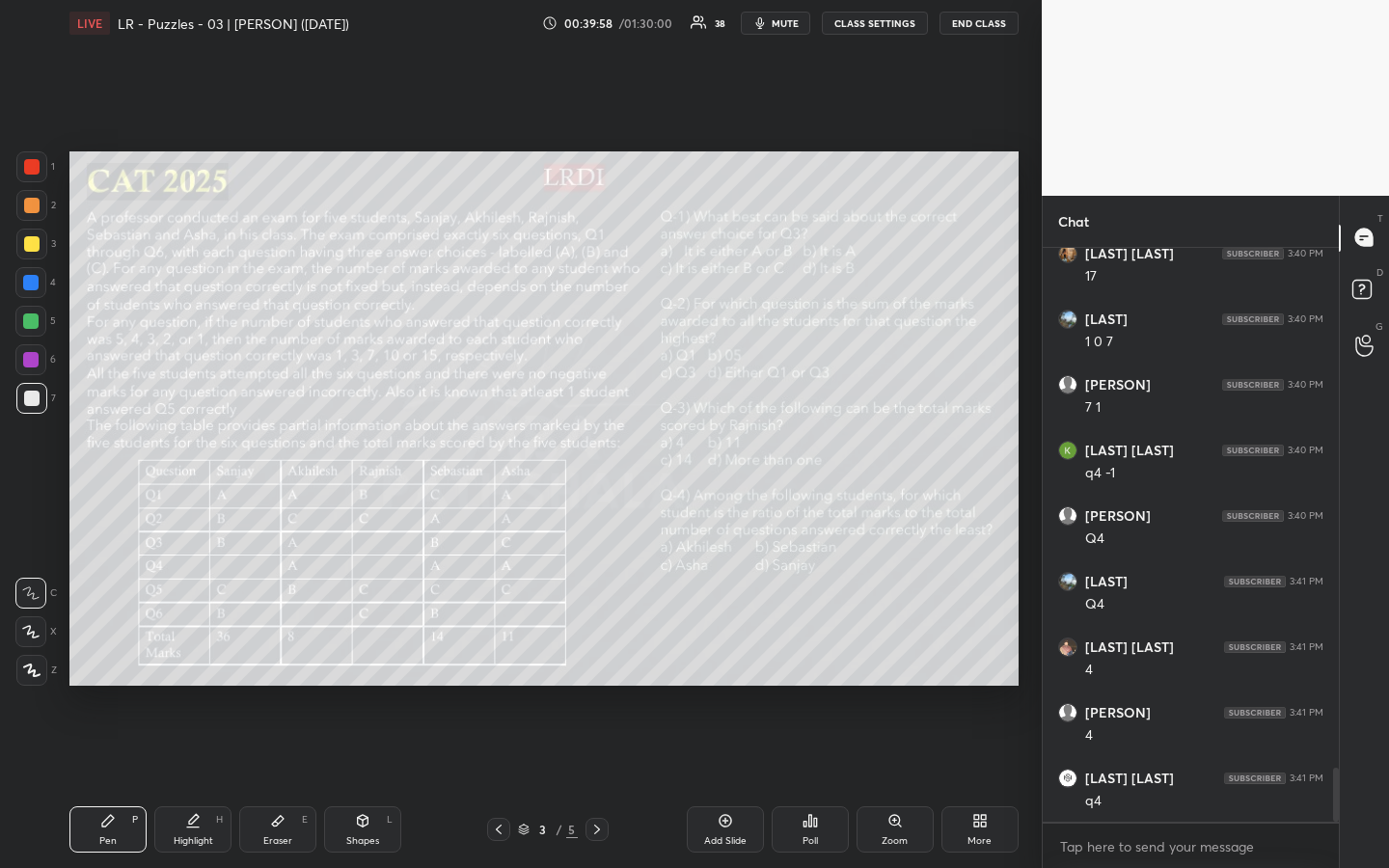 click at bounding box center (32, 244) 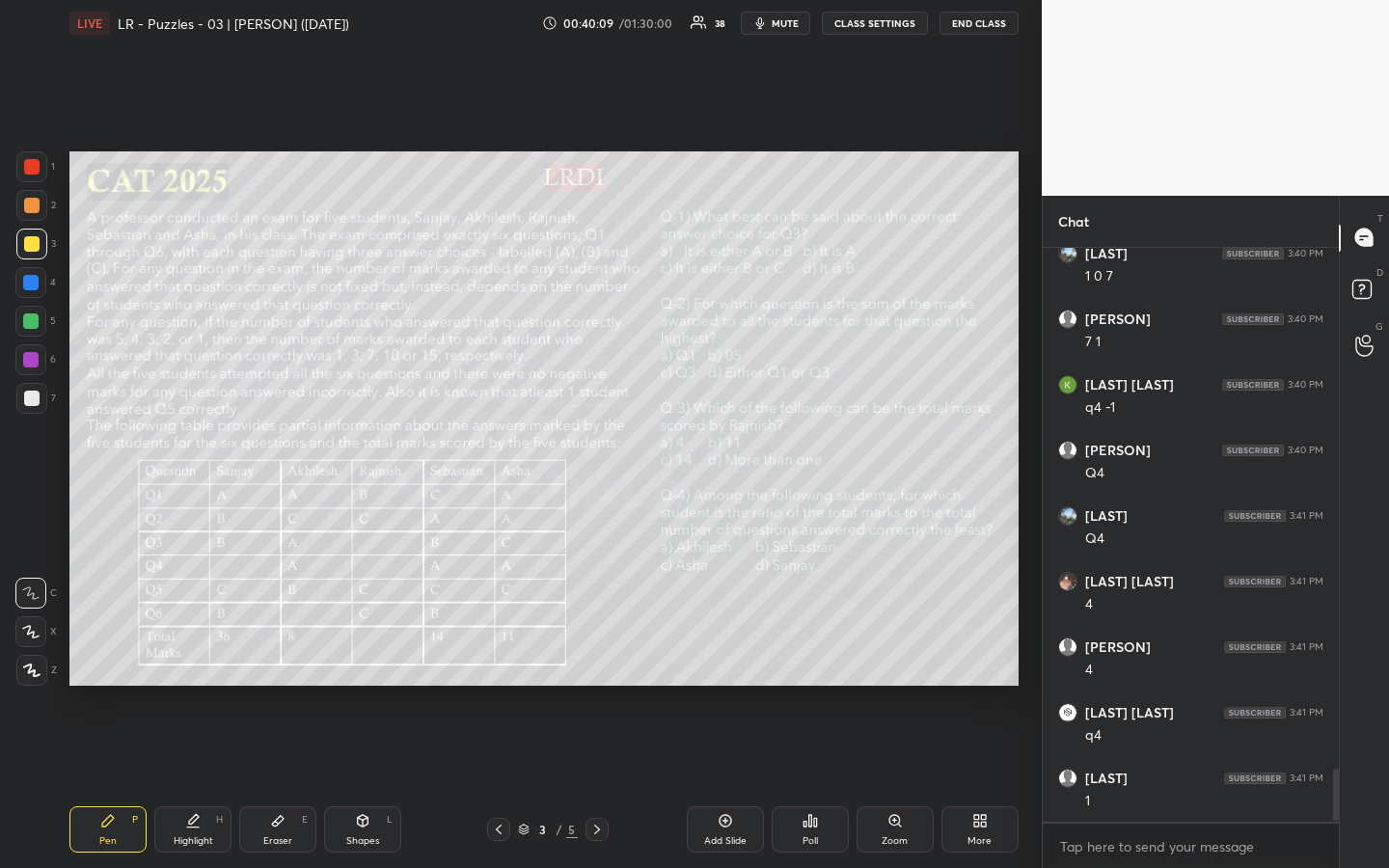 scroll, scrollTop: 5700, scrollLeft: 0, axis: vertical 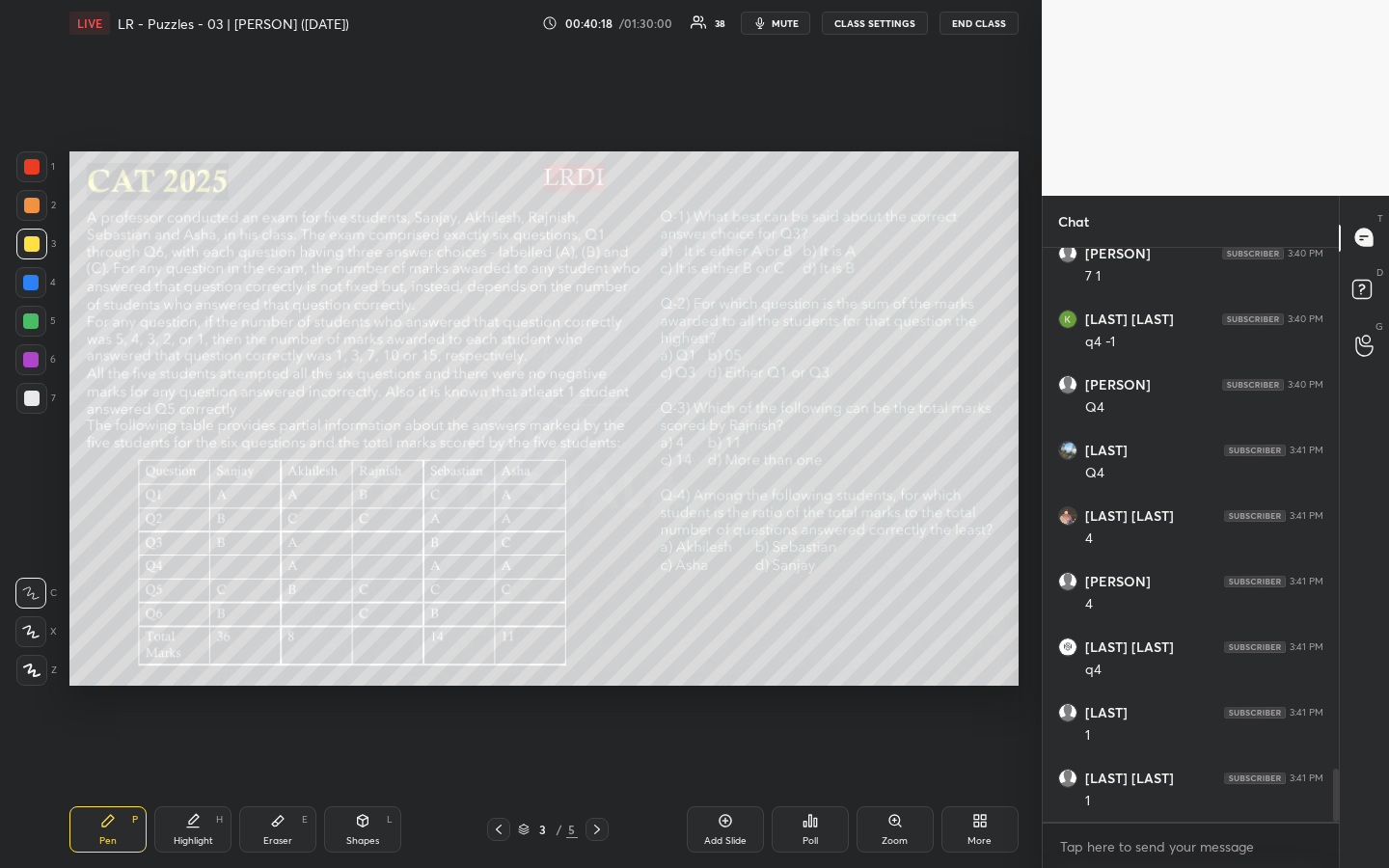 click on "Eraser E" at bounding box center [278, 829] 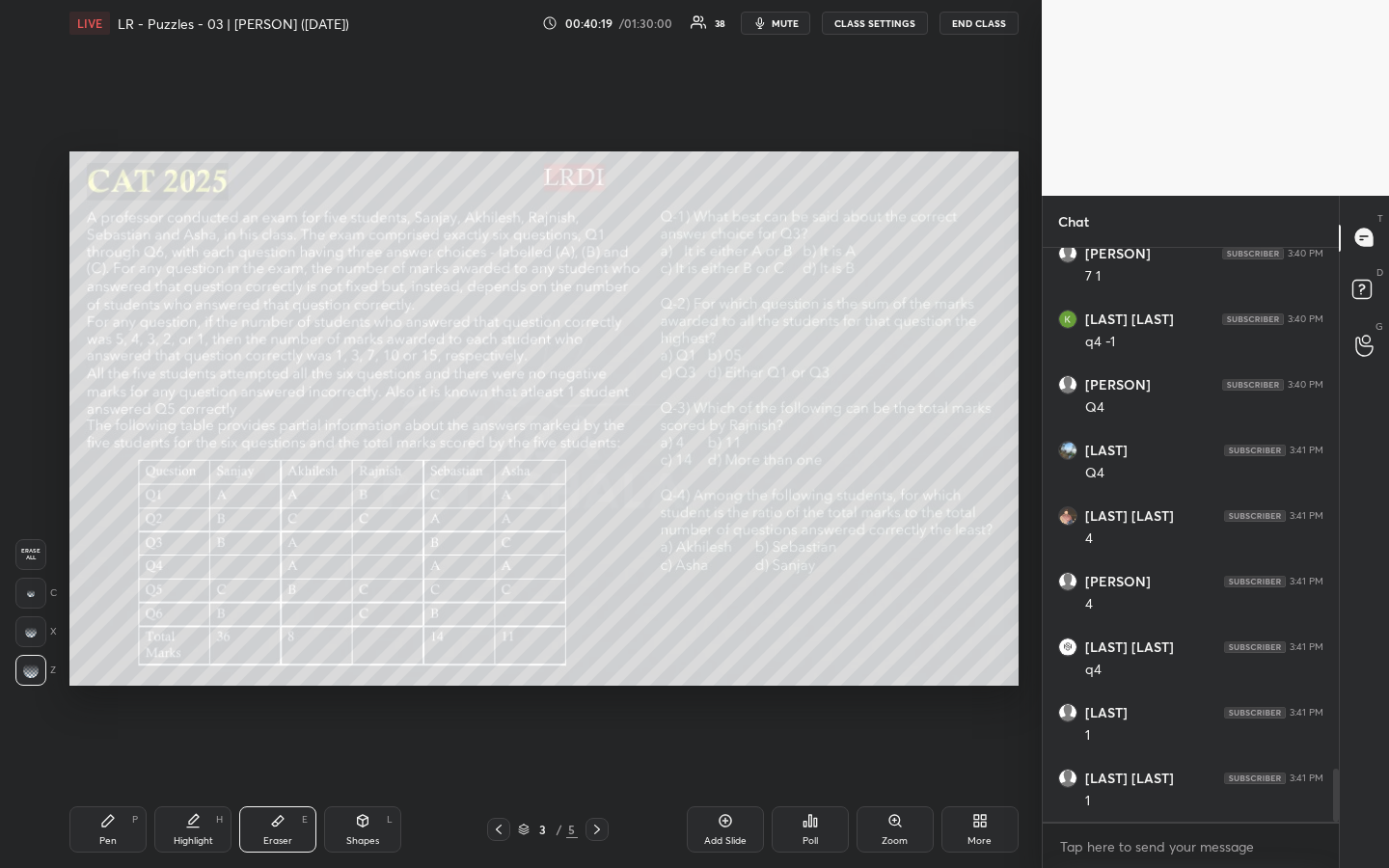 drag, startPoint x: 117, startPoint y: 829, endPoint x: 180, endPoint y: 830, distance: 63.007936 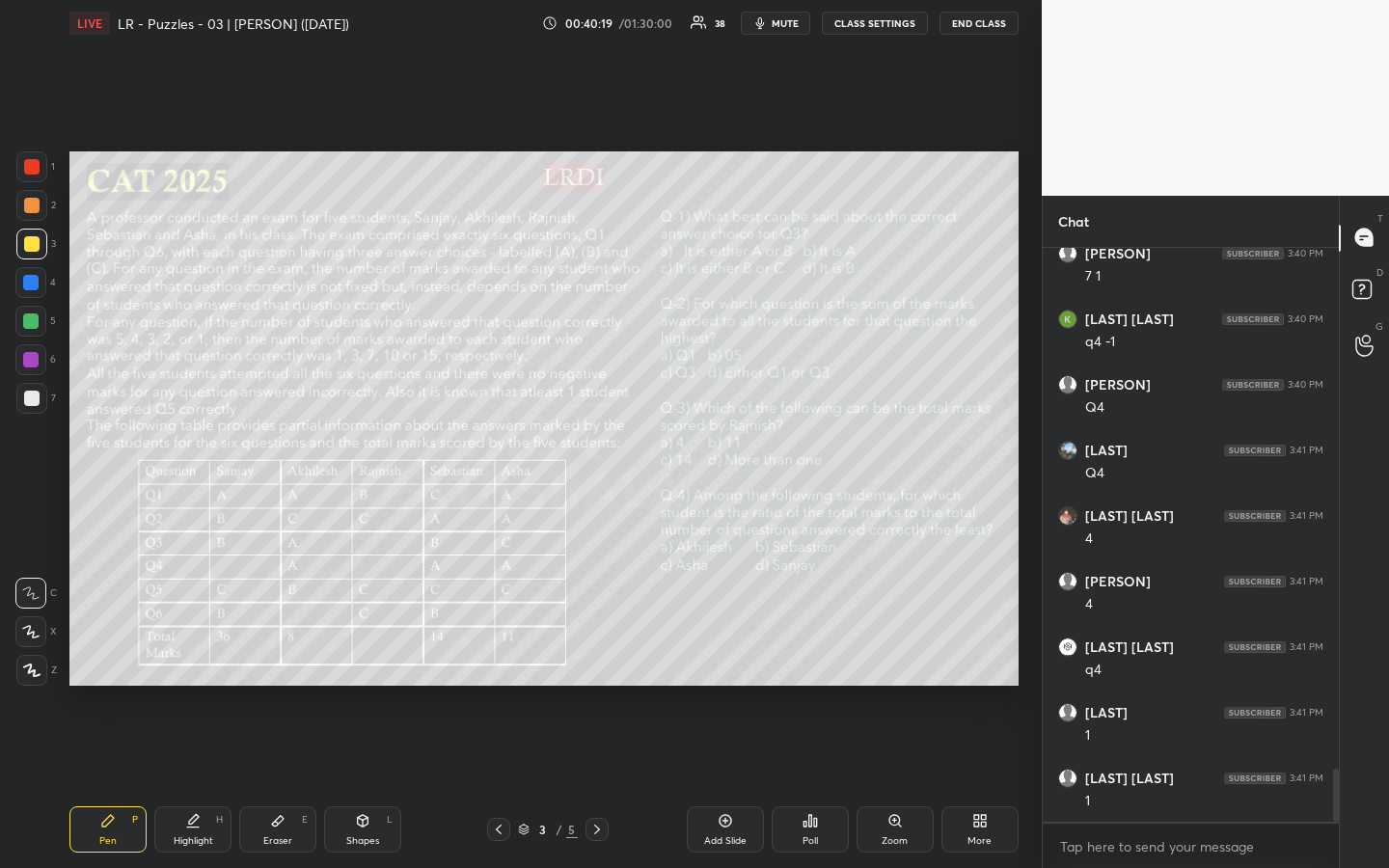 click on "Highlight H" at bounding box center [193, 829] 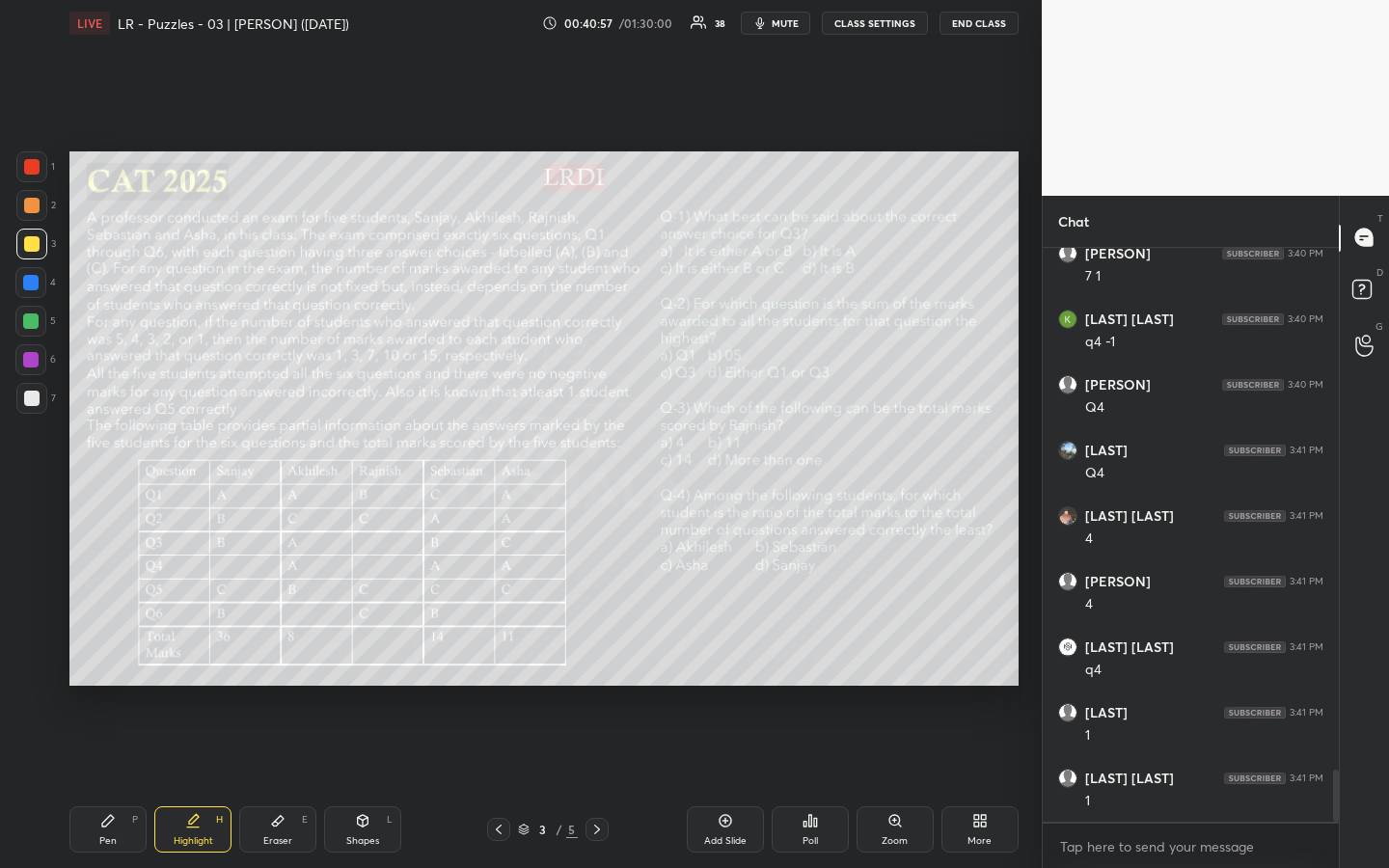 scroll, scrollTop: 5783, scrollLeft: 0, axis: vertical 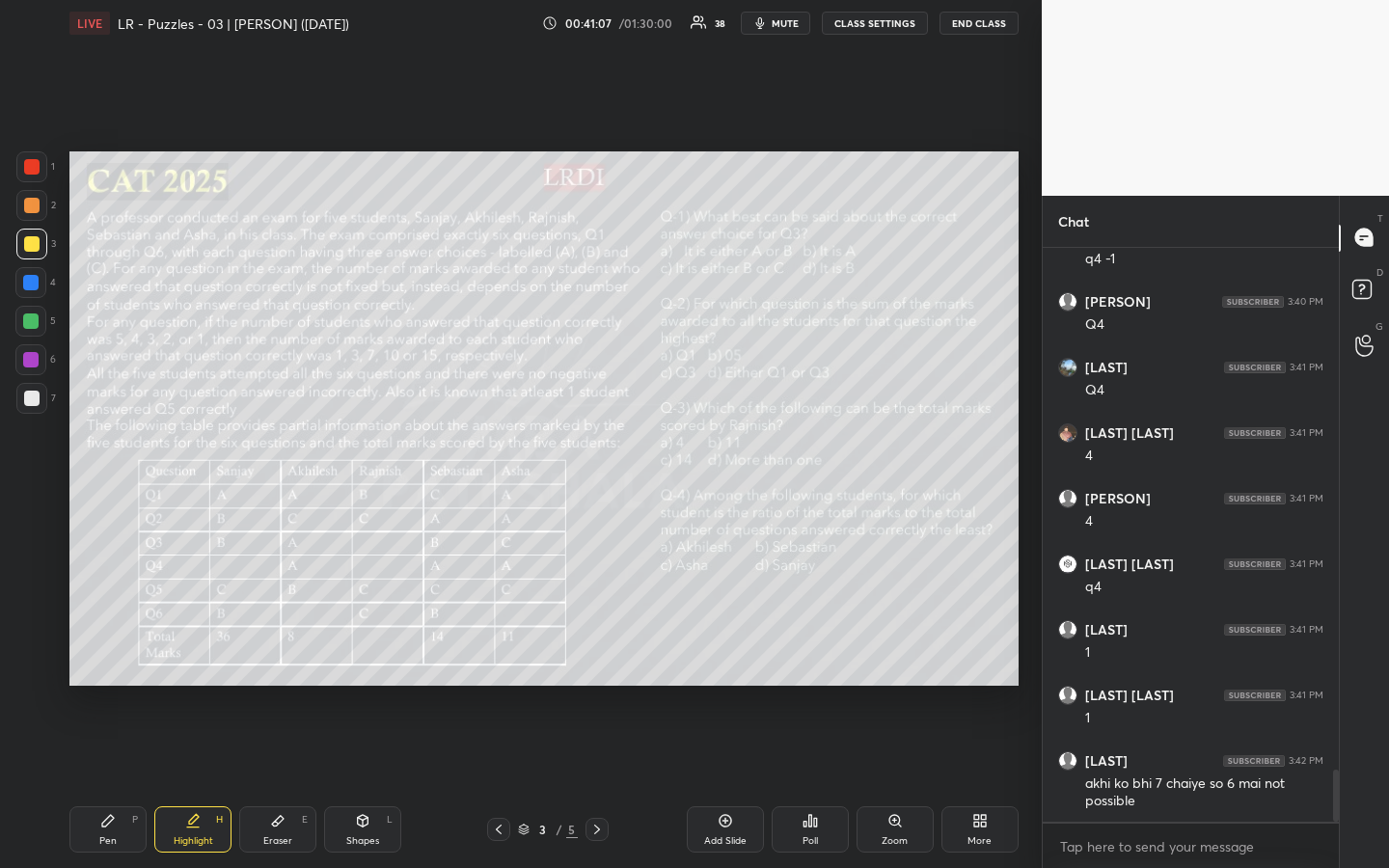 click on "Highlight H" at bounding box center (193, 829) 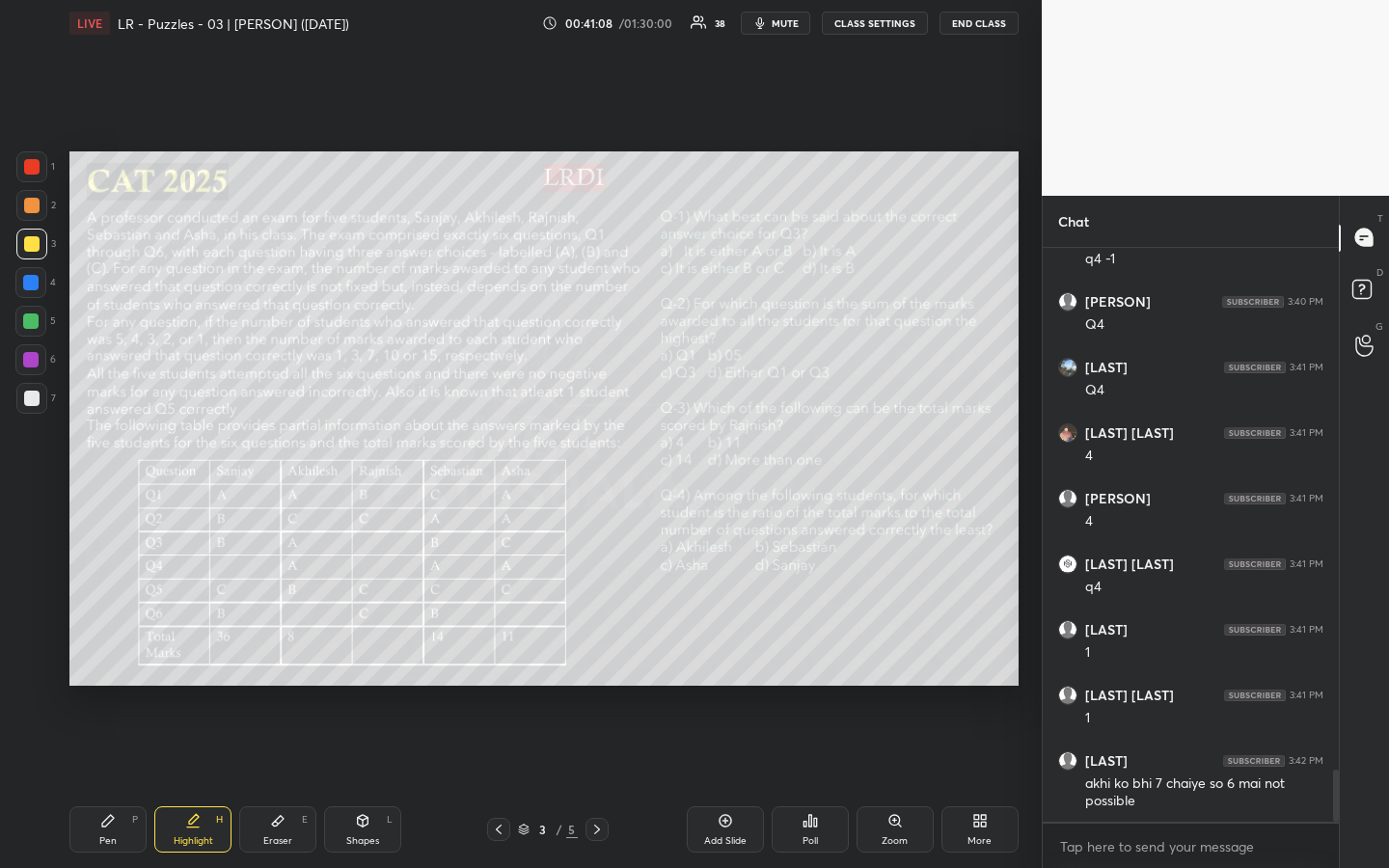 click on "Pen P Highlight H Eraser E Shapes L" at bounding box center [272, 829] 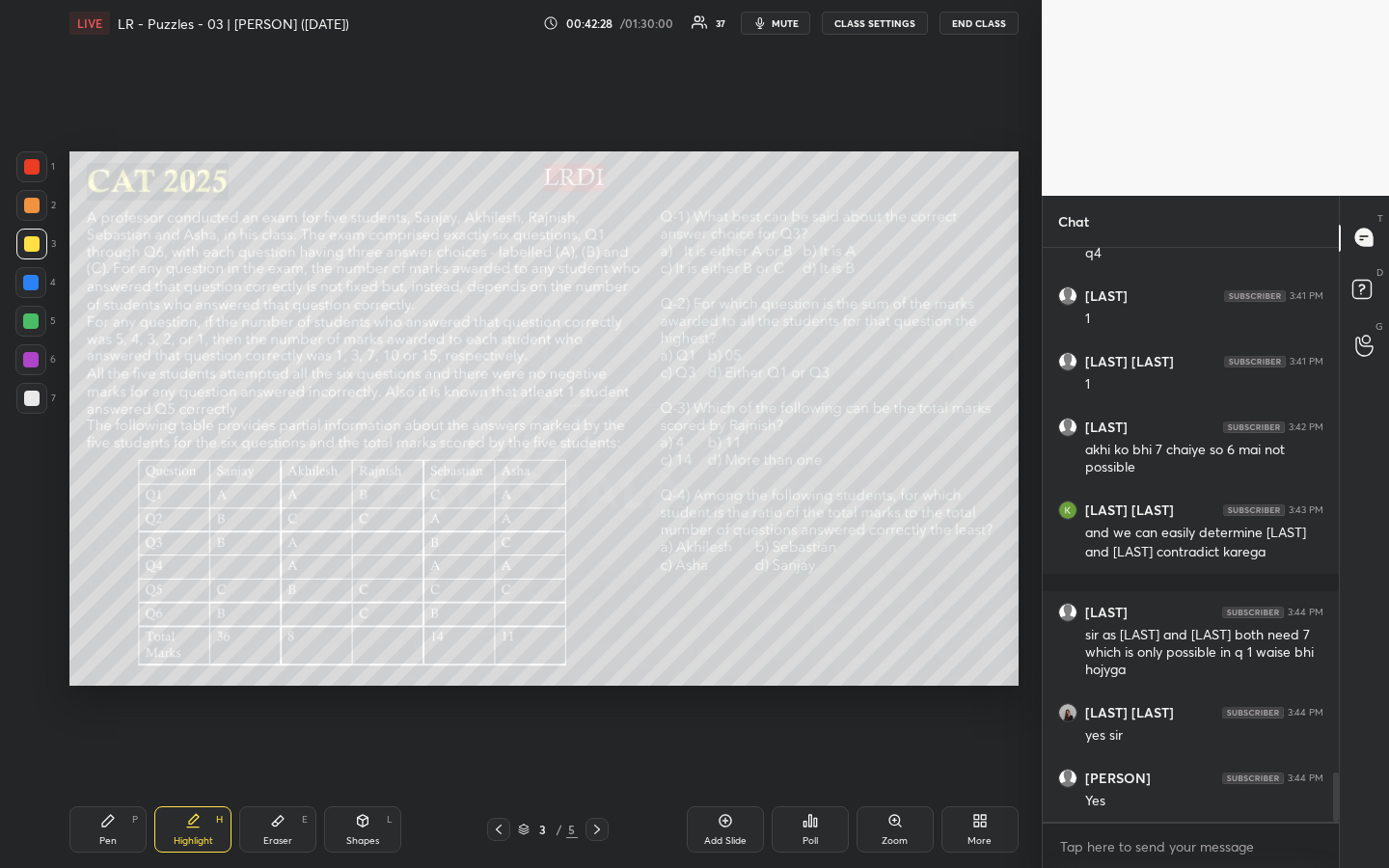 scroll, scrollTop: 6182, scrollLeft: 0, axis: vertical 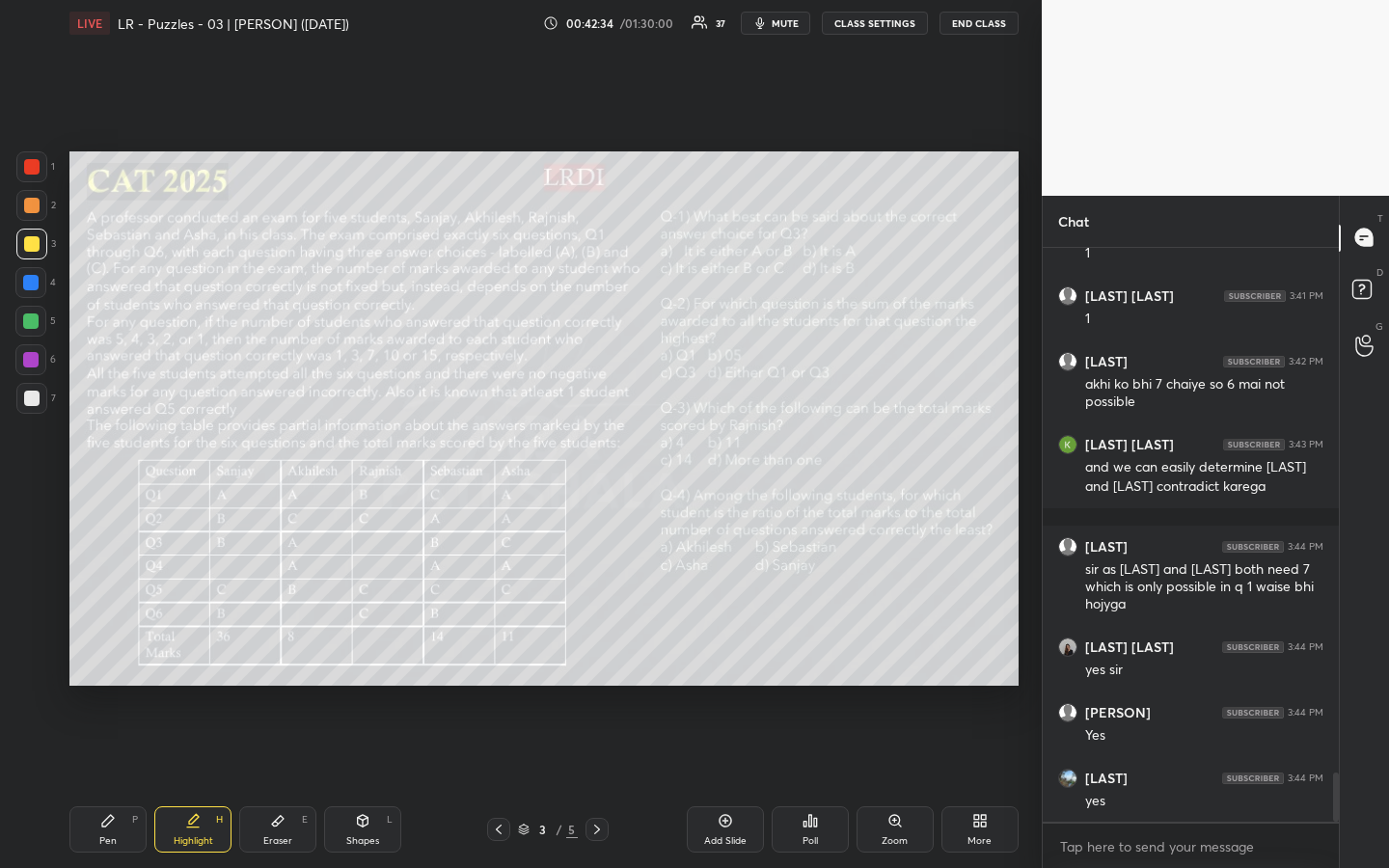 click on "Highlight" at bounding box center [193, 841] 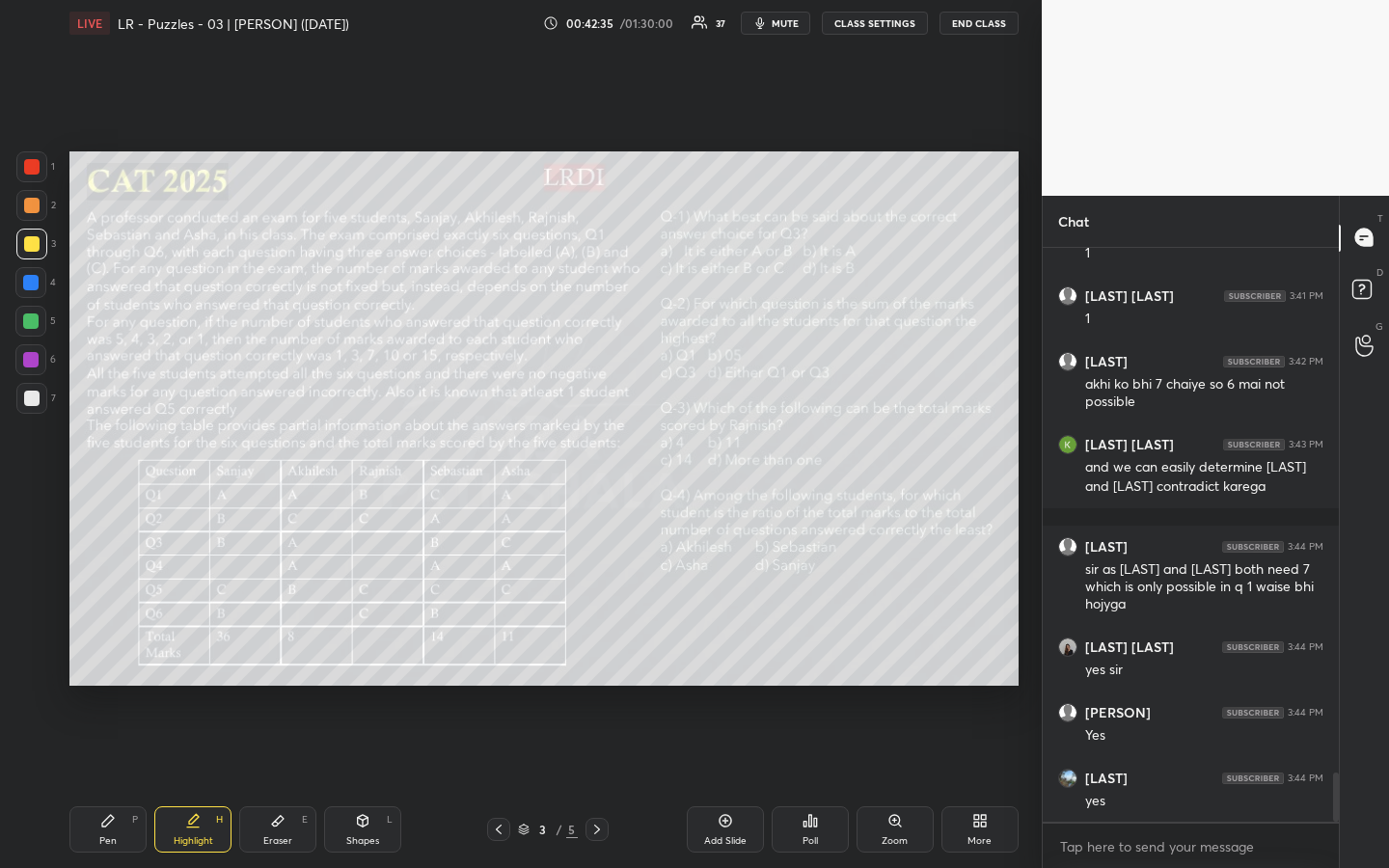 click at bounding box center [31, 321] 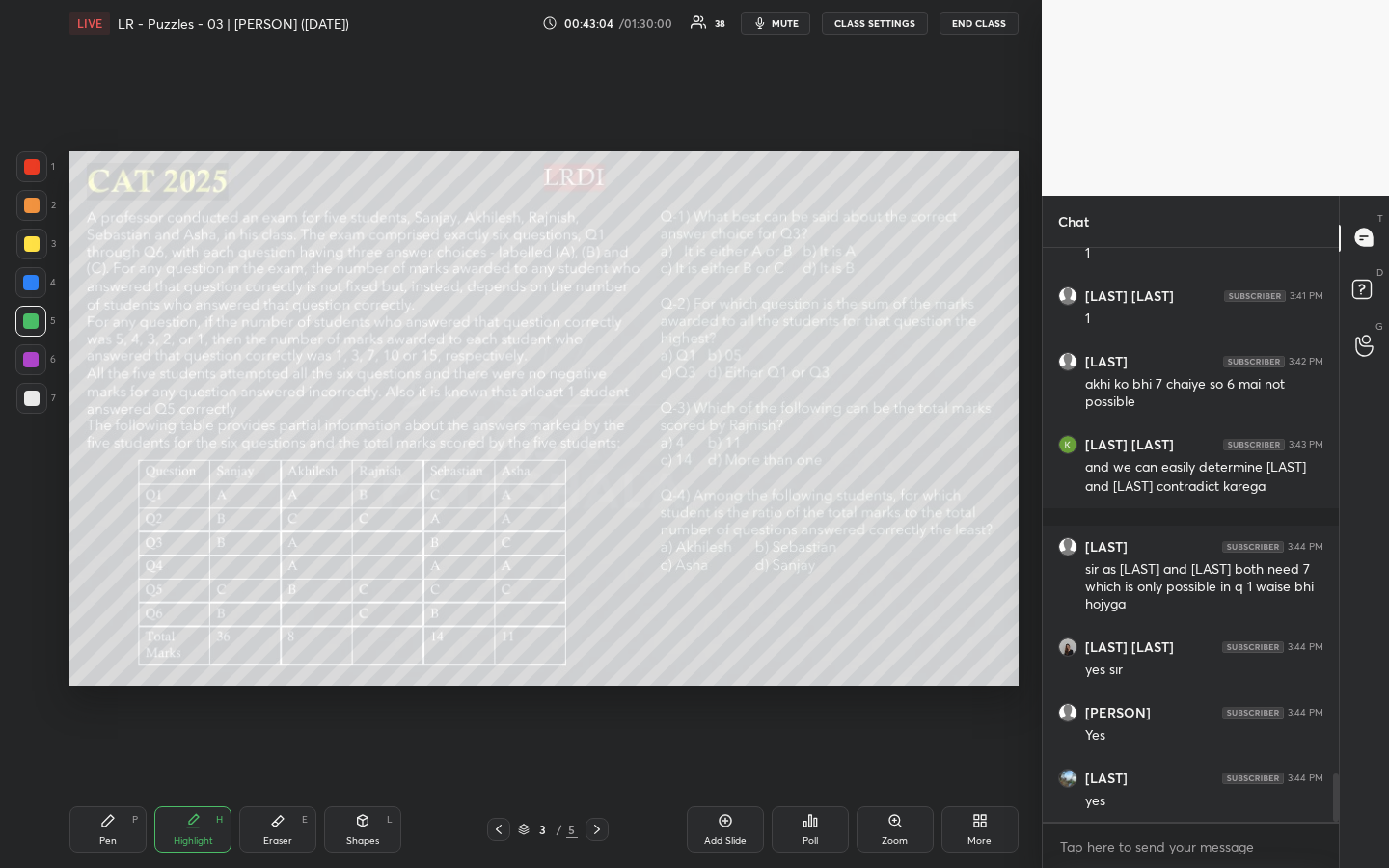 scroll, scrollTop: 6248, scrollLeft: 0, axis: vertical 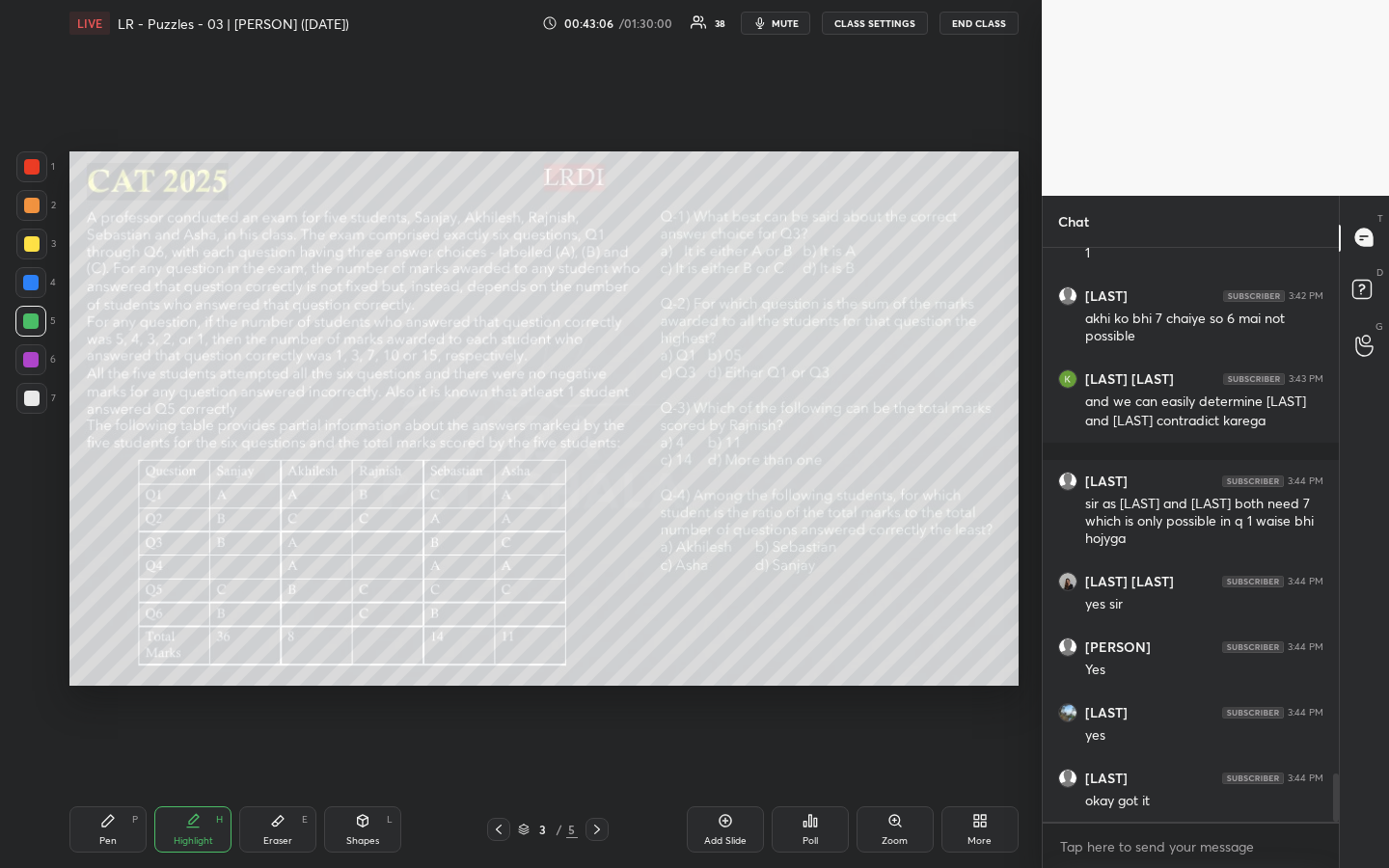 click on "Highlight H" at bounding box center [193, 829] 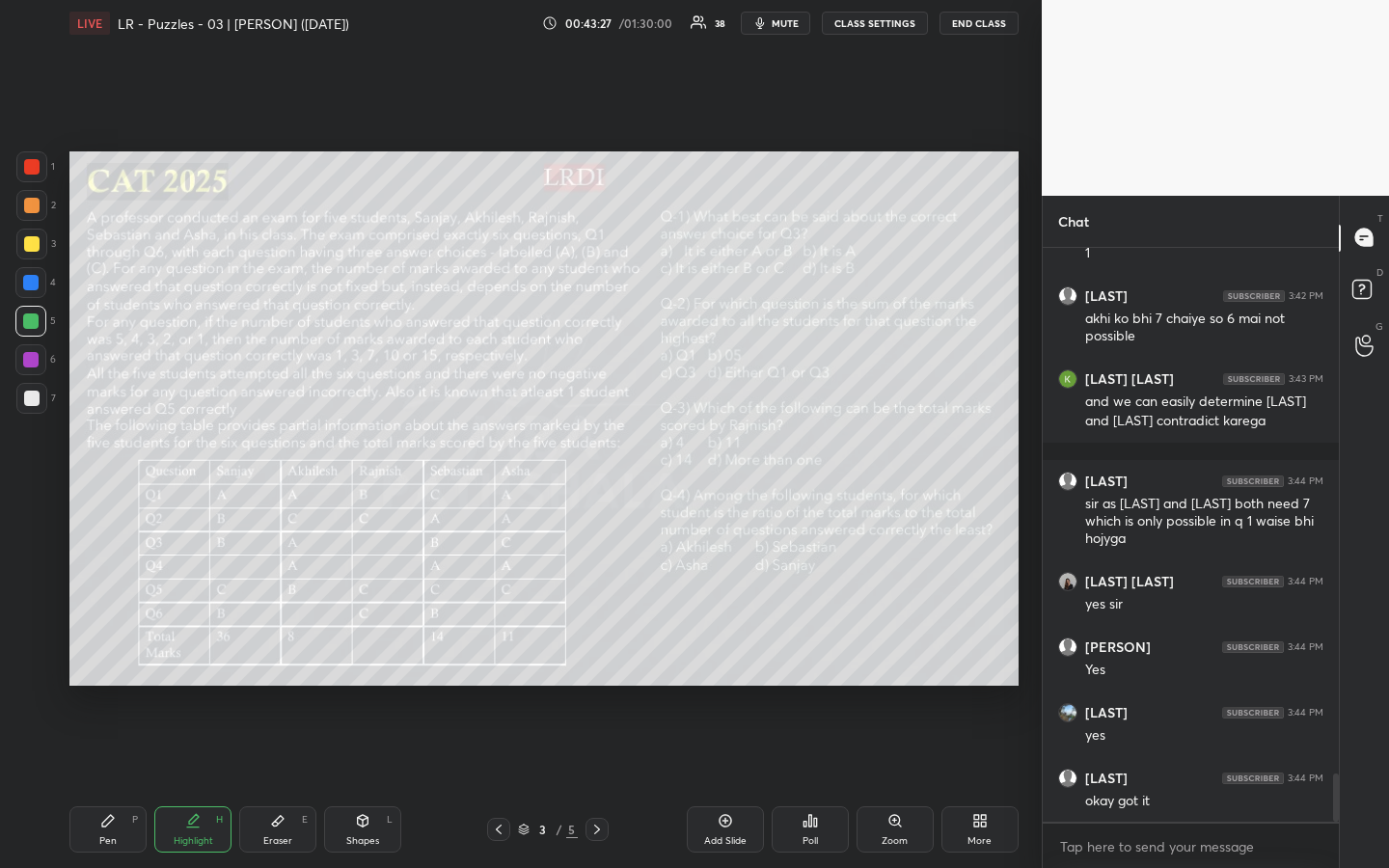 click on "Eraser E" at bounding box center (278, 829) 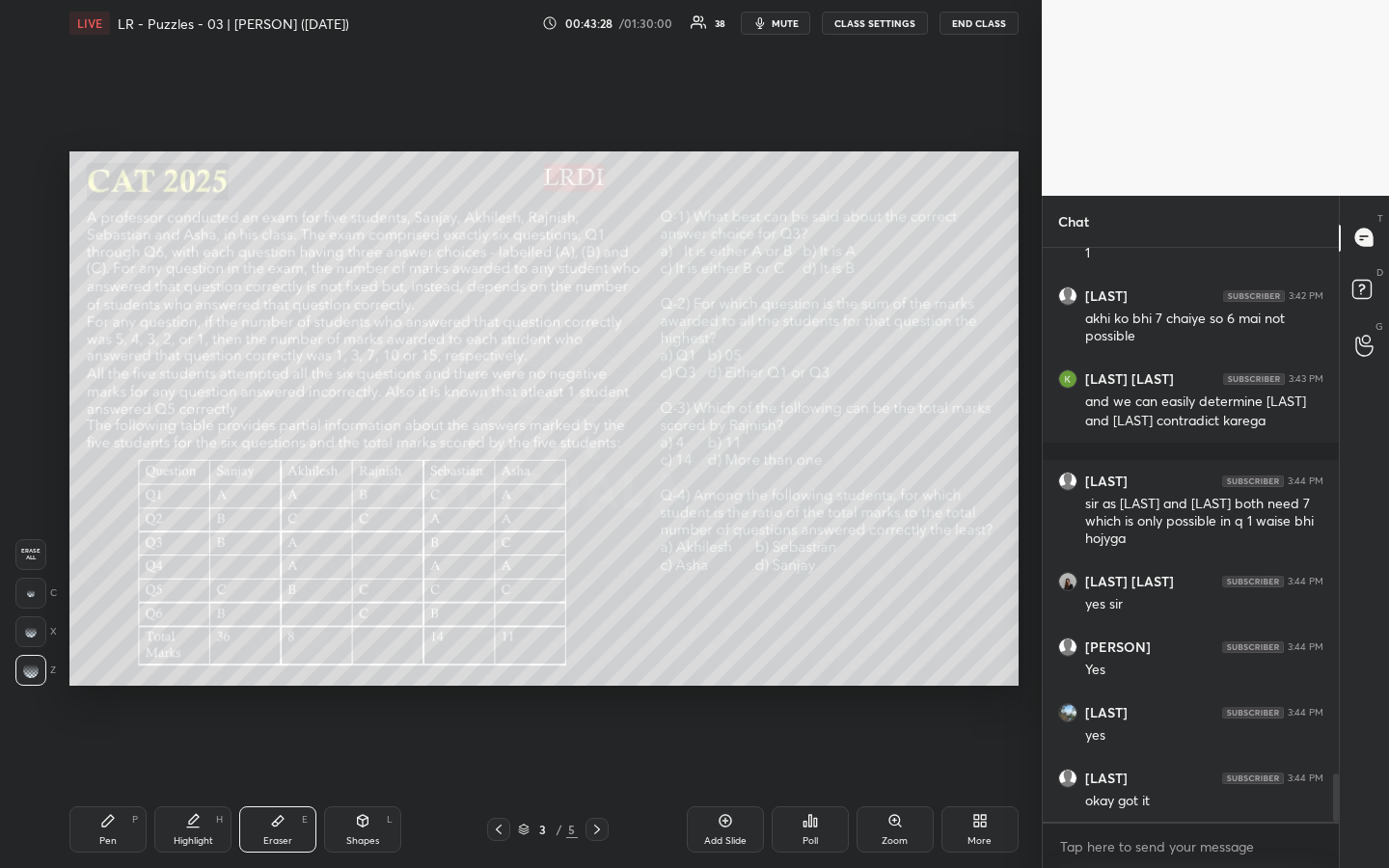 click at bounding box center (31, 593) 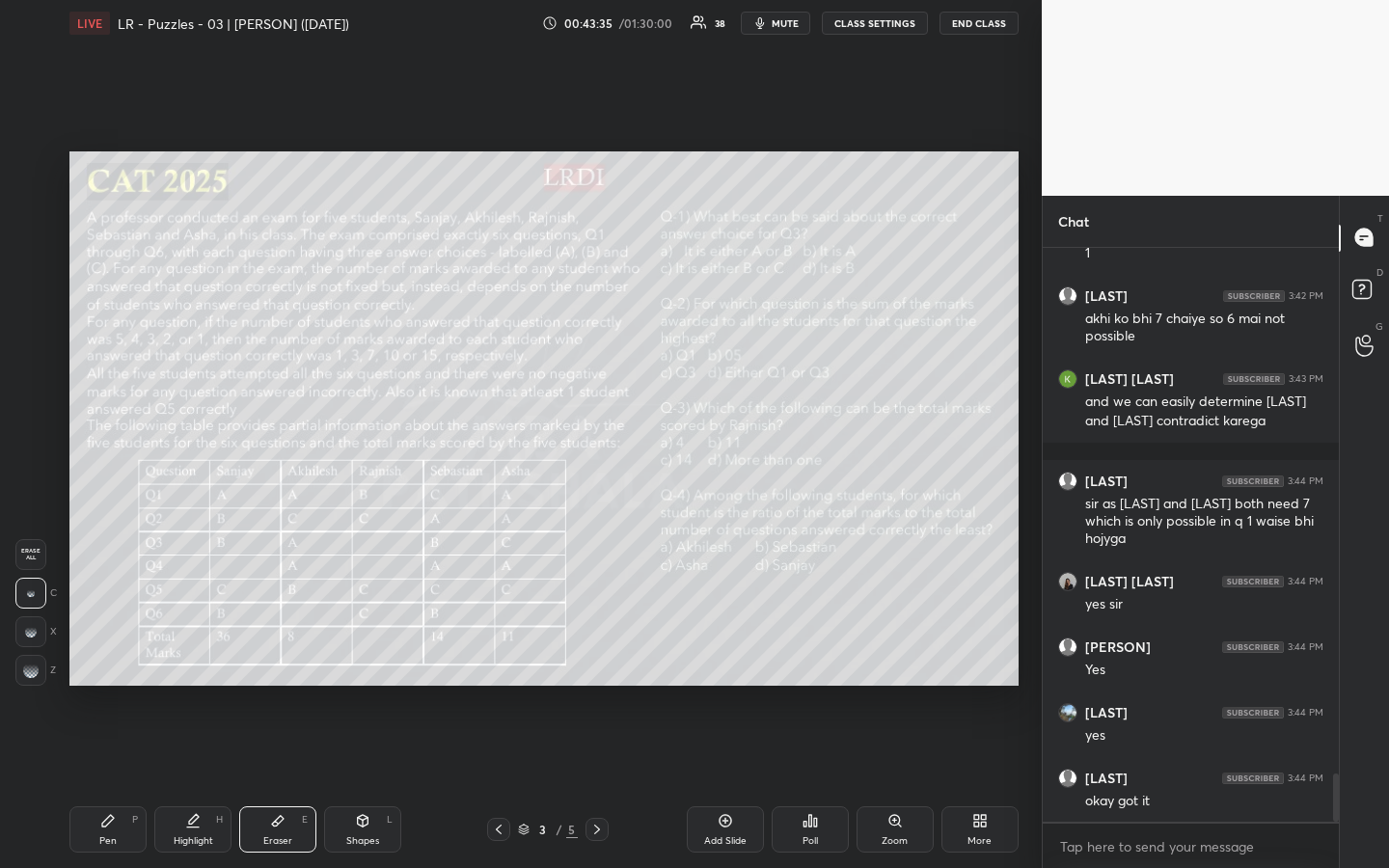 click on "Pen P" at bounding box center (108, 829) 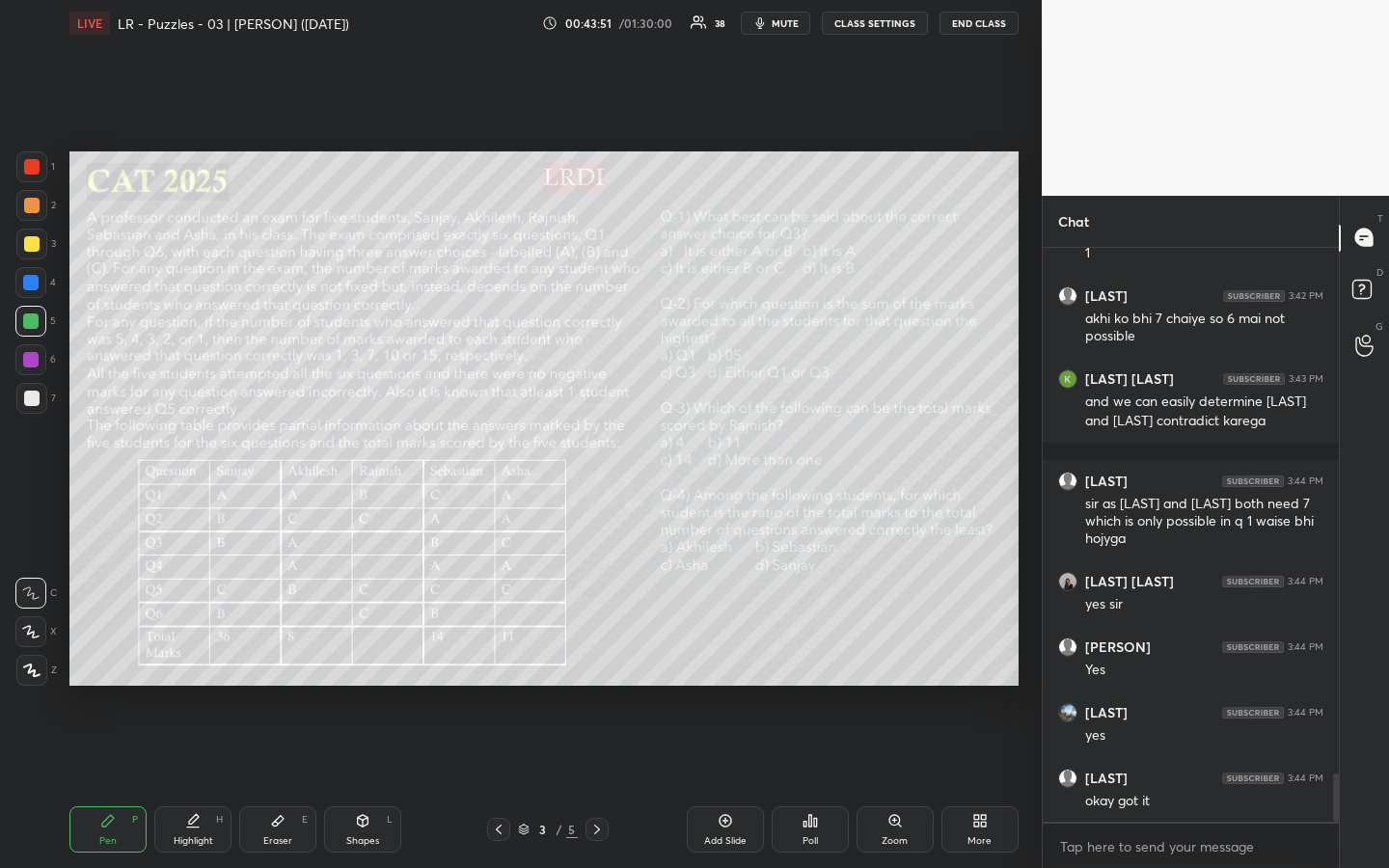 click at bounding box center [32, 398] 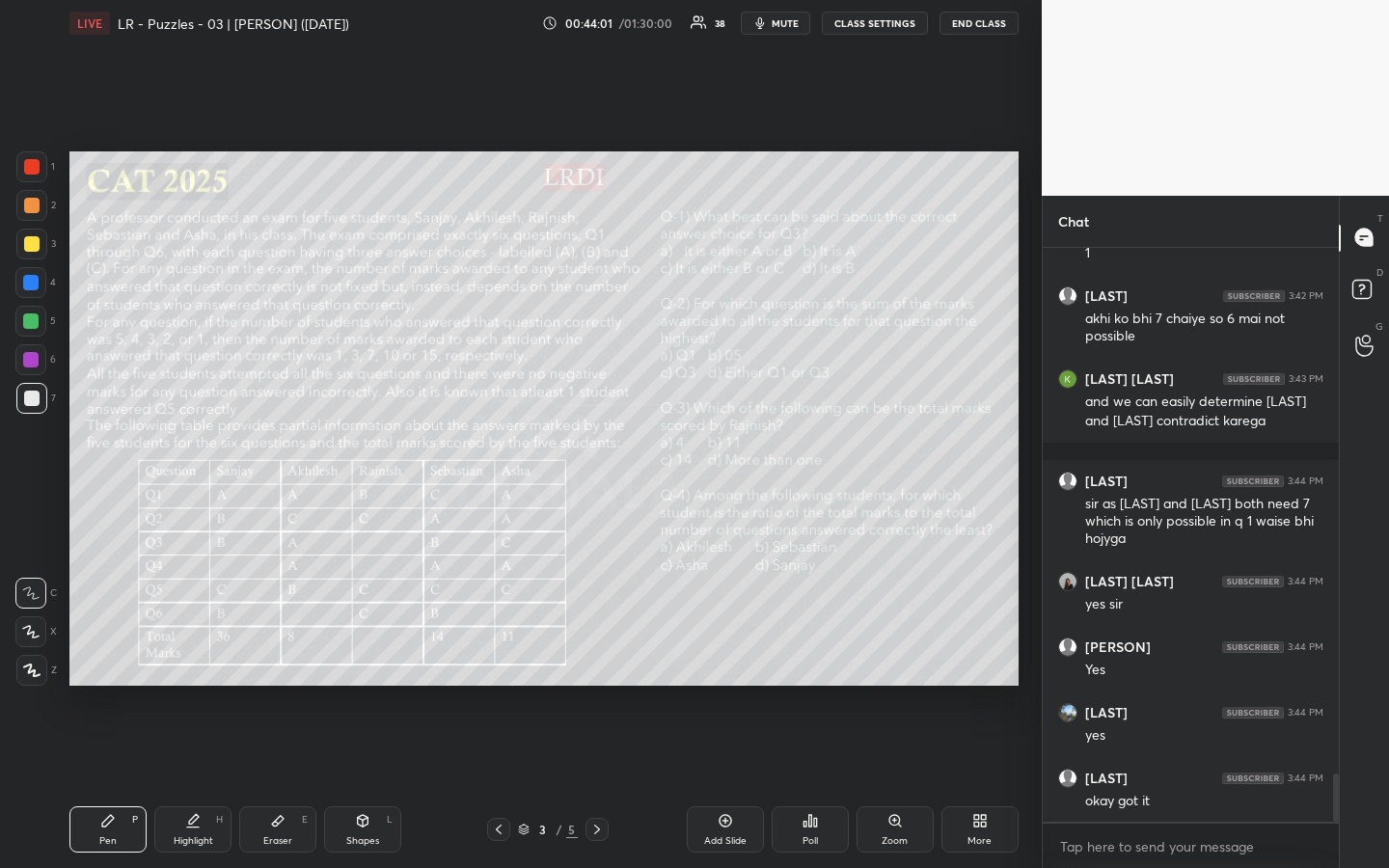 click at bounding box center [32, 244] 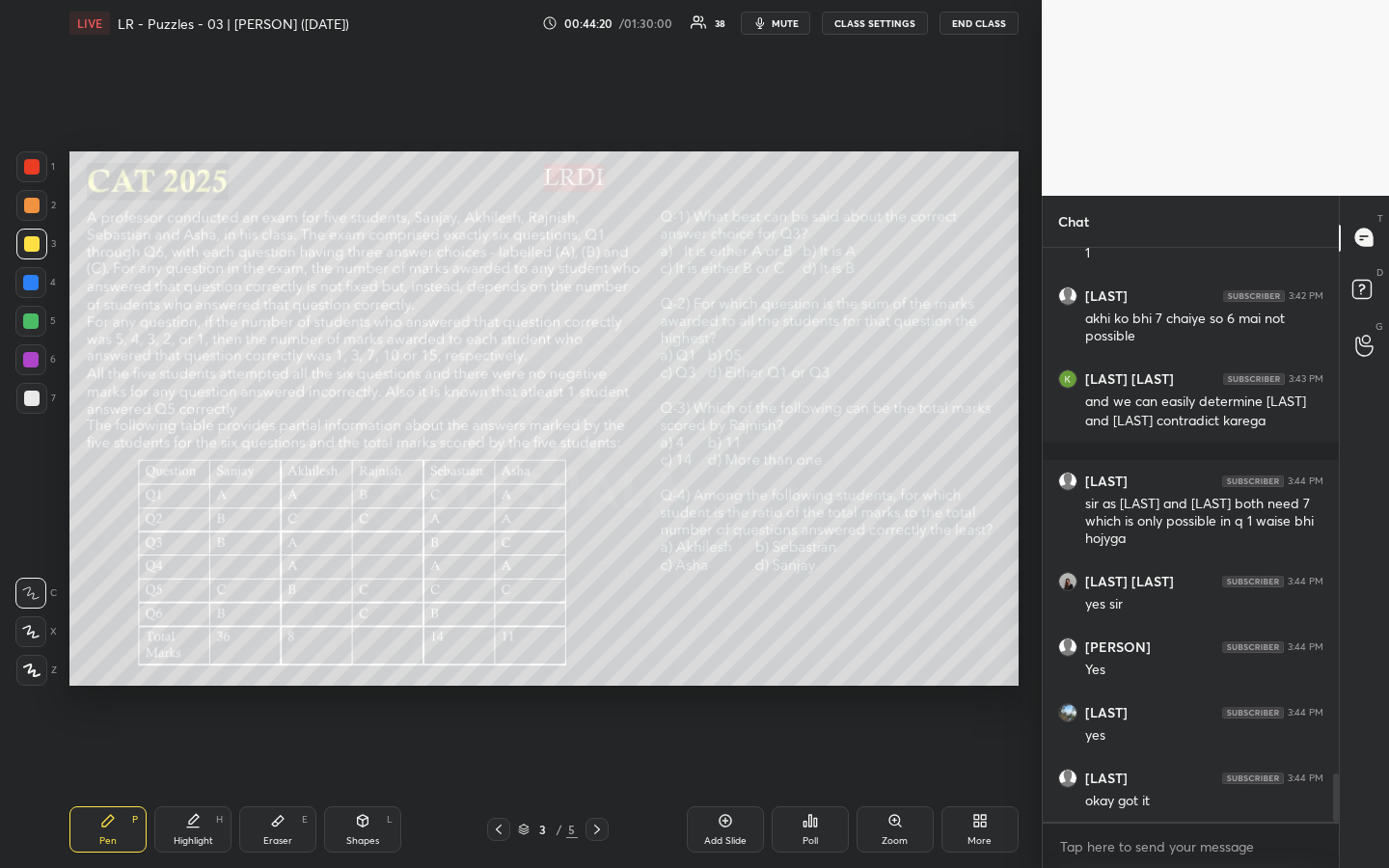 click on "Highlight H" at bounding box center [193, 829] 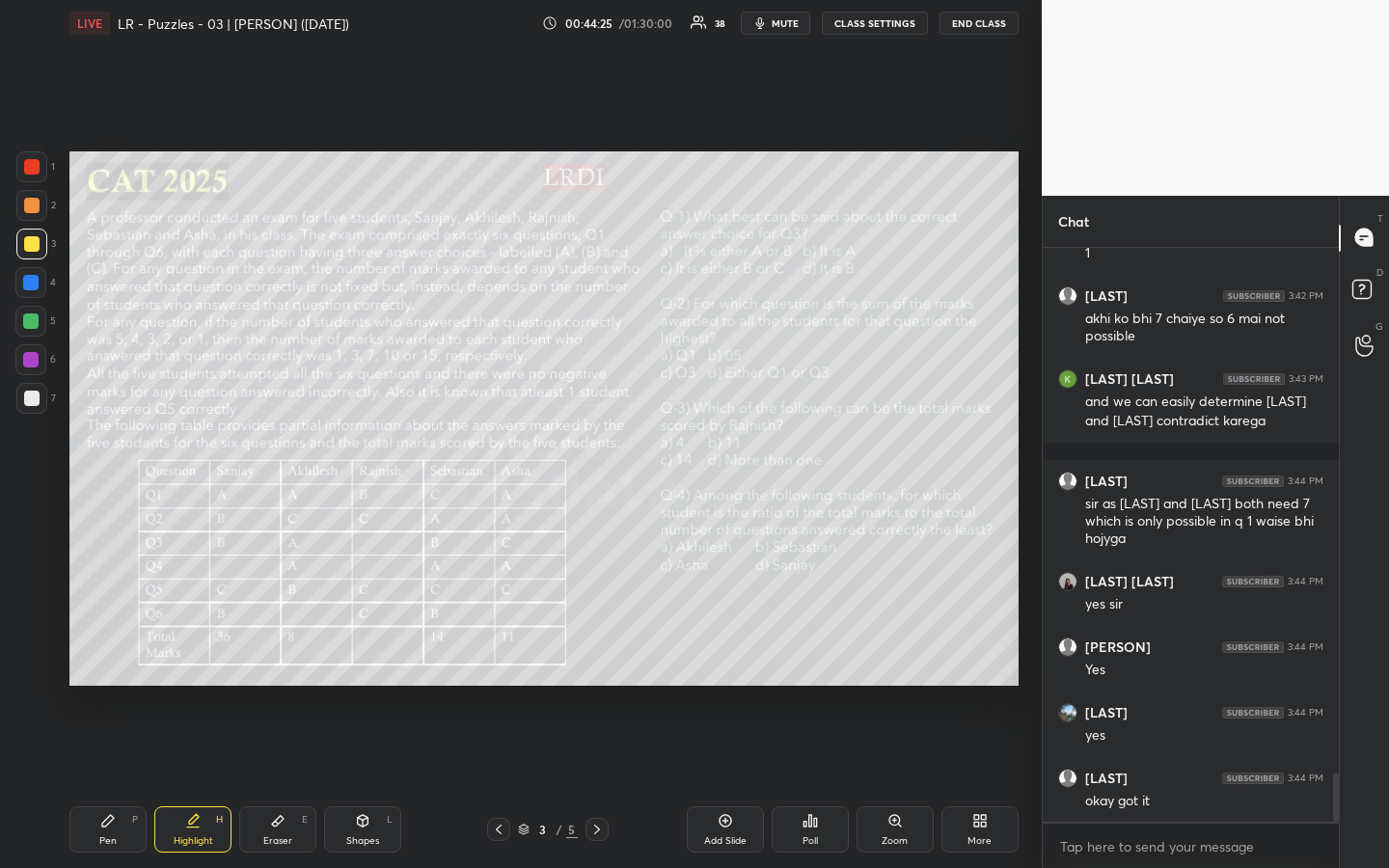 scroll, scrollTop: 6313, scrollLeft: 0, axis: vertical 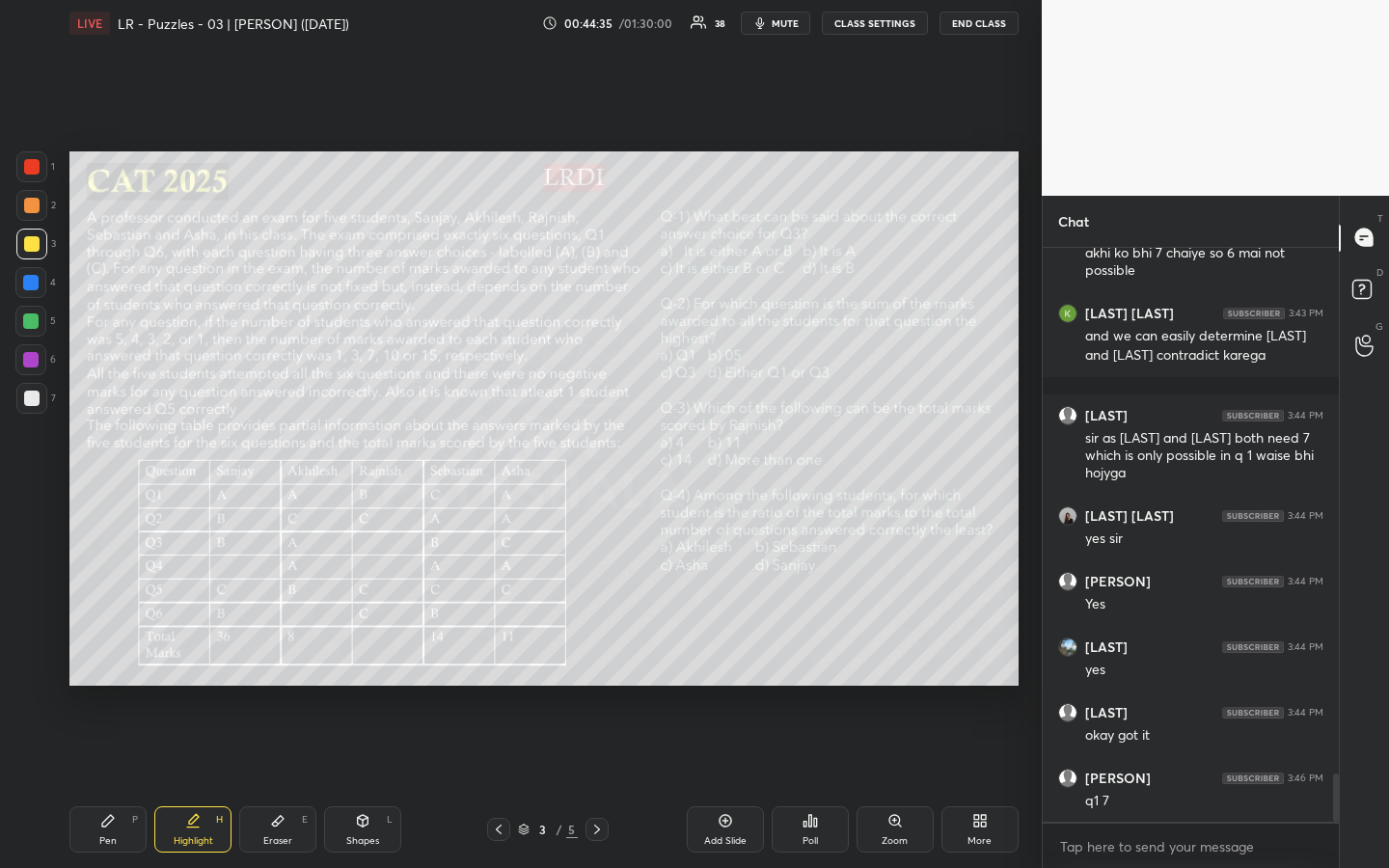 drag, startPoint x: 106, startPoint y: 820, endPoint x: 123, endPoint y: 749, distance: 73.00685 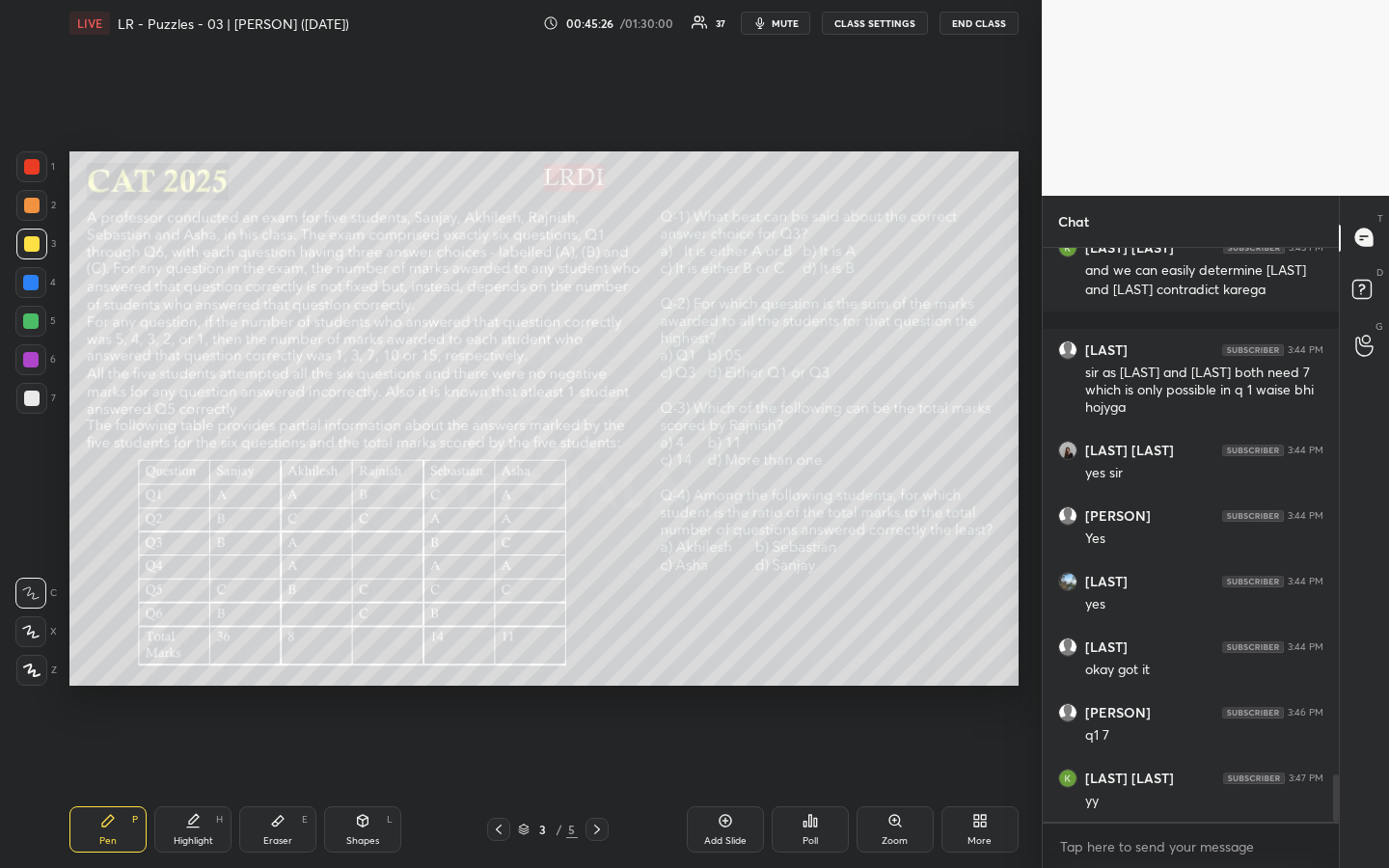 scroll, scrollTop: 6444, scrollLeft: 0, axis: vertical 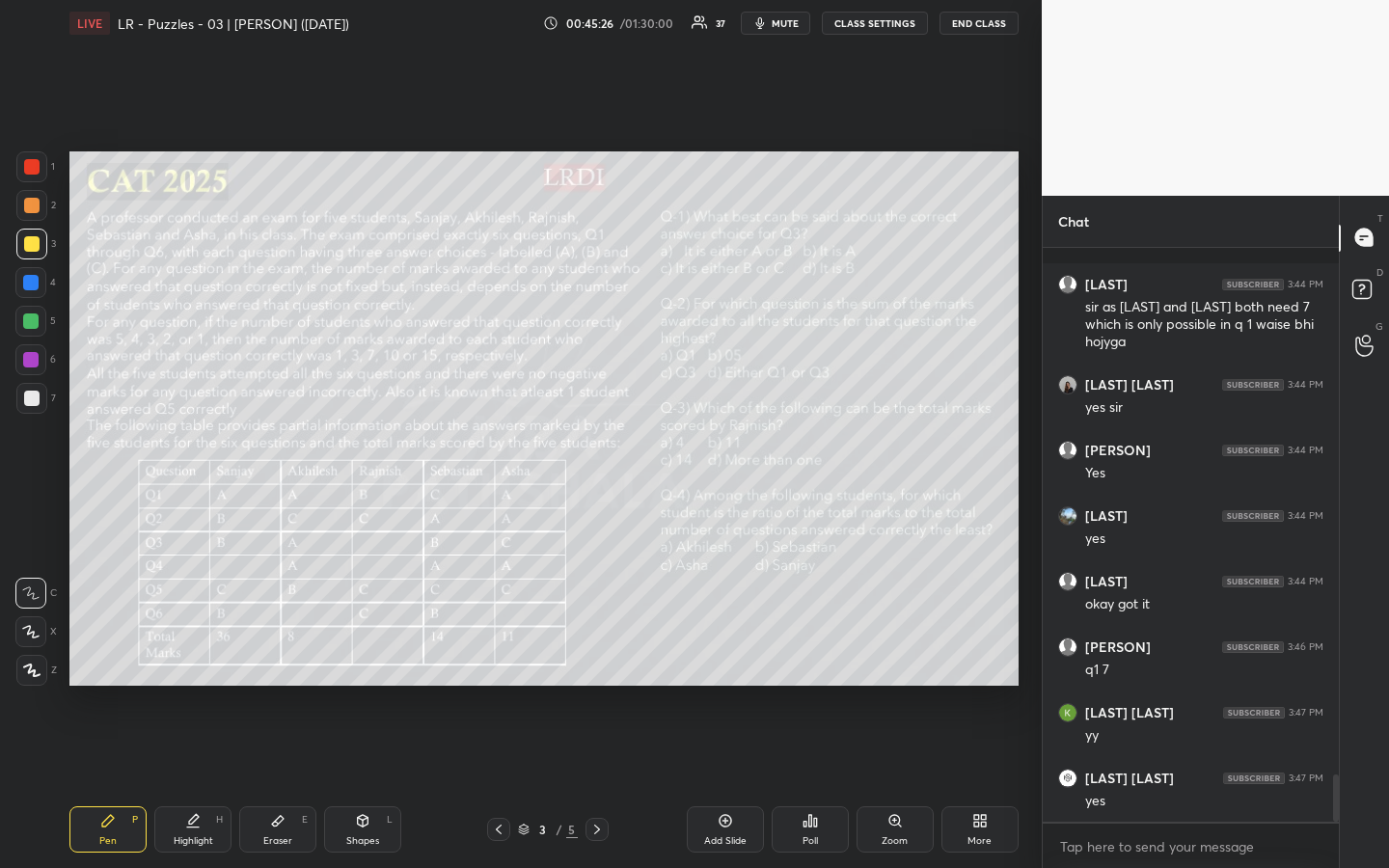 click at bounding box center (31, 321) 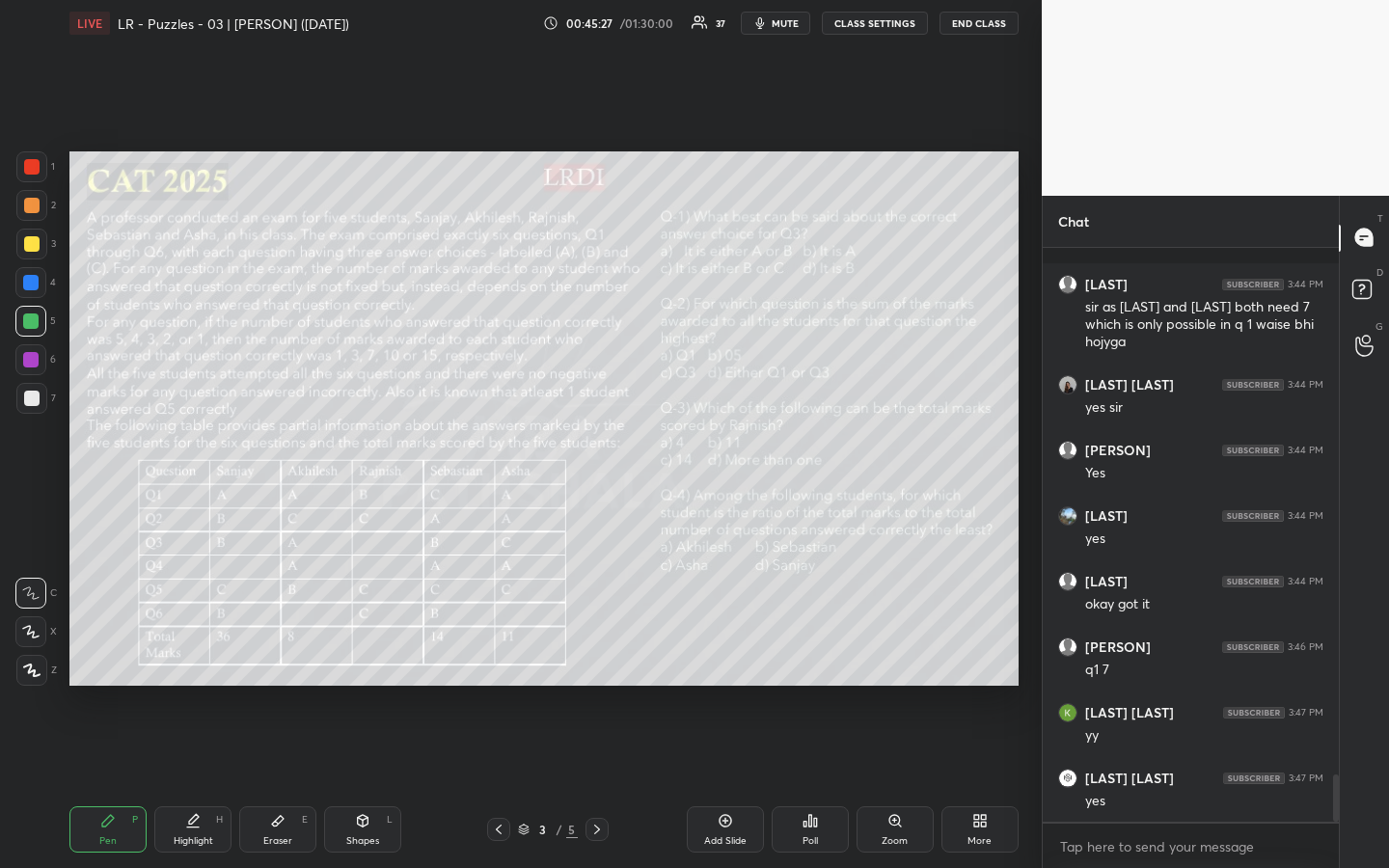 scroll, scrollTop: 6641, scrollLeft: 0, axis: vertical 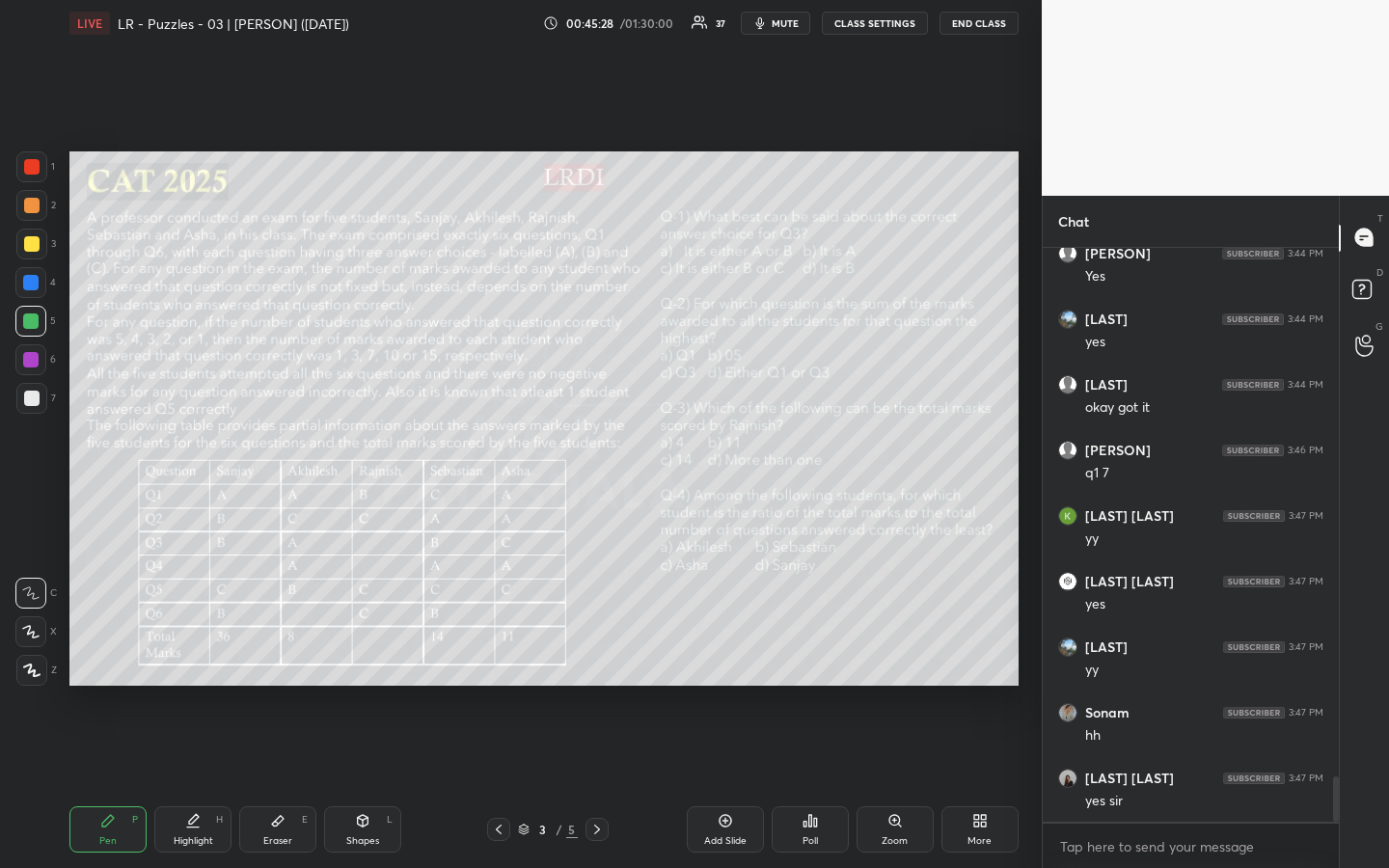 click on "Highlight H" at bounding box center (193, 829) 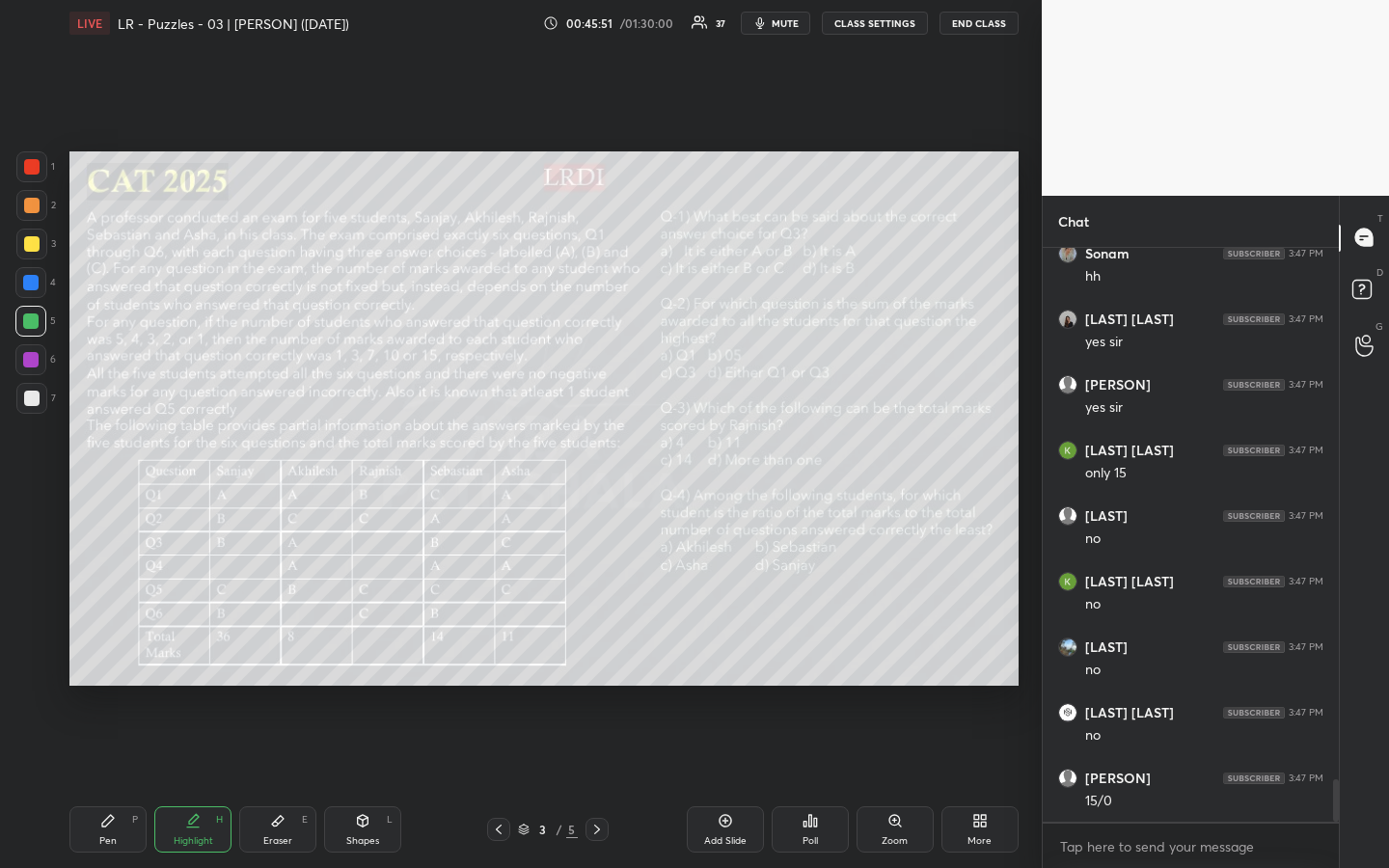 scroll, scrollTop: 7171, scrollLeft: 0, axis: vertical 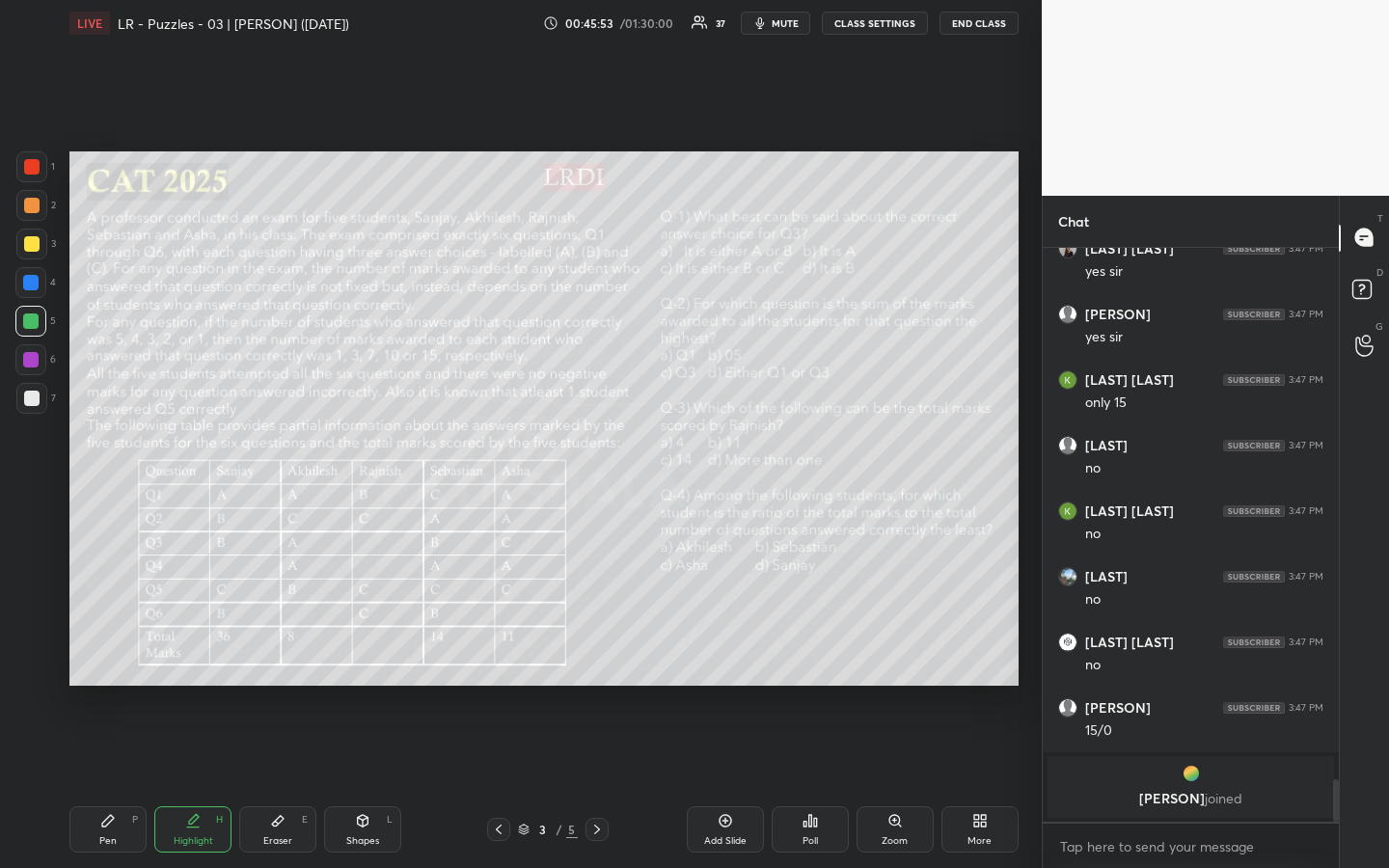 click on "Highlight H" at bounding box center (193, 829) 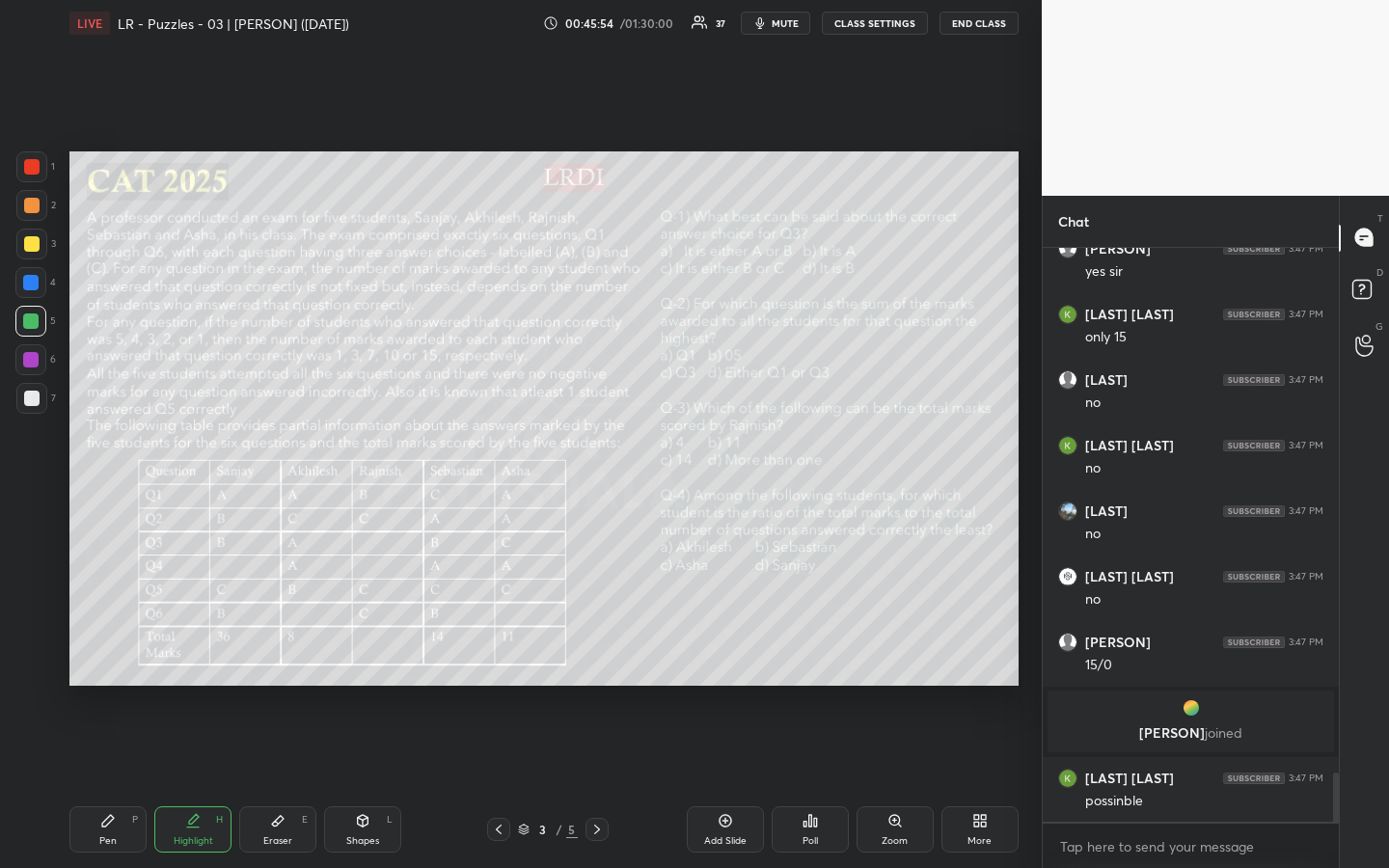 scroll, scrollTop: 6187, scrollLeft: 0, axis: vertical 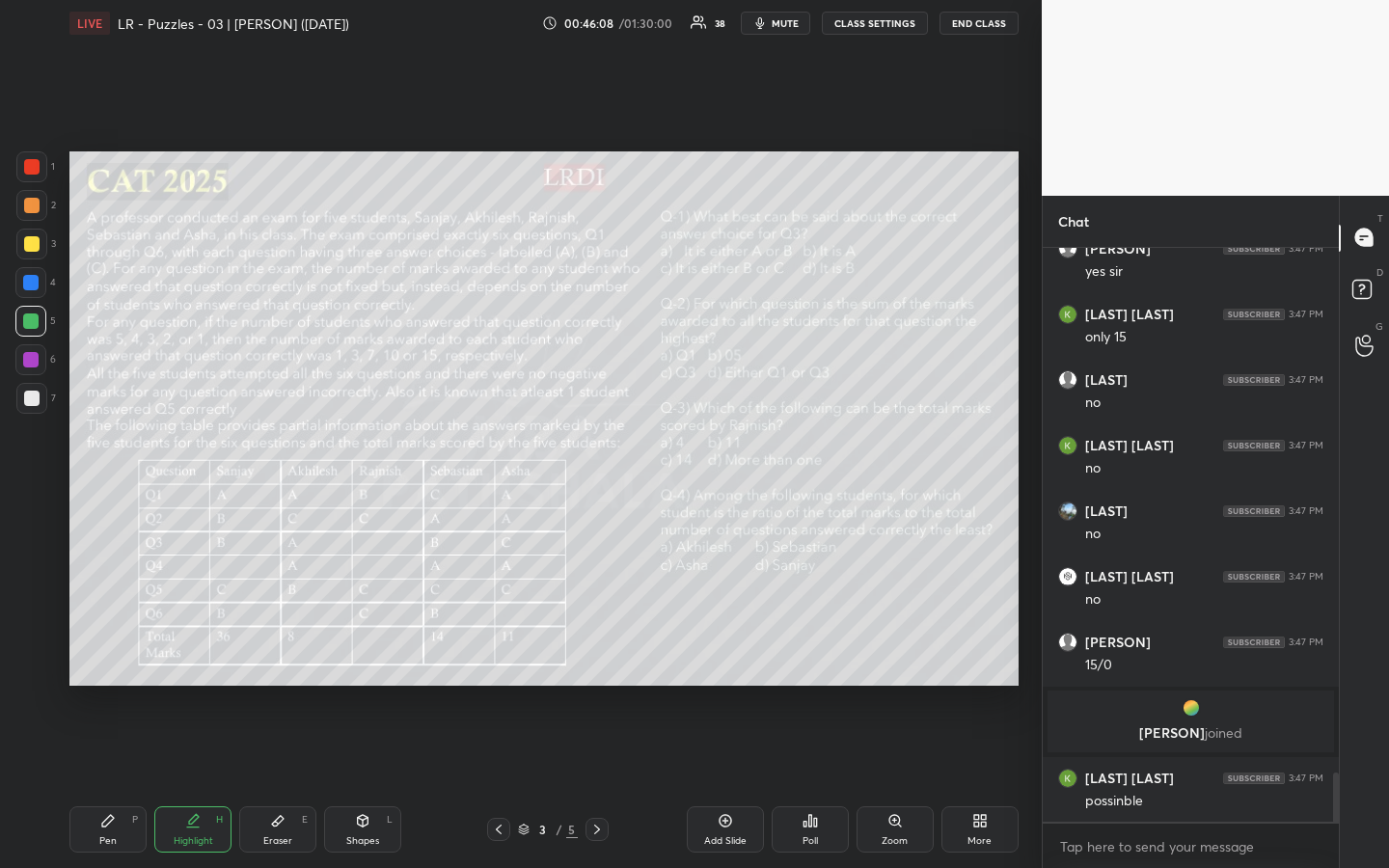 click on "Pen P" at bounding box center [108, 829] 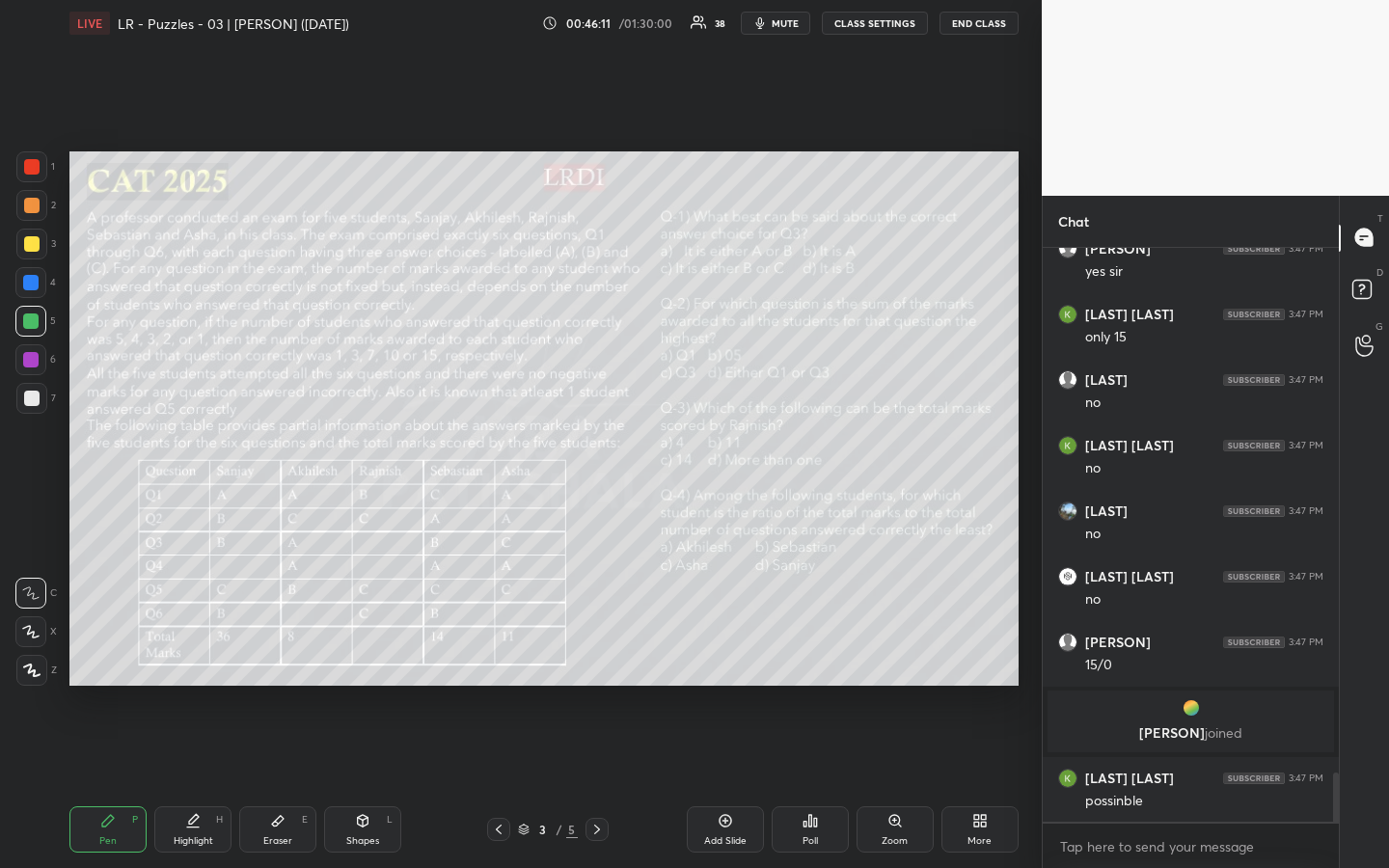 click on "Highlight" at bounding box center [193, 841] 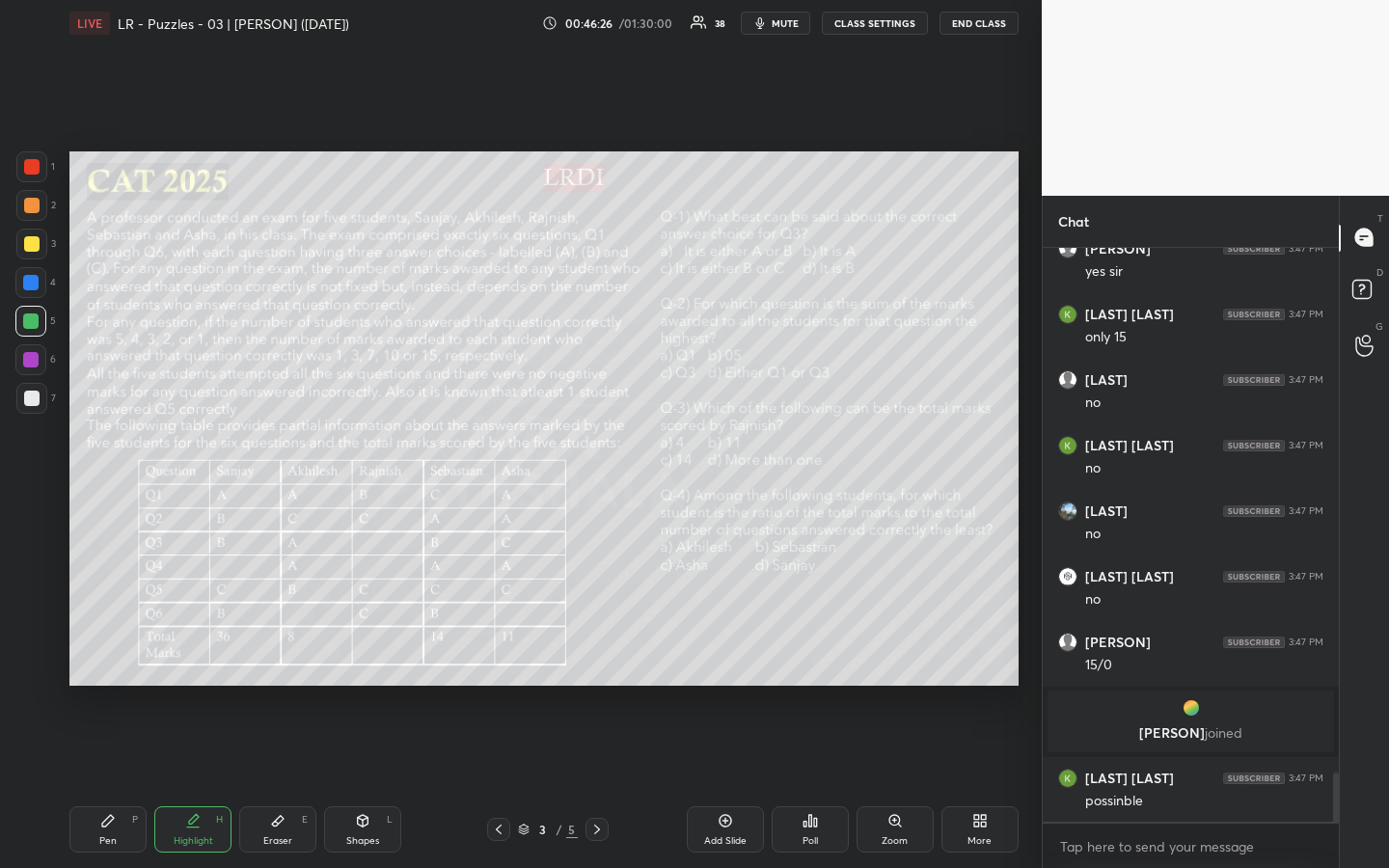drag, startPoint x: 96, startPoint y: 827, endPoint x: 127, endPoint y: 790, distance: 48.270074 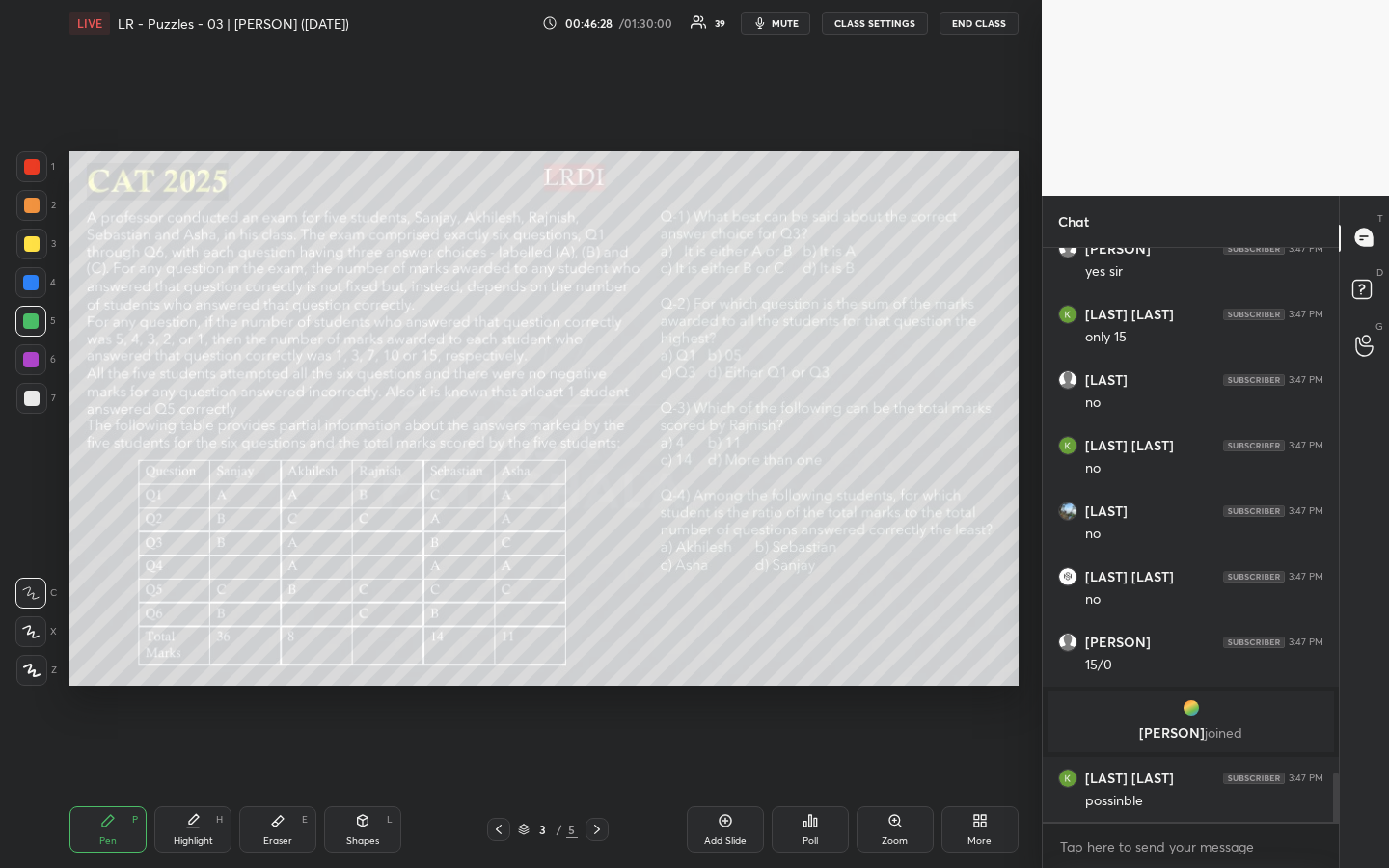 click on "Highlight H" at bounding box center [193, 829] 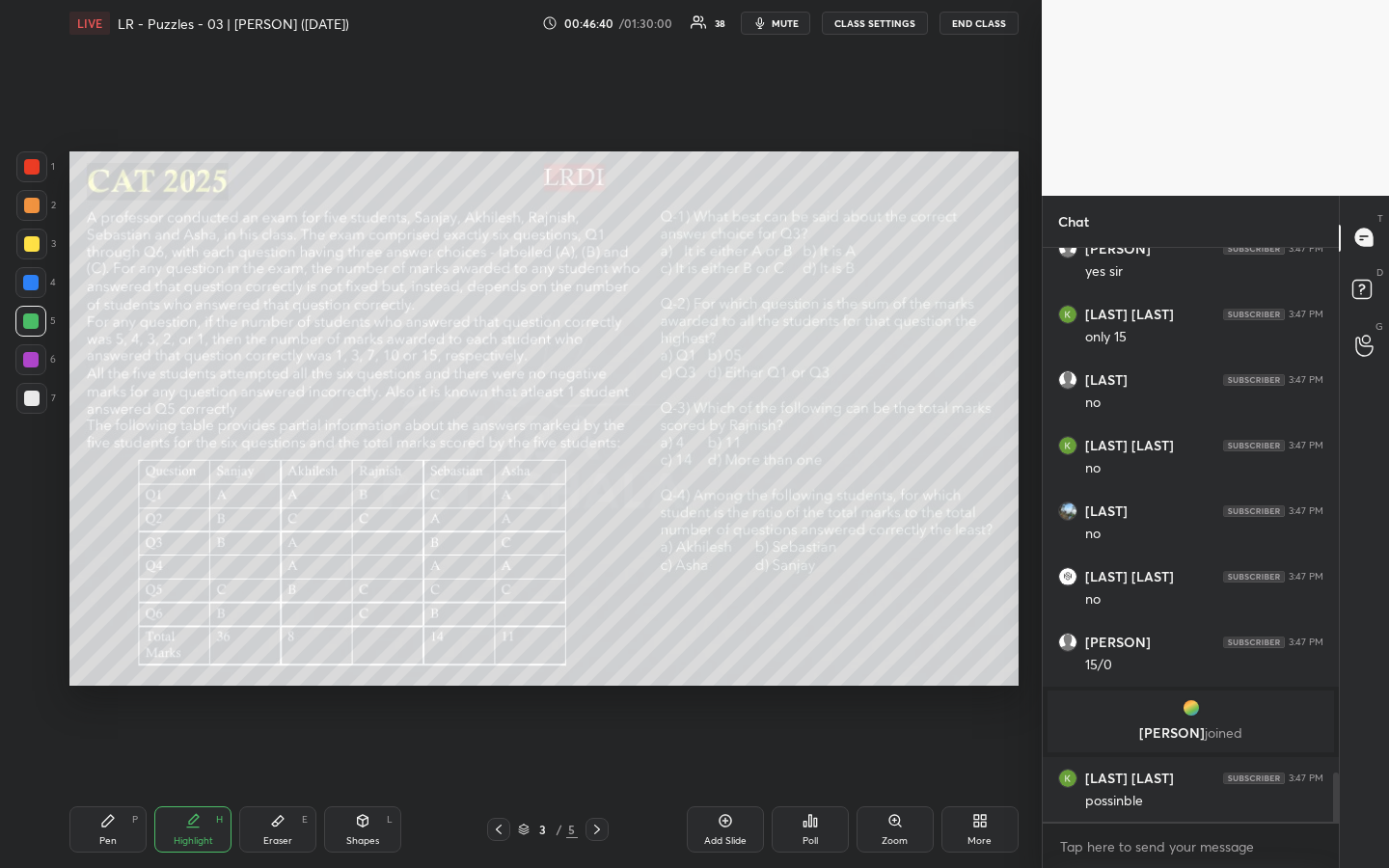 click on "Pen P" at bounding box center [108, 829] 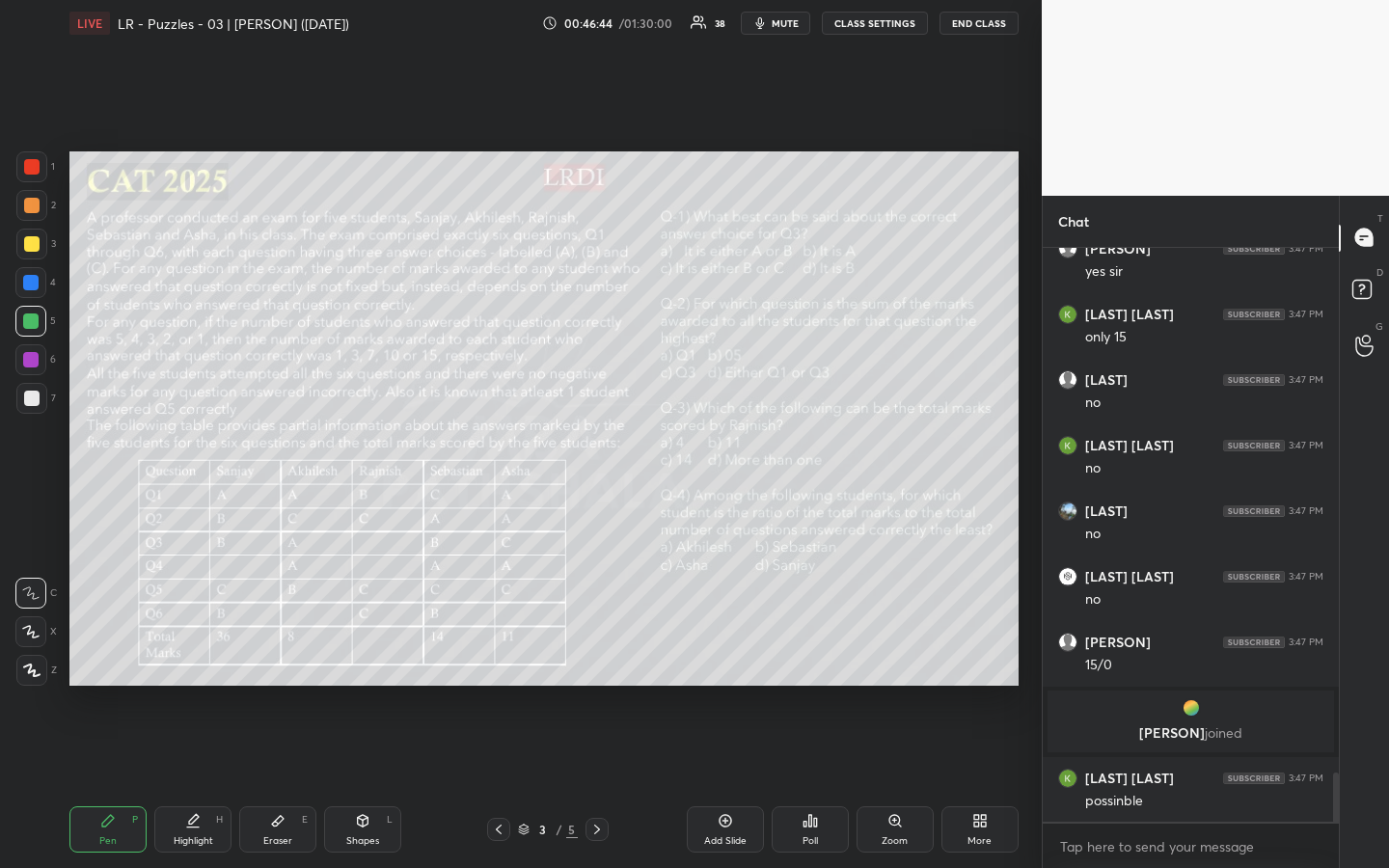 click on "Highlight H" at bounding box center [193, 829] 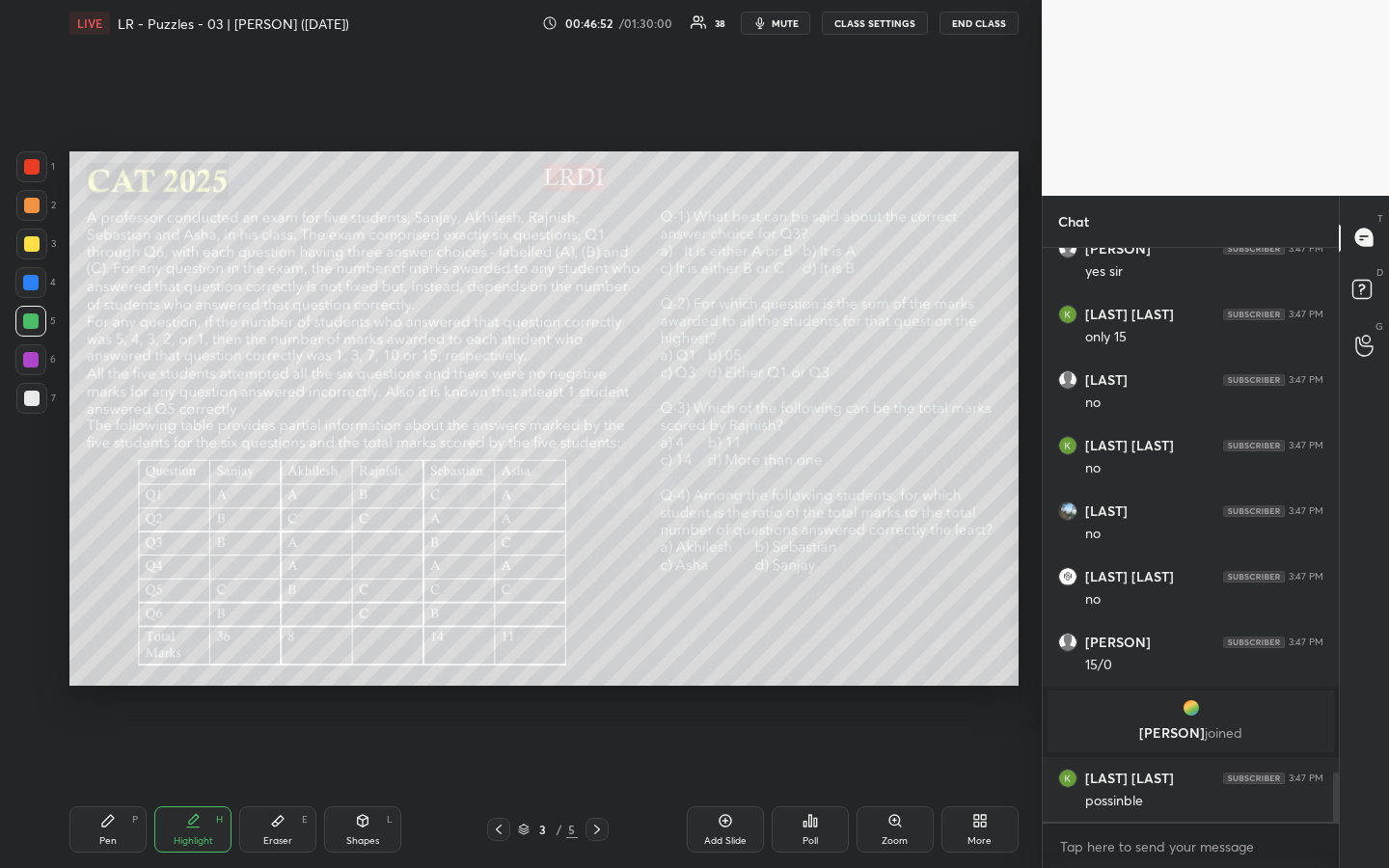 click on "Pen P" at bounding box center (108, 829) 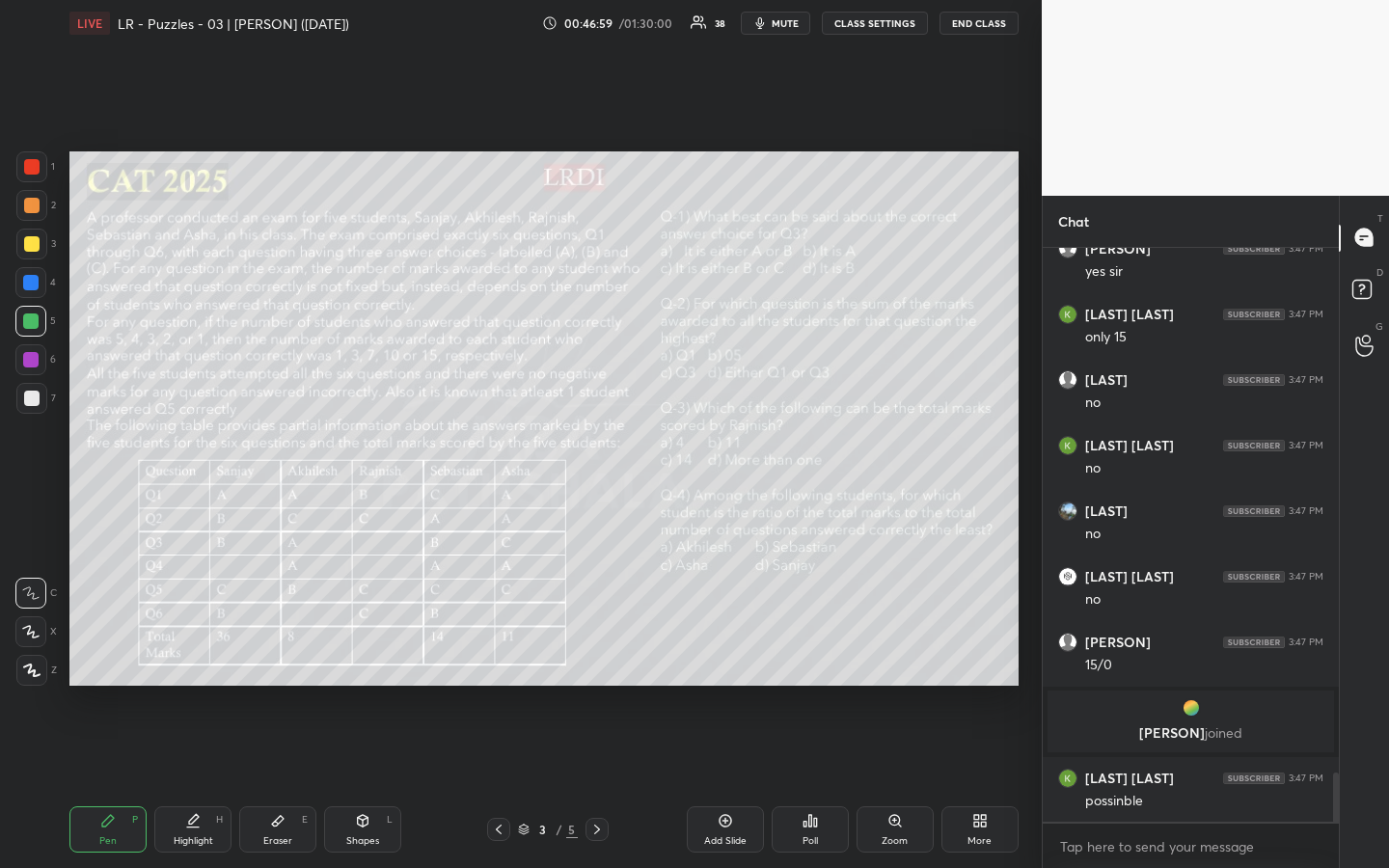 click at bounding box center (32, 244) 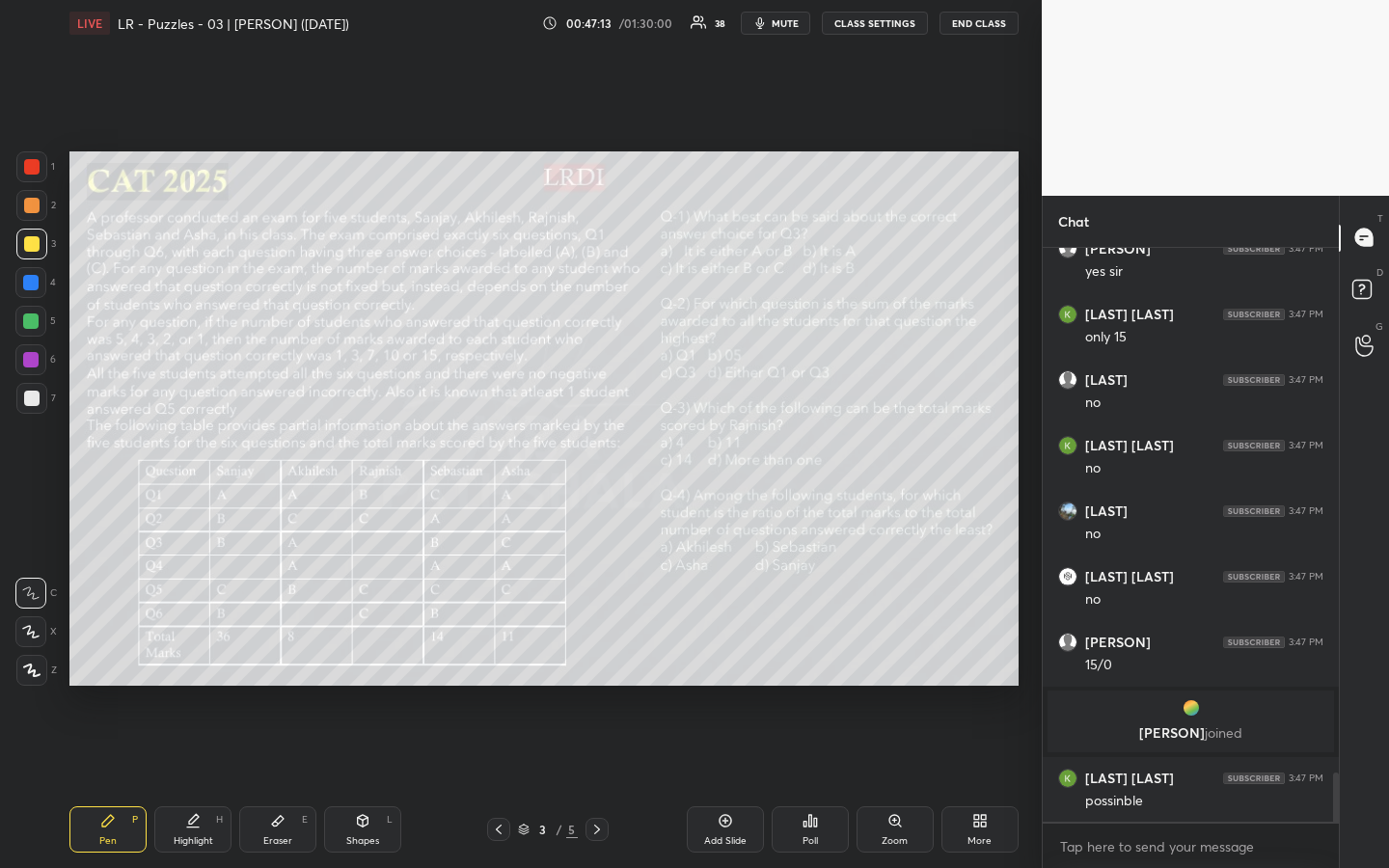 drag, startPoint x: 196, startPoint y: 824, endPoint x: 196, endPoint y: 781, distance: 43 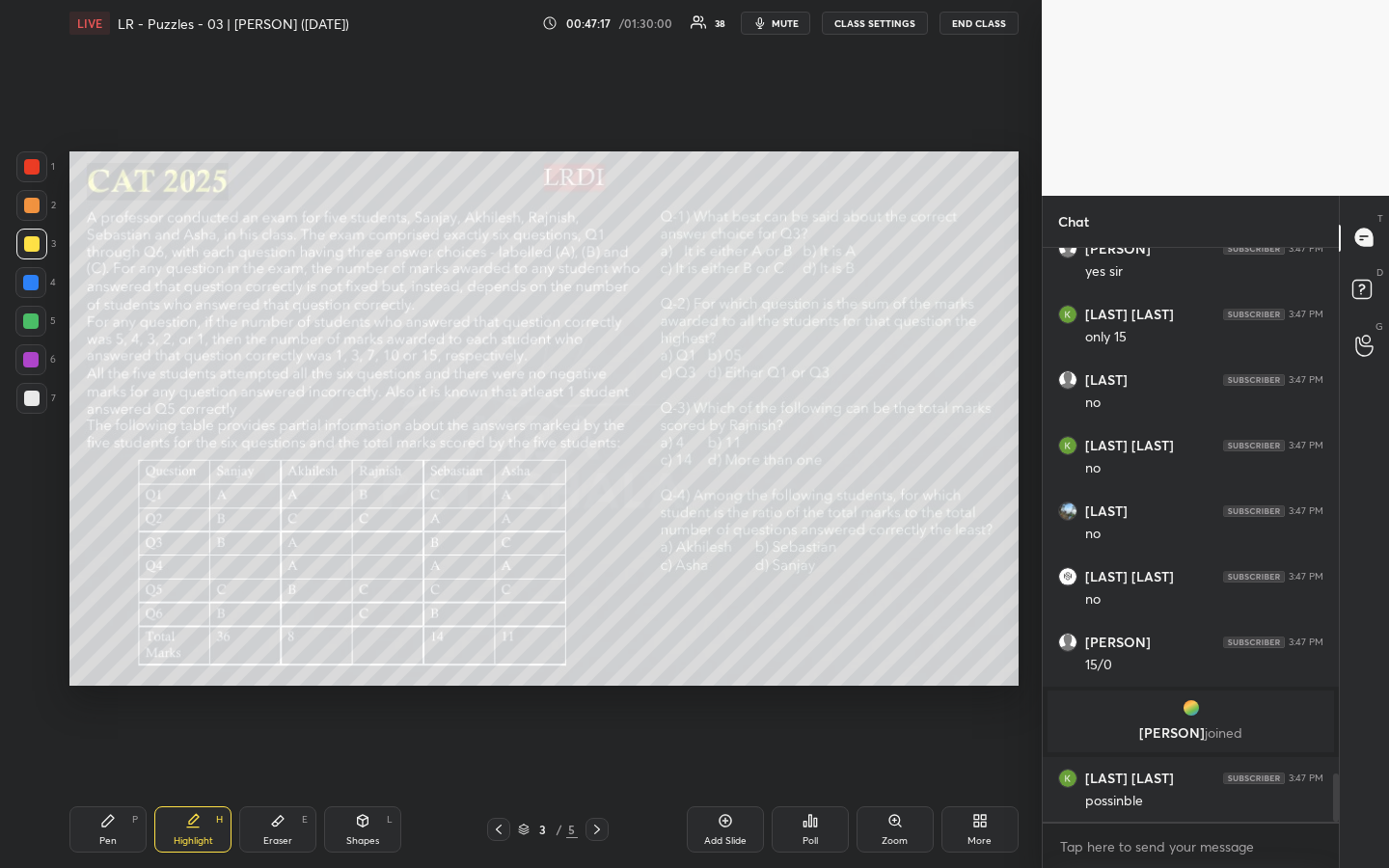 scroll, scrollTop: 6252, scrollLeft: 0, axis: vertical 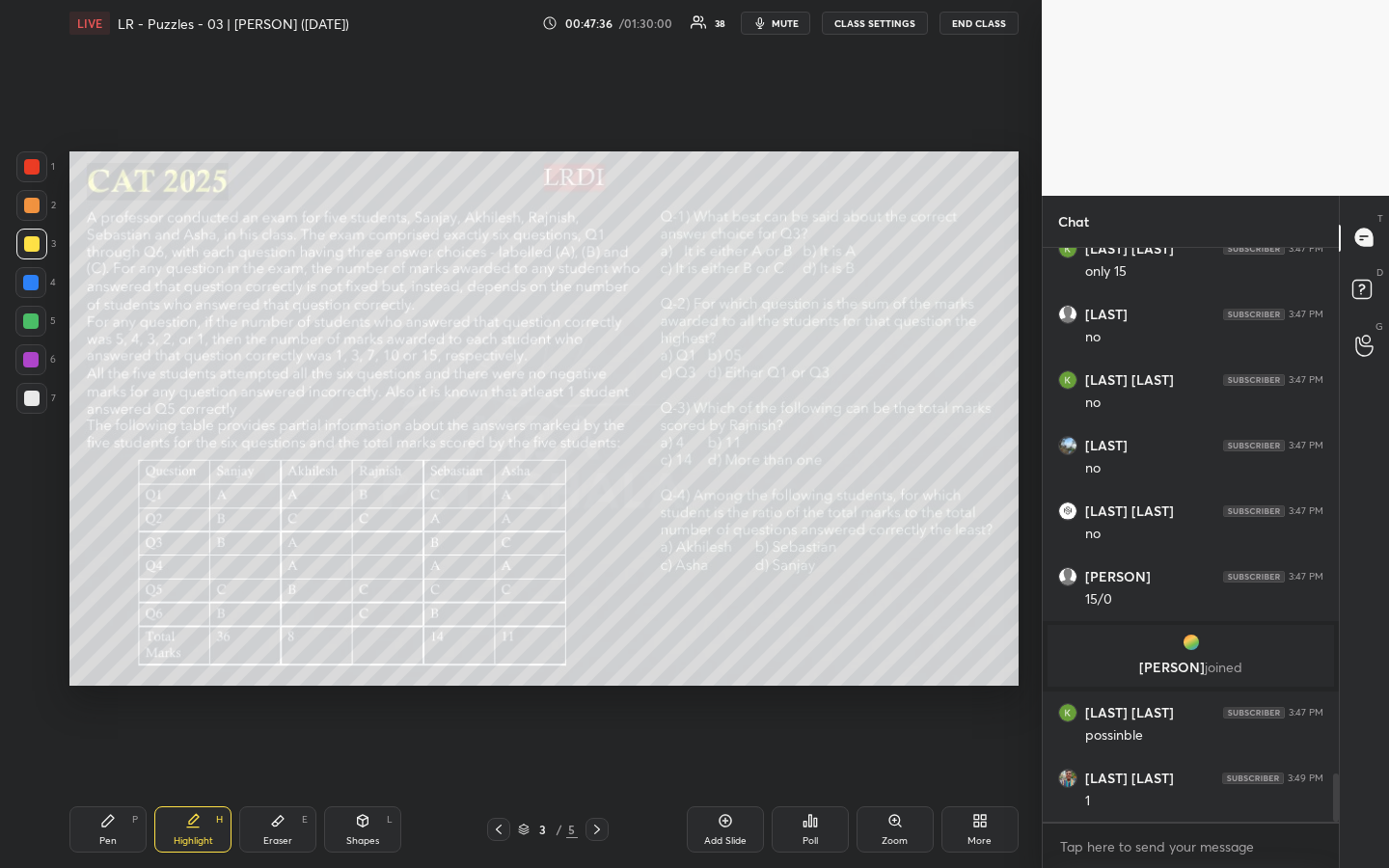click on "P" at bounding box center (135, 820) 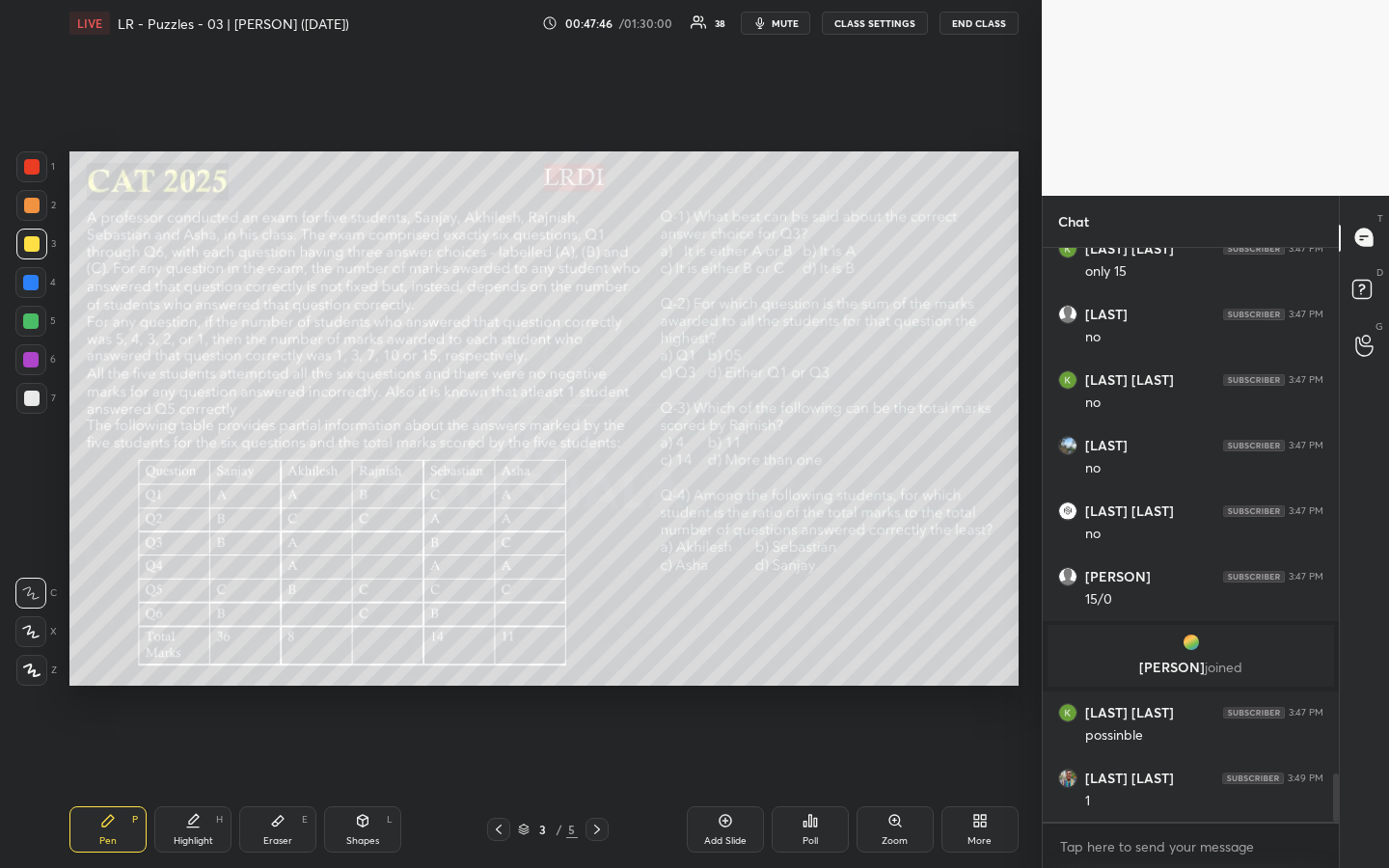 click on "Highlight H" at bounding box center [193, 829] 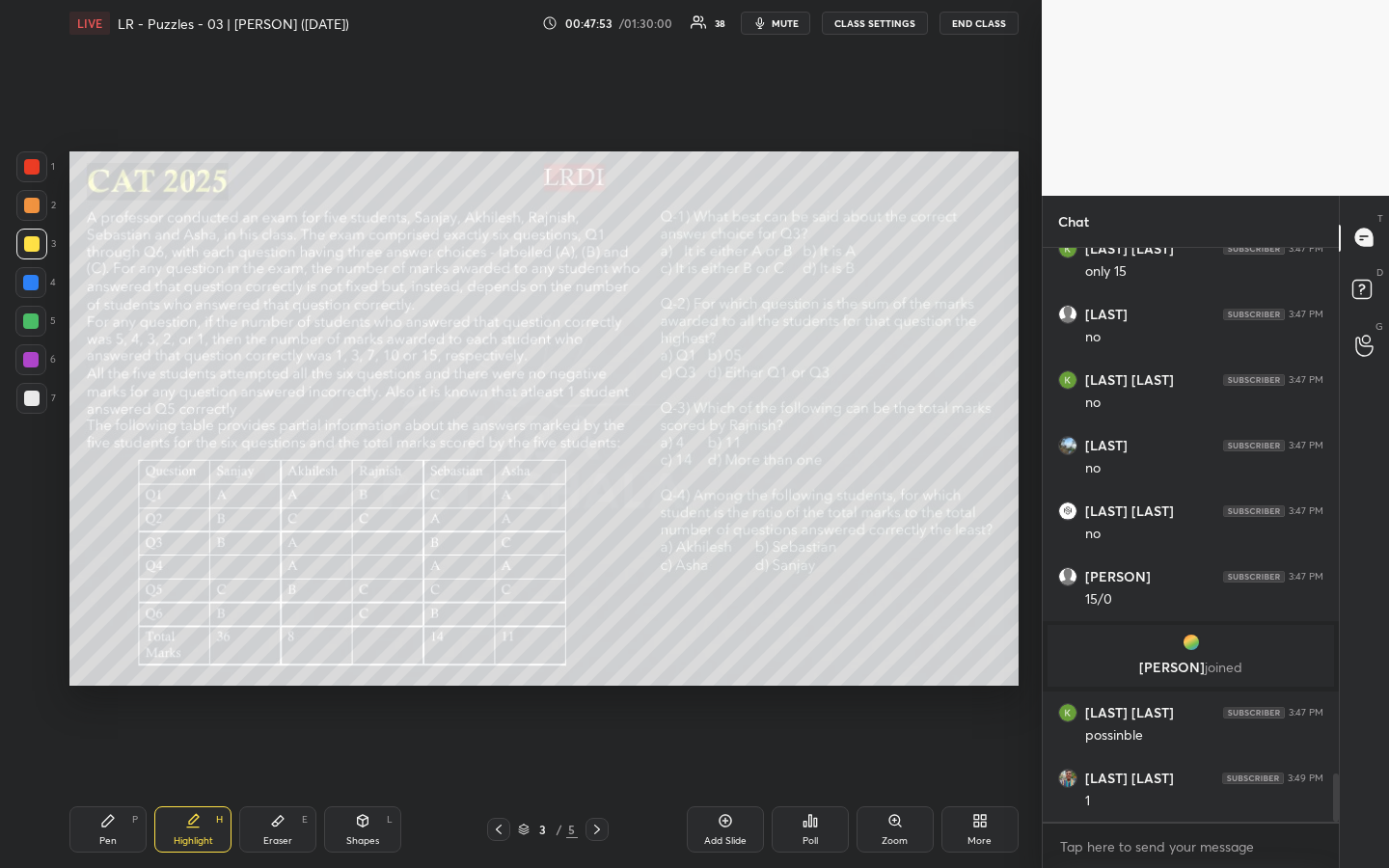 click on "Pen P" at bounding box center [108, 829] 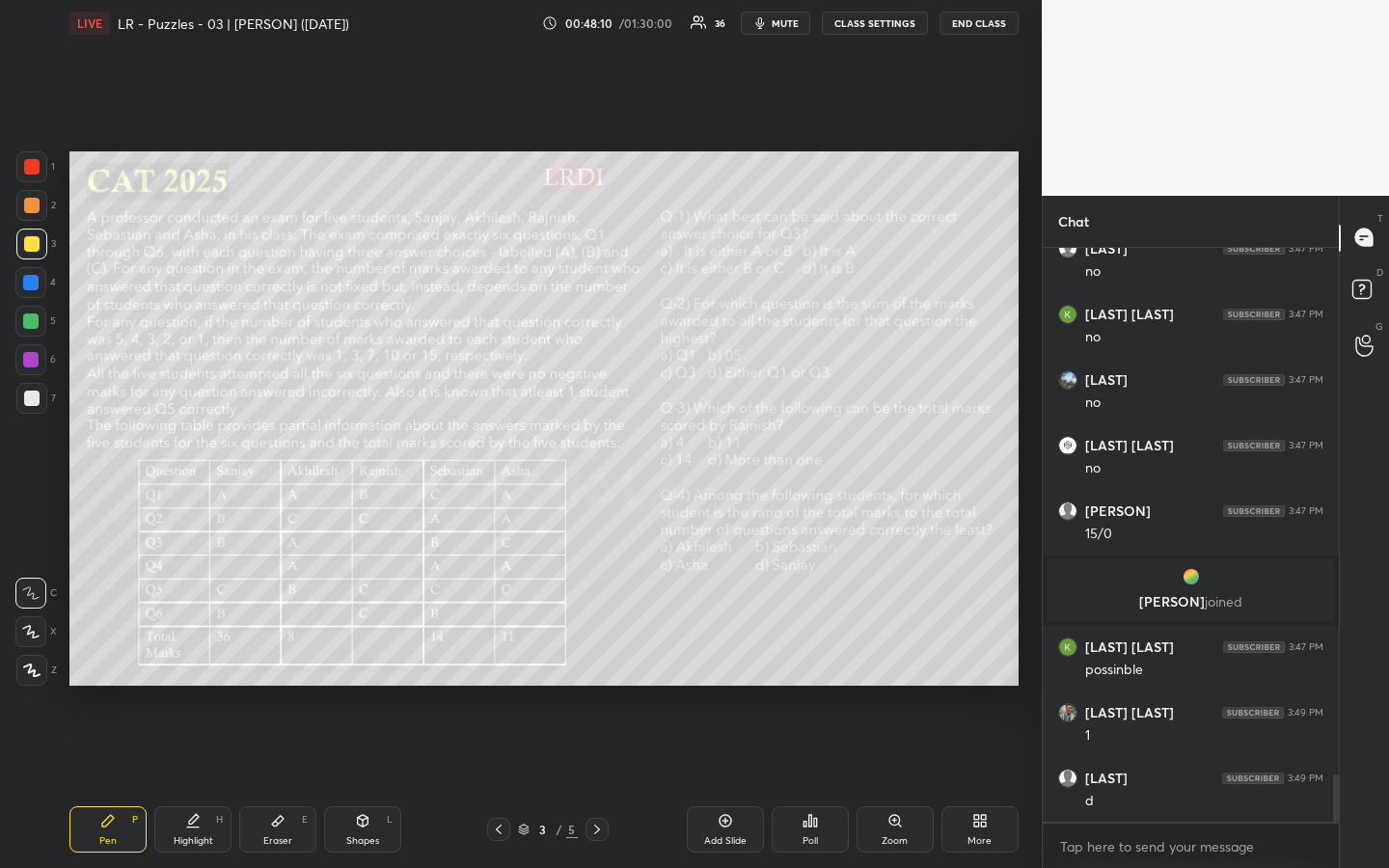 scroll, scrollTop: 6384, scrollLeft: 0, axis: vertical 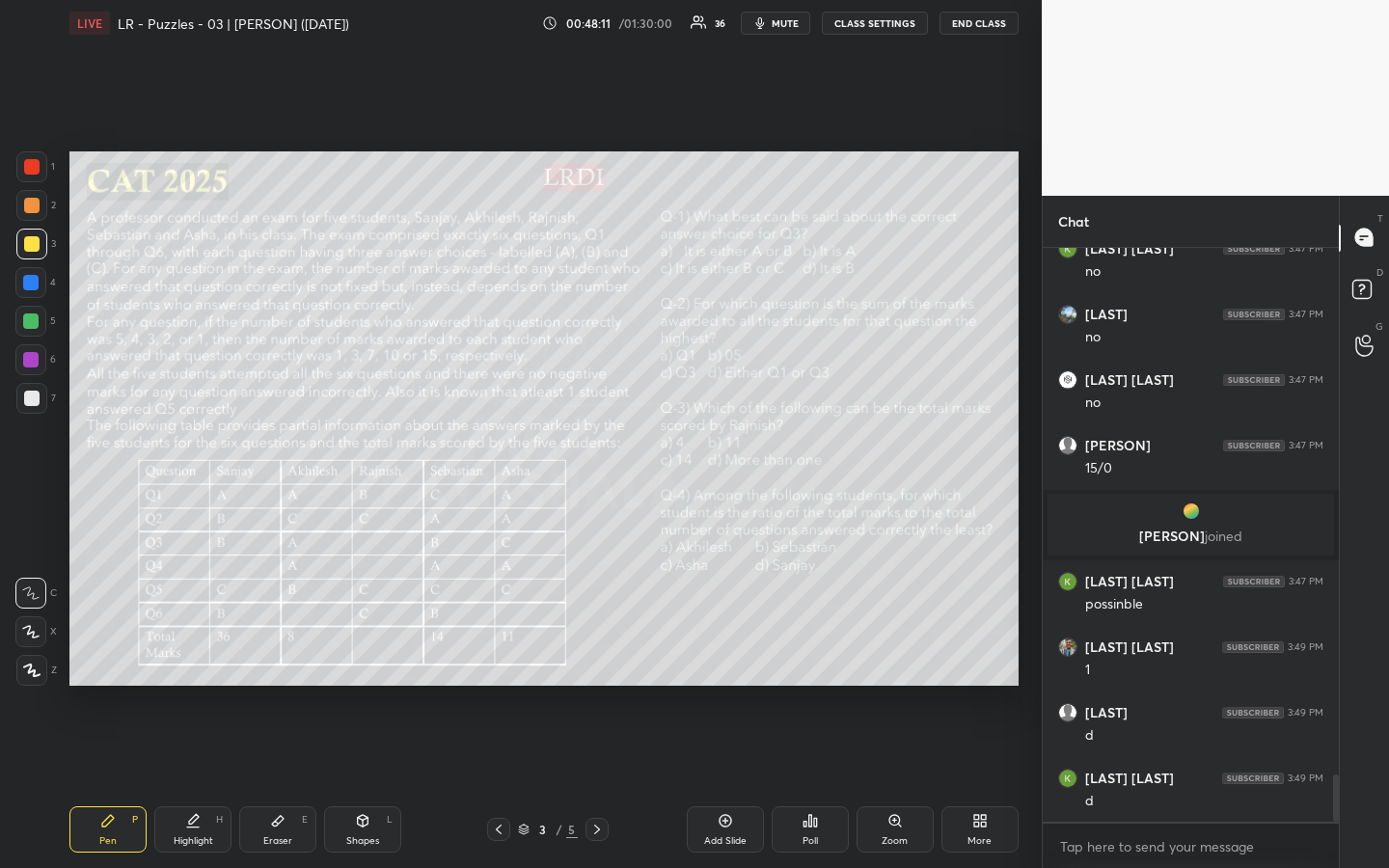 click 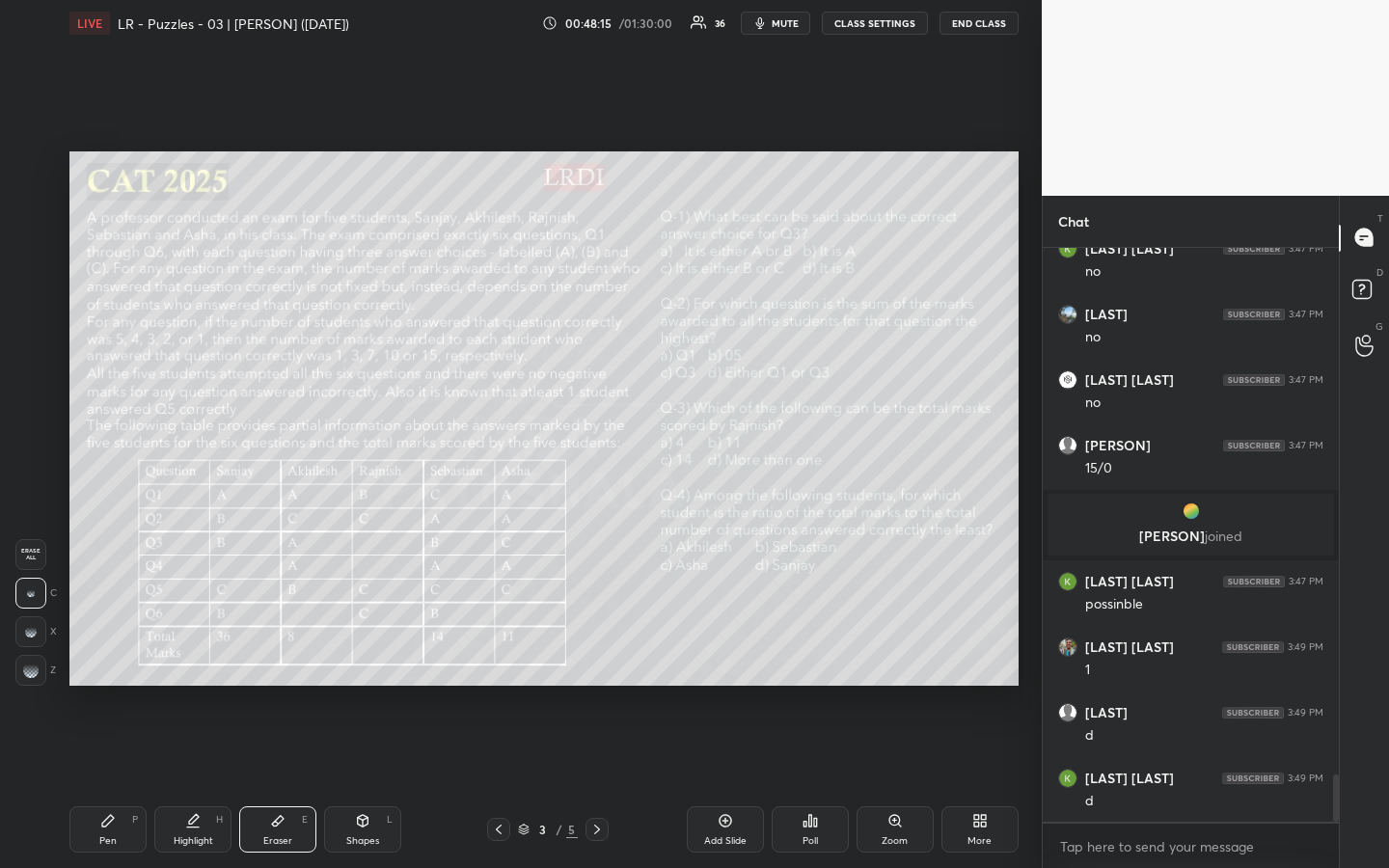drag, startPoint x: 112, startPoint y: 825, endPoint x: 136, endPoint y: 809, distance: 28.84441 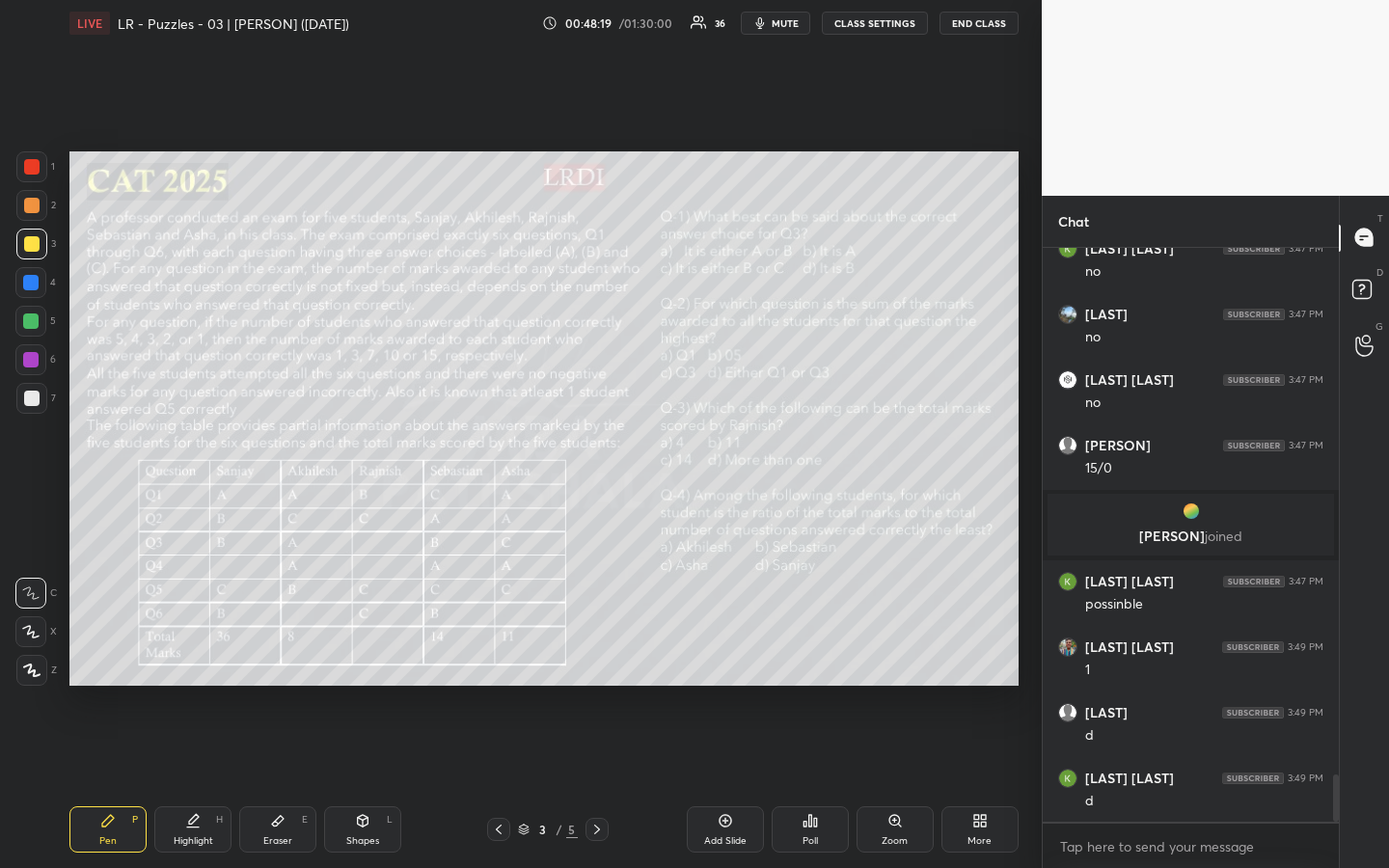 click at bounding box center (32, 398) 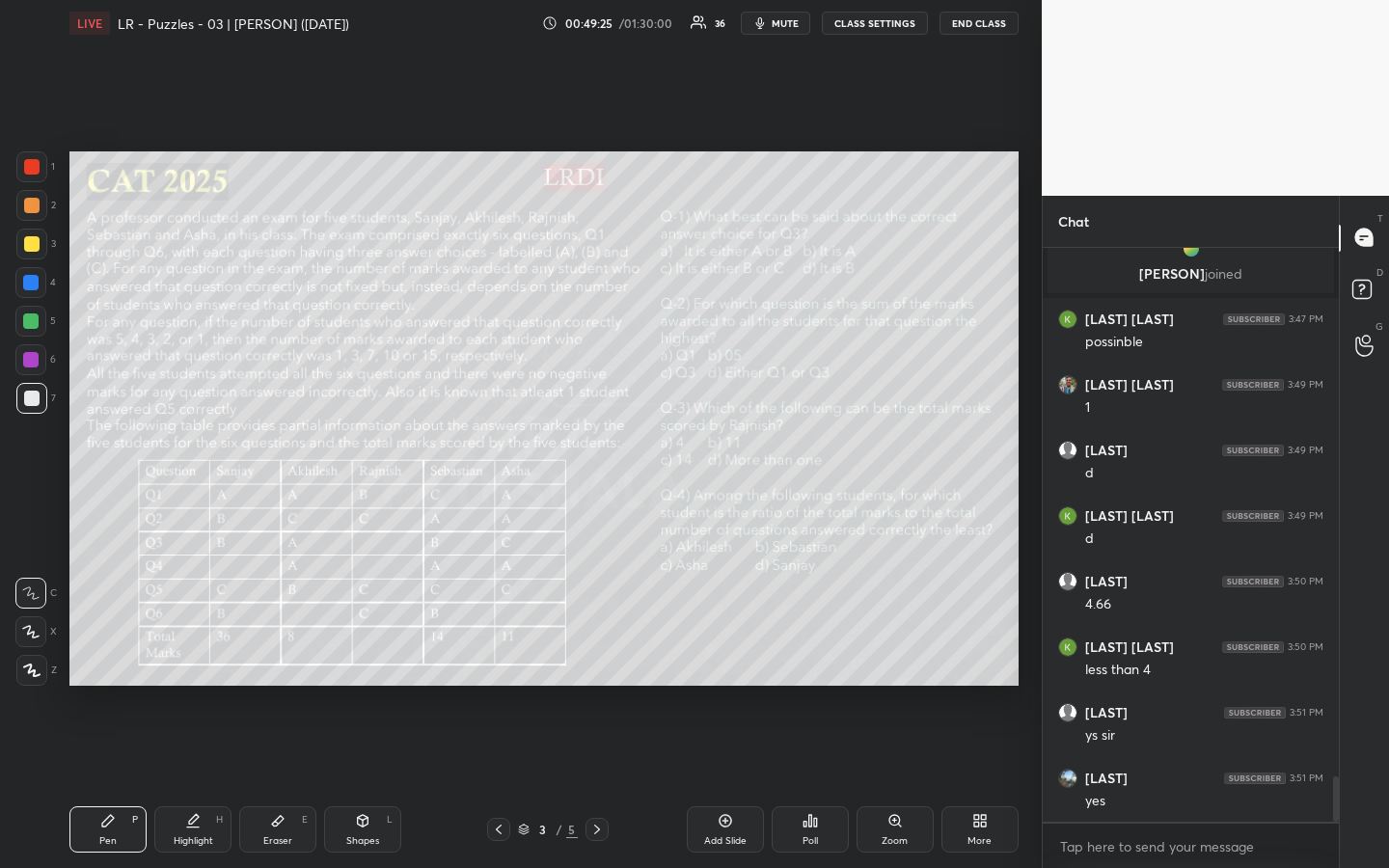 scroll, scrollTop: 6712, scrollLeft: 0, axis: vertical 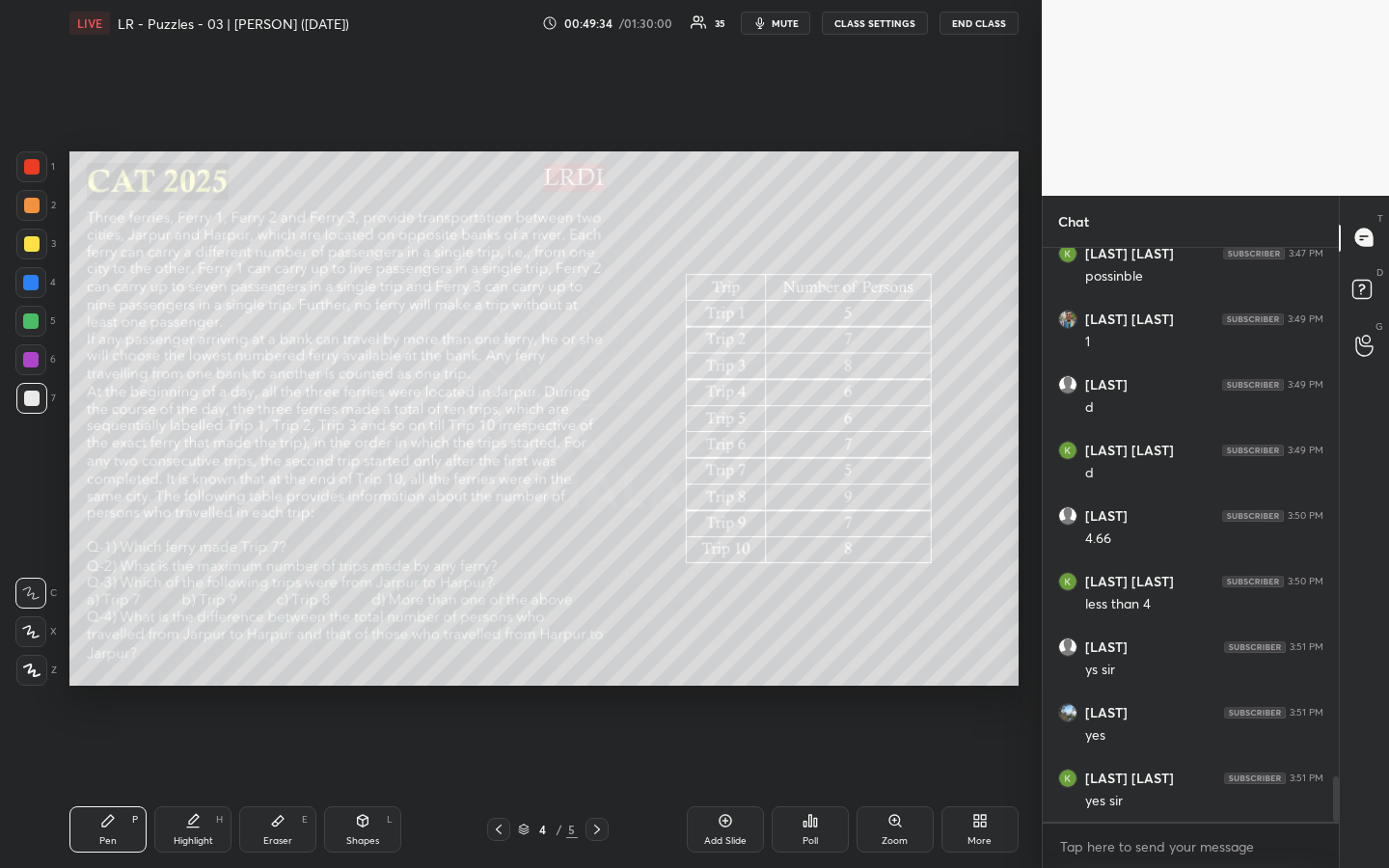 click at bounding box center (32, 244) 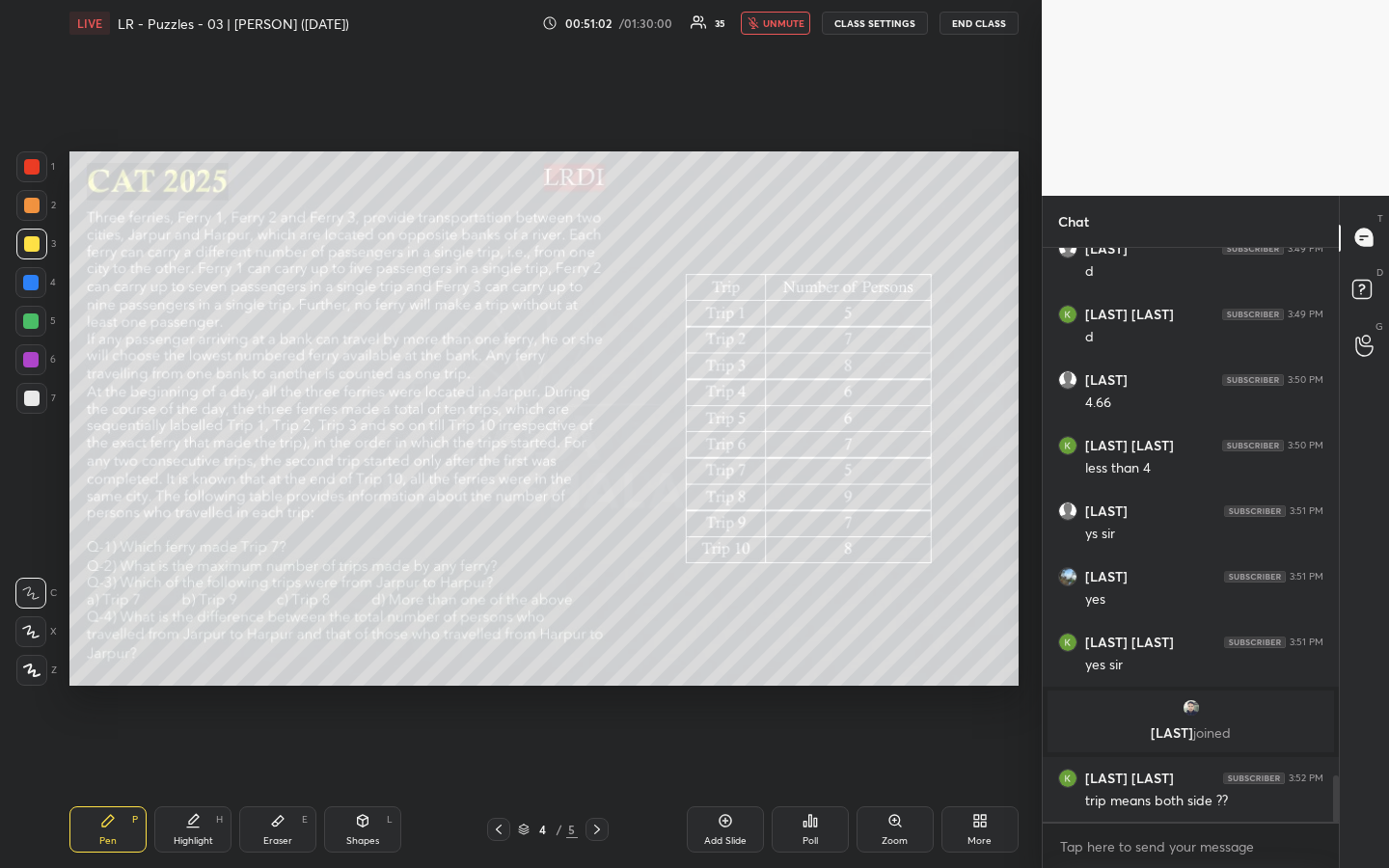 scroll, scrollTop: 6568, scrollLeft: 0, axis: vertical 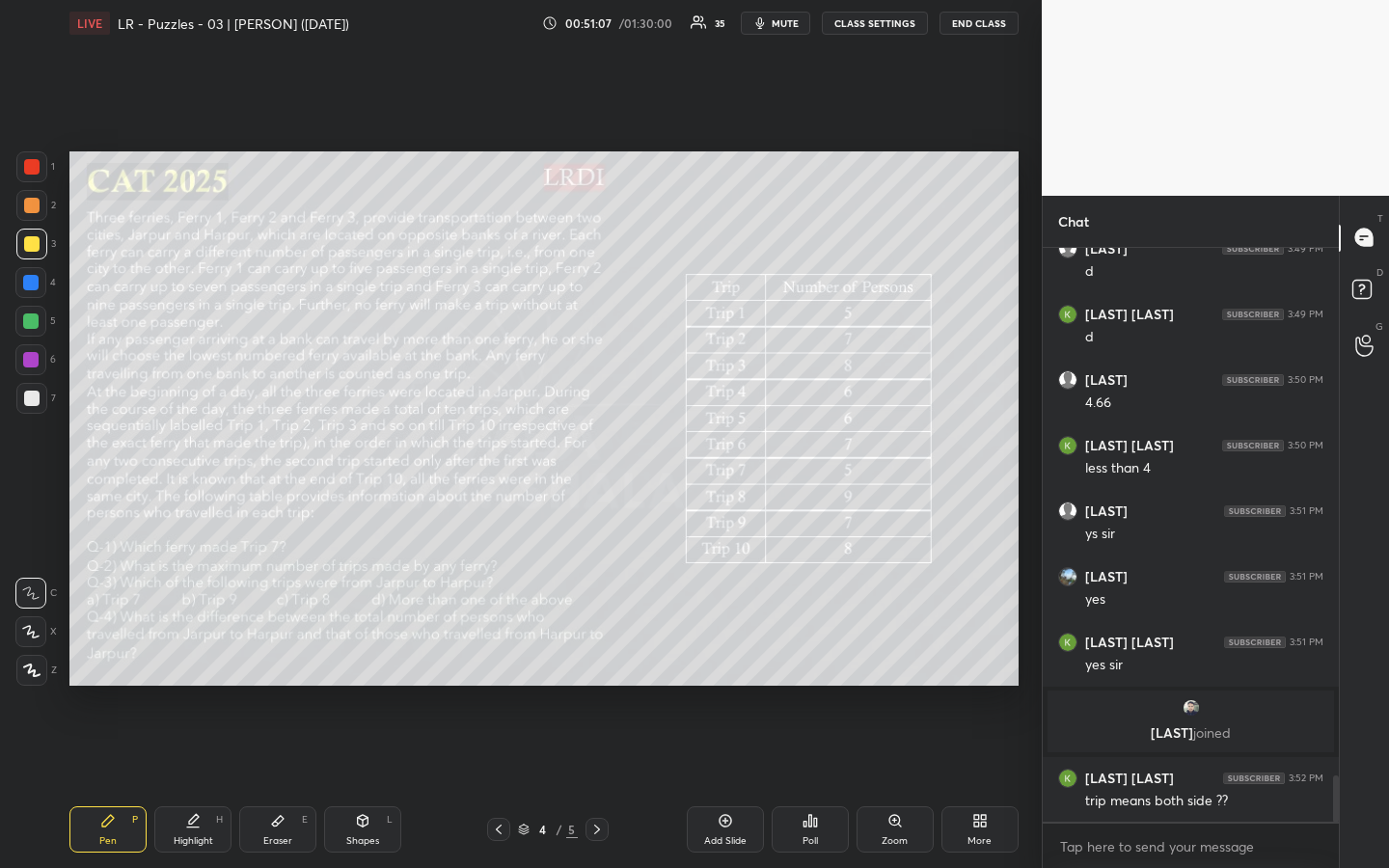 click on "Highlight H" at bounding box center (193, 829) 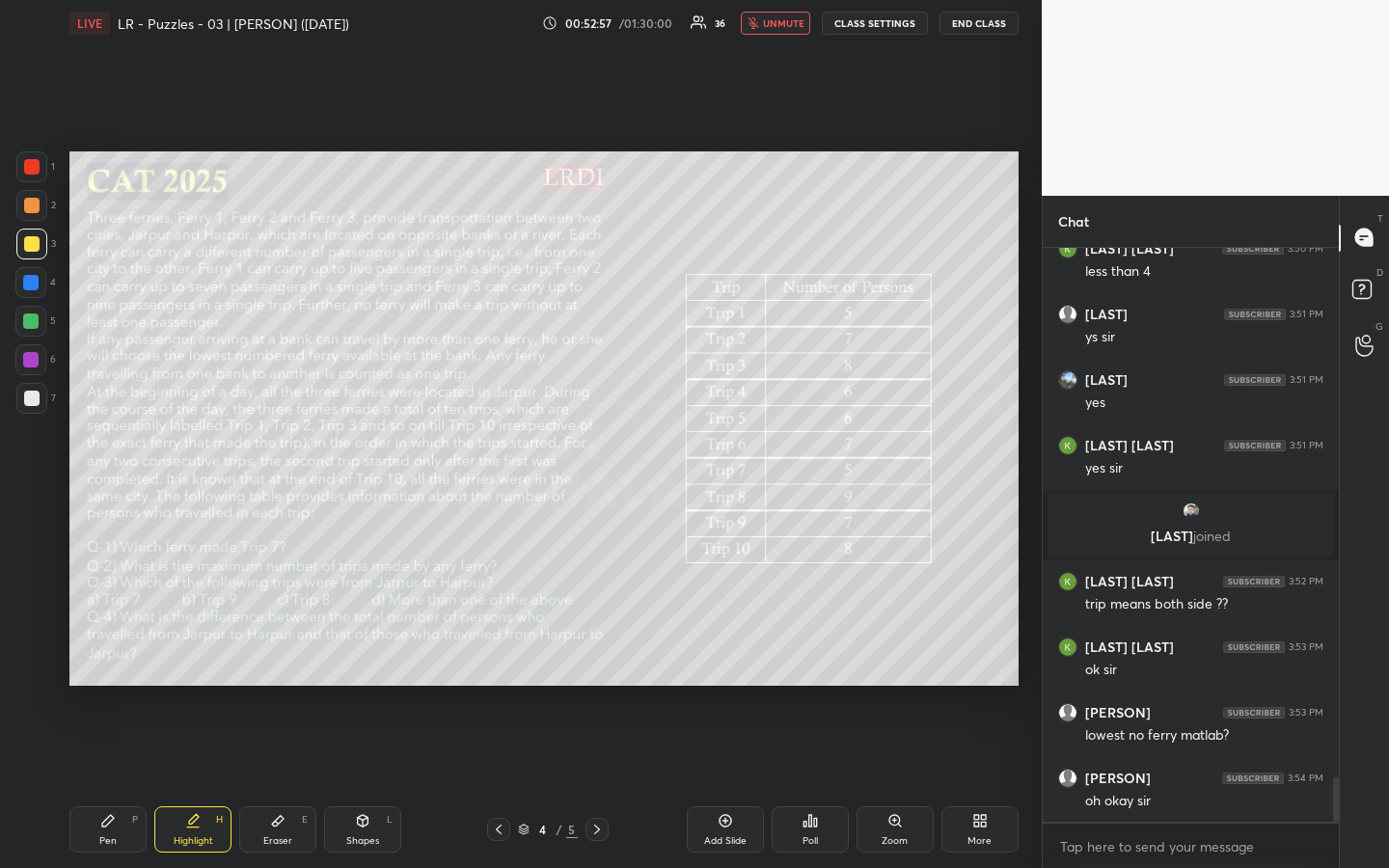 scroll, scrollTop: 6830, scrollLeft: 0, axis: vertical 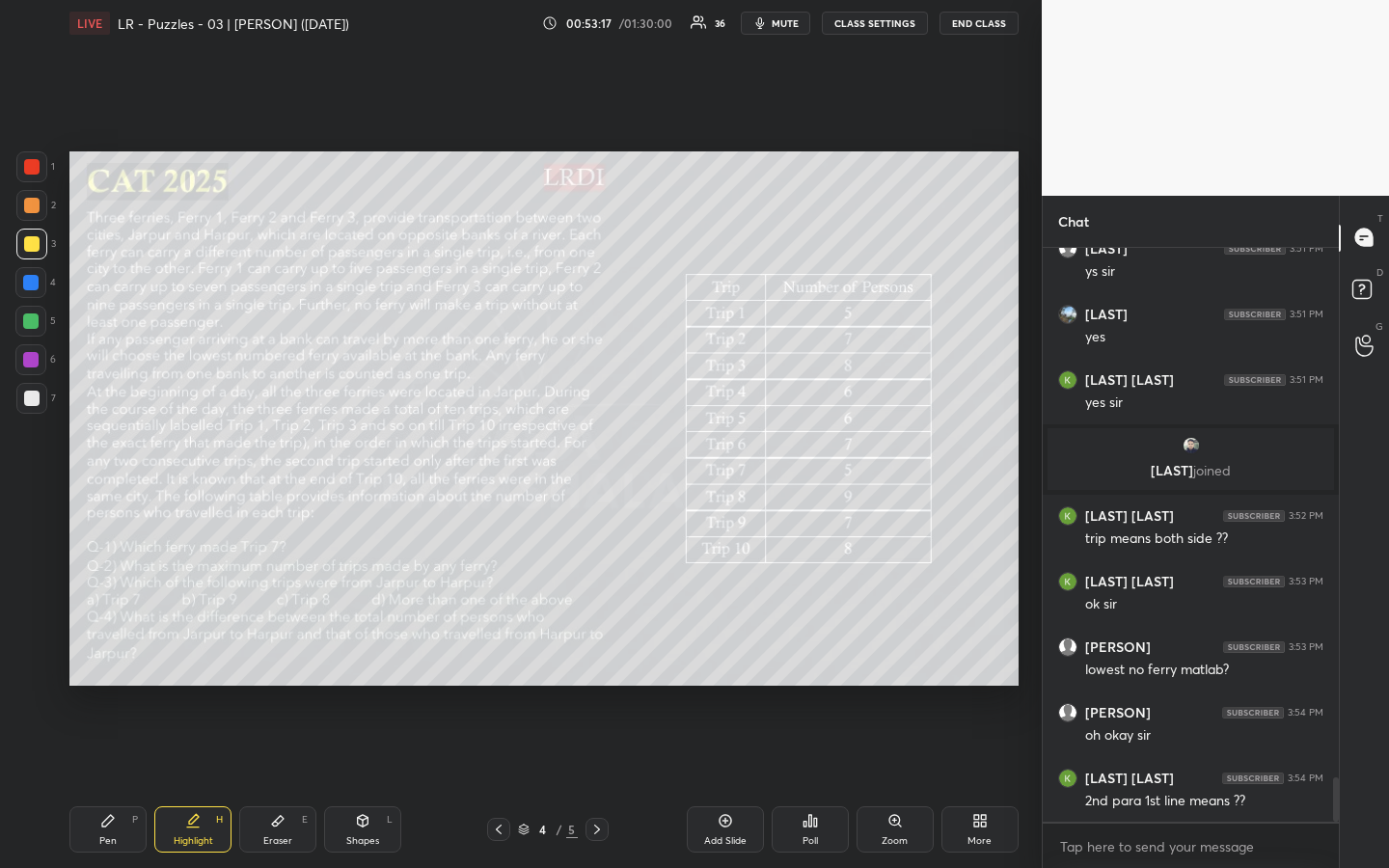 click on "Pen P" at bounding box center [108, 829] 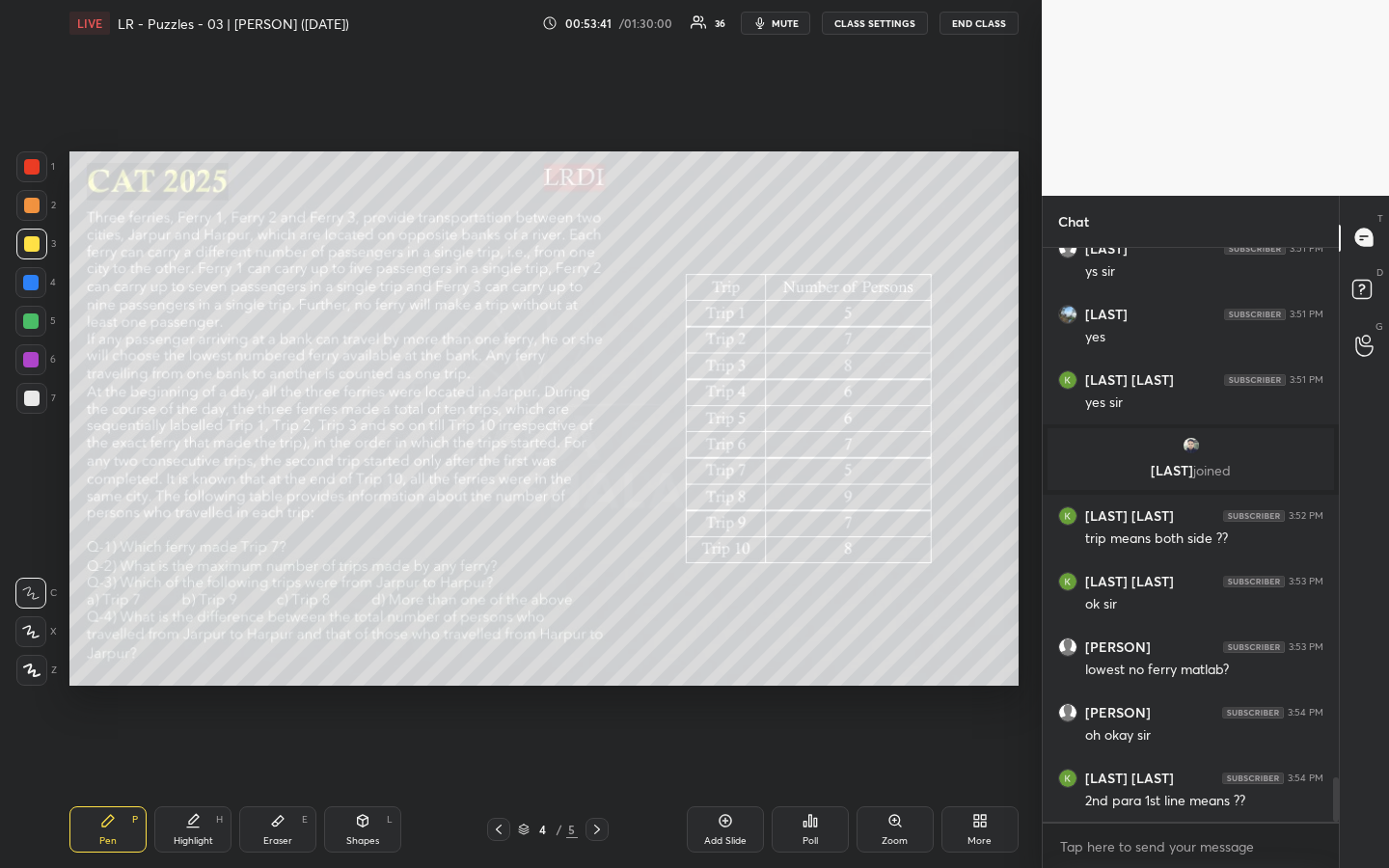 click on "Highlight H" at bounding box center (193, 829) 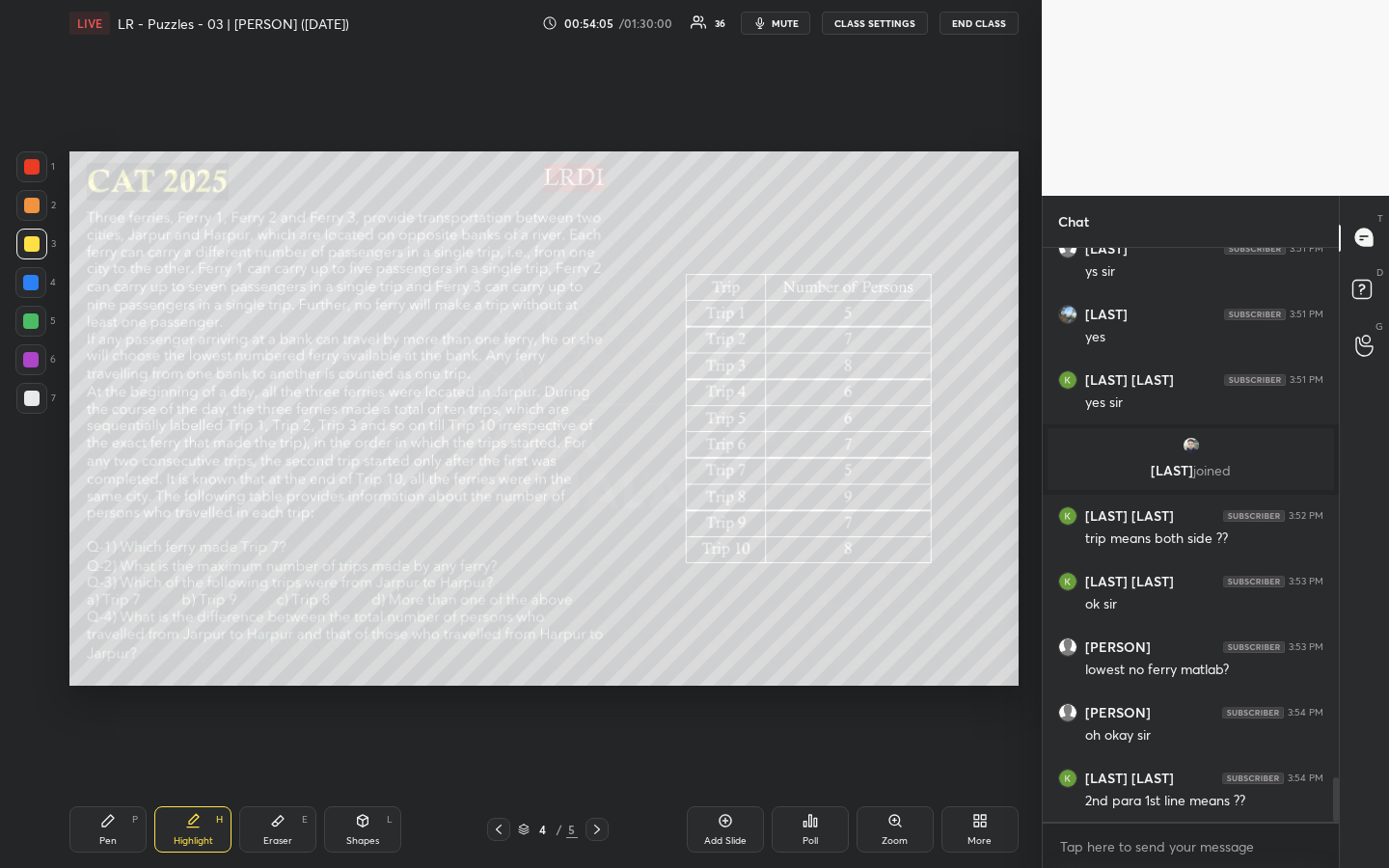 click on "Pen P" at bounding box center (108, 829) 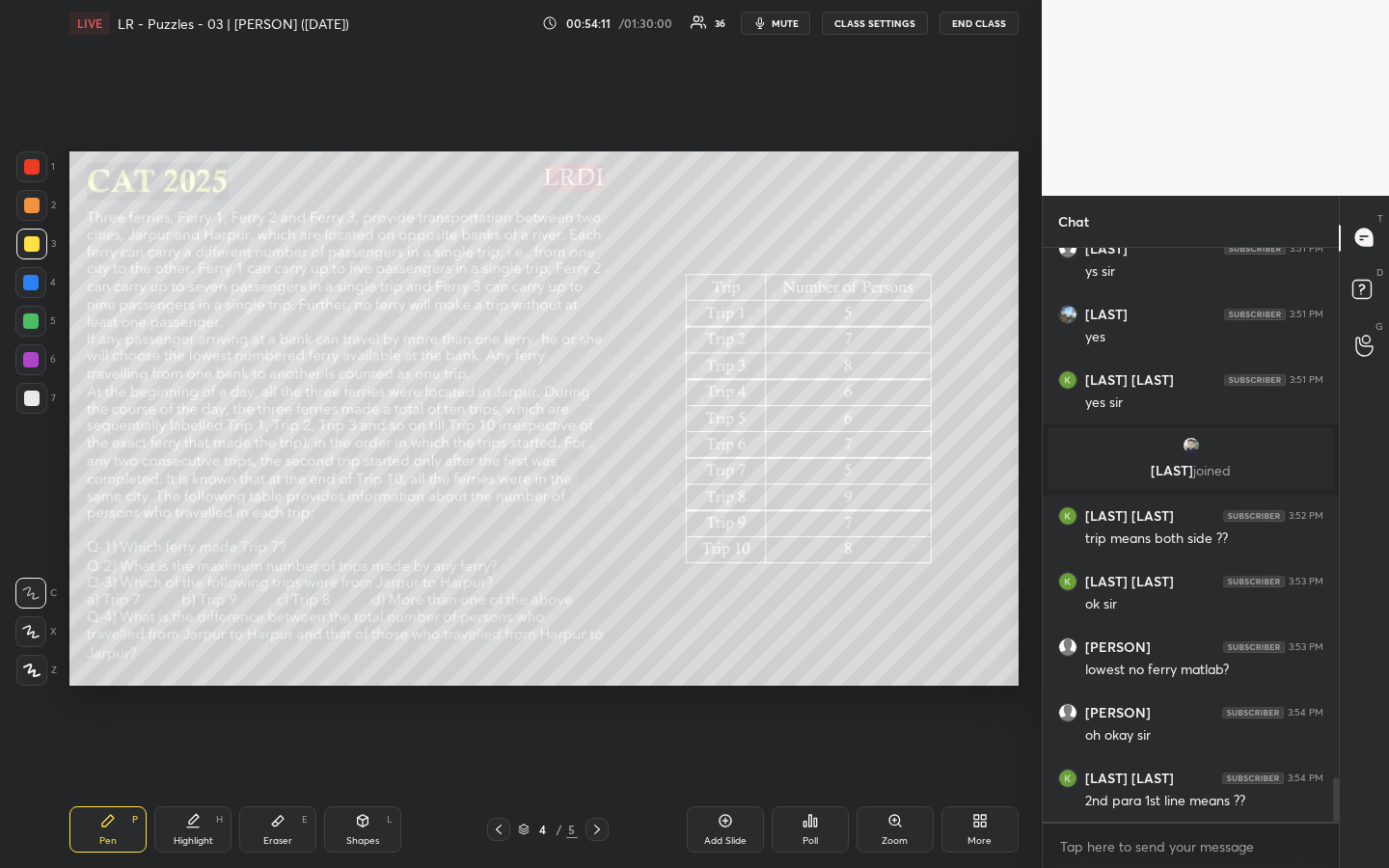 drag, startPoint x: 197, startPoint y: 826, endPoint x: 230, endPoint y: 799, distance: 42.63801 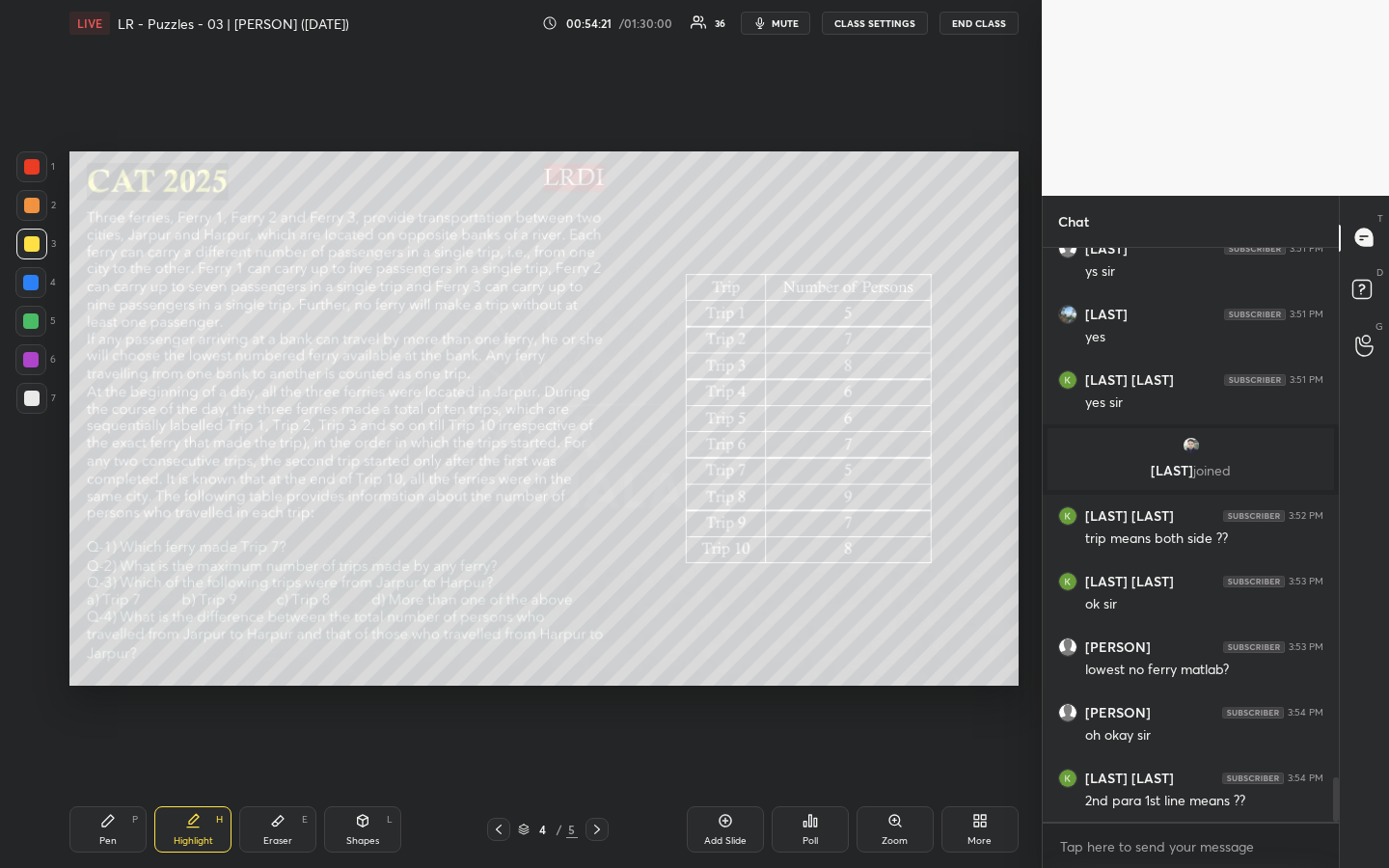 drag, startPoint x: 101, startPoint y: 821, endPoint x: 114, endPoint y: 764, distance: 58.46366 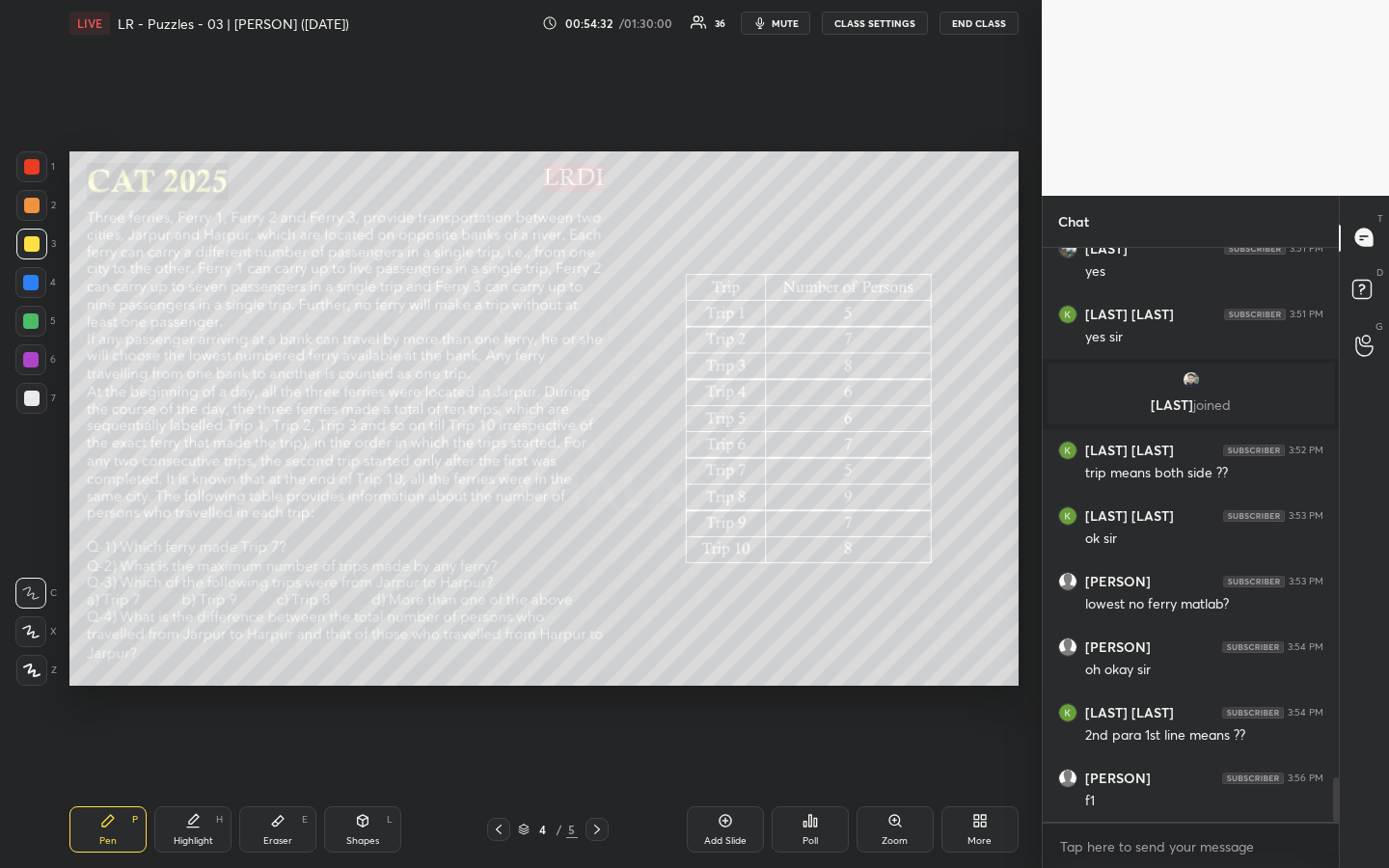 scroll, scrollTop: 6961, scrollLeft: 0, axis: vertical 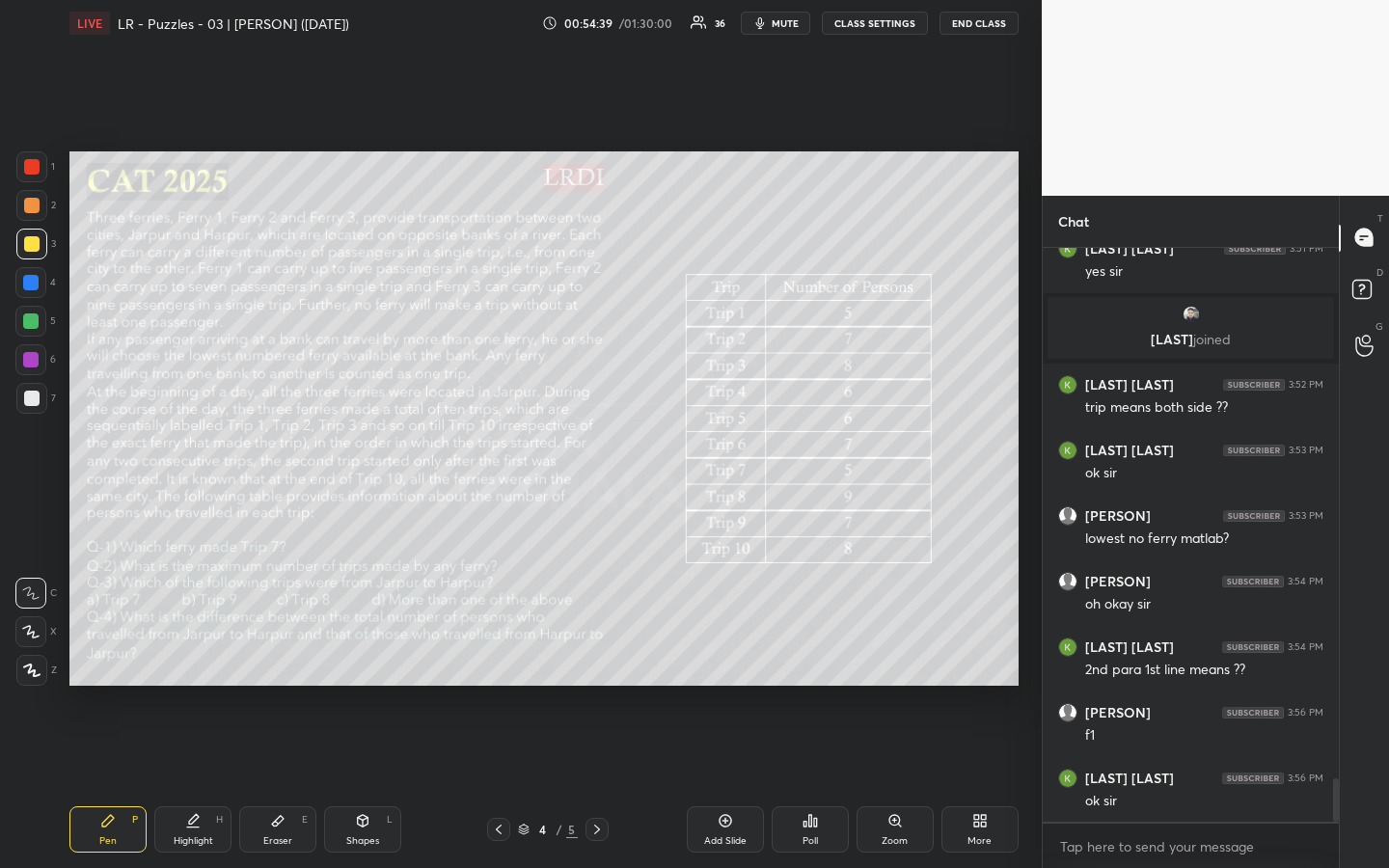 click 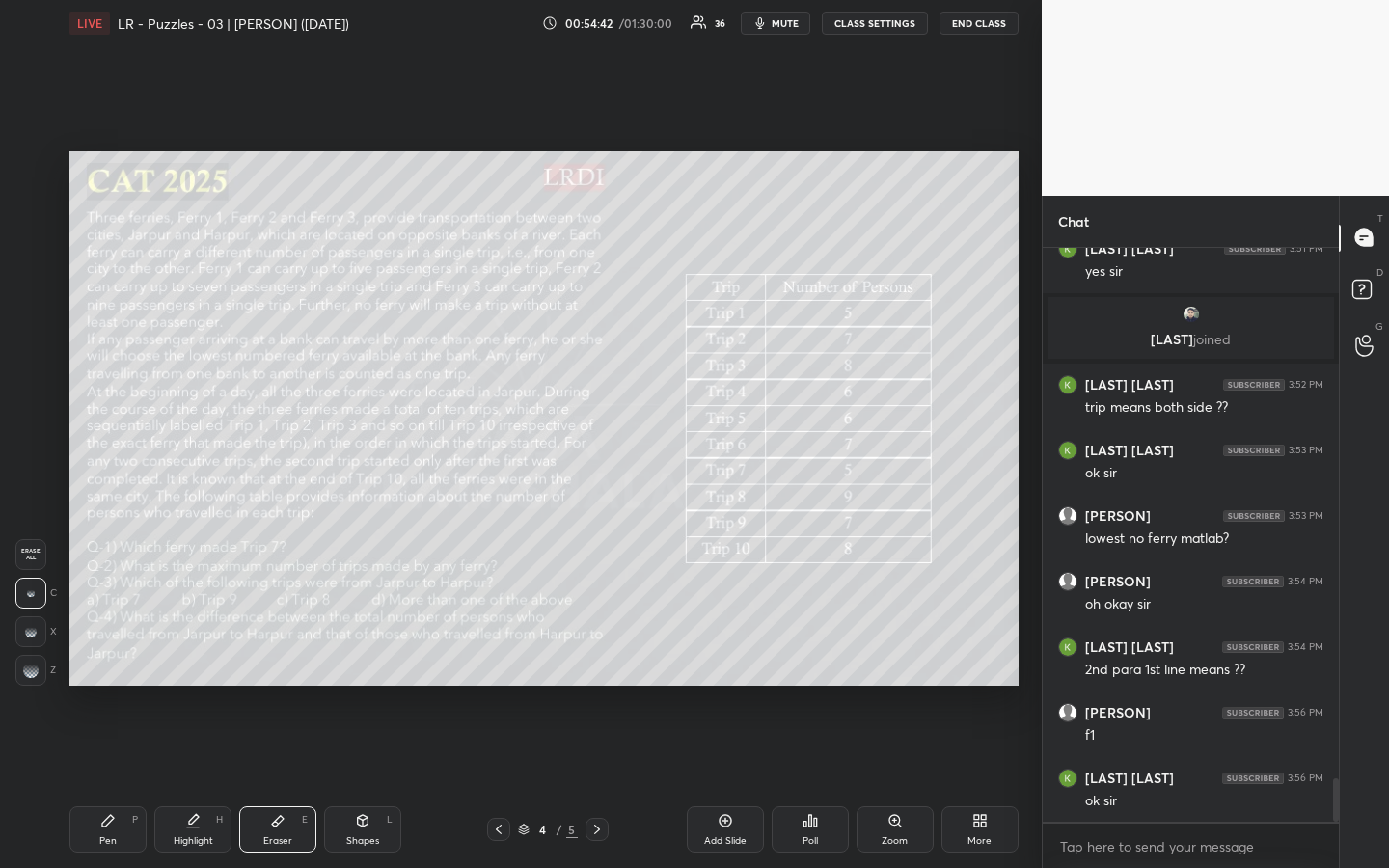 drag, startPoint x: 111, startPoint y: 840, endPoint x: 113, endPoint y: 811, distance: 29.068884 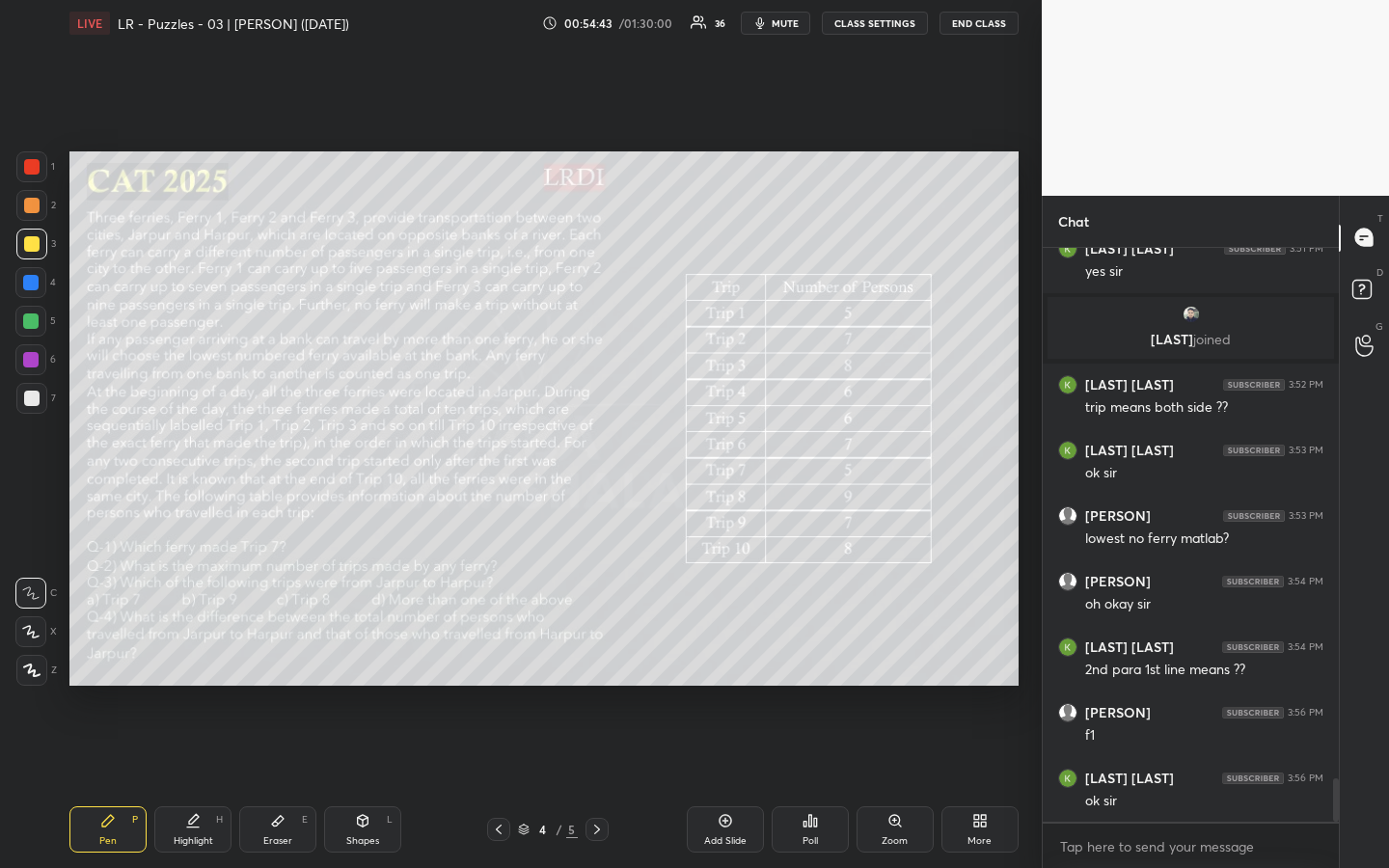 click at bounding box center [32, 244] 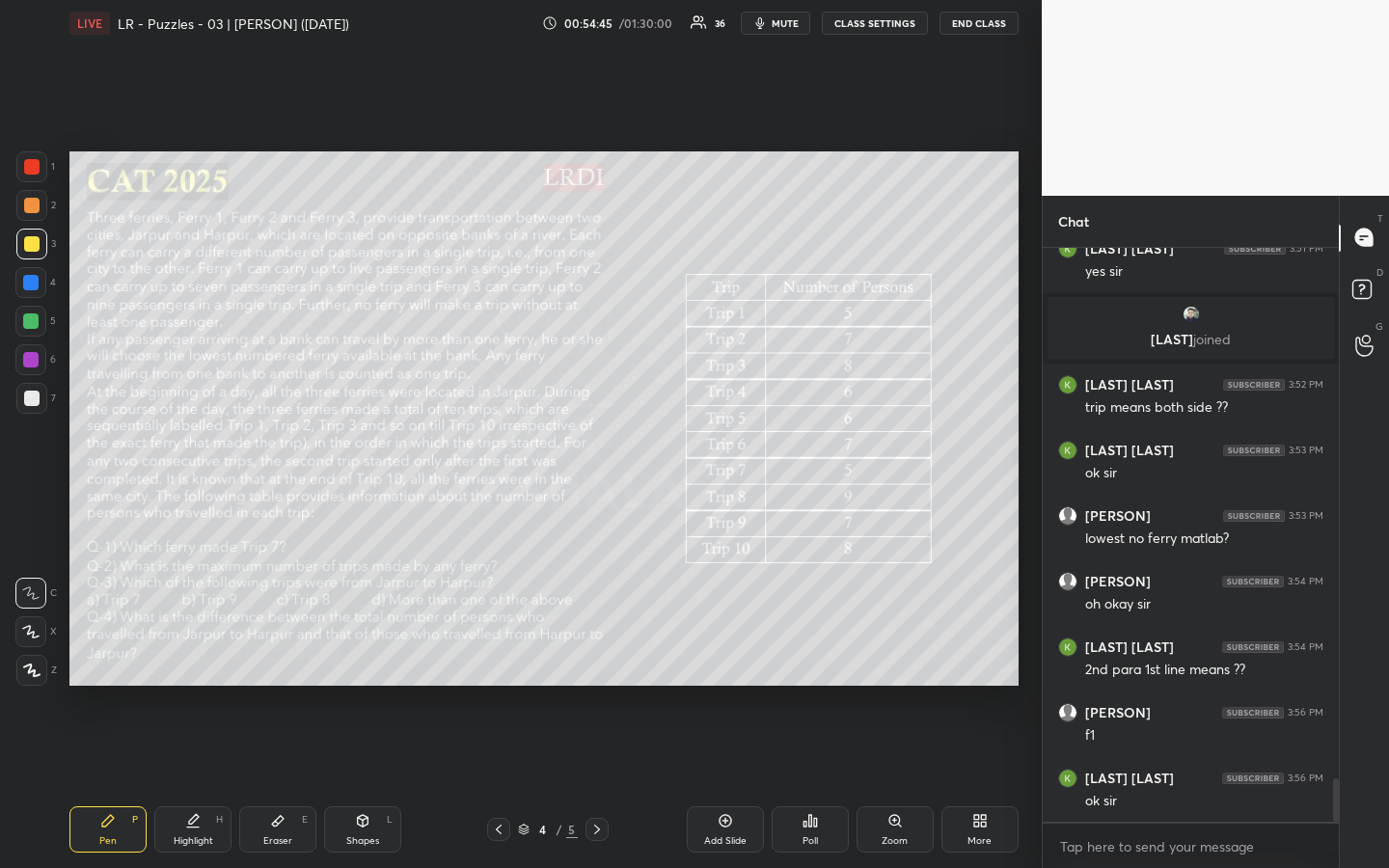 click on "Highlight" at bounding box center [193, 841] 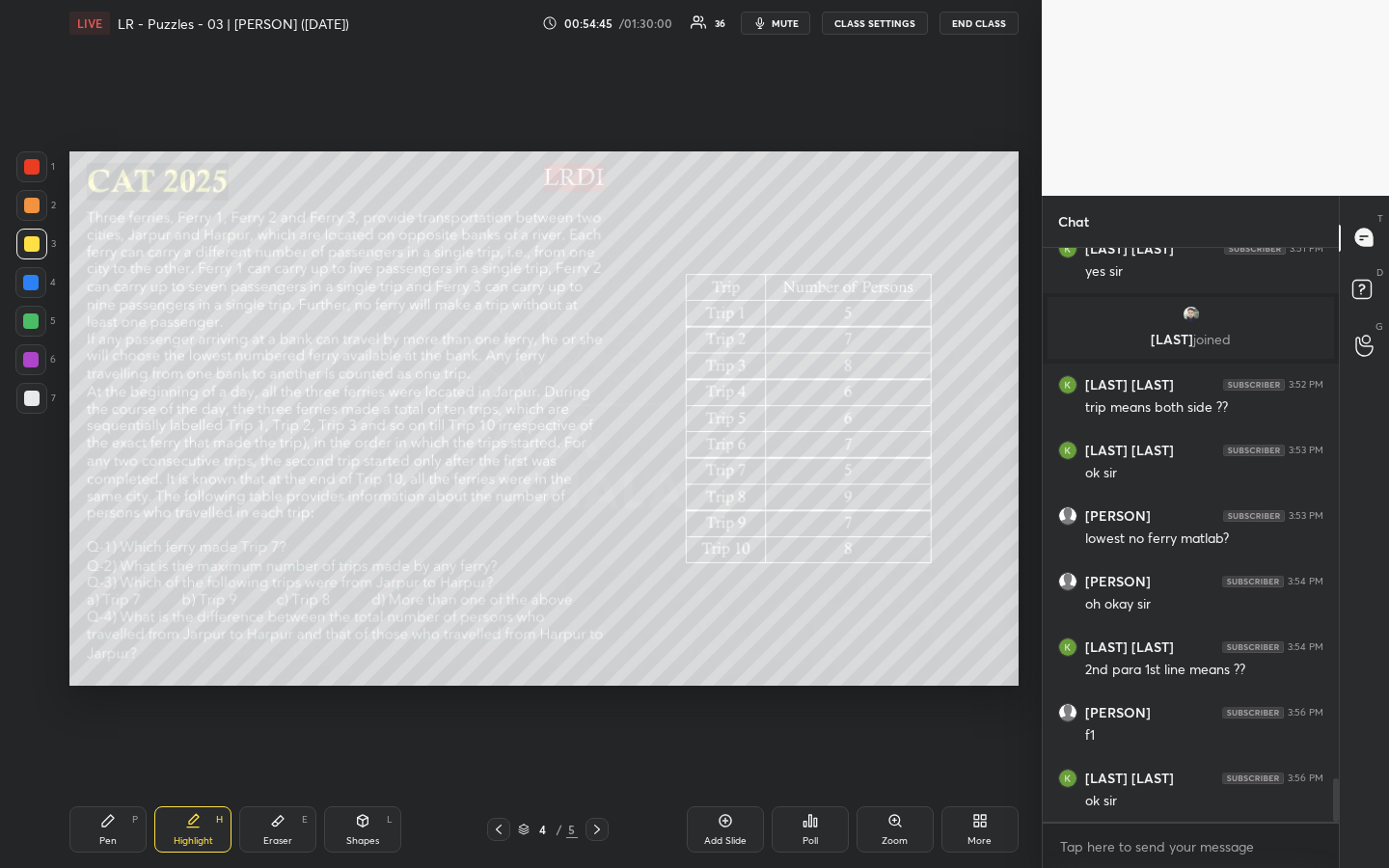 click on "Eraser E" at bounding box center [278, 829] 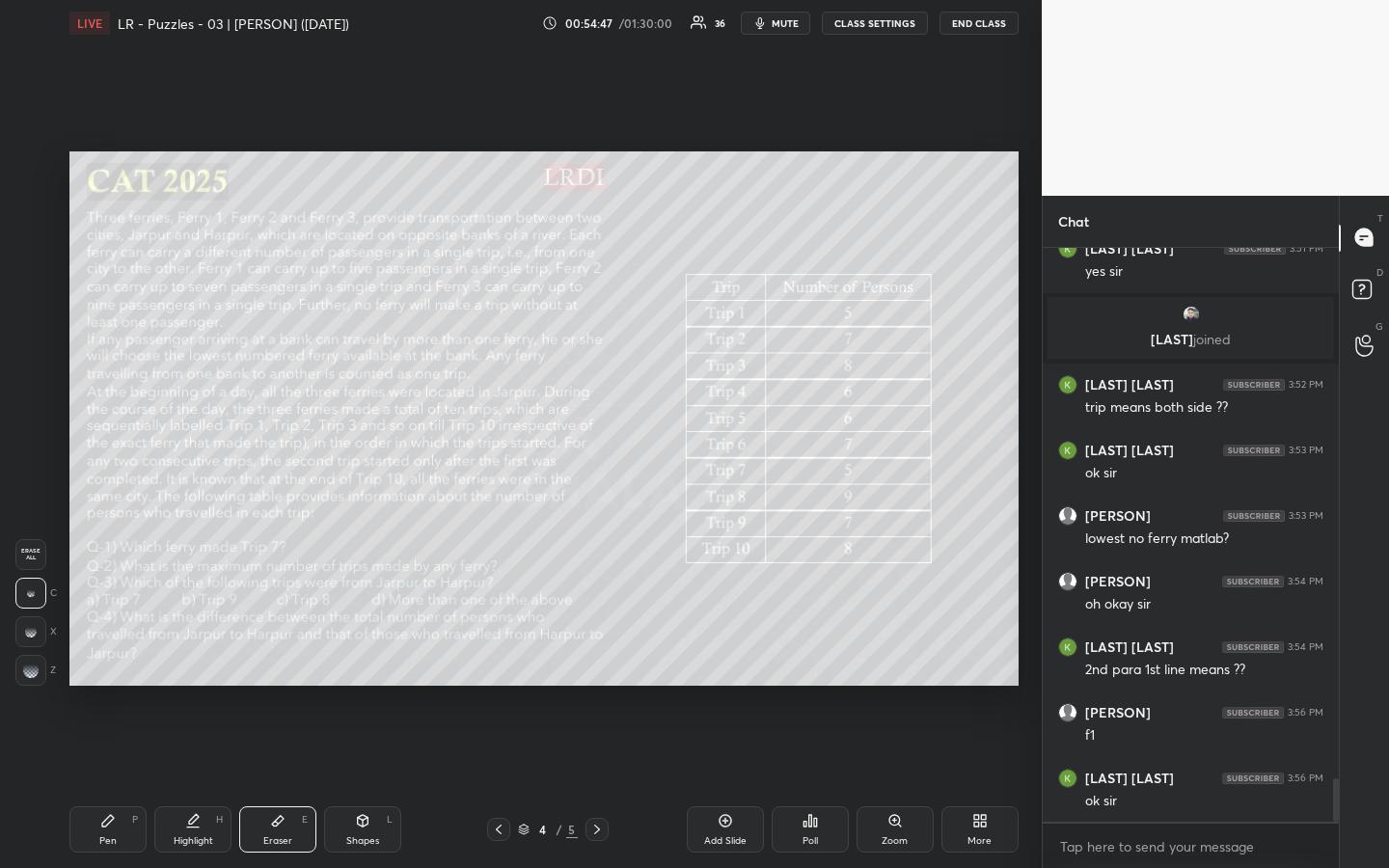 drag, startPoint x: 280, startPoint y: 816, endPoint x: 279, endPoint y: 761, distance: 55.00909 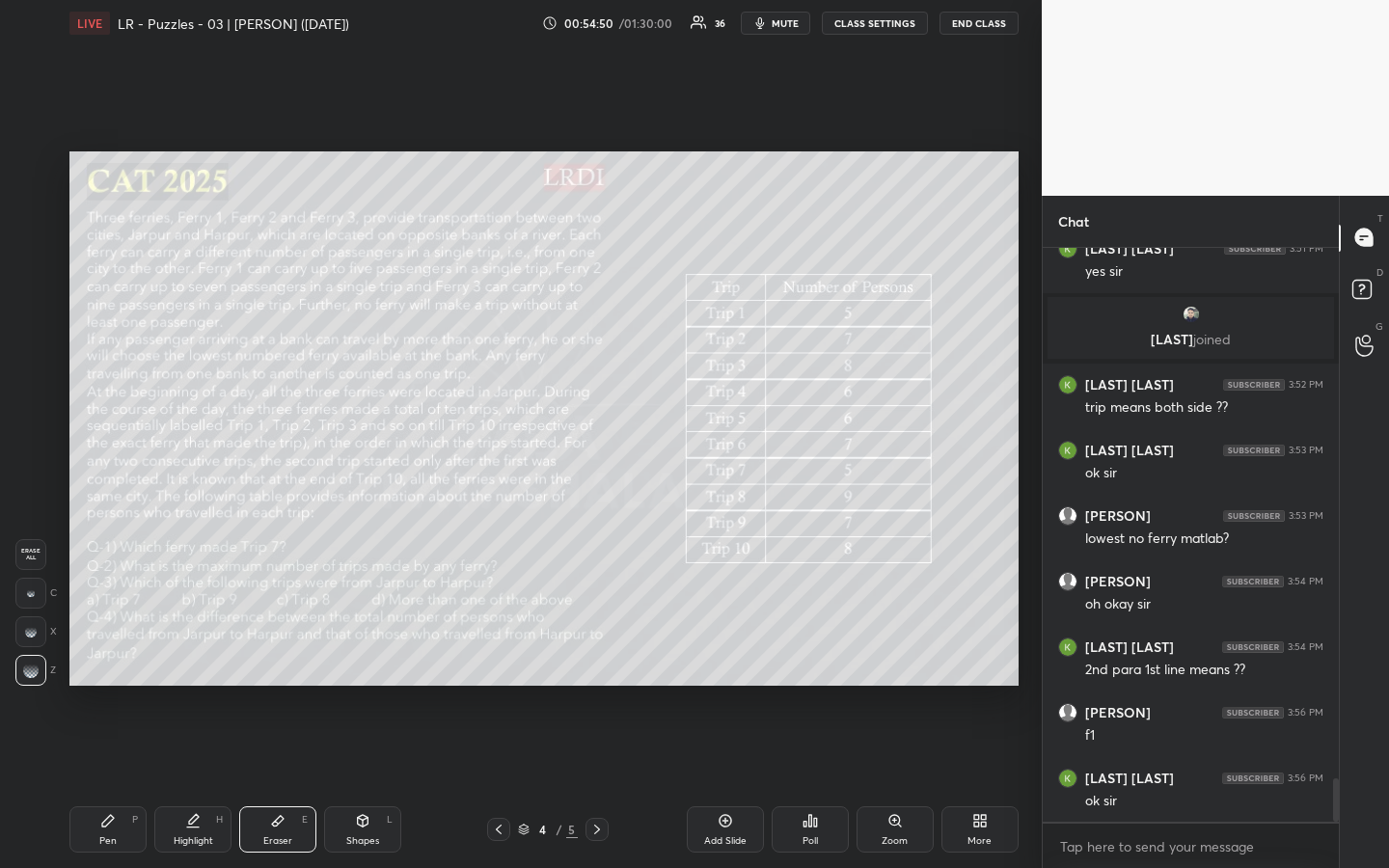 click on "Pen P" at bounding box center (108, 829) 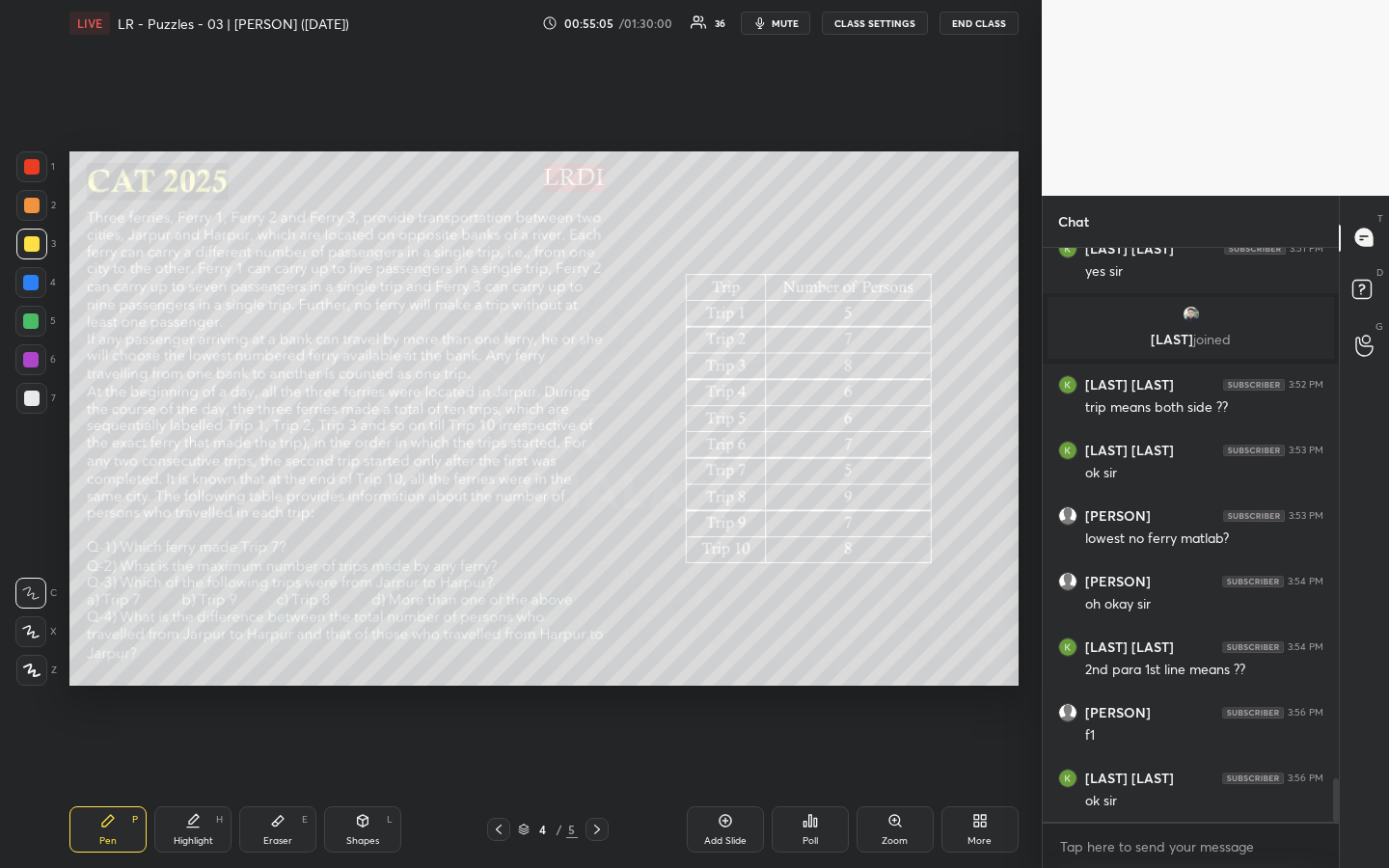 click at bounding box center (31, 321) 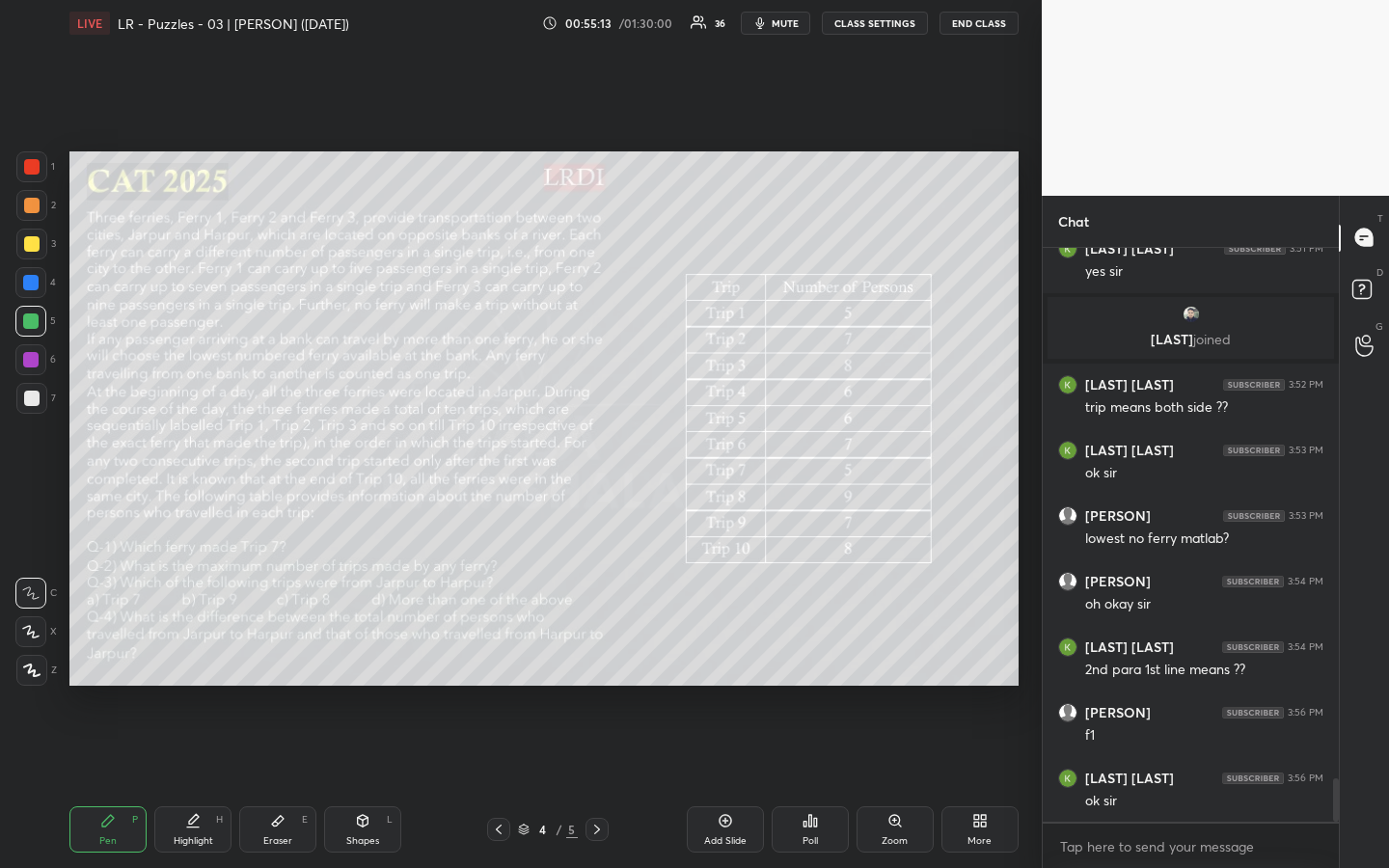 click on "Highlight H" at bounding box center (193, 829) 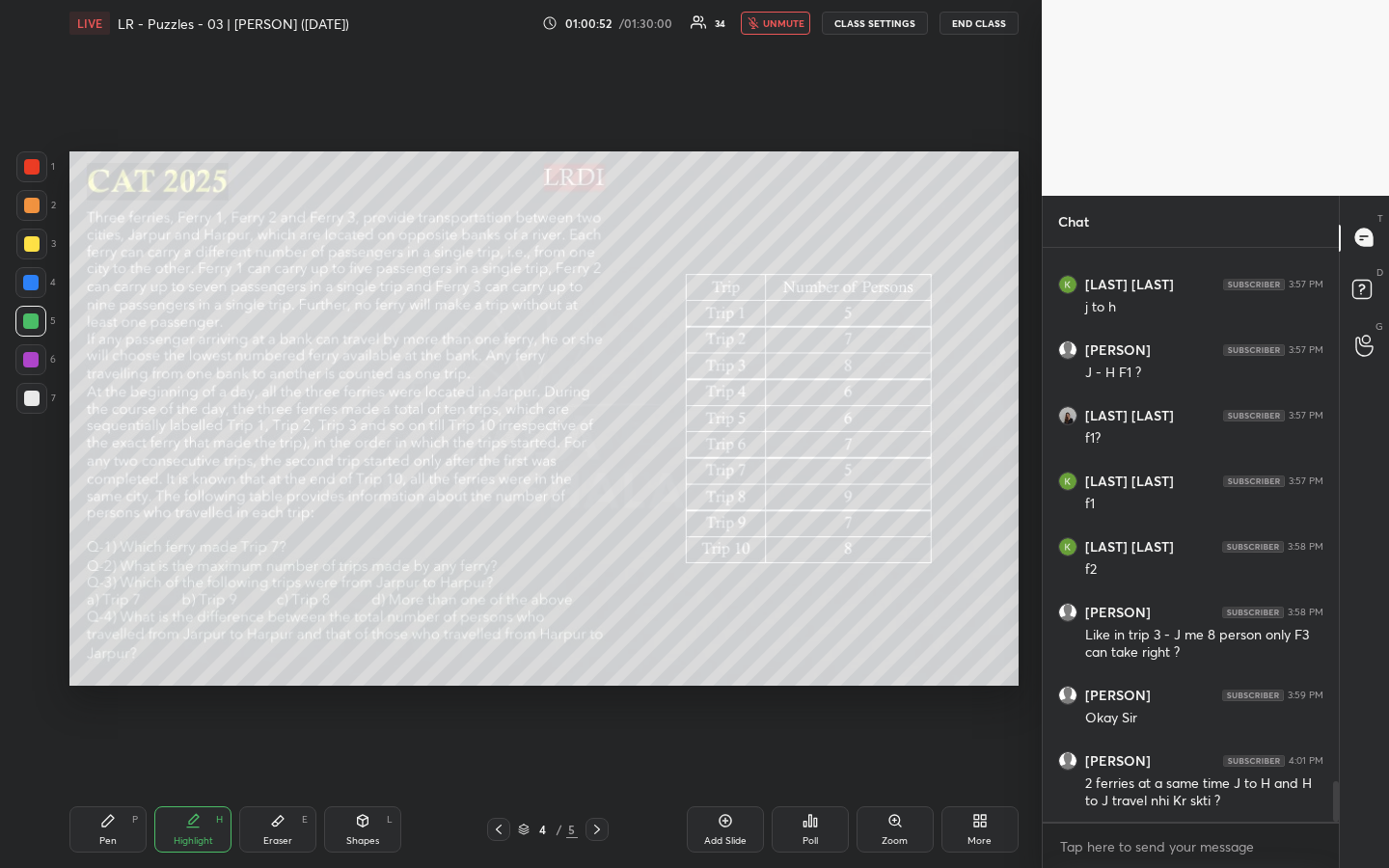 scroll, scrollTop: 7586, scrollLeft: 0, axis: vertical 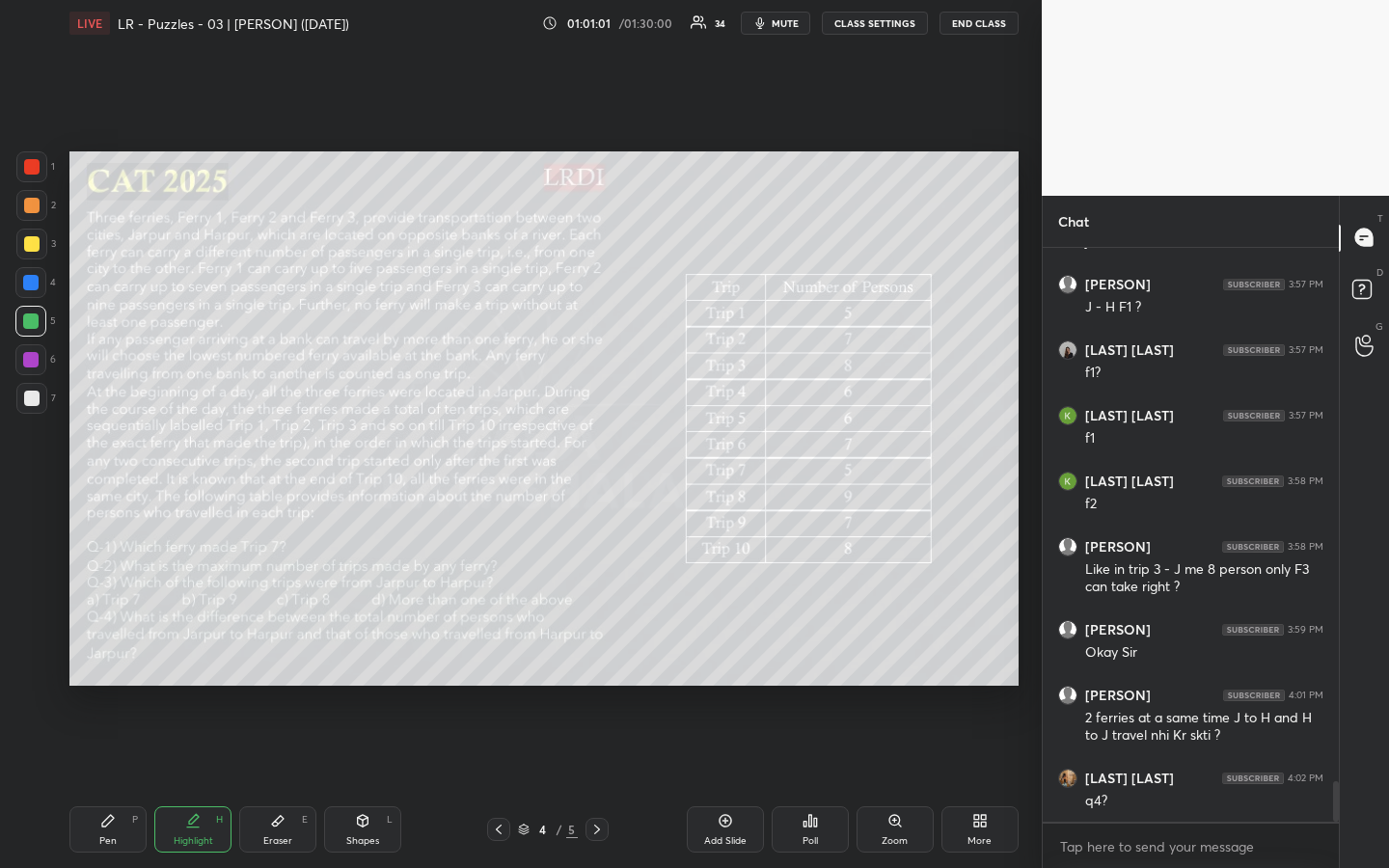 click on "Highlight" at bounding box center (193, 841) 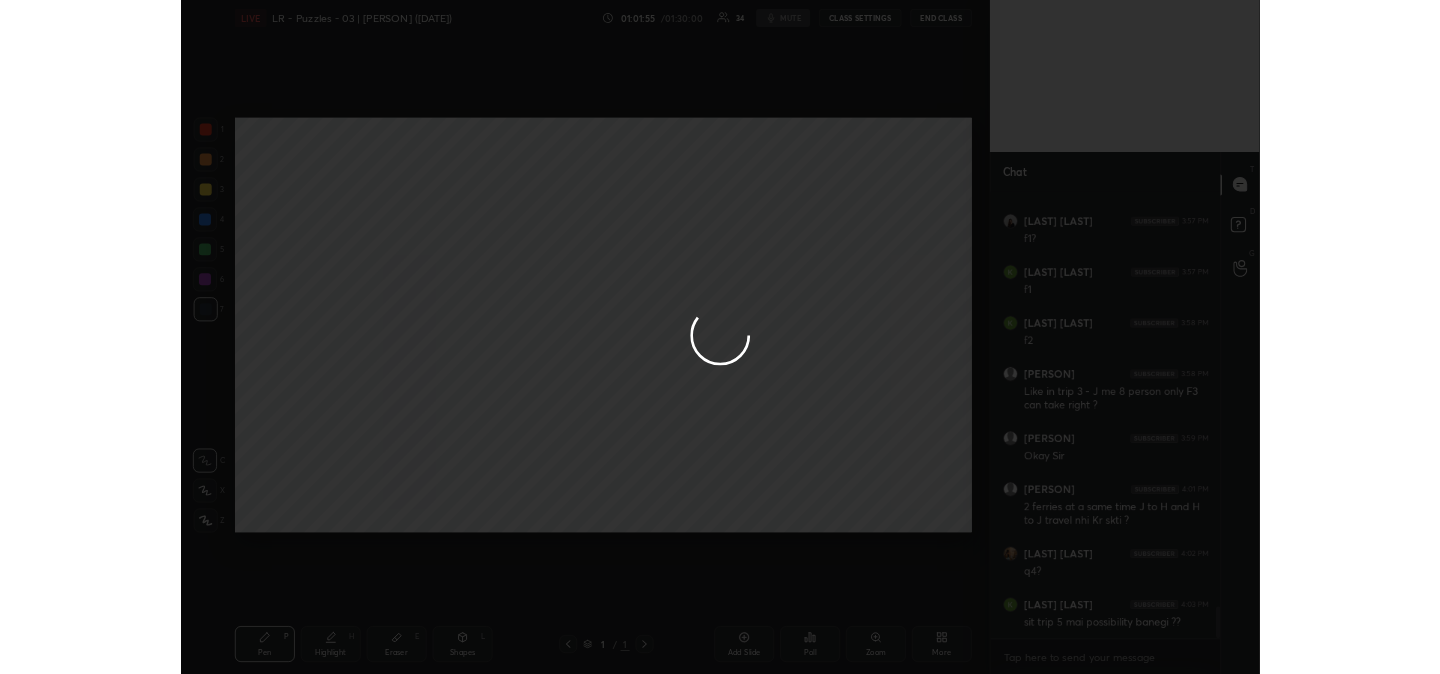 scroll, scrollTop: 8002, scrollLeft: 0, axis: vertical 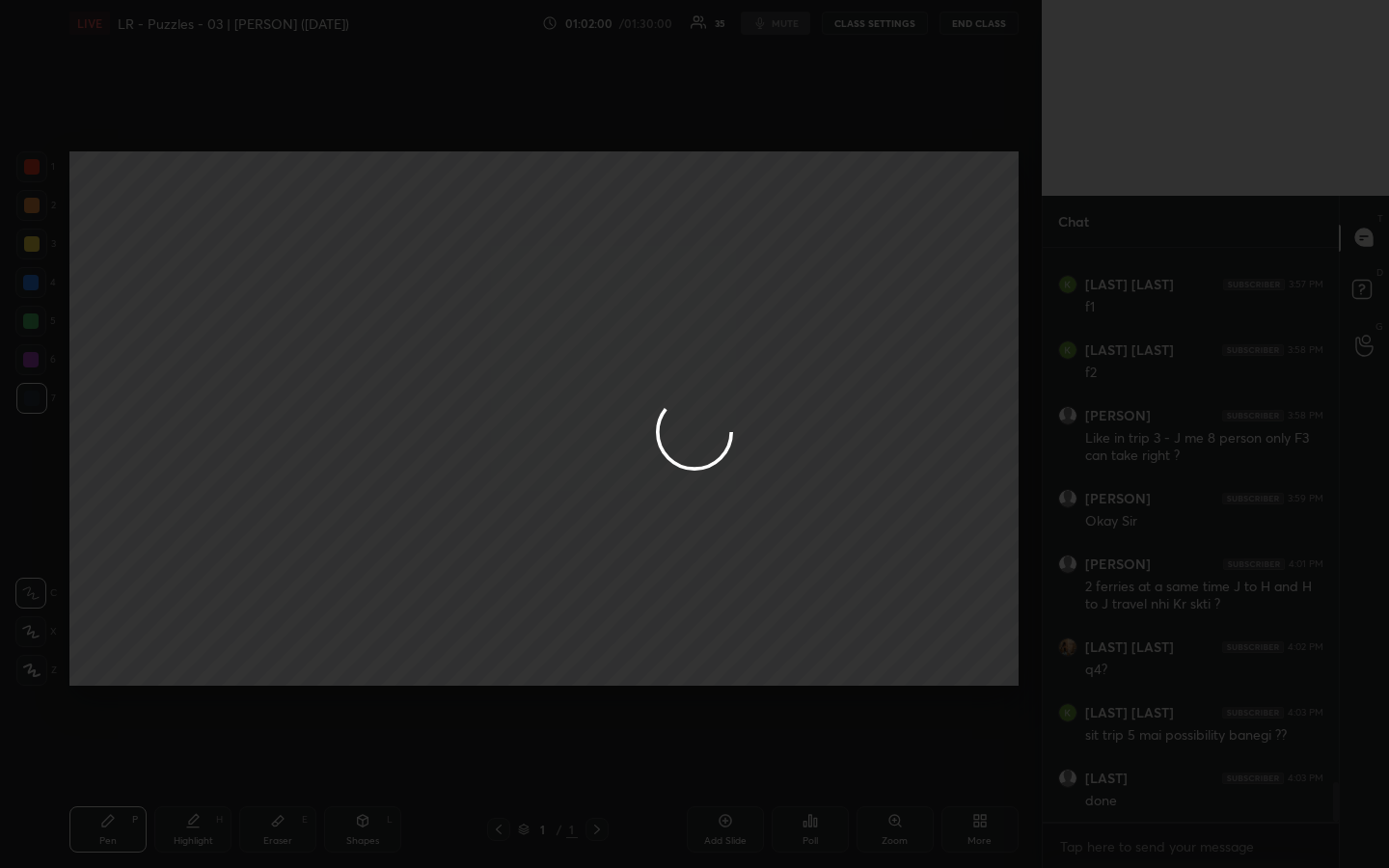 click at bounding box center [694, 434] 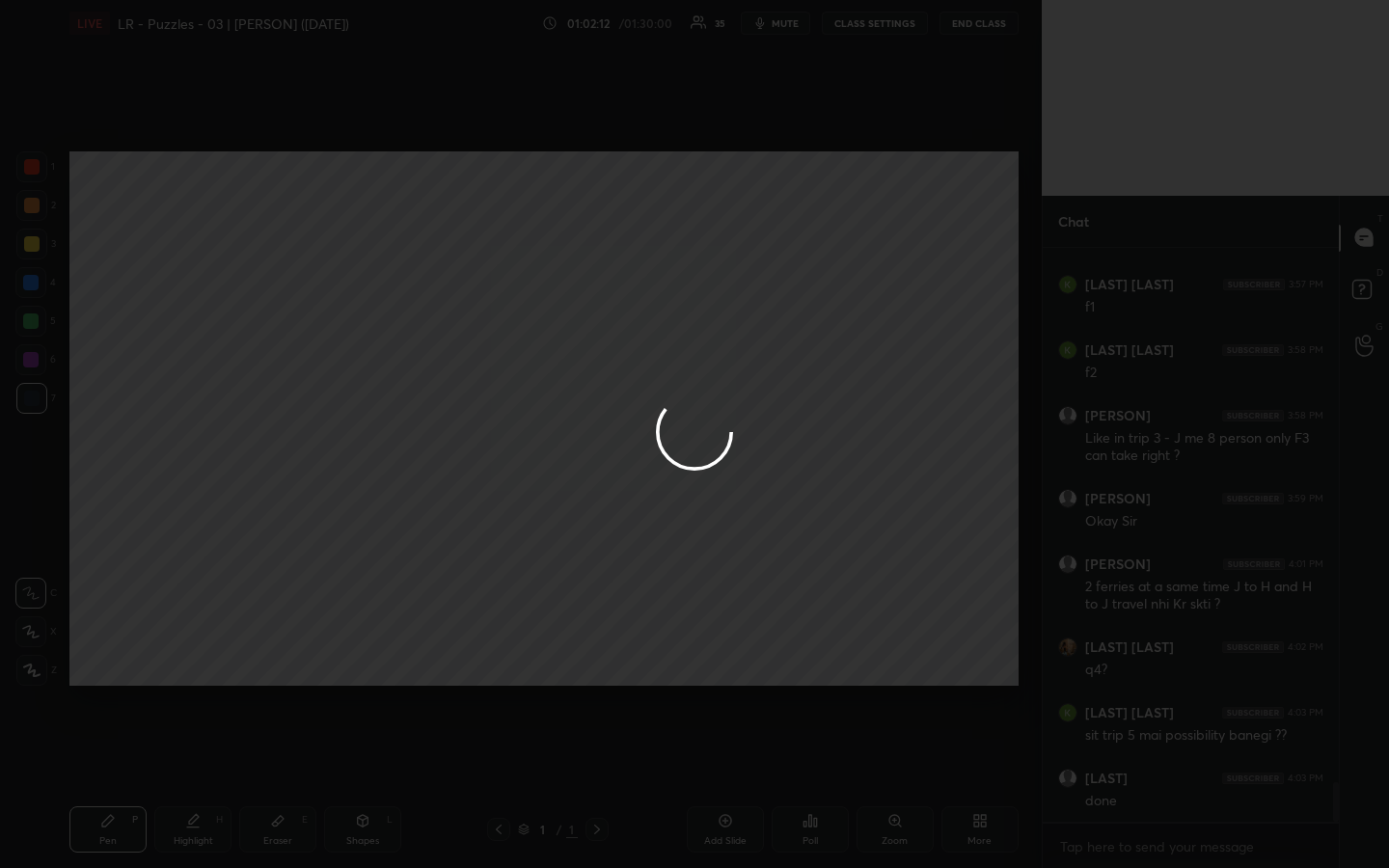 click at bounding box center [694, 434] 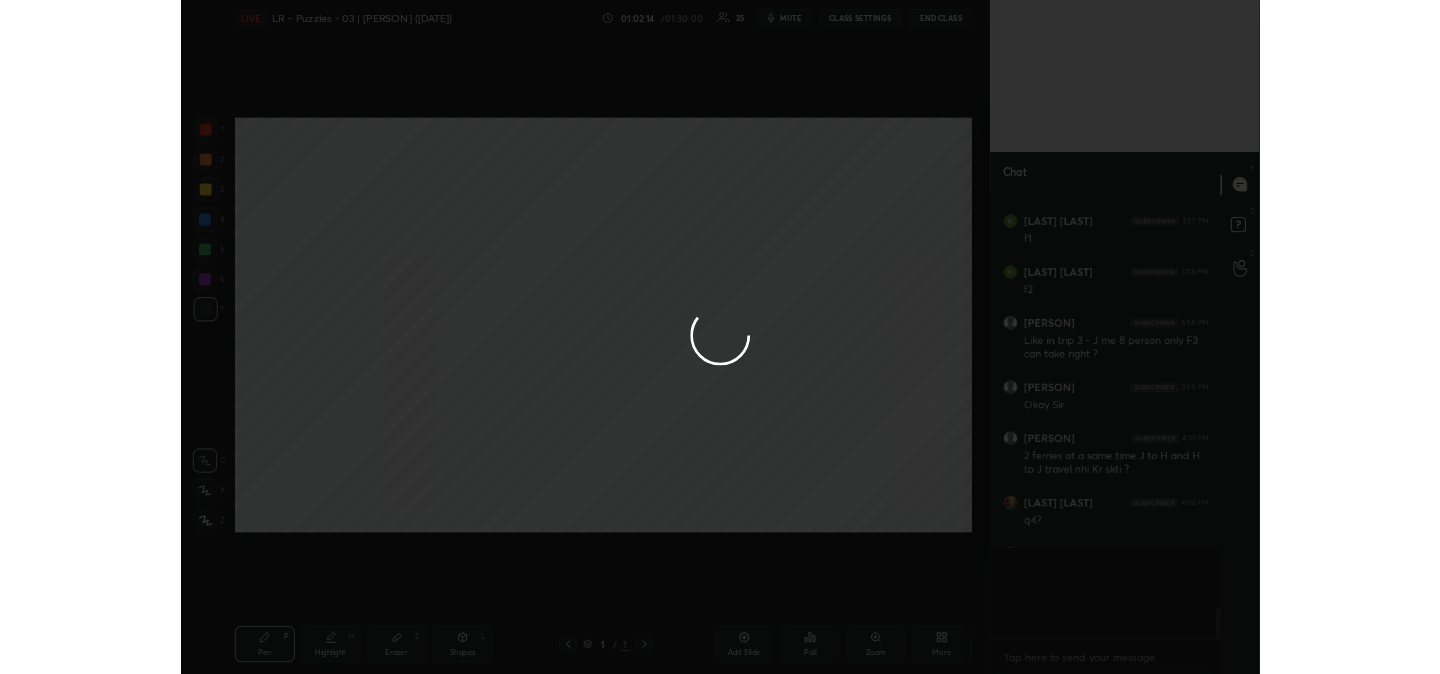 scroll, scrollTop: 546, scrollLeft: 1000, axis: both 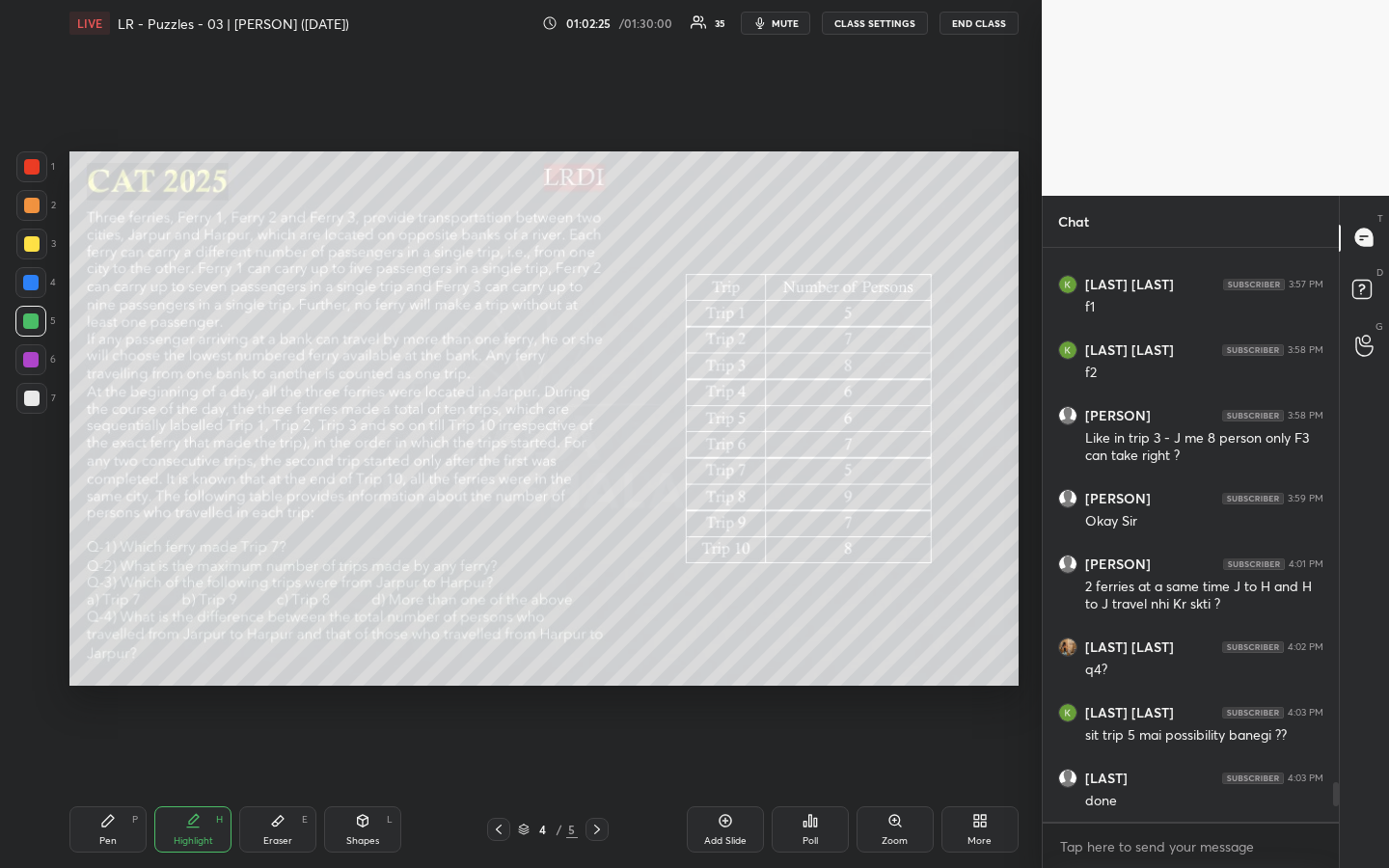 click on "1 2 3 4 5 6 7 R O A L C X Z Erase all   C X Z LIVE LR - Puzzles - 03 | [PERSON] ([DATE]) 01:02:25 /  01:30:00 35 mute CLASS SETTINGS END CLASS Setting up your live class Poll for   secs No correct answer Start poll Back LR - Puzzles - 03 | [PERSON] ([DATE]) MBA Pathshala Pen P Highlight H Eraser E Shapes L 4 / 5 Add Slide Poll Zoom More" at bounding box center (521, 434) 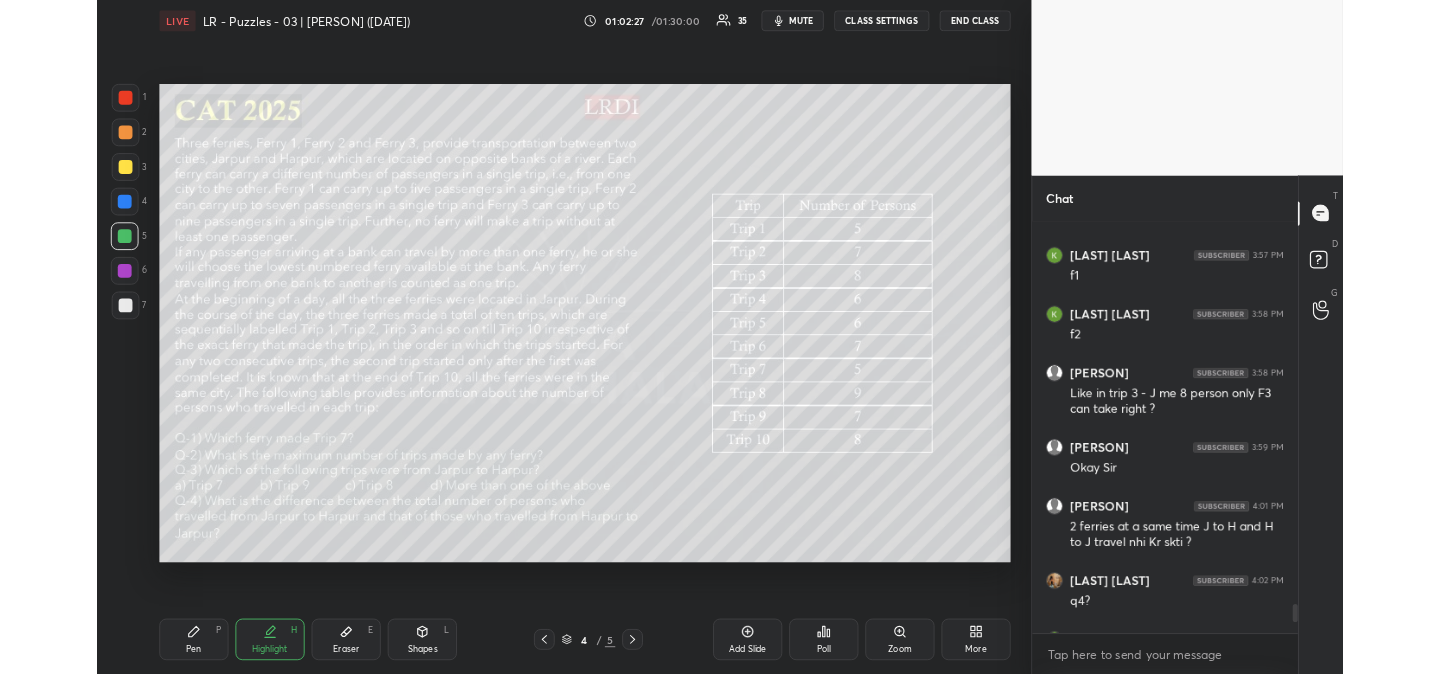 scroll, scrollTop: 546, scrollLeft: 1000, axis: both 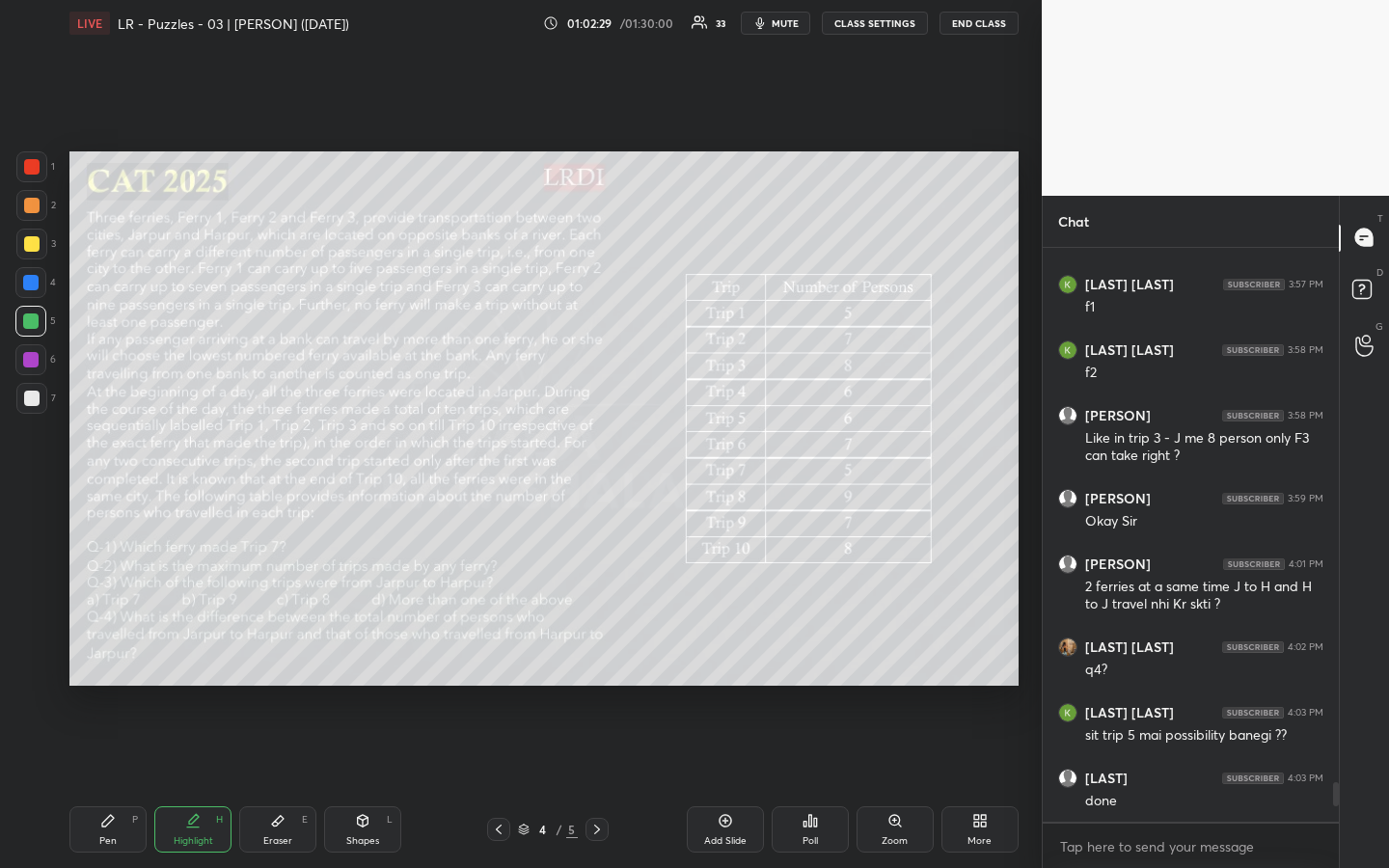 type on "x" 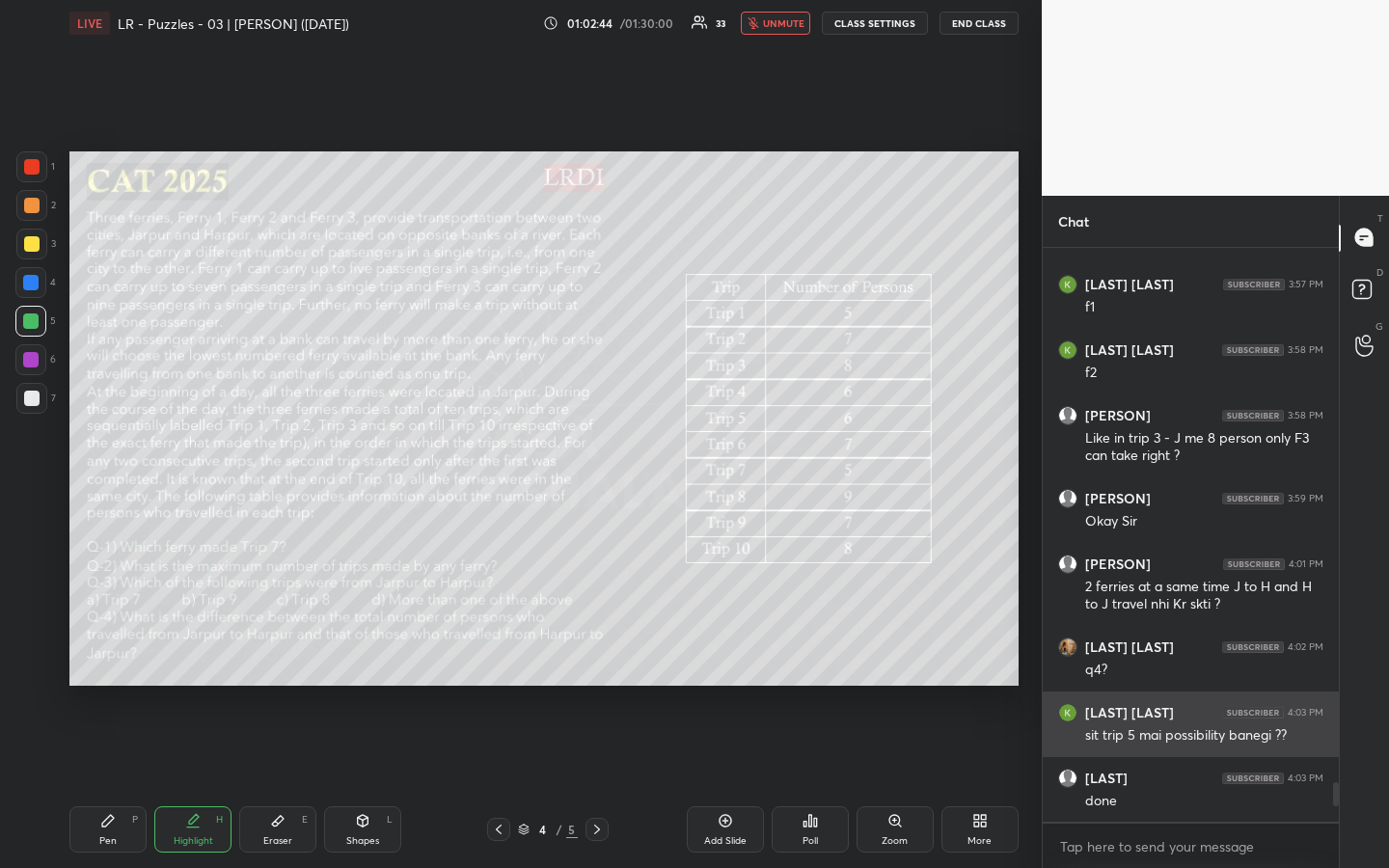 scroll, scrollTop: 7788, scrollLeft: 0, axis: vertical 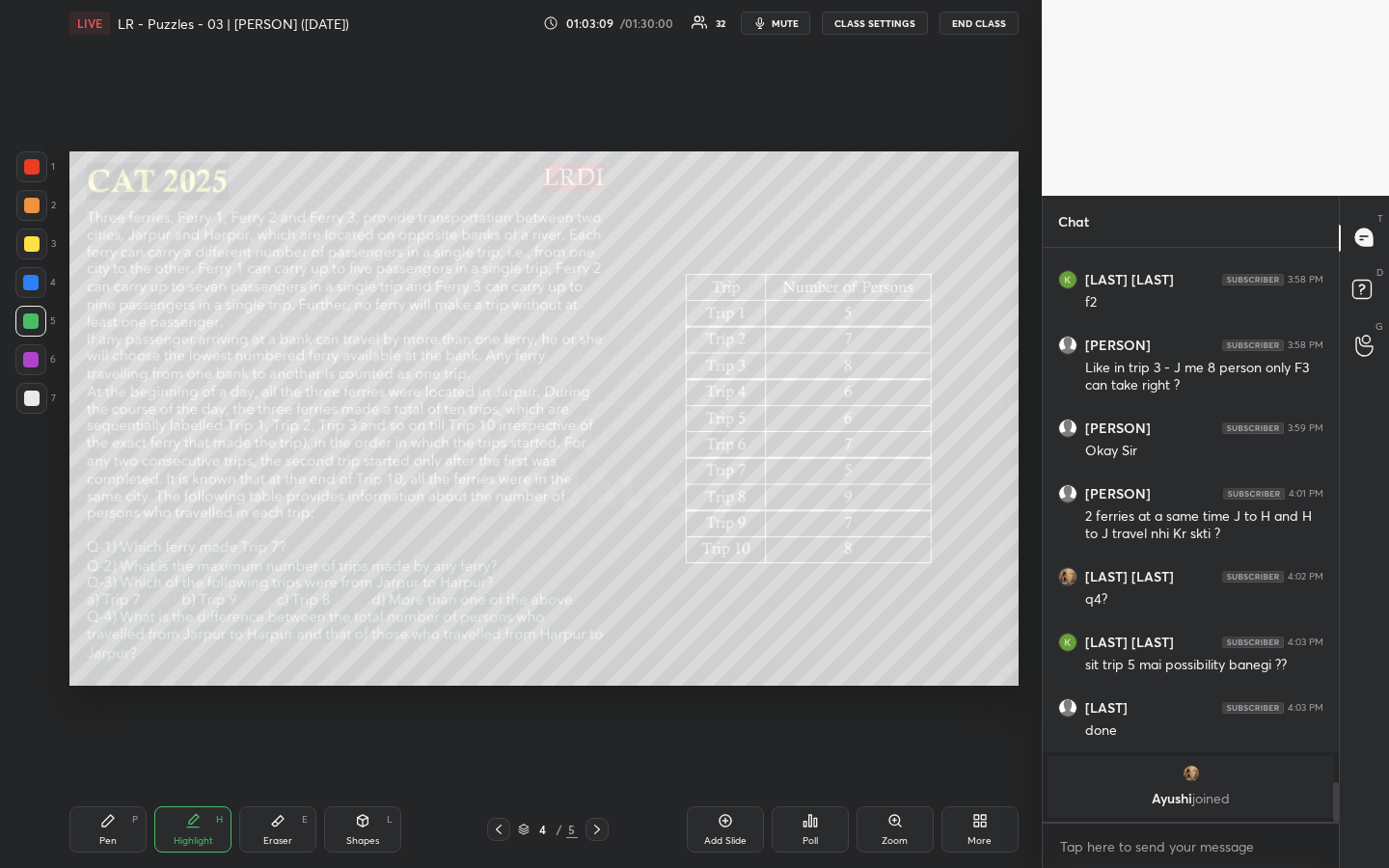 click on "Highlight H" at bounding box center [193, 829] 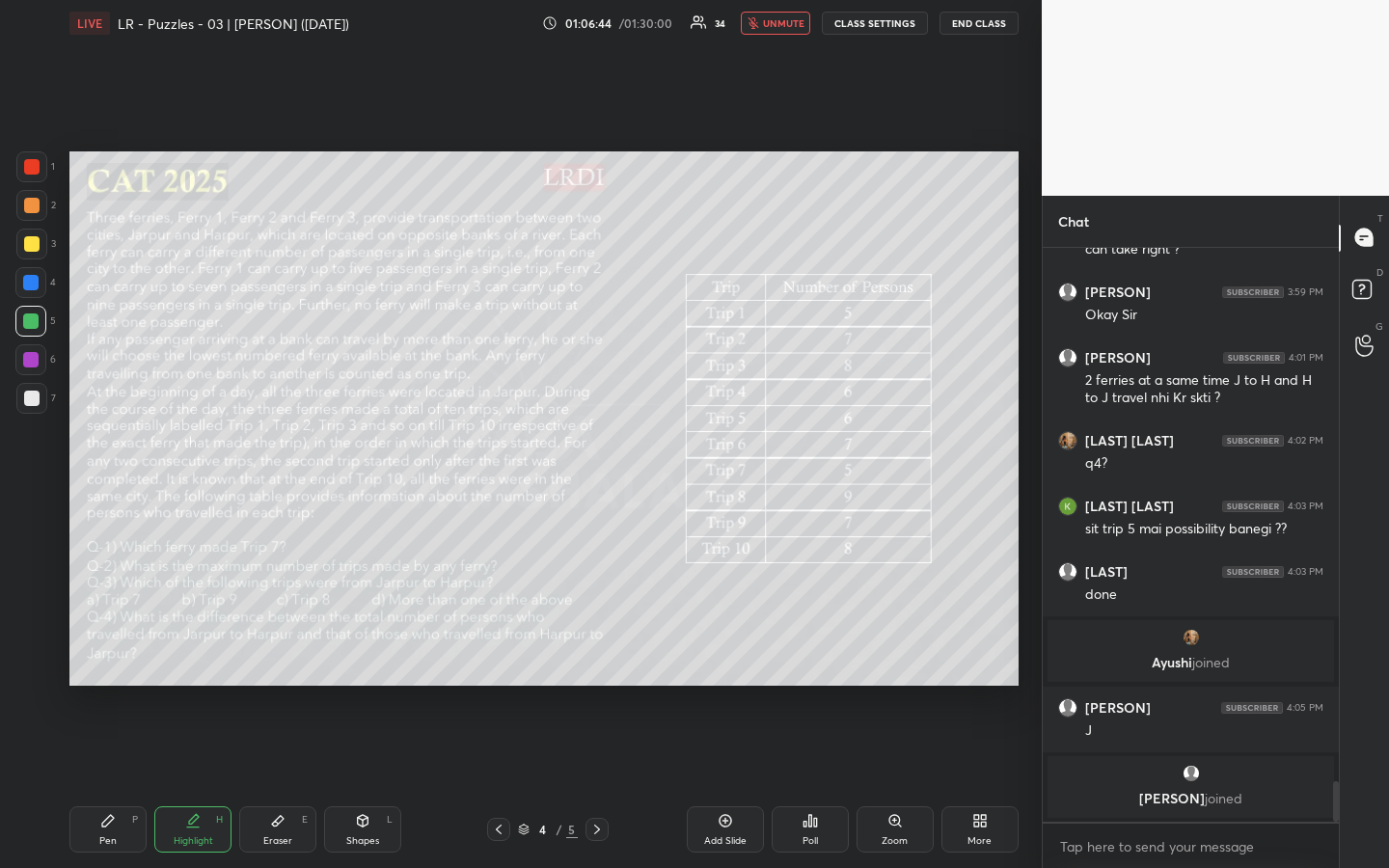 scroll, scrollTop: 7598, scrollLeft: 0, axis: vertical 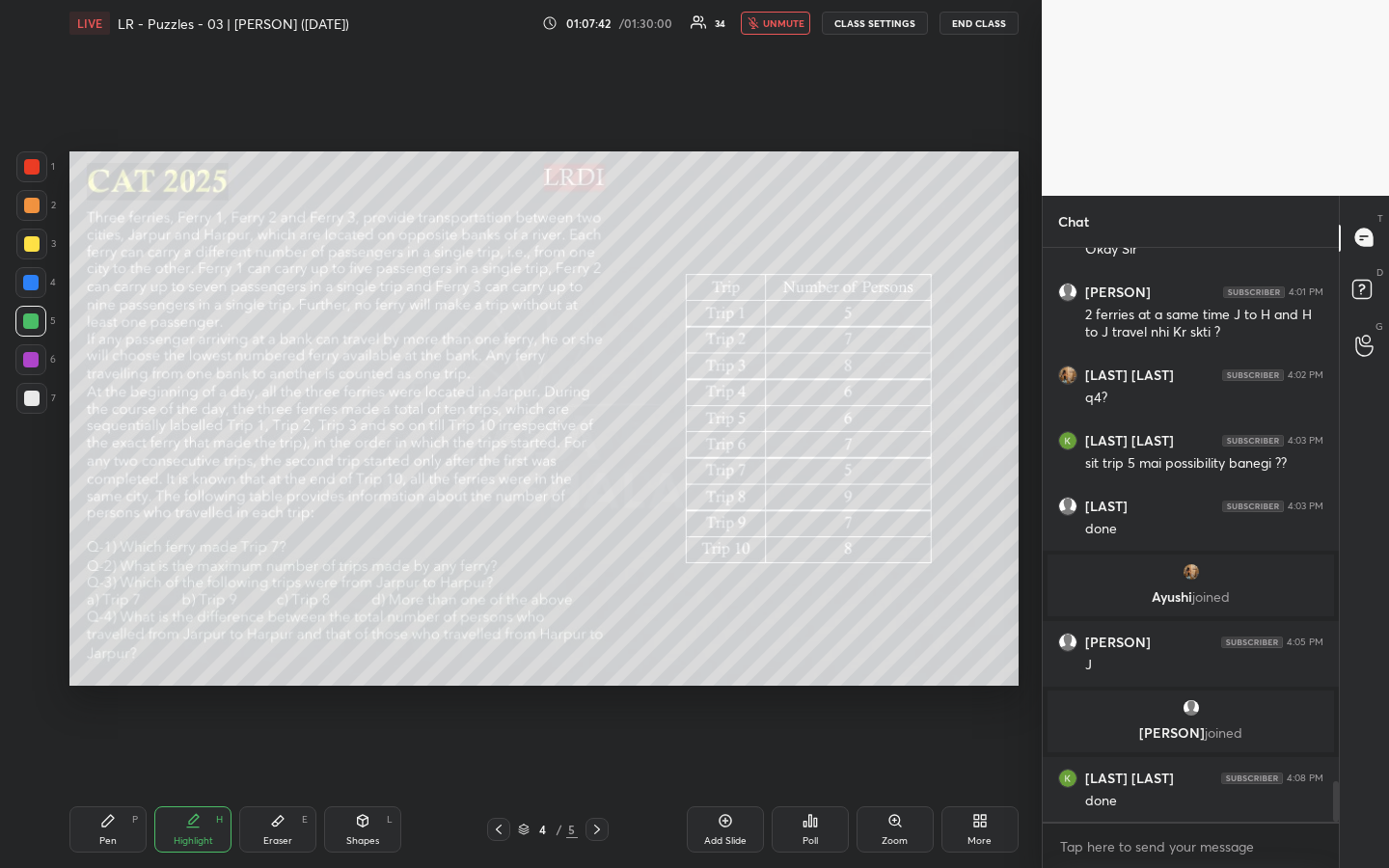 click on "1 2 3 4 5 6 7 R O A L C X Z Erase all   C X Z LIVE LR - Puzzles - 03 | Vijay Sir (02/08/25) 01:07:42 /  01:30:00 34 unmute CLASS SETTINGS END CLASS Setting up your live class Poll for   secs No correct answer Start poll Back LR - Puzzles - 03 | Vijay Sir (02/08/25) MBA Pathshala Pen P Highlight H Eraser E Shapes L 4 / 5 Add Slide Poll Zoom More" at bounding box center (521, 434) 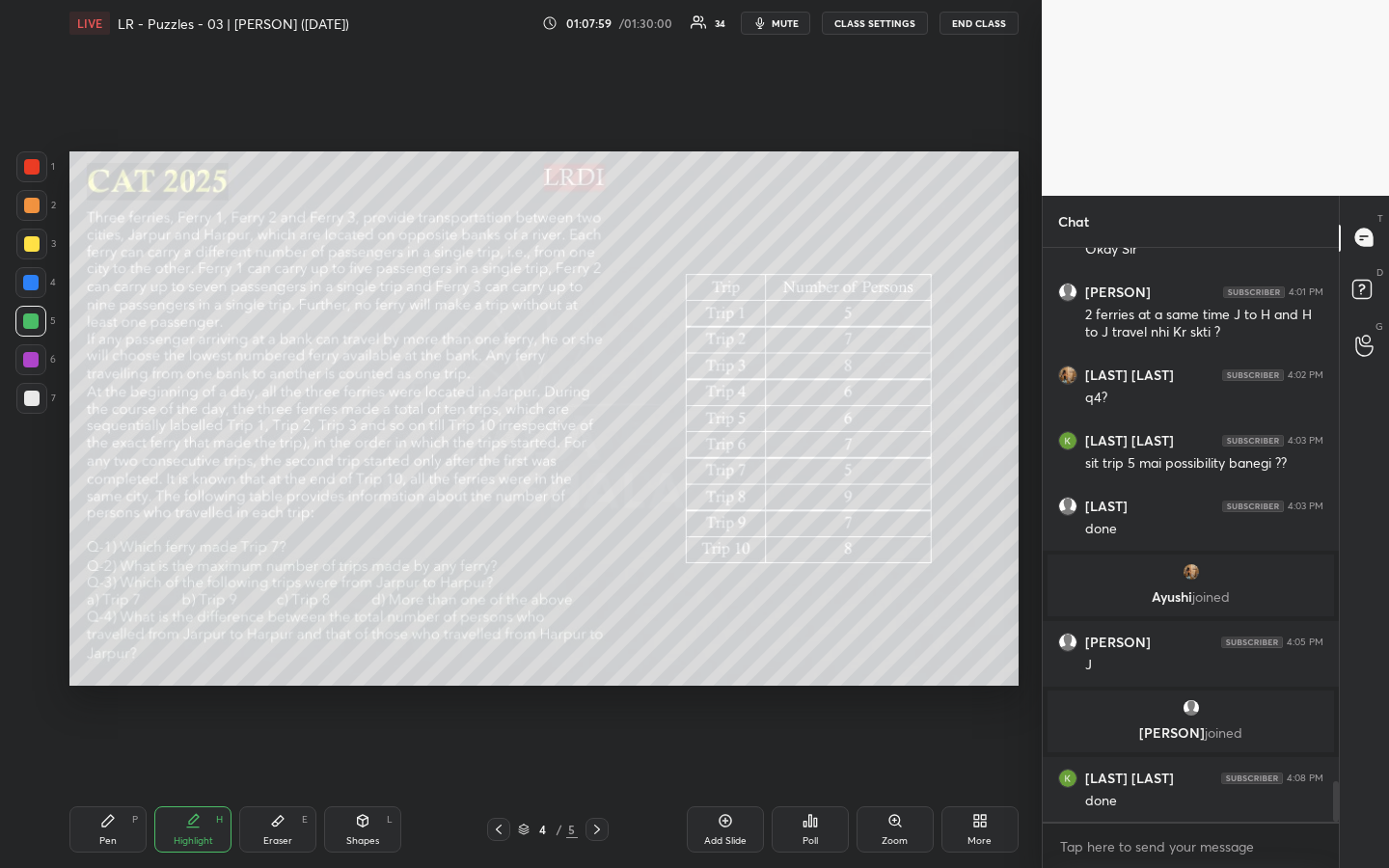 click 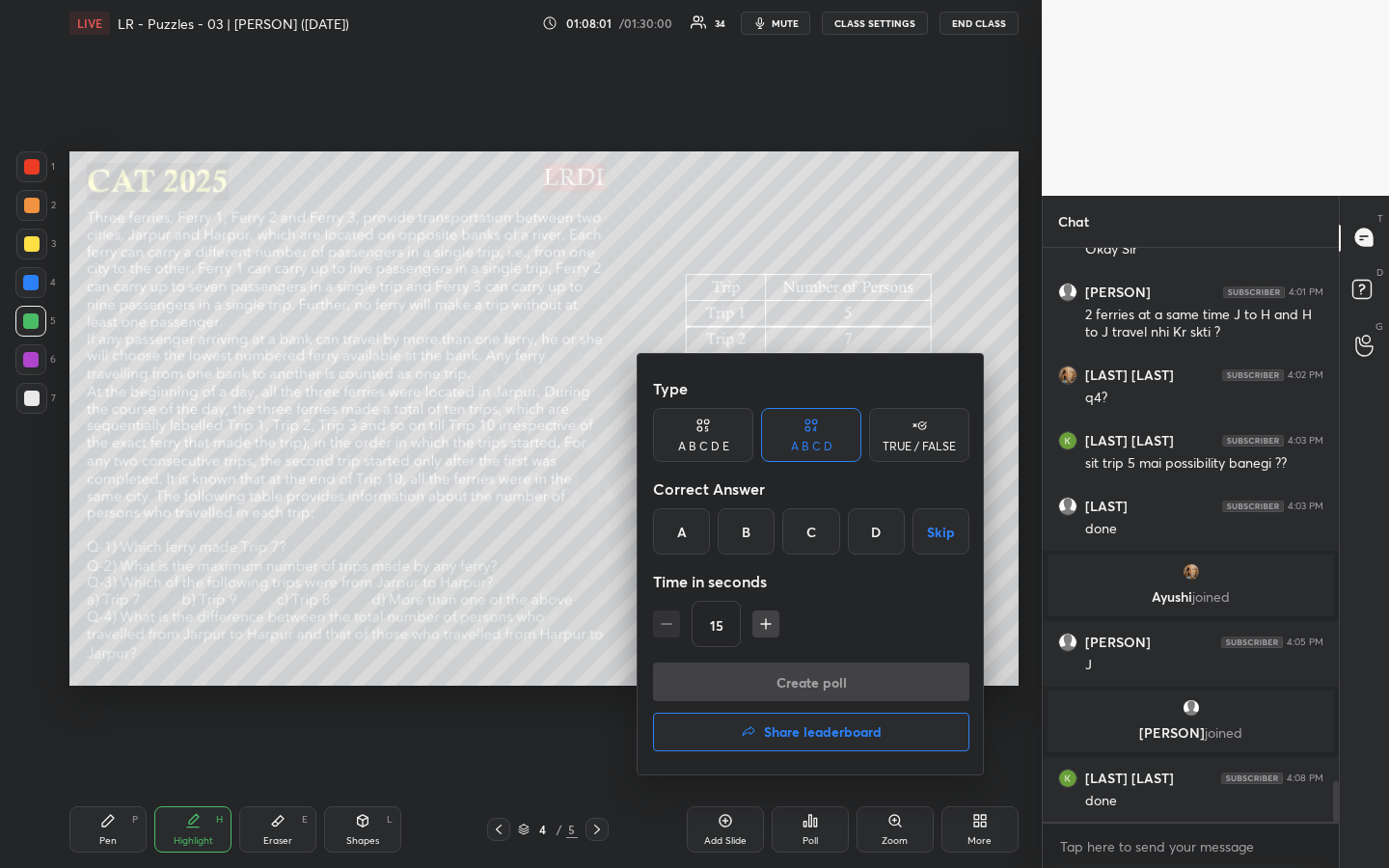 click 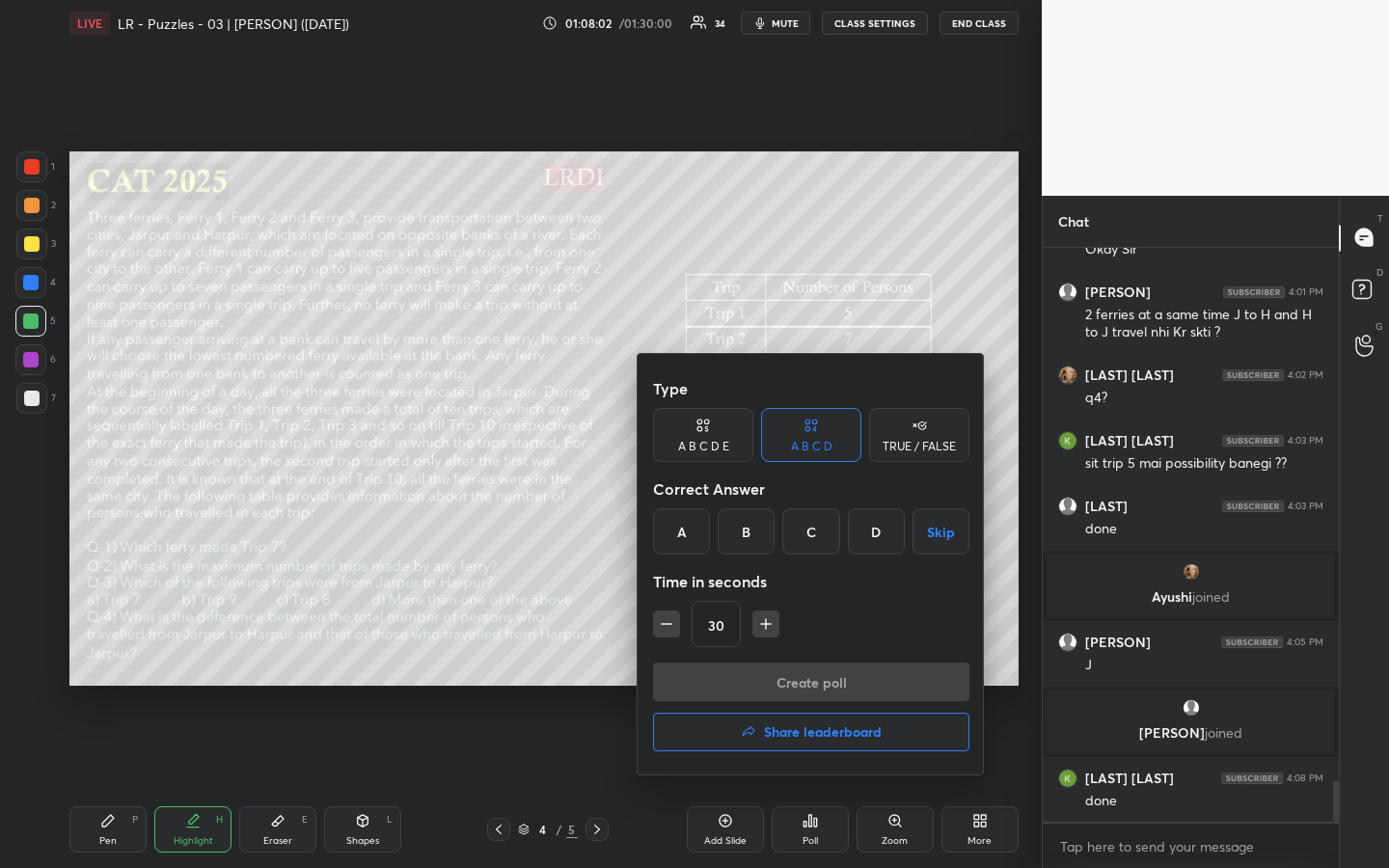 click 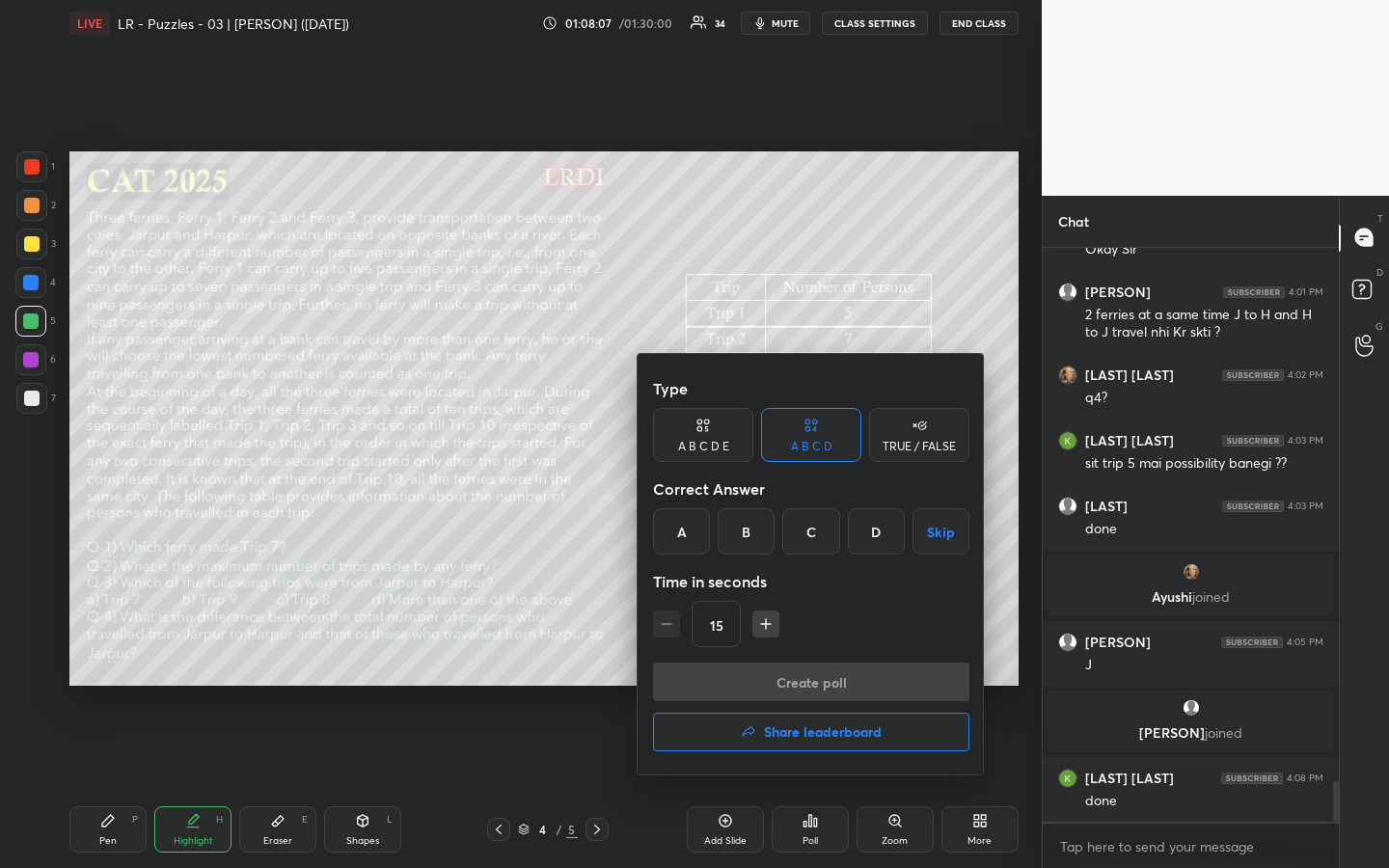 click at bounding box center (694, 434) 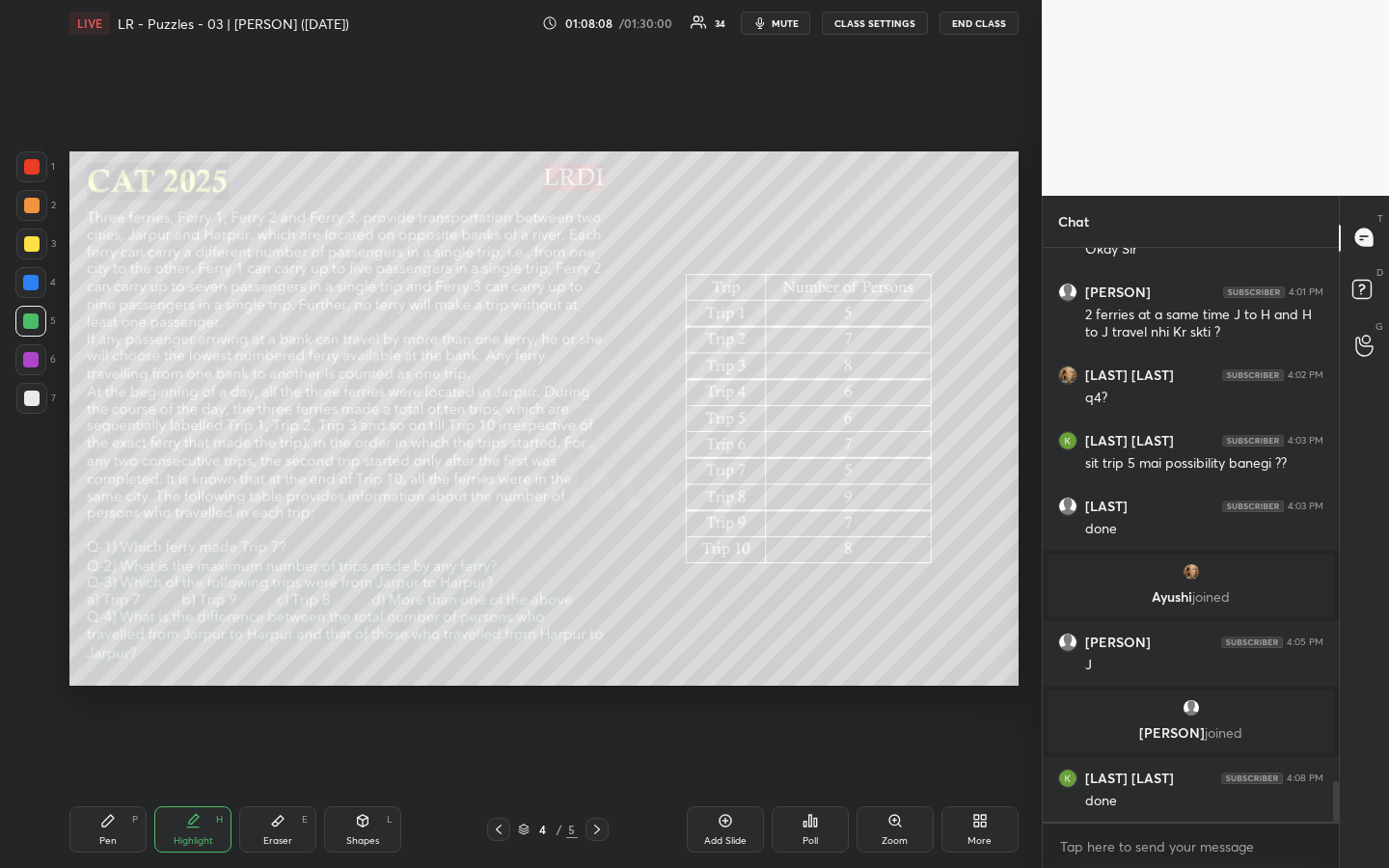 click on "Poll" at bounding box center [810, 829] 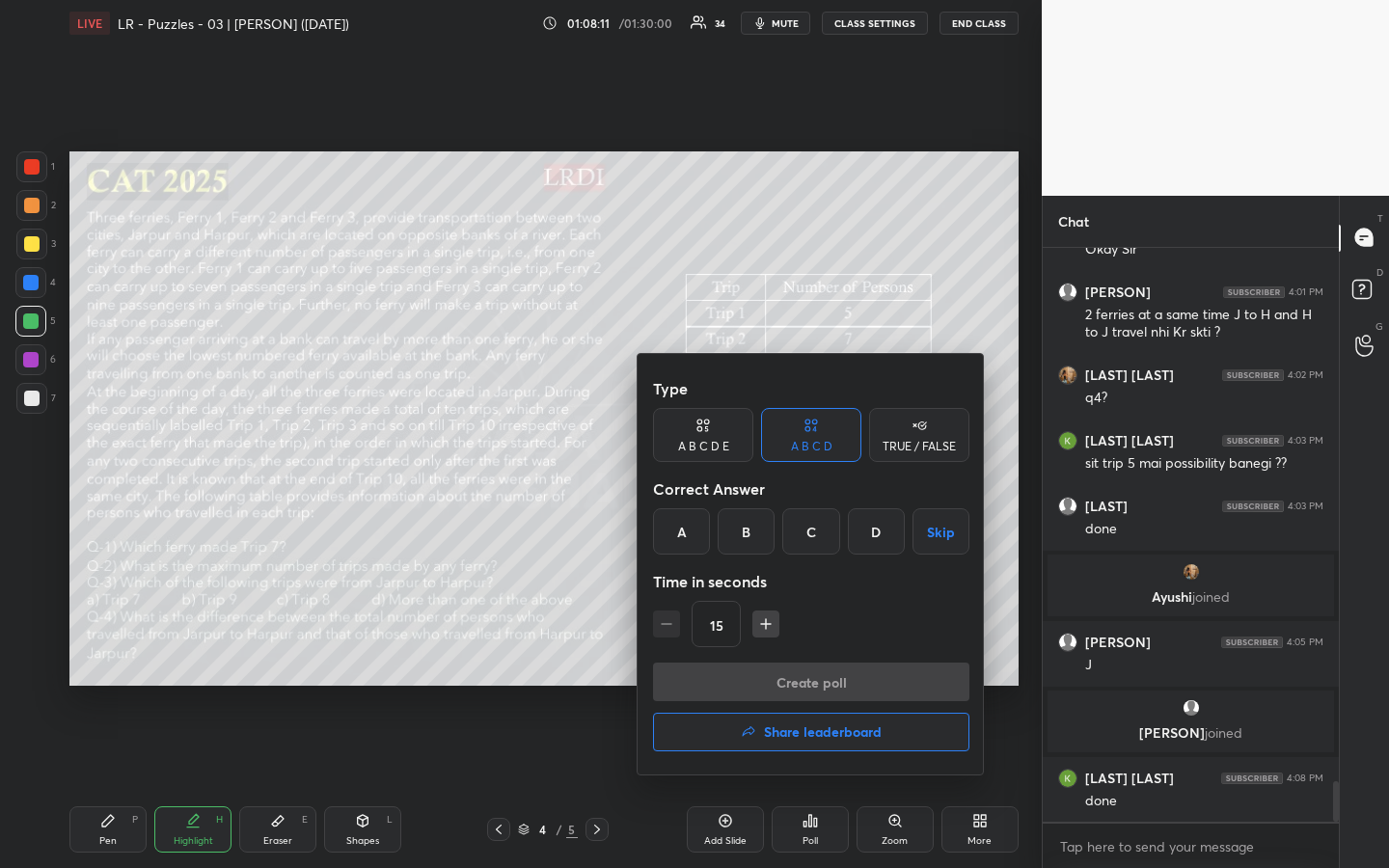 scroll, scrollTop: 7668, scrollLeft: 0, axis: vertical 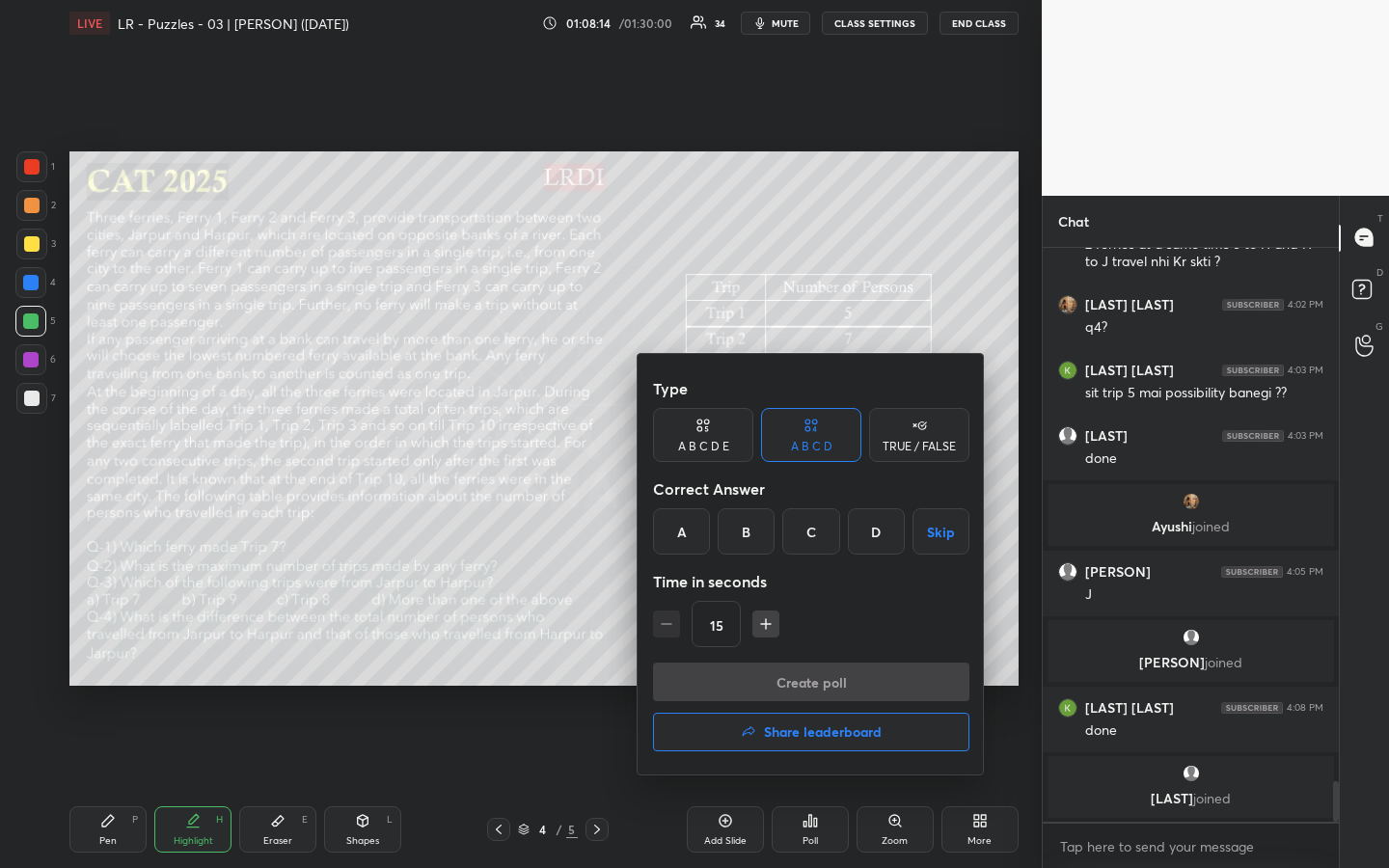 click on "A" at bounding box center (681, 531) 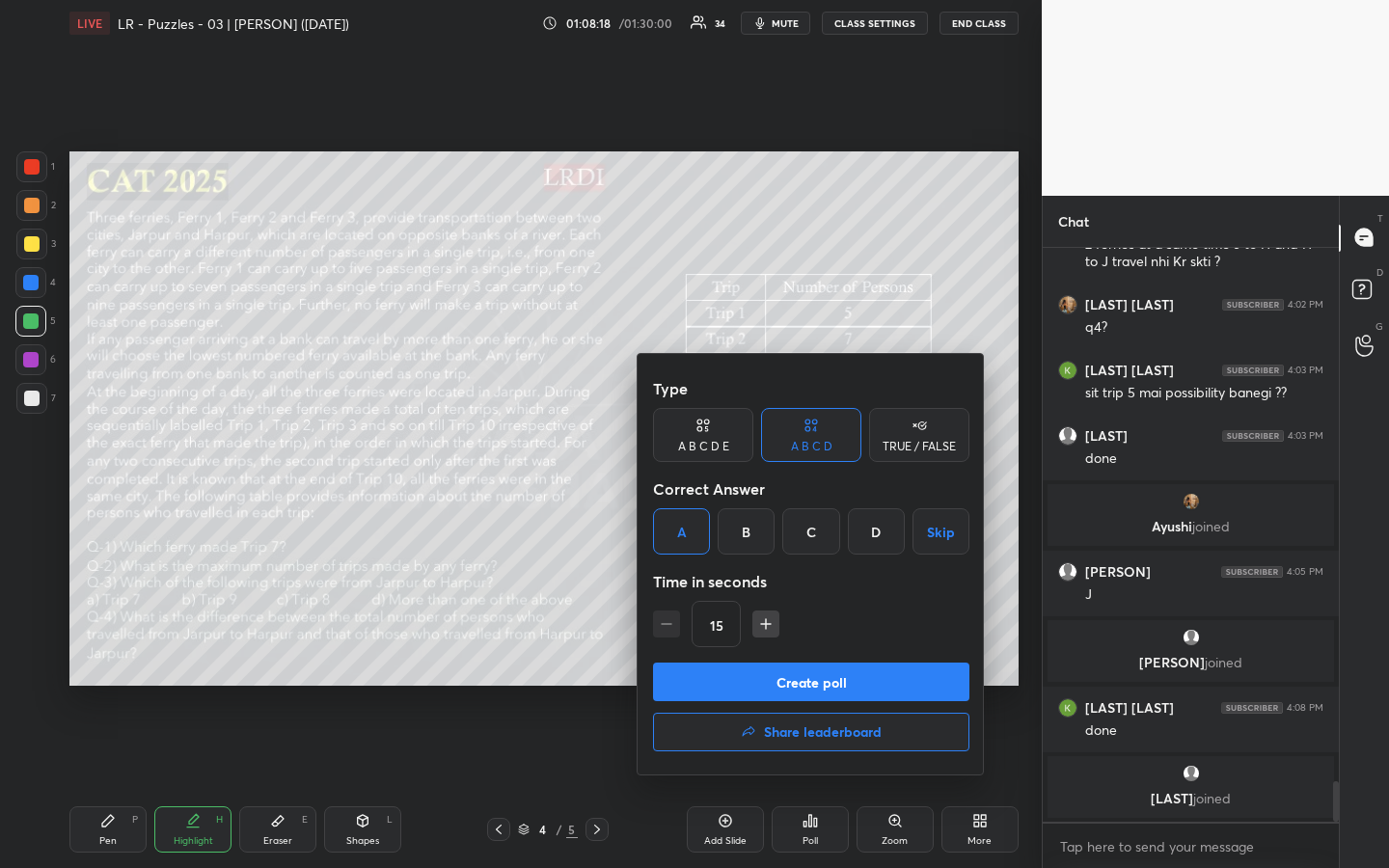 click on "Create poll" at bounding box center [811, 682] 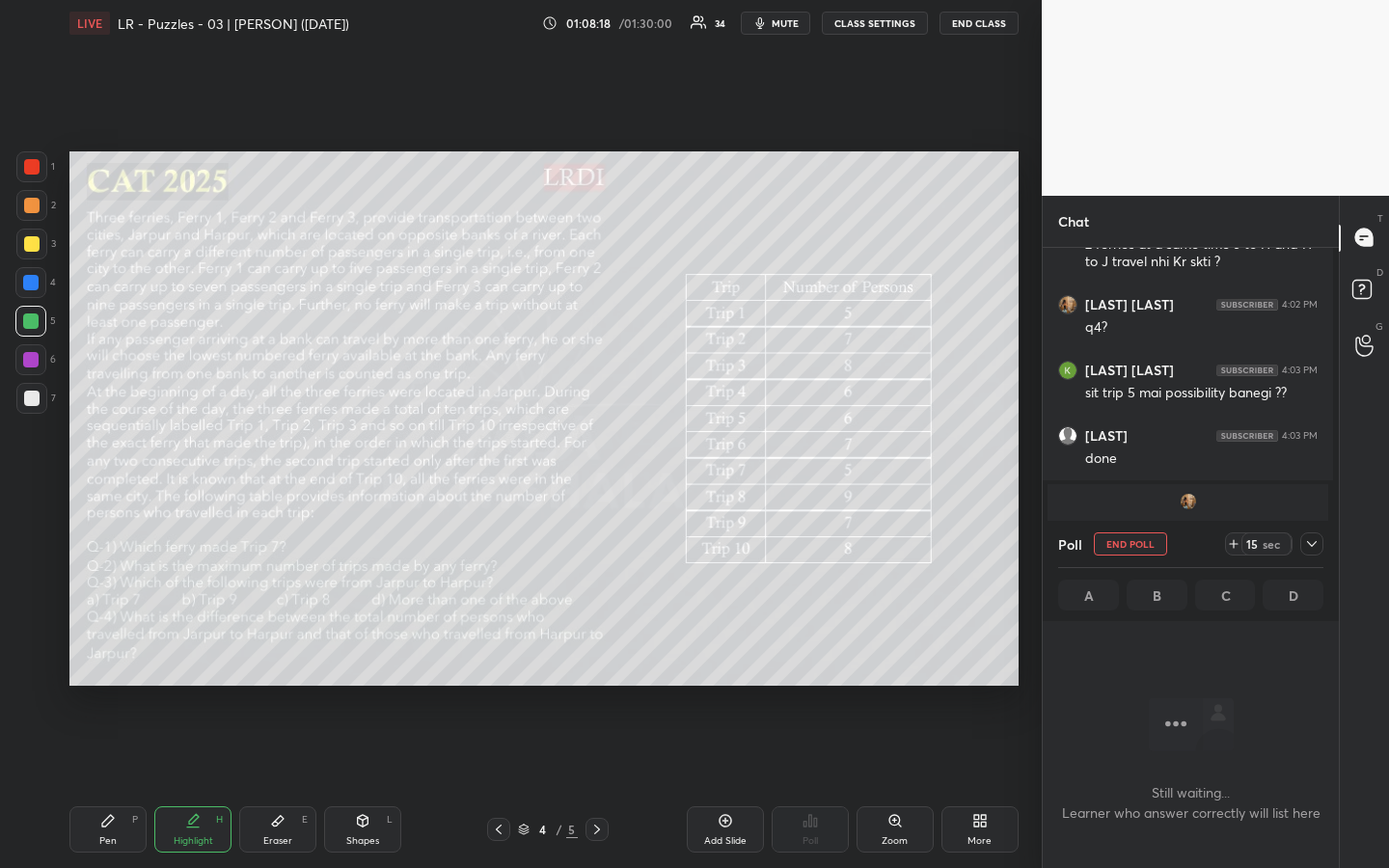 scroll, scrollTop: 483, scrollLeft: 285, axis: both 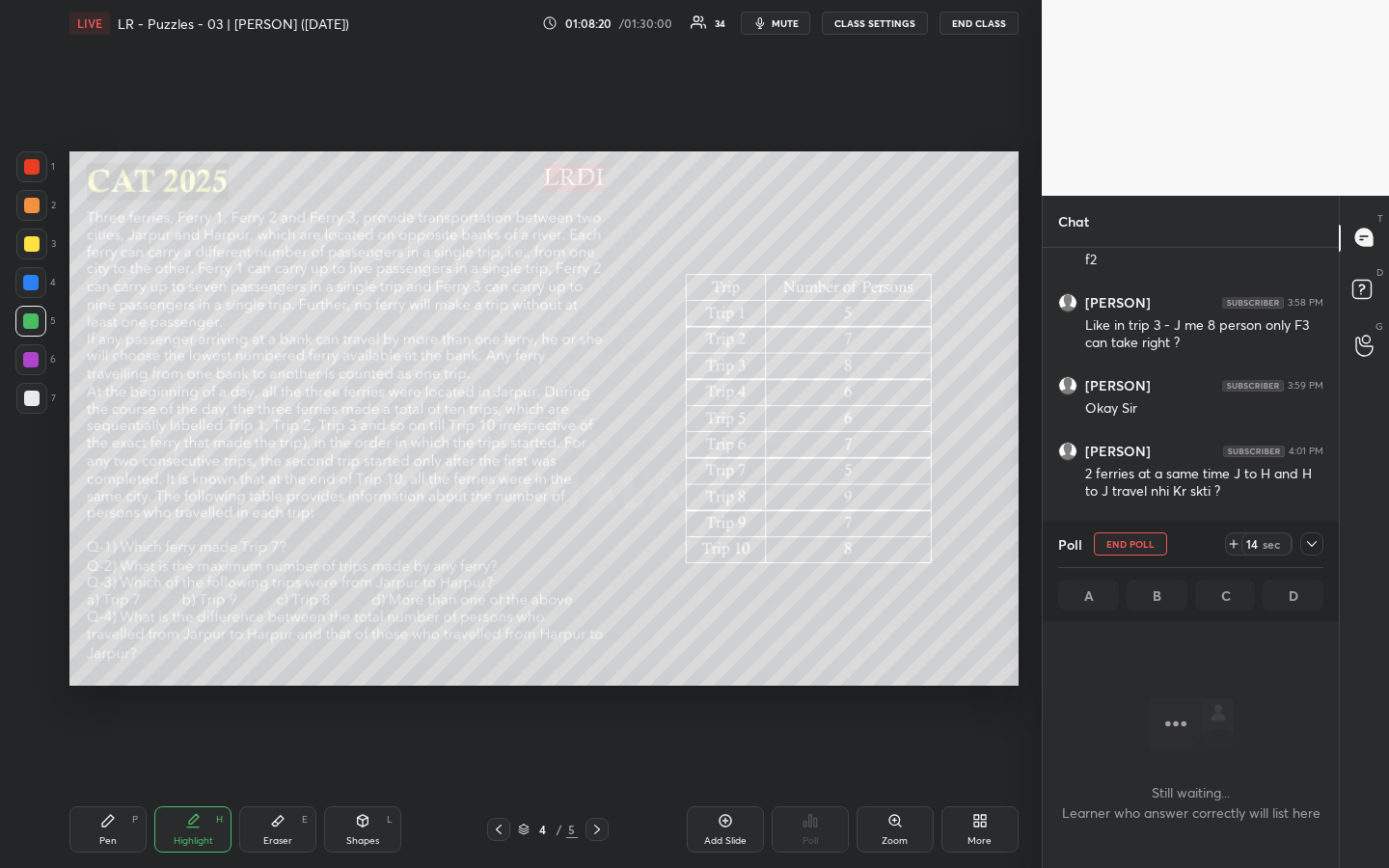 click on "Setting up your live class Poll for   secs No correct answer Start poll" at bounding box center [544, 419] 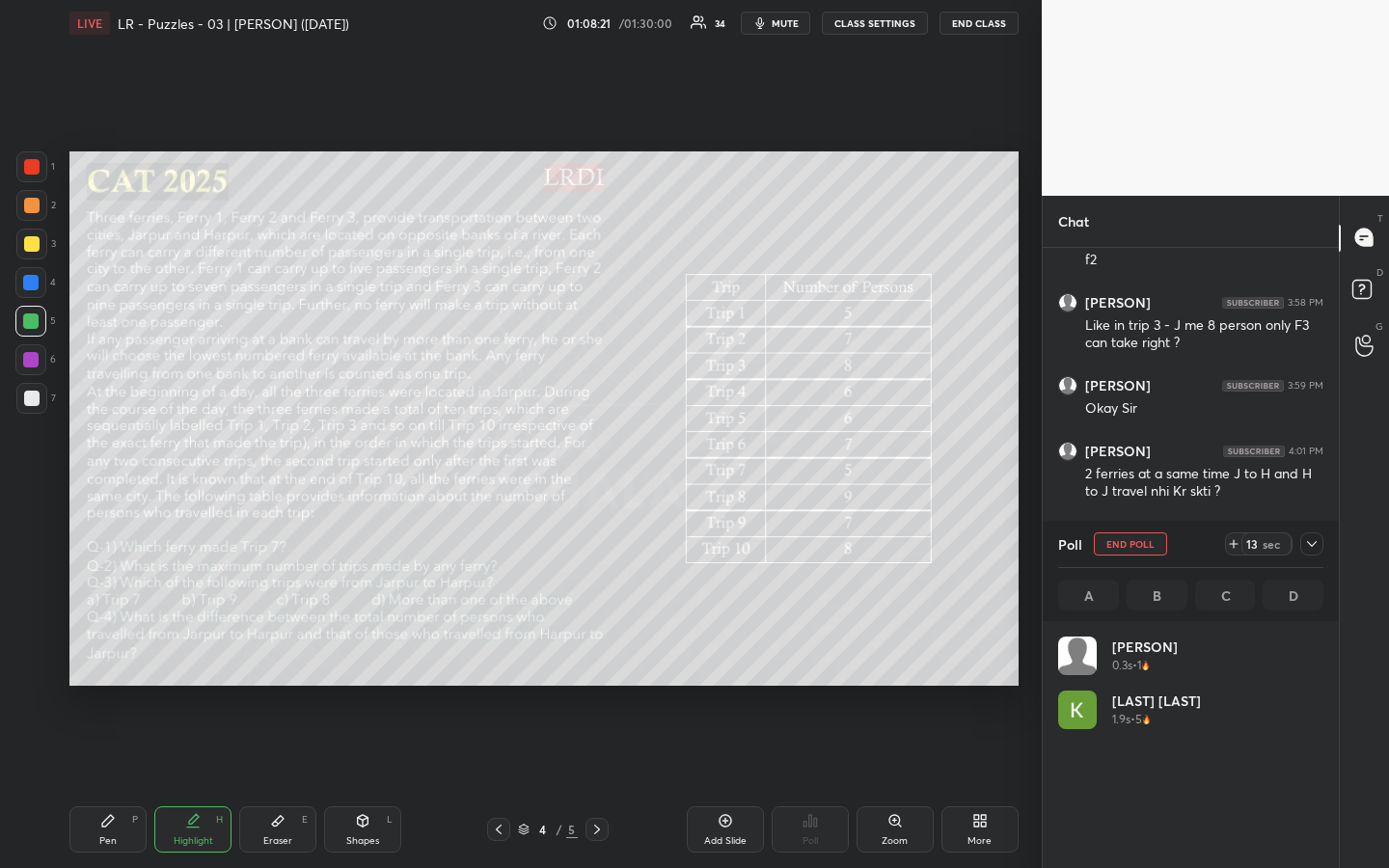 scroll, scrollTop: 7, scrollLeft: 7, axis: both 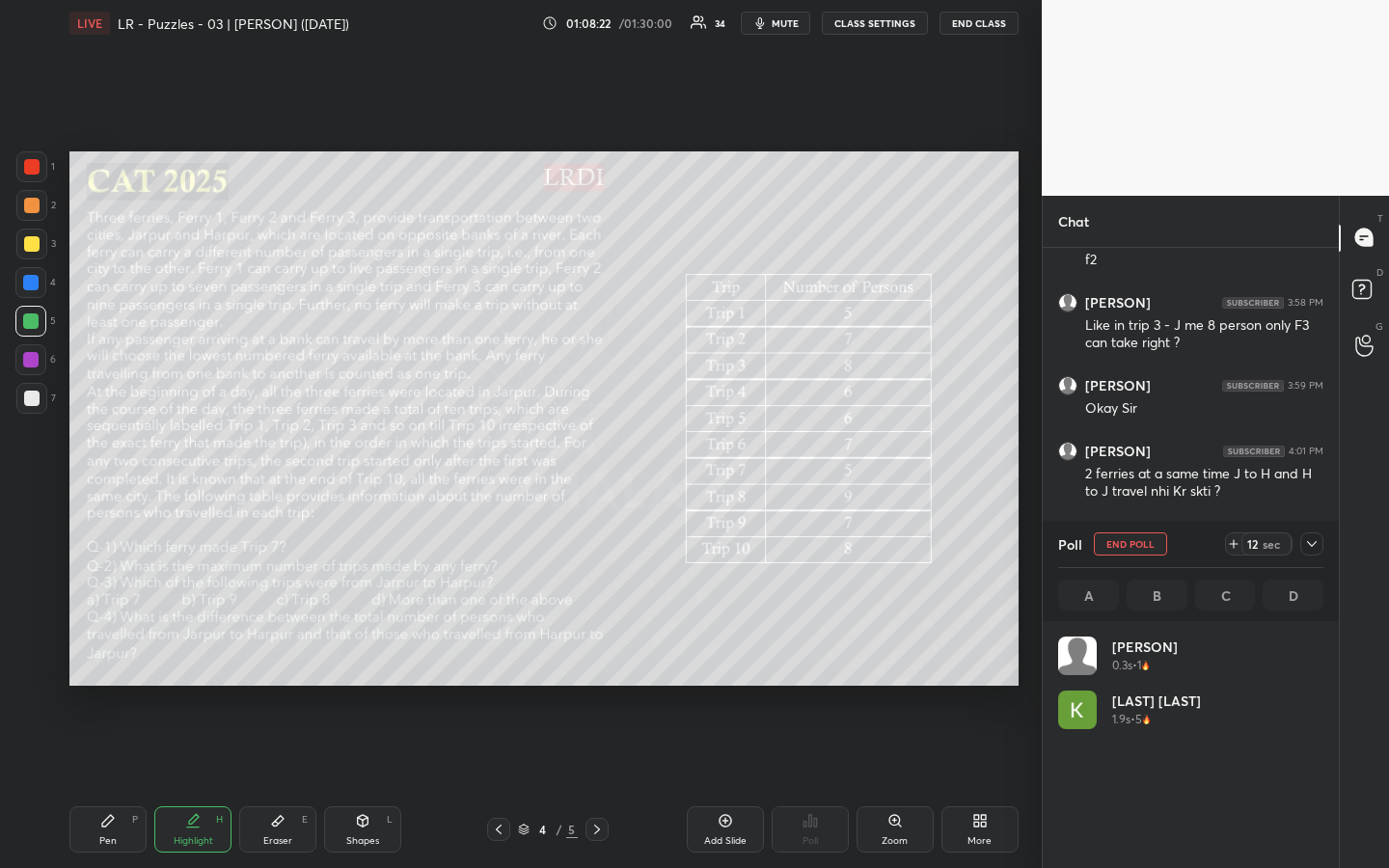 click on "1 2 3 4 5 6 7 R O A L C X Z Erase all   C X Z LIVE LR - Puzzles - 03 | [PERSON] ([DATE]) 01:08:22 /  01:30:00 34 mute CLASS SETTINGS END CLASS Setting up your live class Poll for   secs No correct answer Start poll Back LR - Puzzles - 03 | [PERSON] ([DATE]) MBA Pathshala Pen P Highlight H Eraser E Shapes L 4 / 5 Add Slide Poll Zoom More" at bounding box center [521, 434] 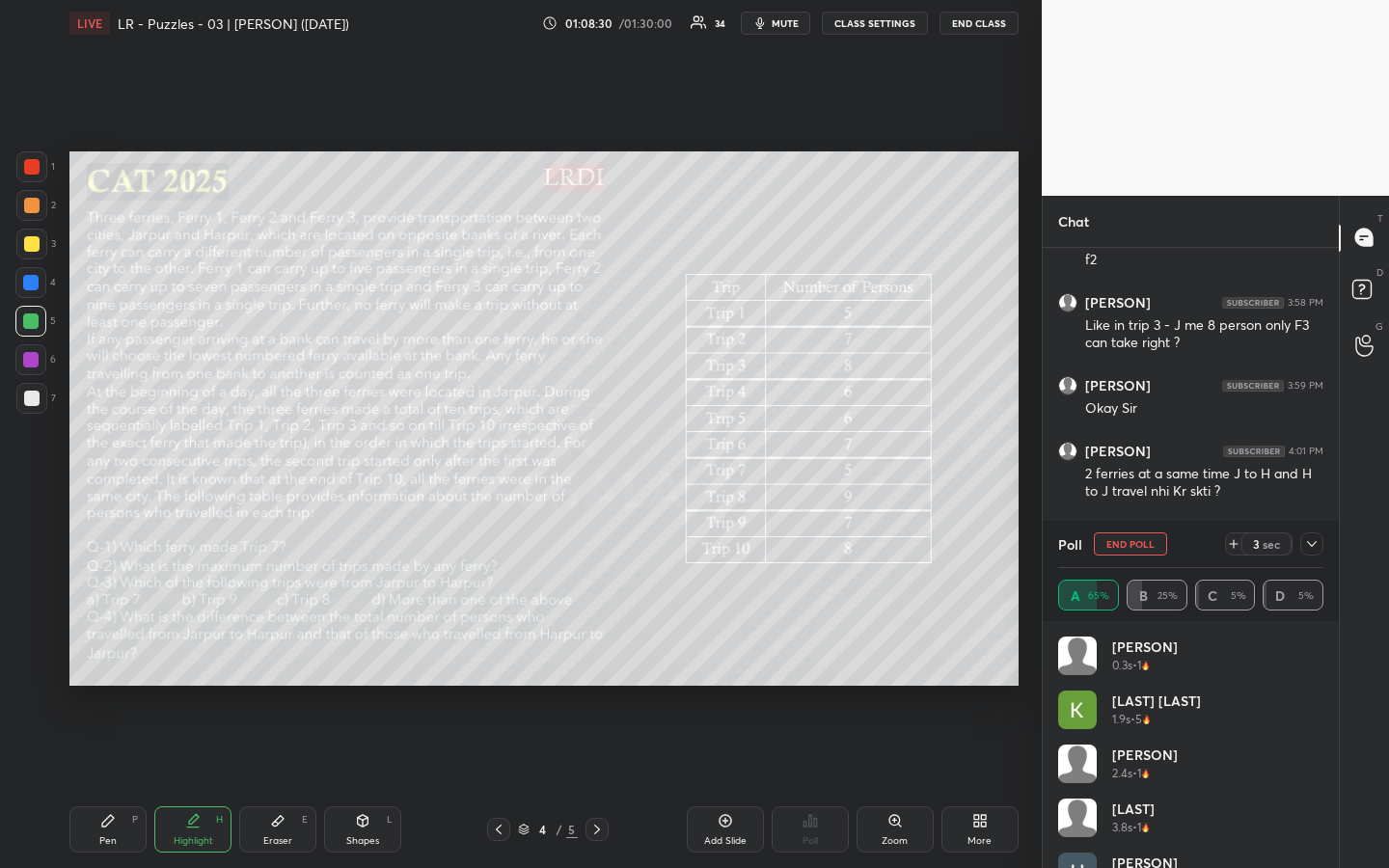 click on "1 2 3 4 5 6 7 R O A L C X Z Erase all   C X Z LIVE LR - Puzzles - 03 | [LAST] ([DATE]) 01:08:30 /  01:30:00 34 mute CLASS SETTINGS END CLASS Setting up your live class Poll for   secs No correct answer Start poll Back LR - Puzzles - 03 | [LAST] MBA Pathshala Pen P Highlight H Eraser E Shapes L 4 / 5 Add Slide Poll Zoom More" at bounding box center [521, 434] 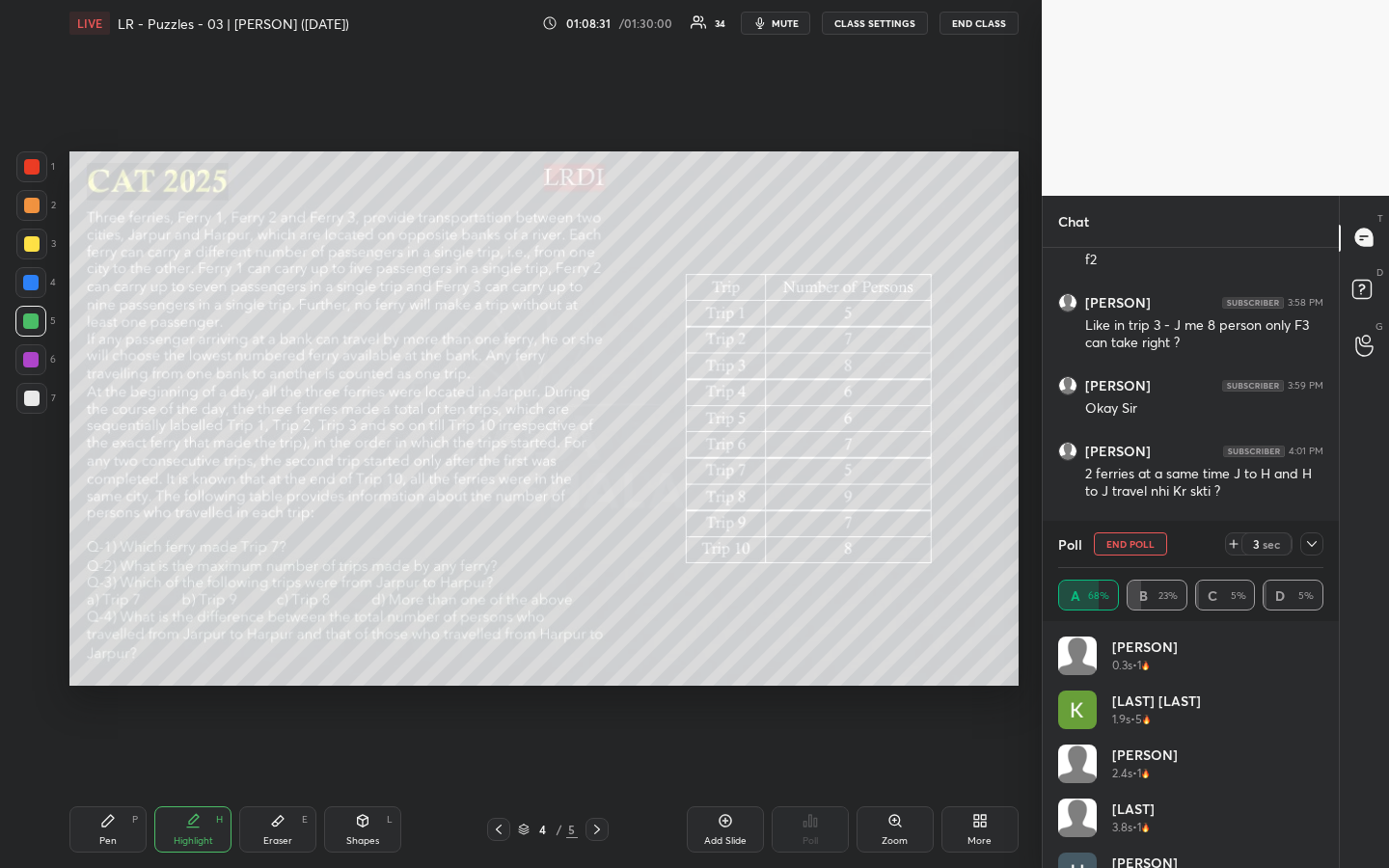 click on "1 2 3 4 5 6 7 R O A L C X Z Erase all   C X Z LIVE LR - Puzzles - 03 | [PERSON] ([DATE]) 01:08:31 /  01:30:00 34 mute CLASS SETTINGS END CLASS Setting up your live class Poll for   secs No correct answer Start poll Back LR - Puzzles - 03 | [PERSON] ([DATE]) MBA Pathshala Pen P Highlight H Eraser E Shapes L 4 / 5 Add Slide Poll Zoom More" at bounding box center (521, 434) 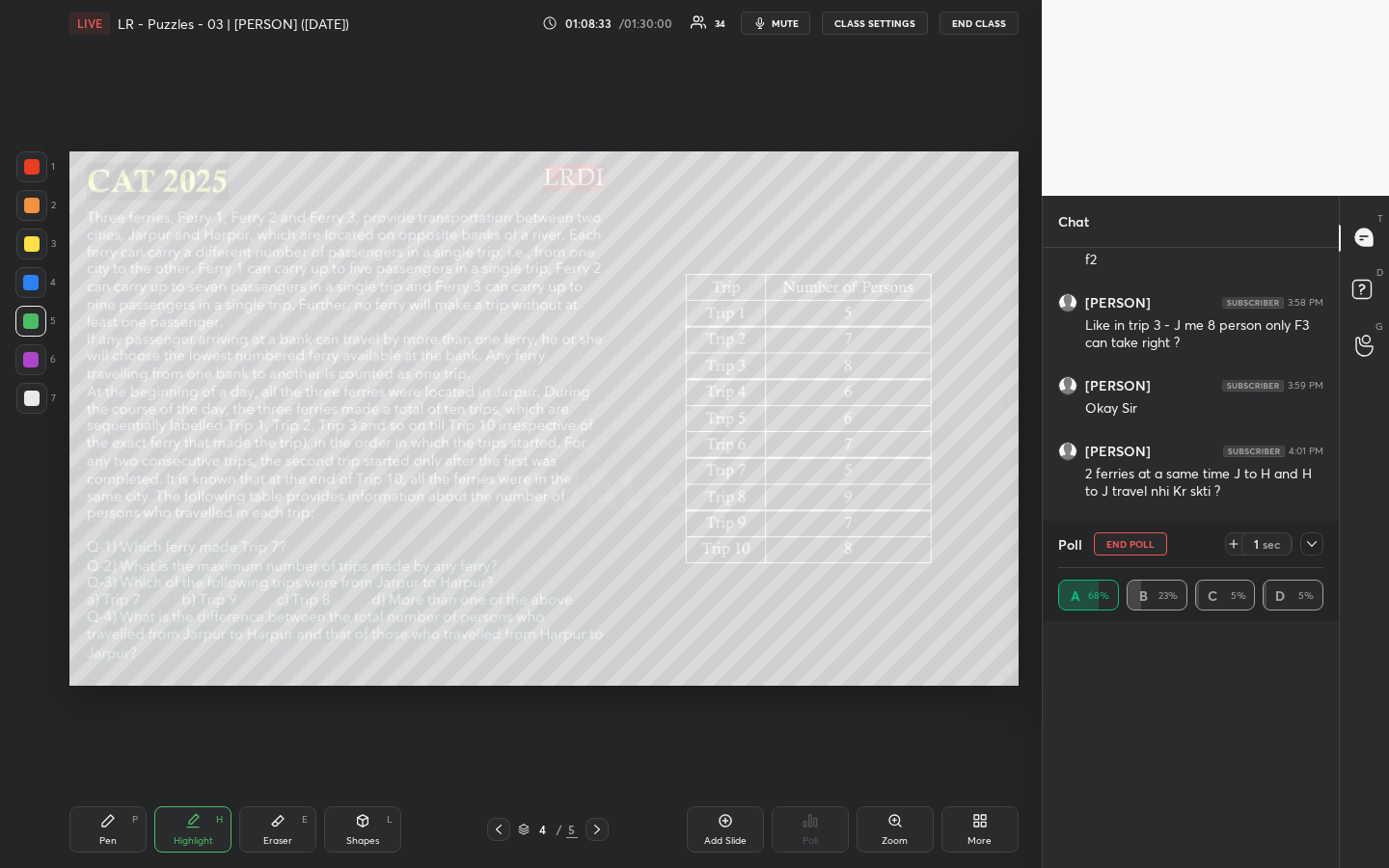 scroll, scrollTop: 0, scrollLeft: 0, axis: both 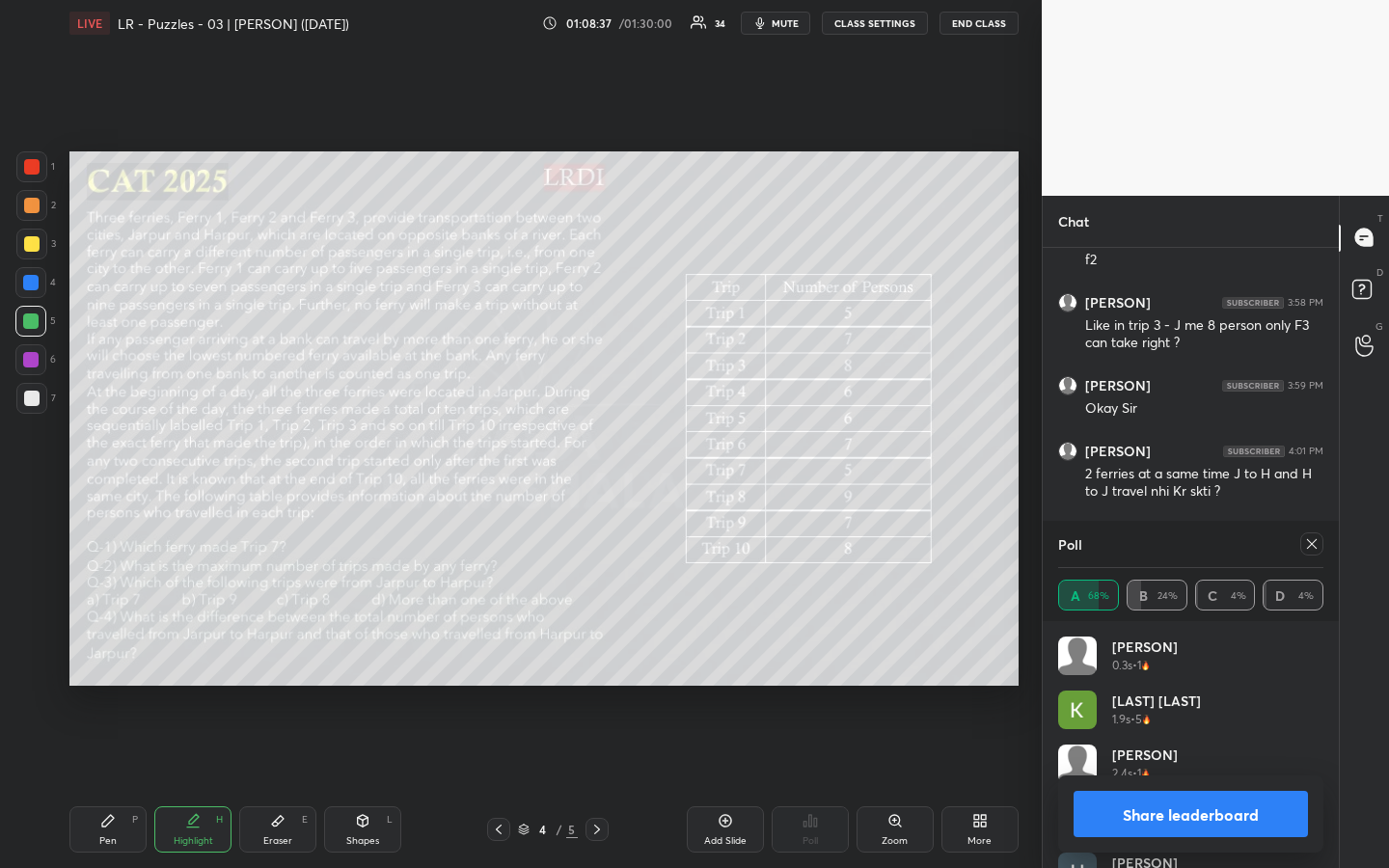 click 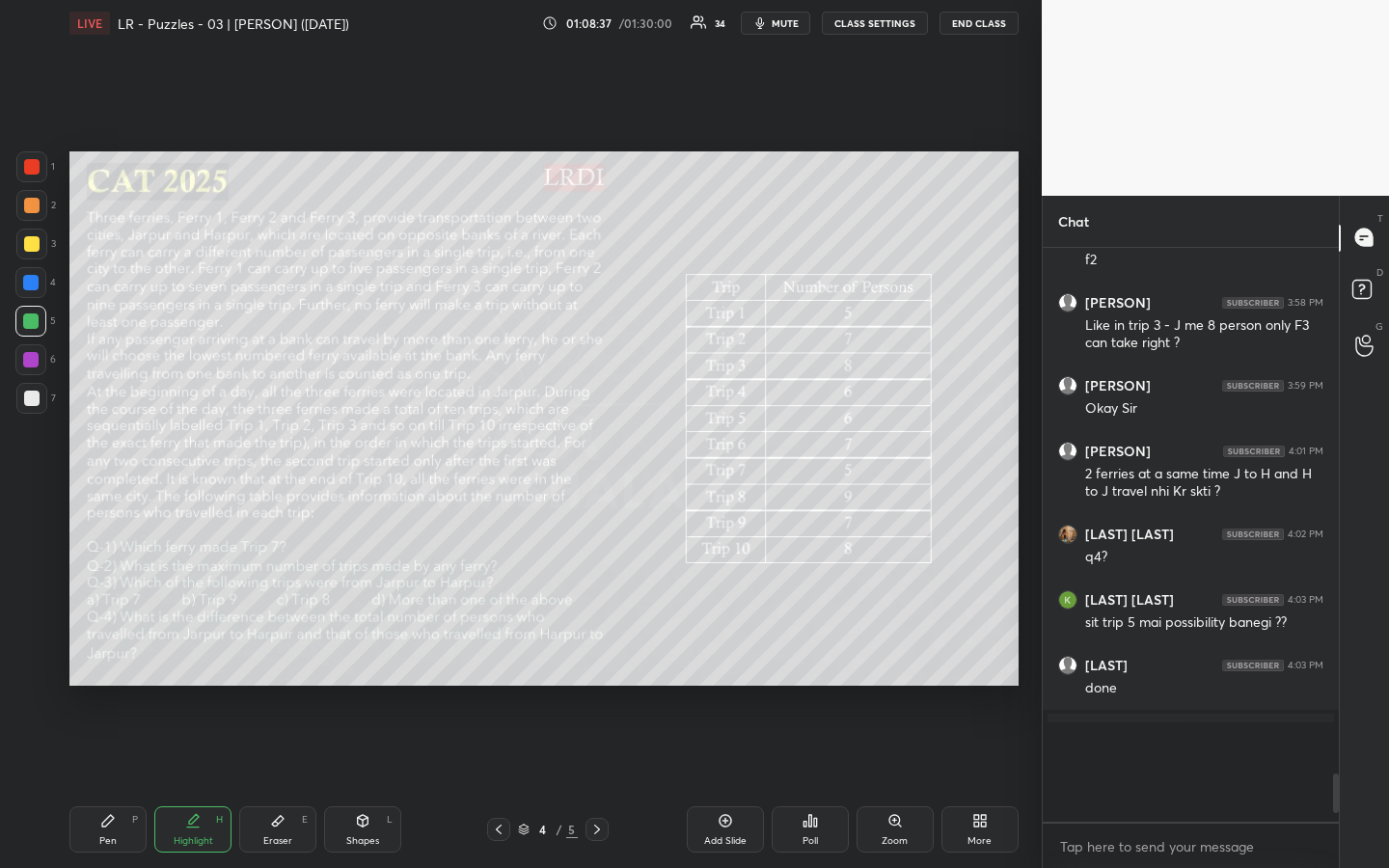 scroll, scrollTop: 558, scrollLeft: 285, axis: both 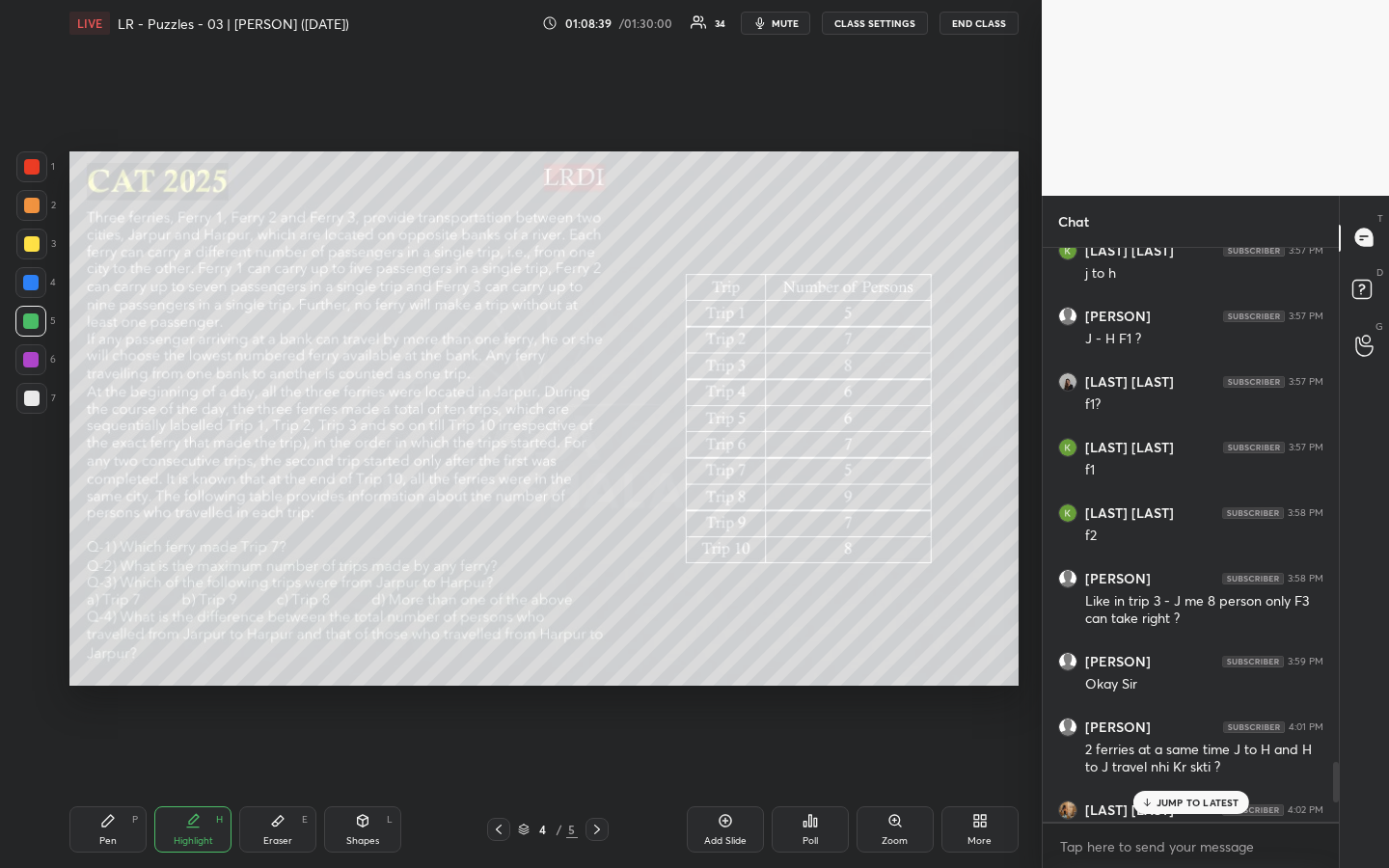 click on "Poll" at bounding box center [810, 829] 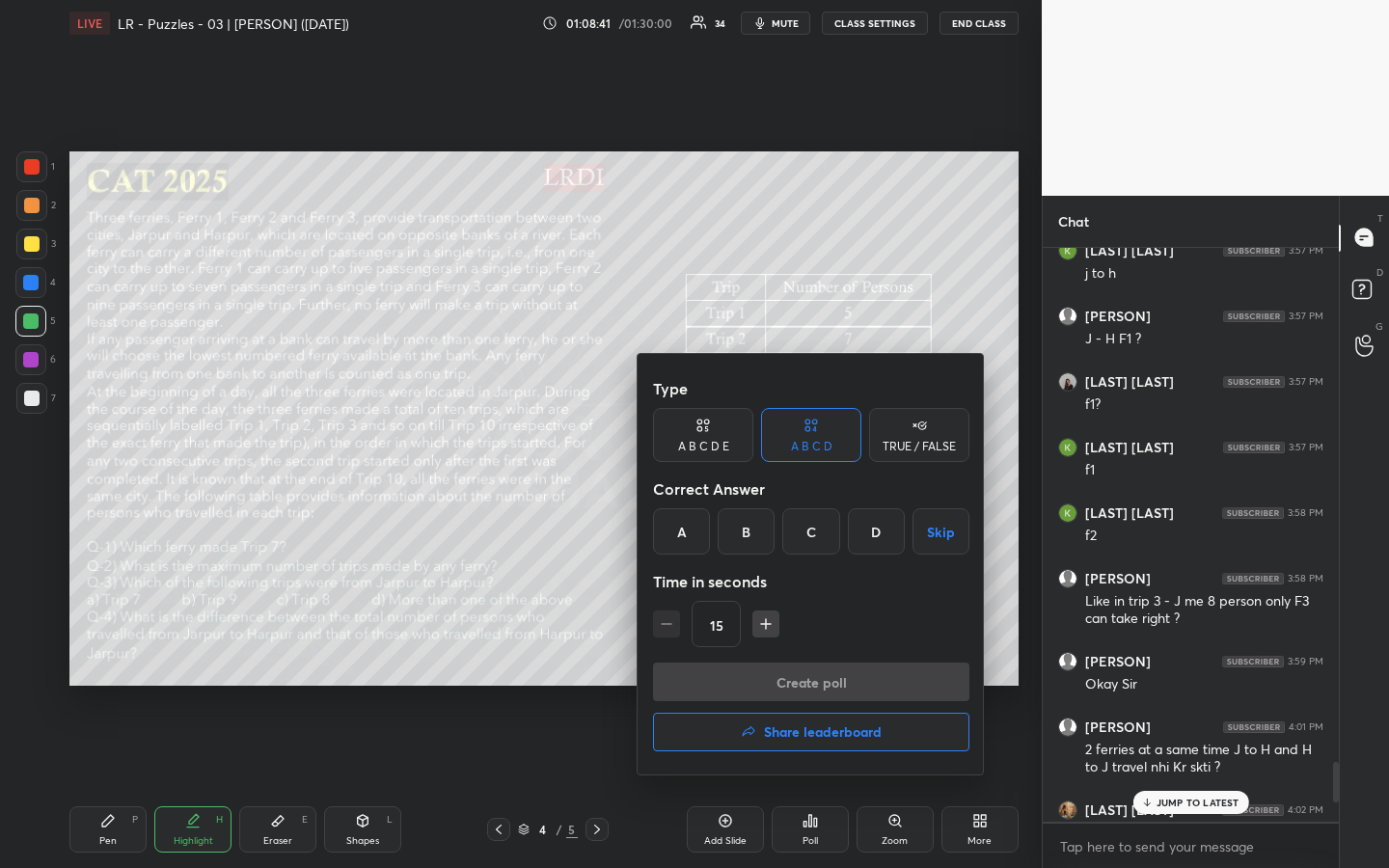 click on "B" at bounding box center [746, 531] 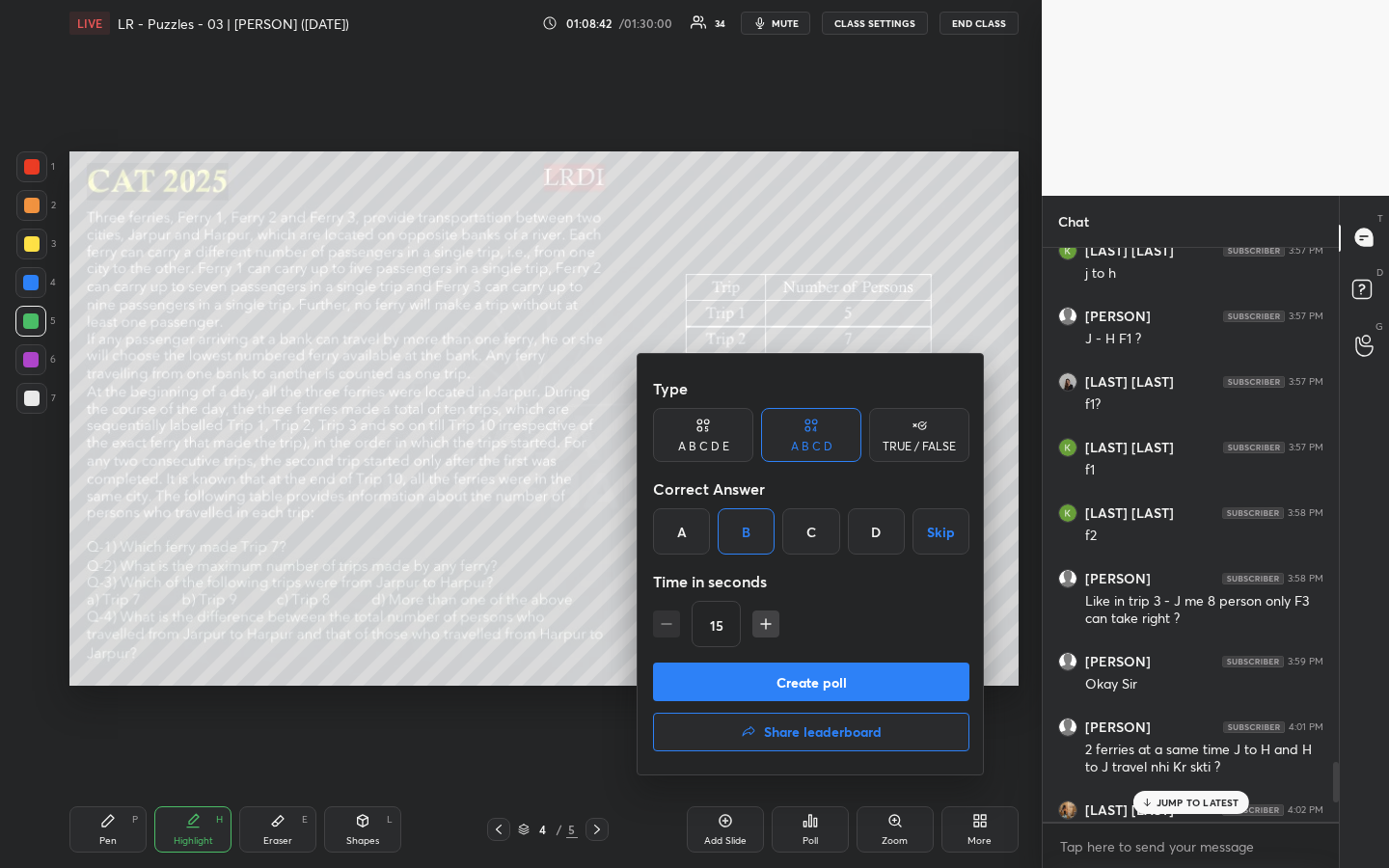 click on "Create poll" at bounding box center [811, 682] 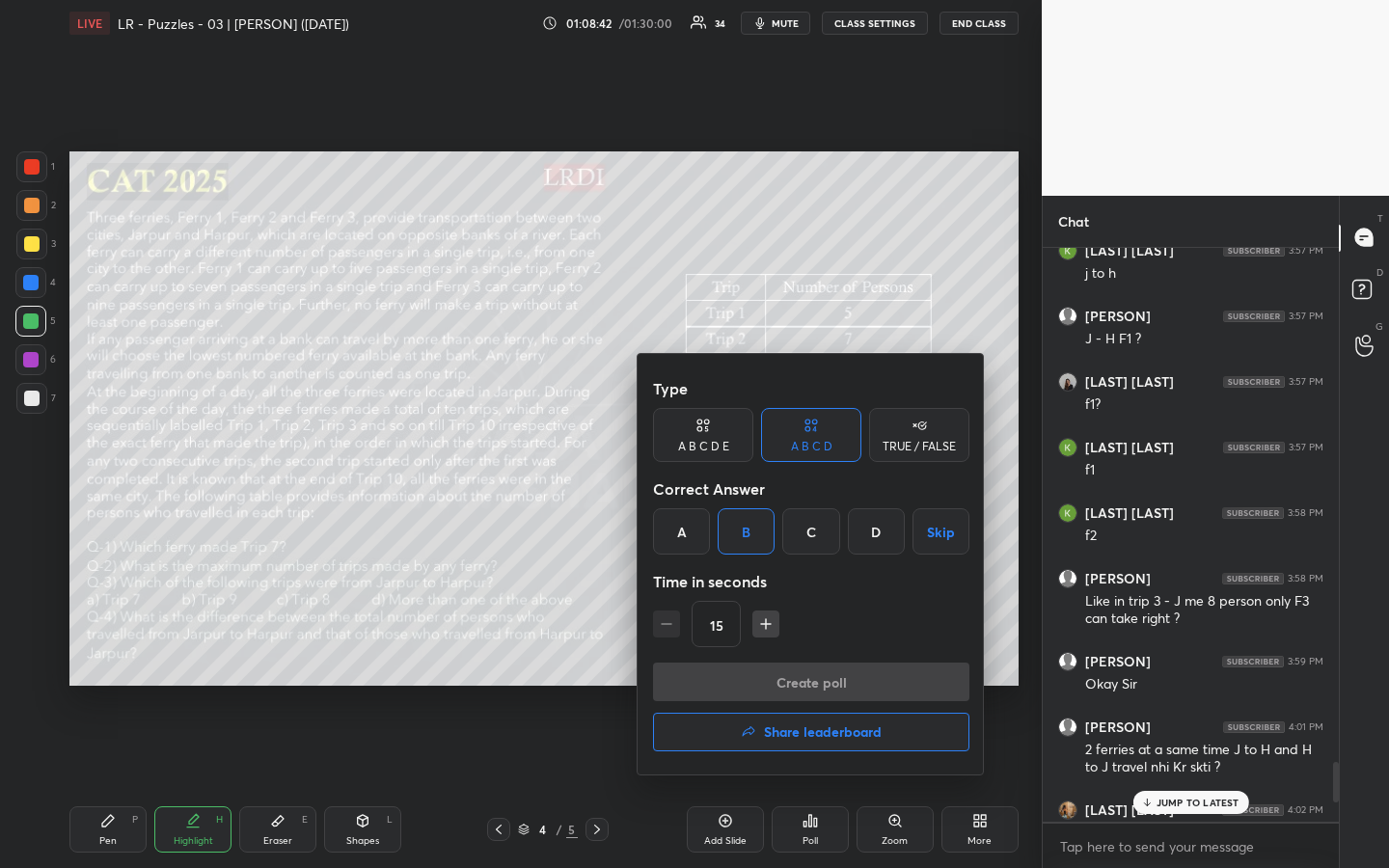 scroll, scrollTop: 545, scrollLeft: 285, axis: both 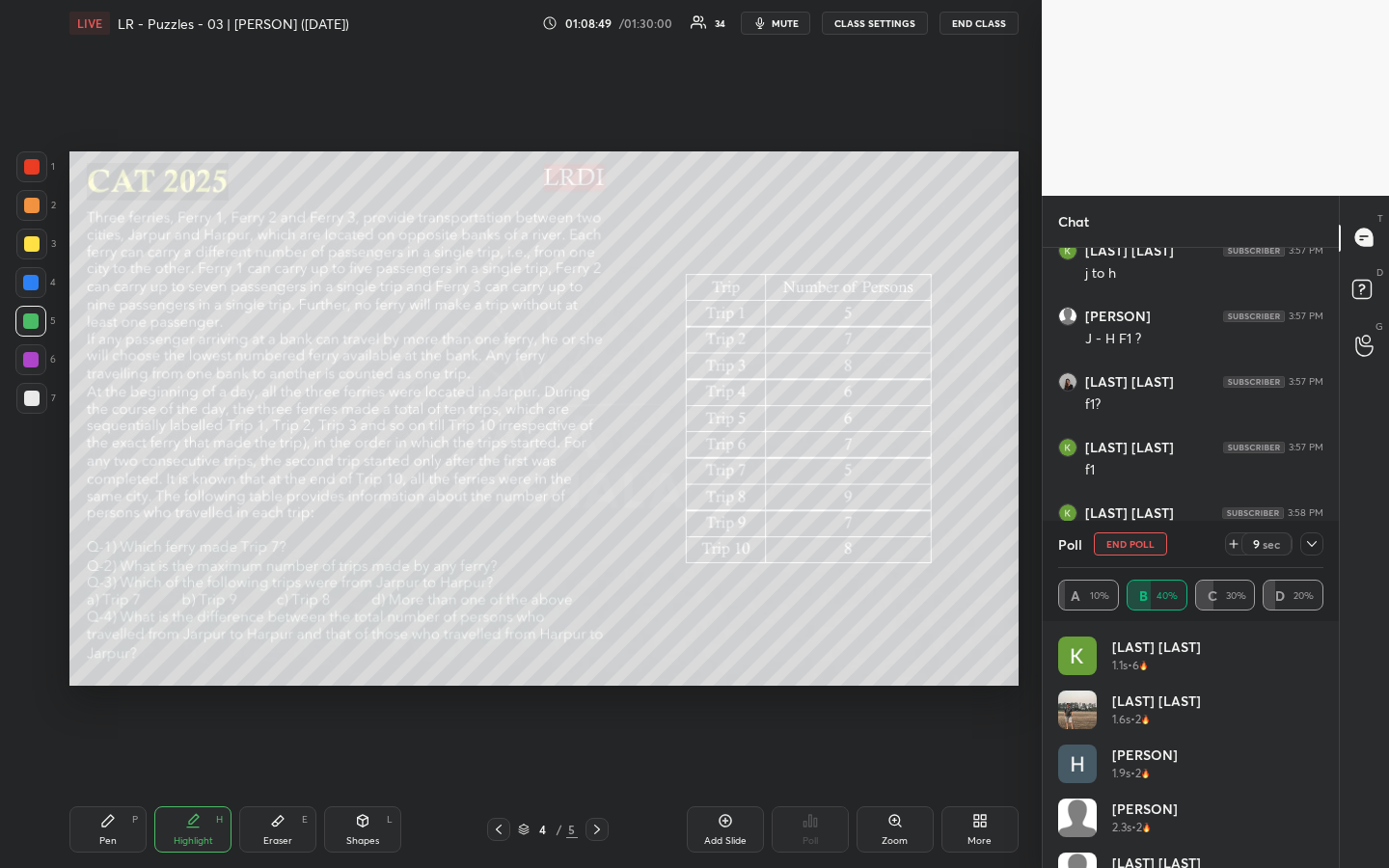 click on "1 2 3 4 5 6 7 R O A L C X Z Erase all   C X Z LIVE LR - Puzzles - 03 | [LAST] ([DATE]) 01:08:49 /  01:30:00 34 mute CLASS SETTINGS END CLASS Setting up your live class Poll for   secs No correct answer Start poll Back LR - Puzzles - 03 | [LAST] MBA Pathshala Pen P Highlight H Eraser E Shapes L 4 / 5 Add Slide Poll Zoom More" at bounding box center [521, 434] 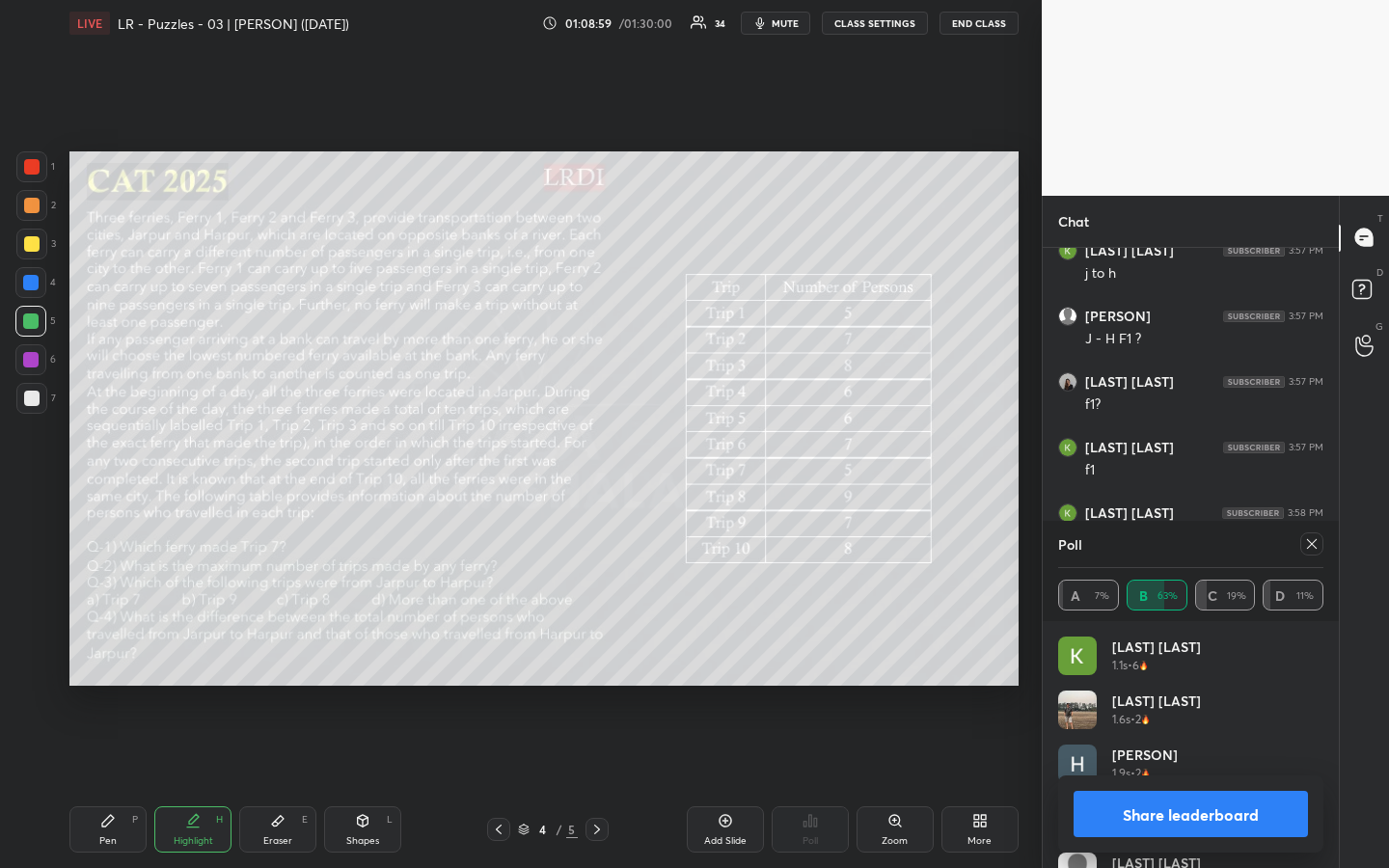 click 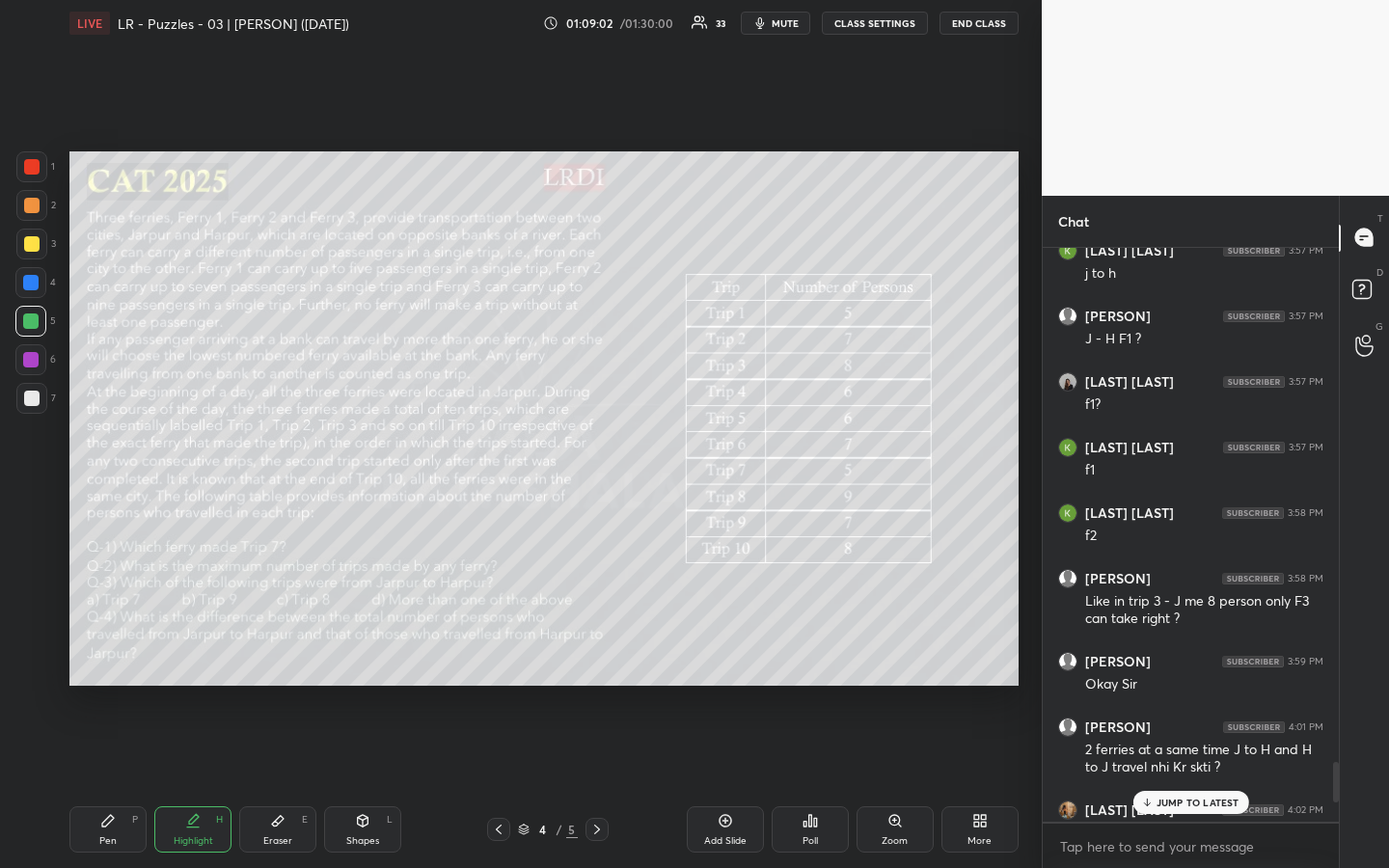 click on "Poll" at bounding box center [810, 829] 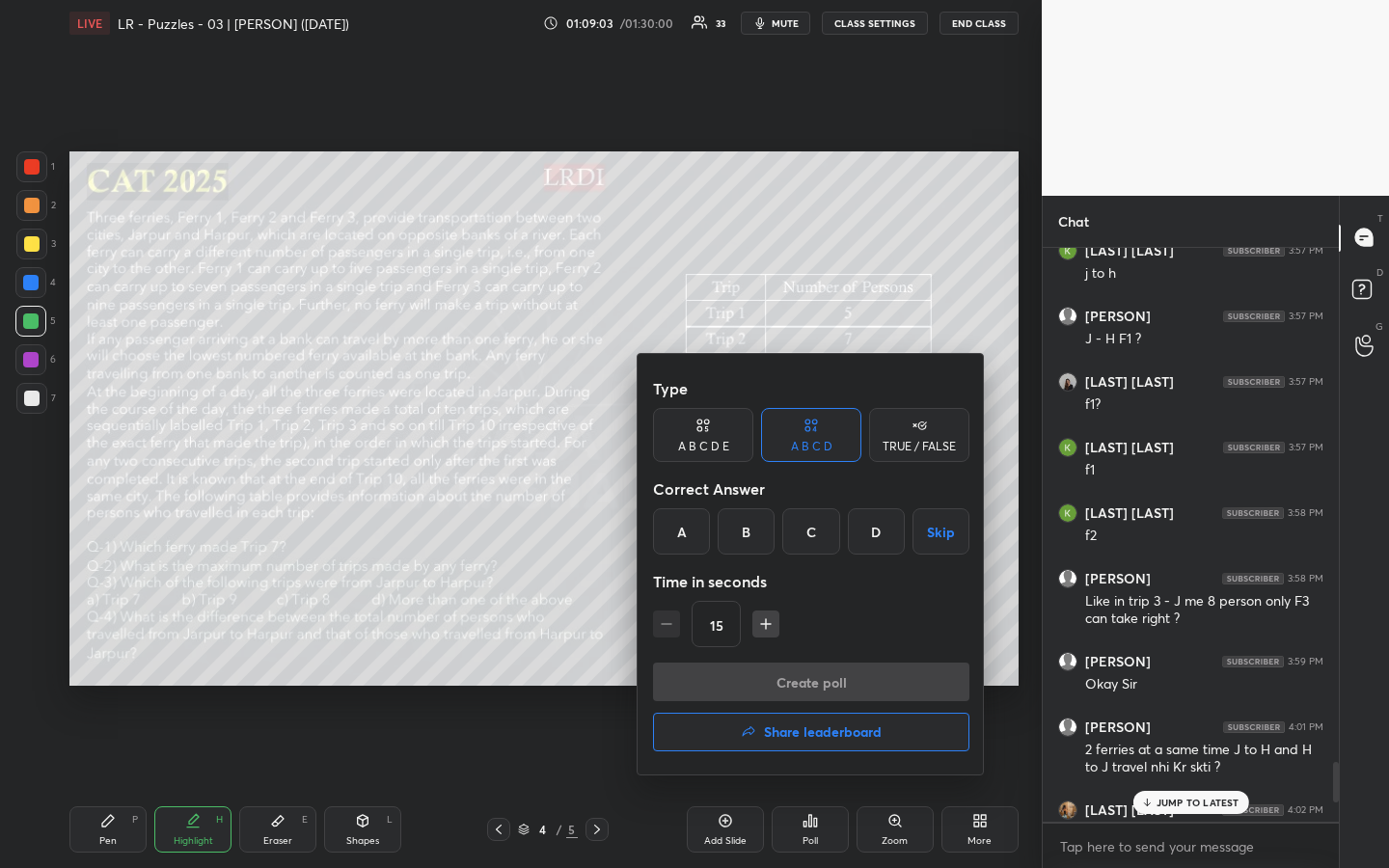 click on "C" at bounding box center [810, 531] 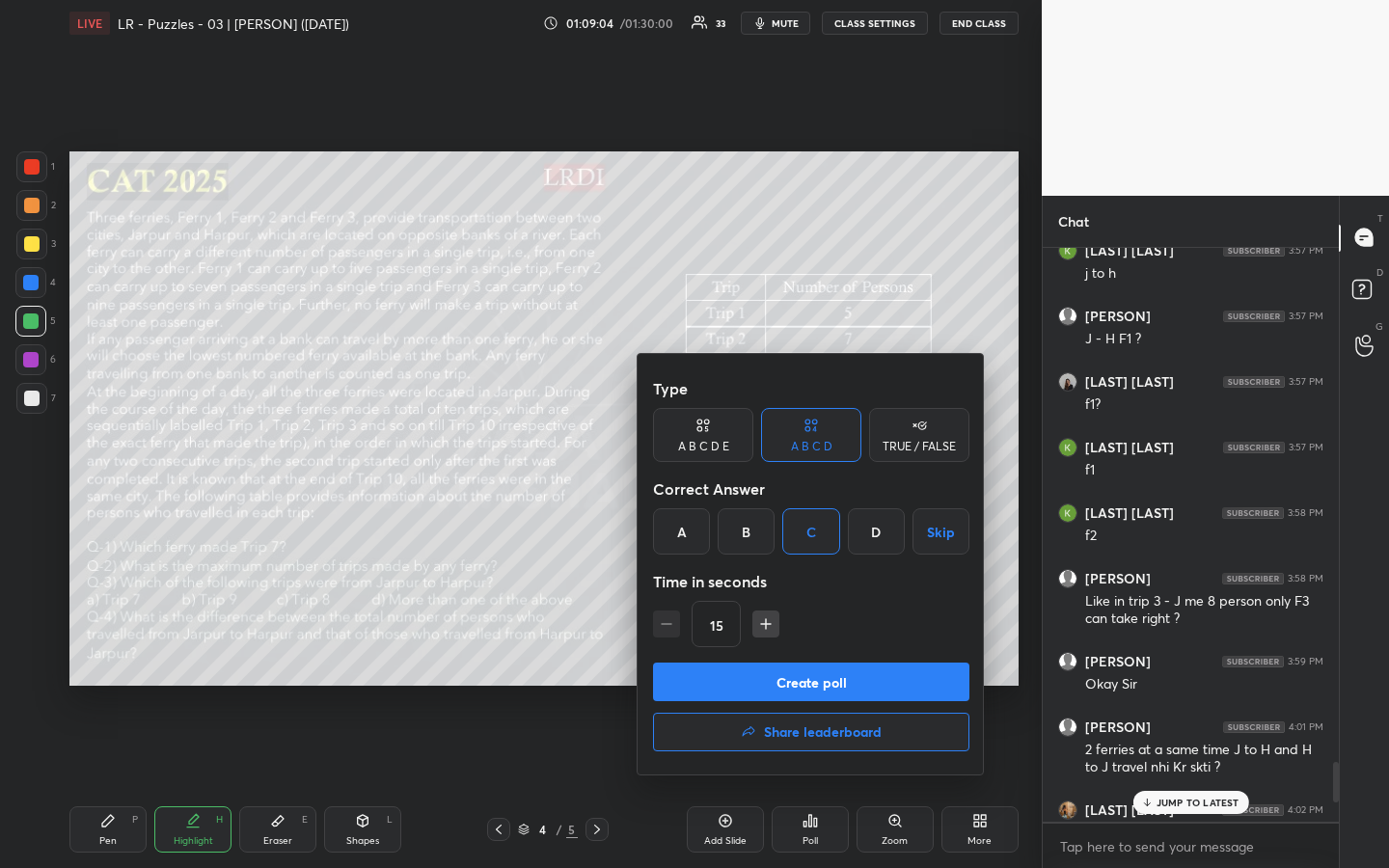 click on "Create poll" at bounding box center [811, 682] 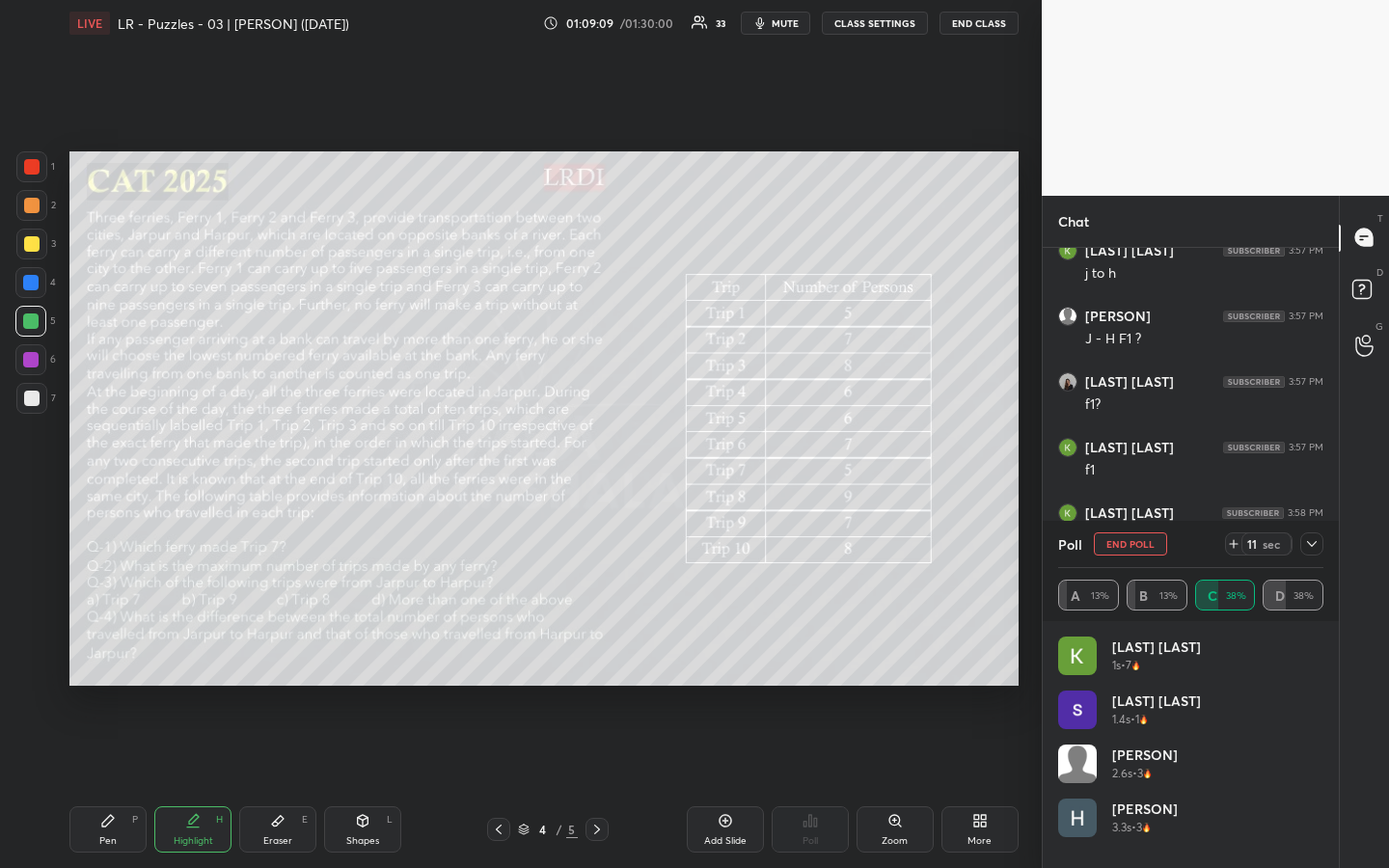 click on "1 2 3 4 5 6 7 R O A L C X Z Erase all   C X Z LIVE LR - Puzzles - 03 | [LAST] ([DATE]) 01:09:09 /  01:30:00 33 mute CLASS SETTINGS END CLASS Setting up your live class Poll for   secs No correct answer Start poll Back LR - Puzzles - 03 | [LAST] MBA Pathshala Pen P Highlight H Eraser E Shapes L 4 / 5 Add Slide Poll Zoom More" at bounding box center (521, 434) 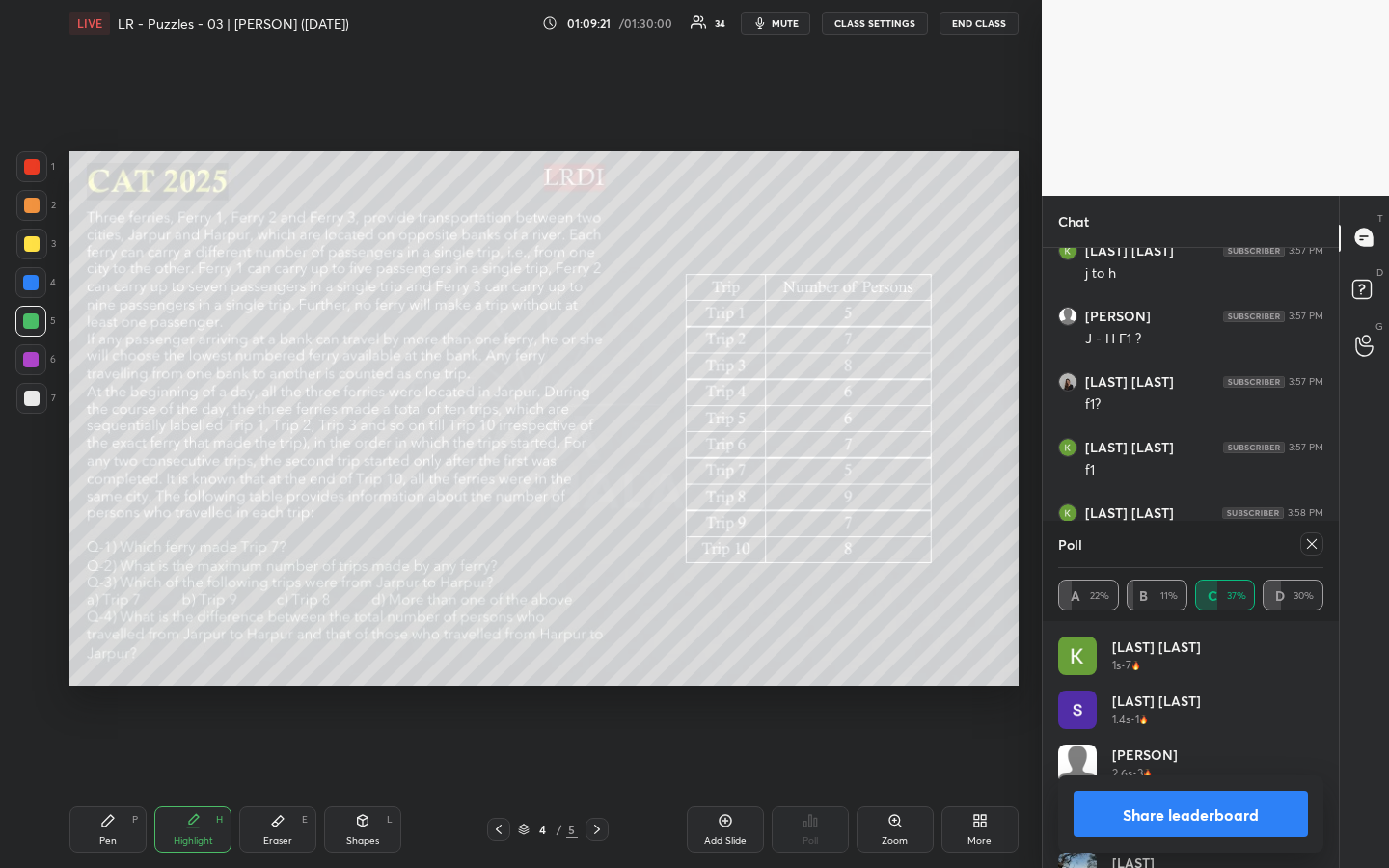 click 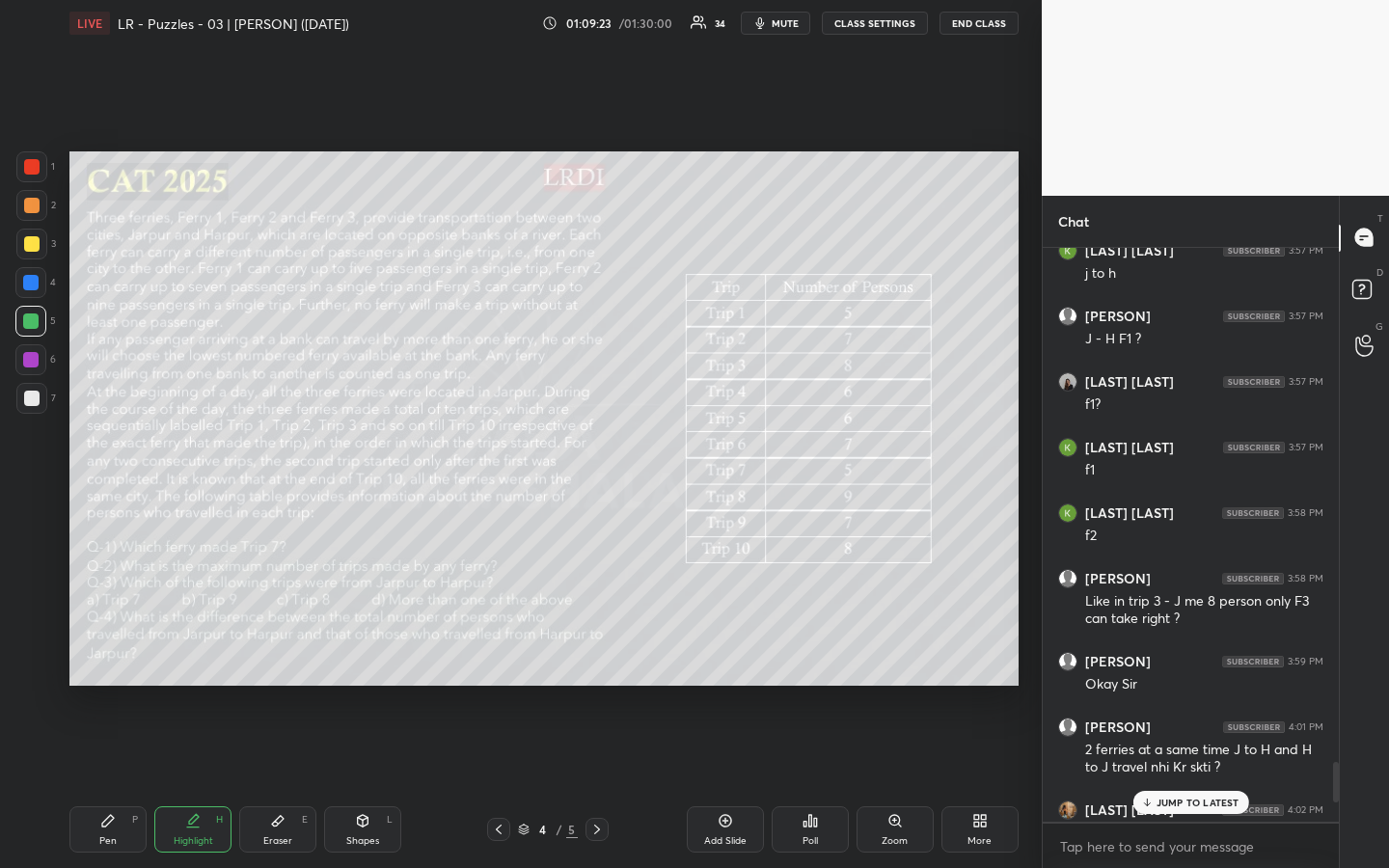 click on "Poll" at bounding box center (810, 829) 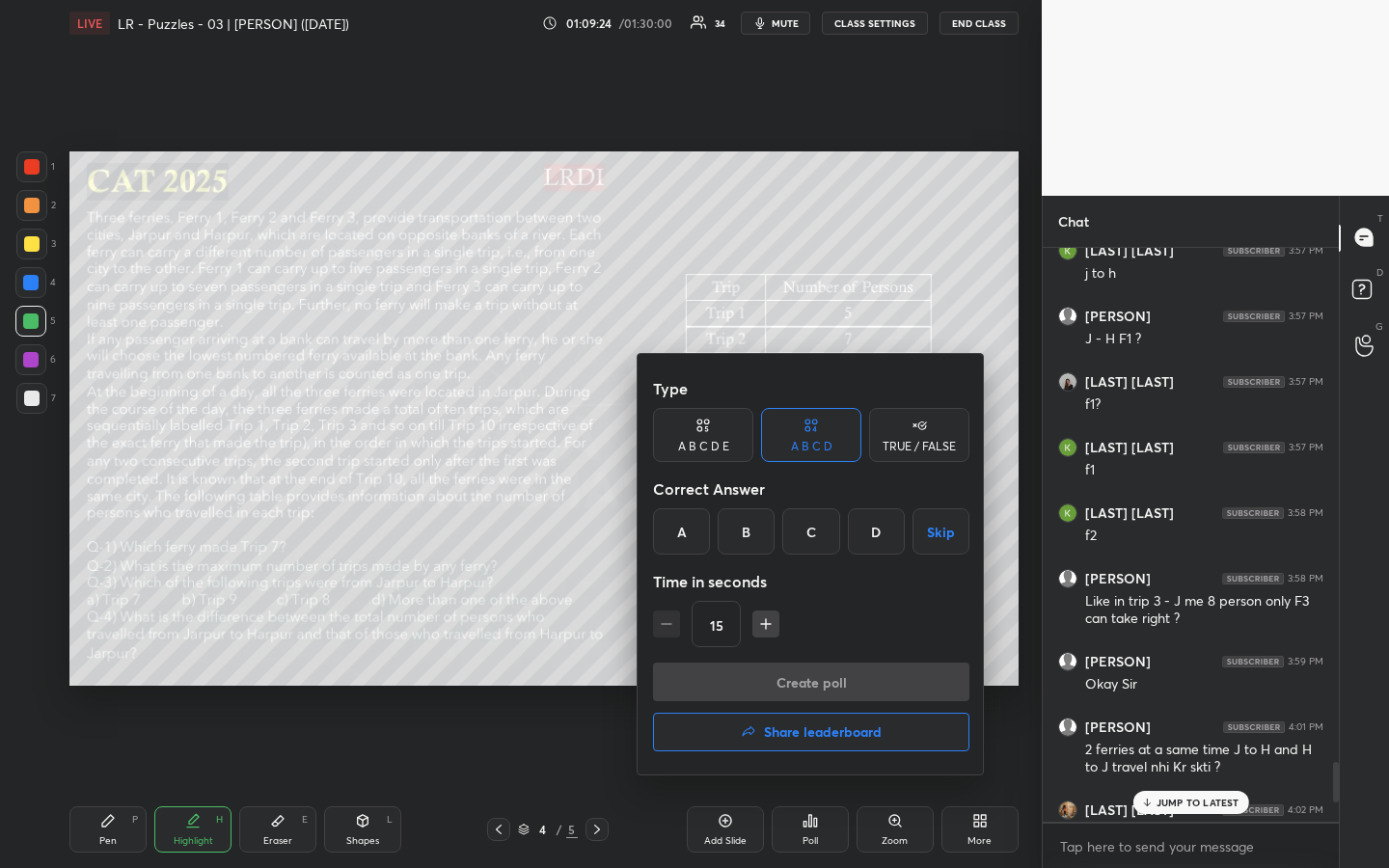 click on "B" at bounding box center [746, 531] 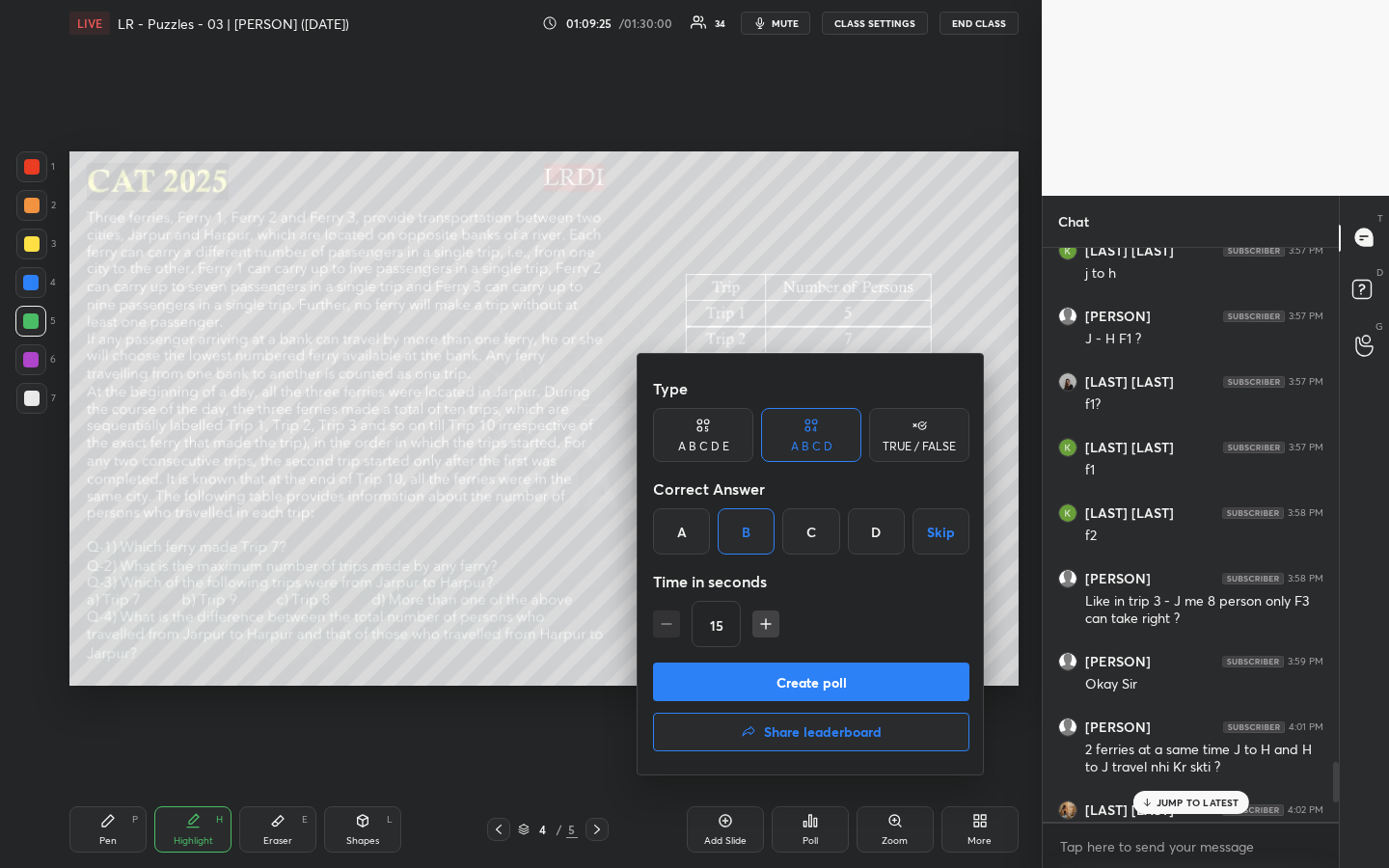 click on "Create poll" at bounding box center [811, 682] 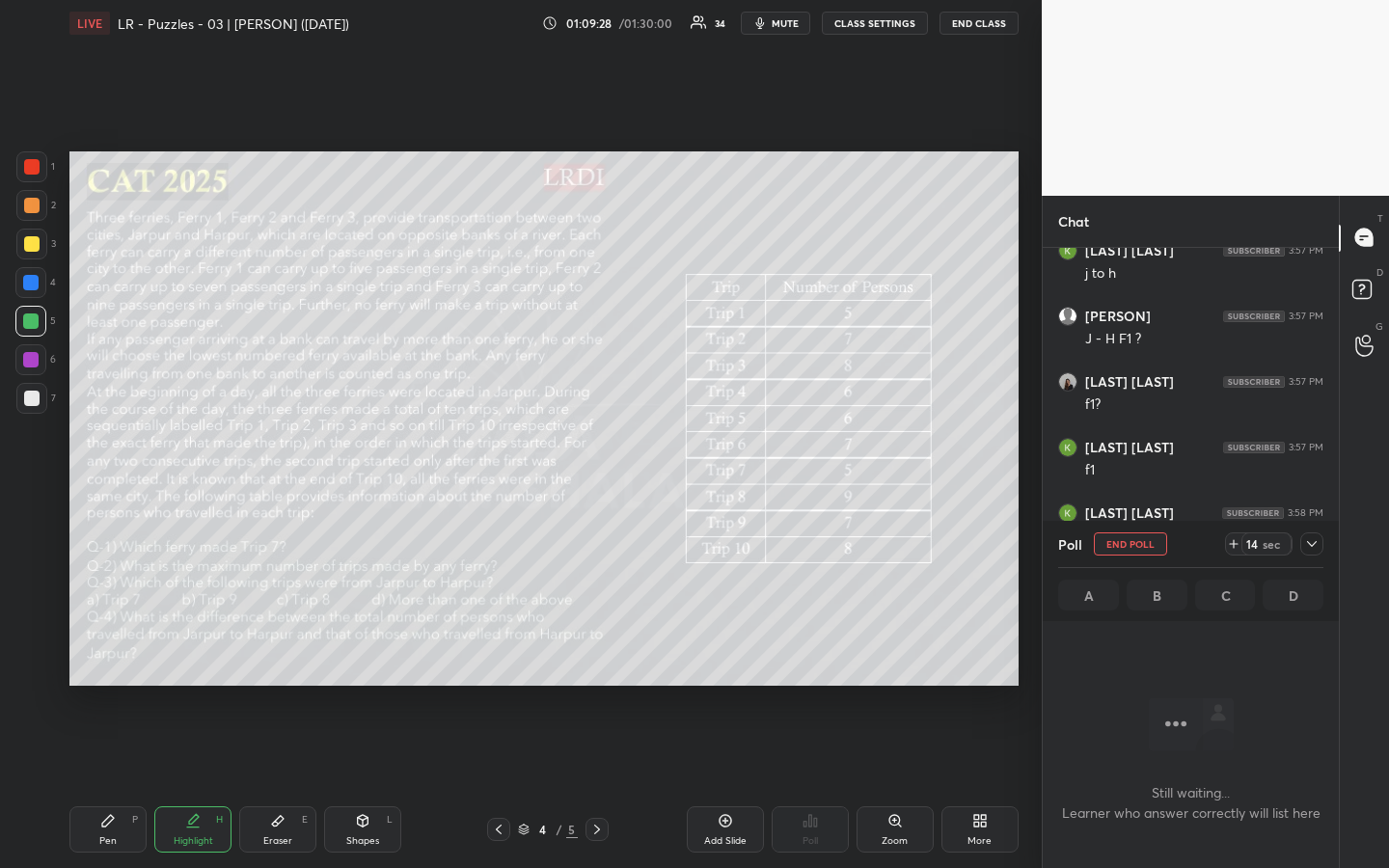 click on "1 2 3 4 5 6 7 R O A L C X Z Erase all   C X Z LIVE LR - Puzzles - 03 | Vijay Sir (02/08/25) 01:09:28 /  01:30:00 34 mute CLASS SETTINGS END CLASS Setting up your live class Poll for   secs No correct answer Start poll Back LR - Puzzles - 03 | Vijay Sir (02/08/25) MBA Pathshala Pen P Highlight H Eraser E Shapes L 4 / 5 Add Slide Poll Zoom More" at bounding box center (521, 434) 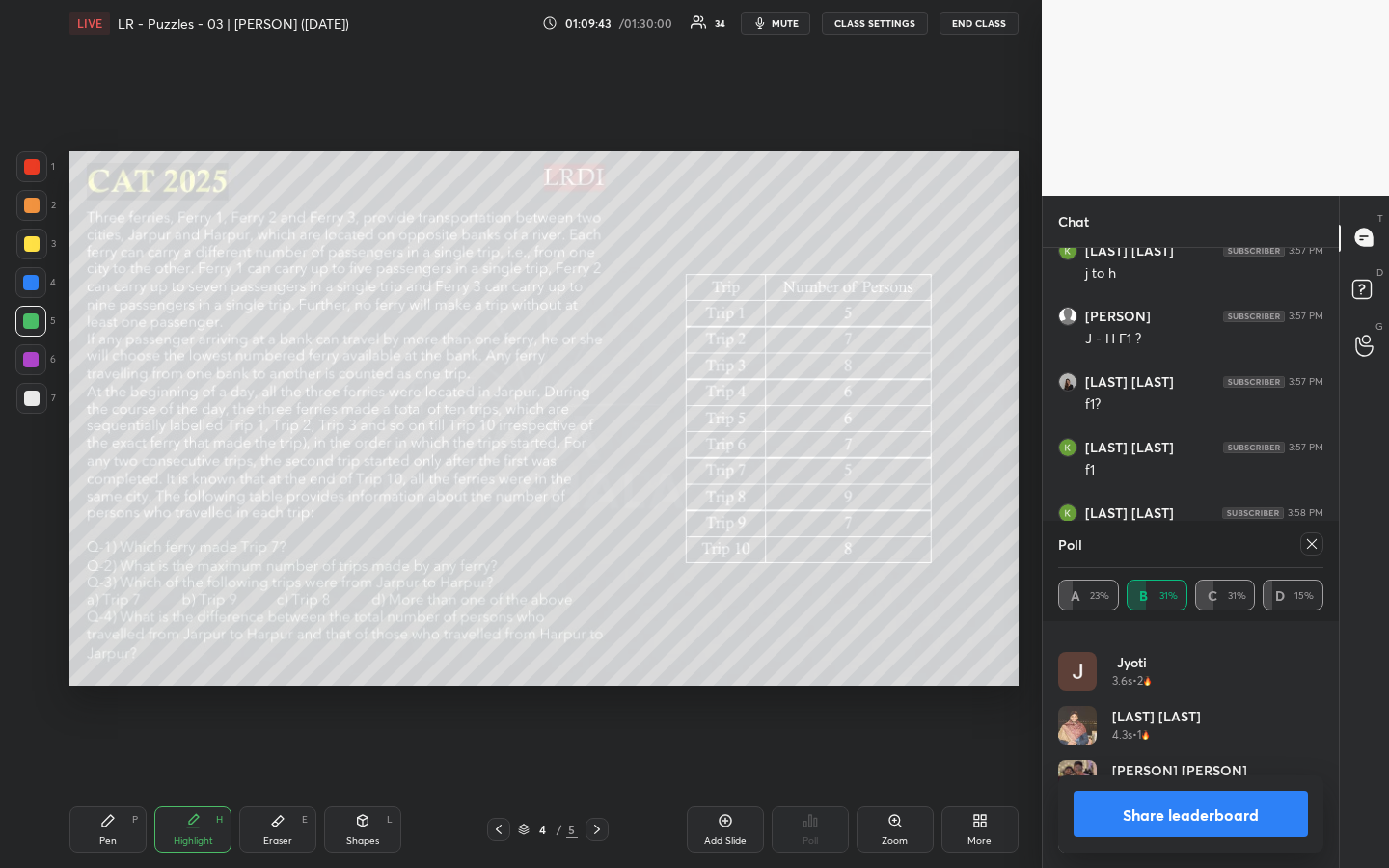 click on "Share leaderboard" at bounding box center (1190, 814) 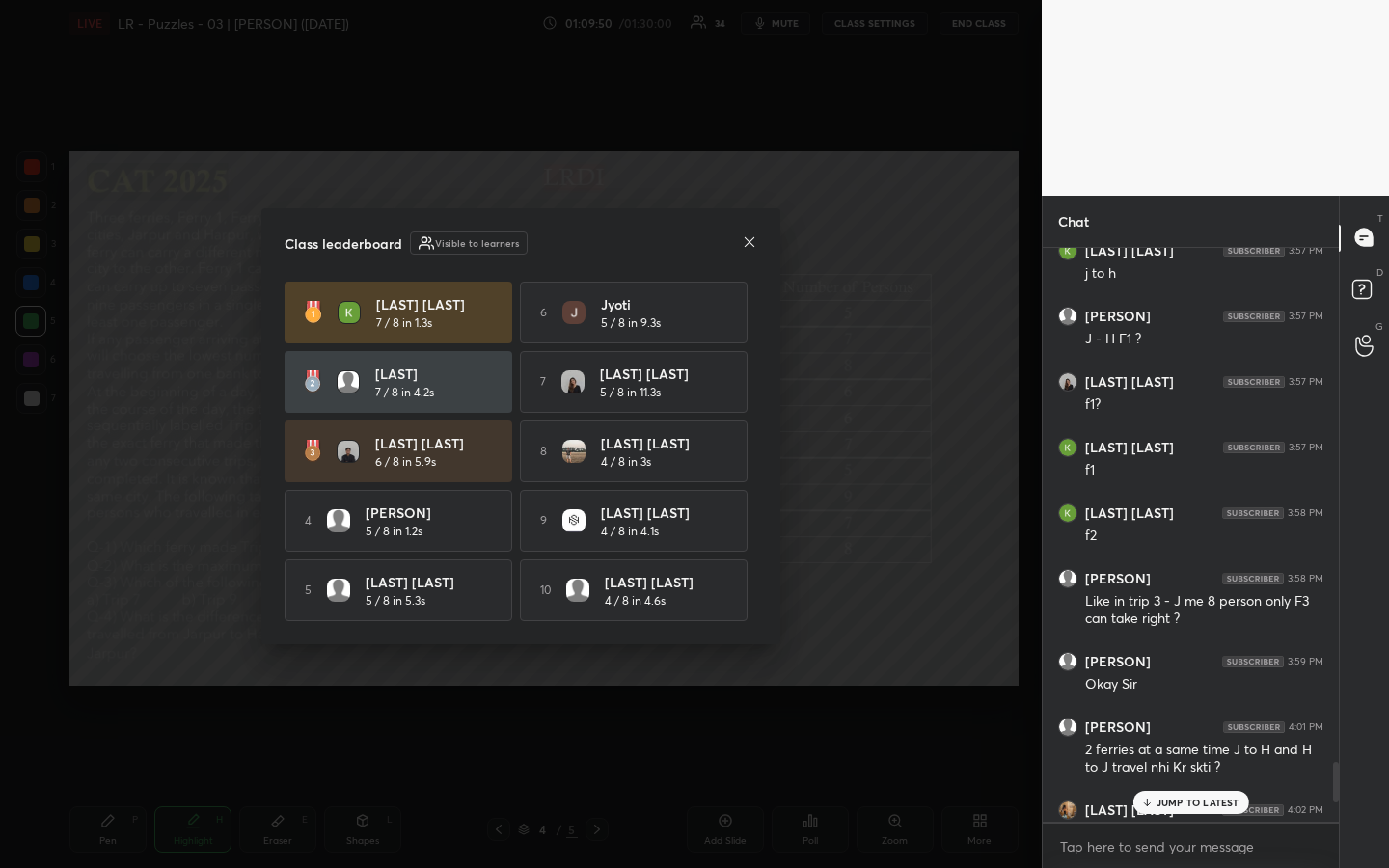 click 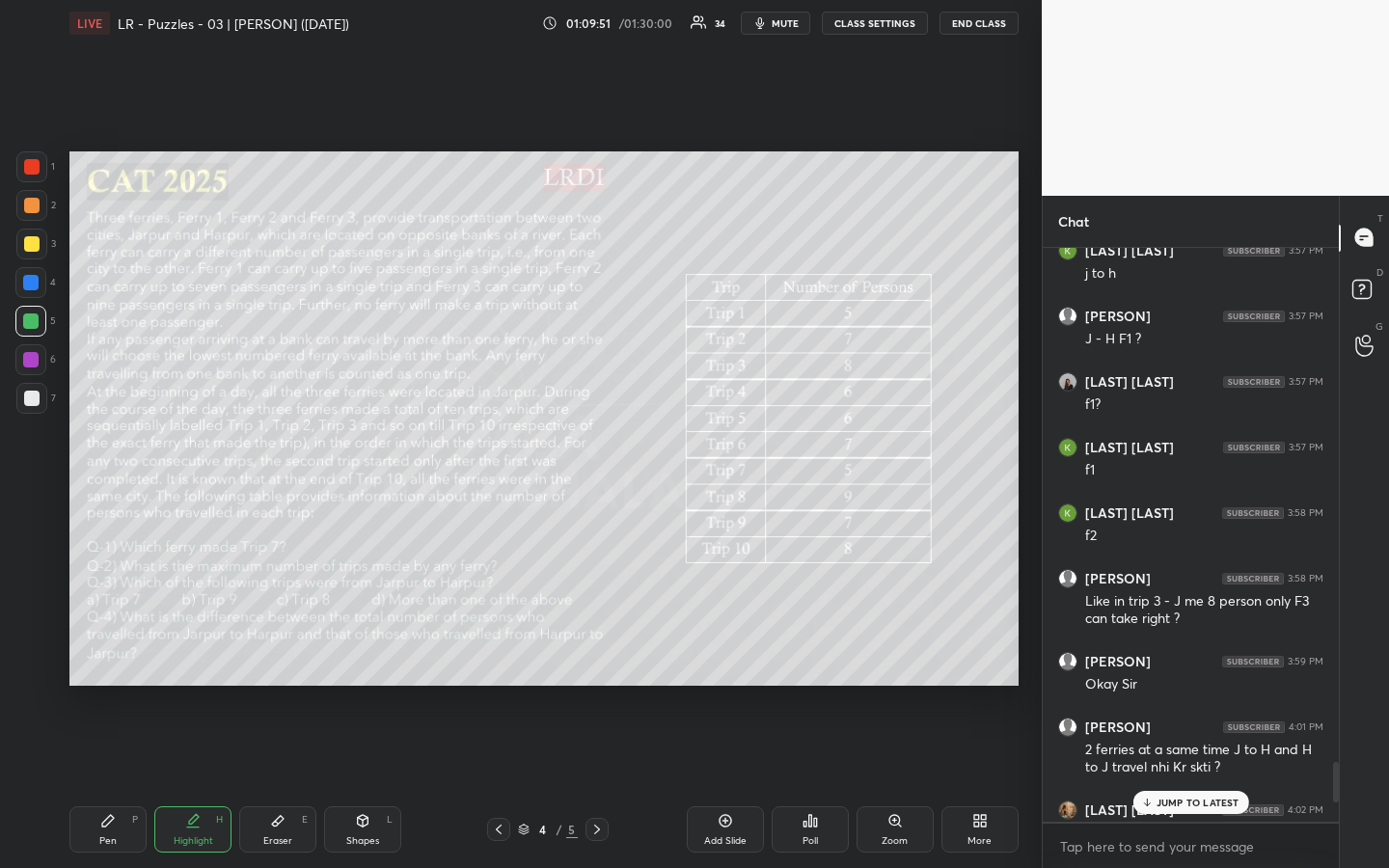 click on "JUMP TO LATEST" at bounding box center (1198, 802) 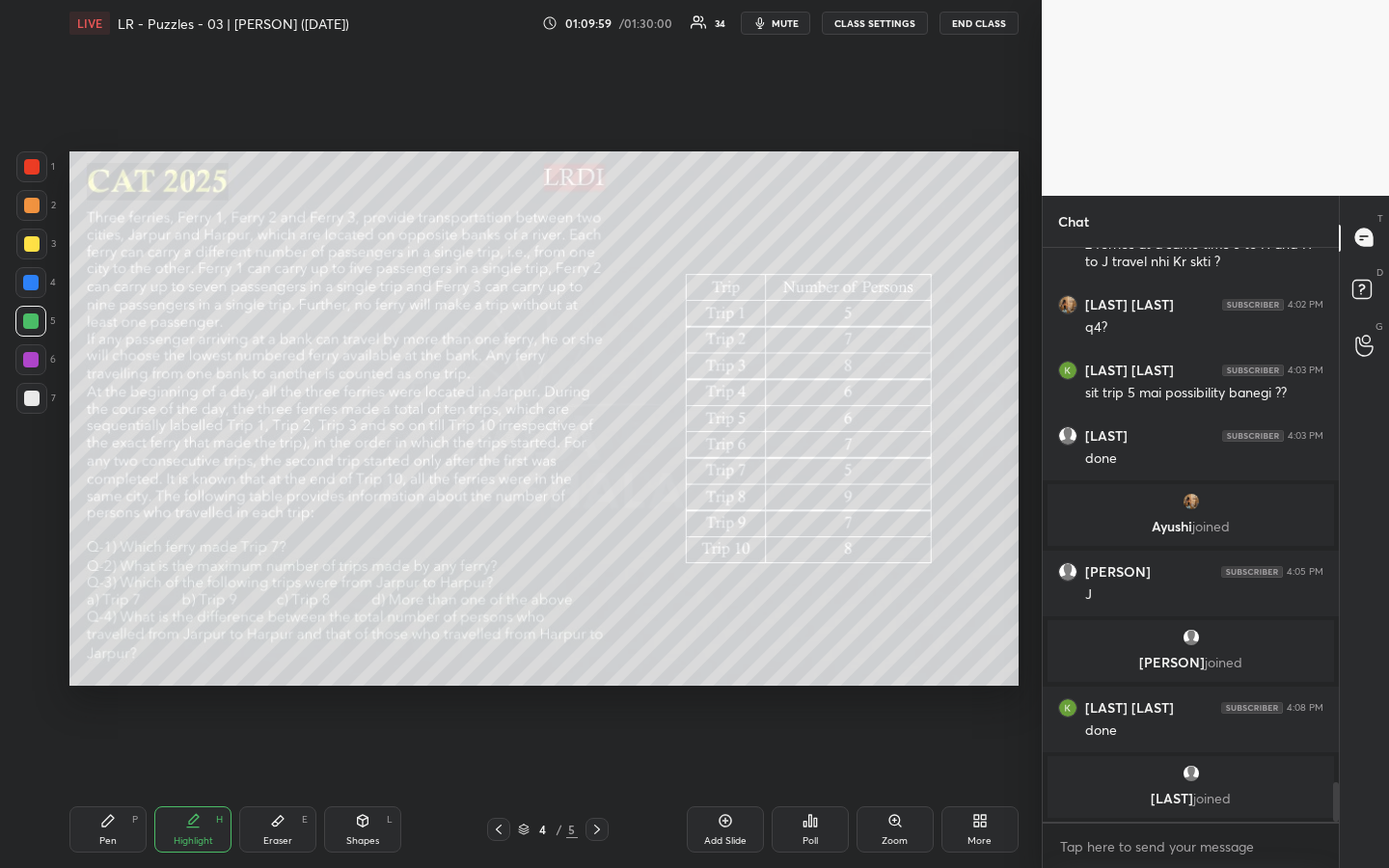 drag, startPoint x: 208, startPoint y: 820, endPoint x: 217, endPoint y: 804, distance: 18.35756 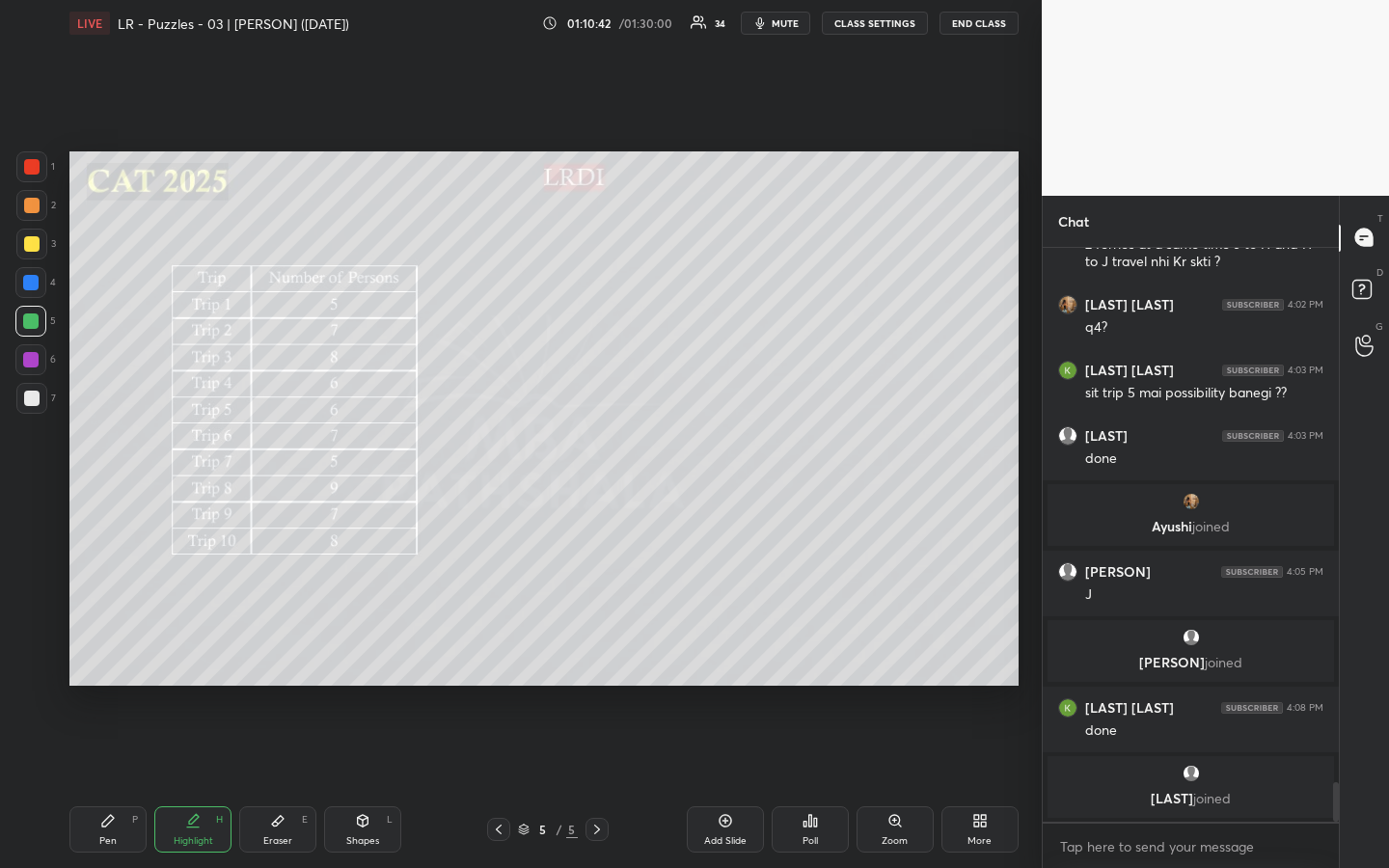 click at bounding box center (32, 244) 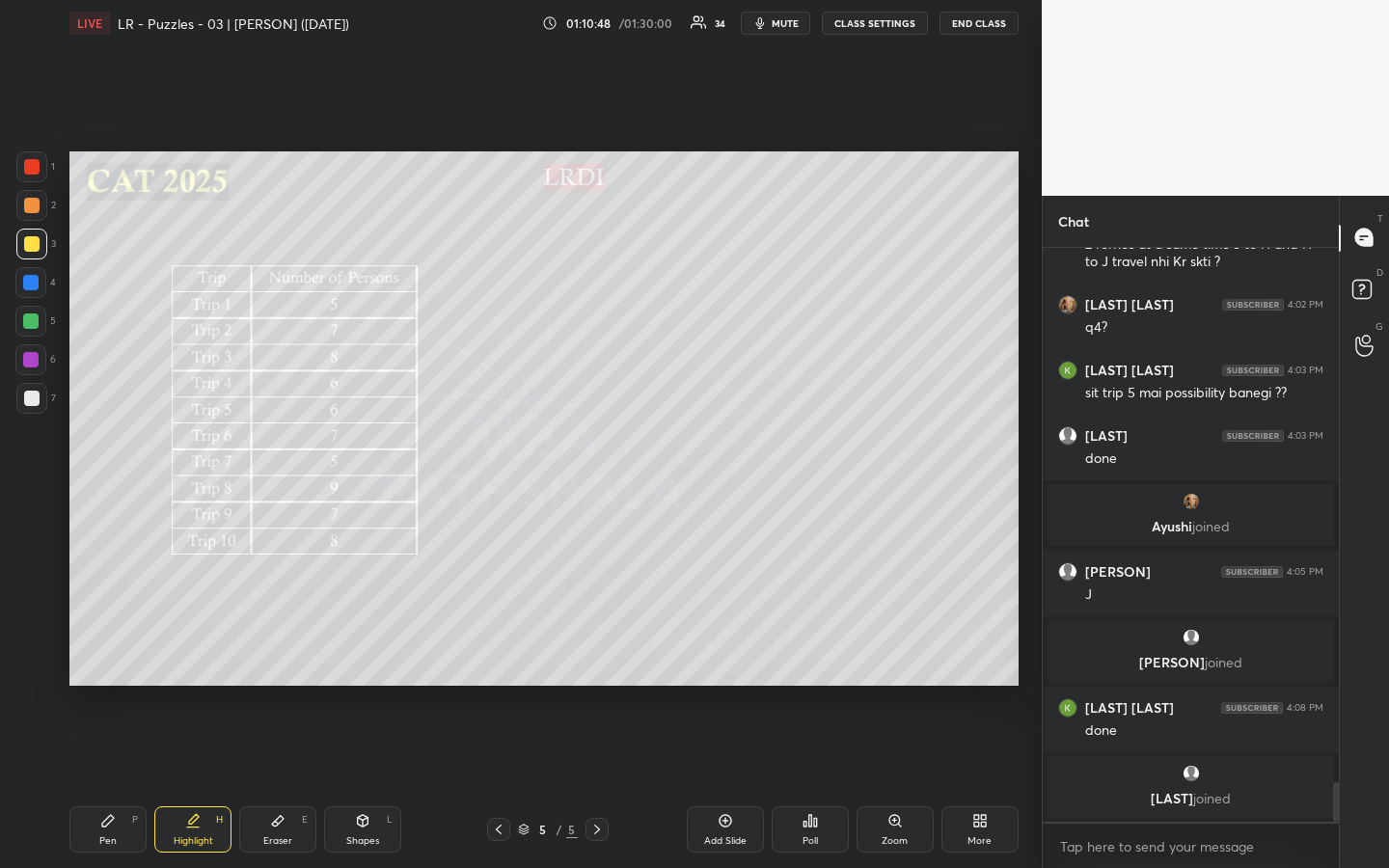 drag, startPoint x: 121, startPoint y: 823, endPoint x: 151, endPoint y: 762, distance: 67.97794 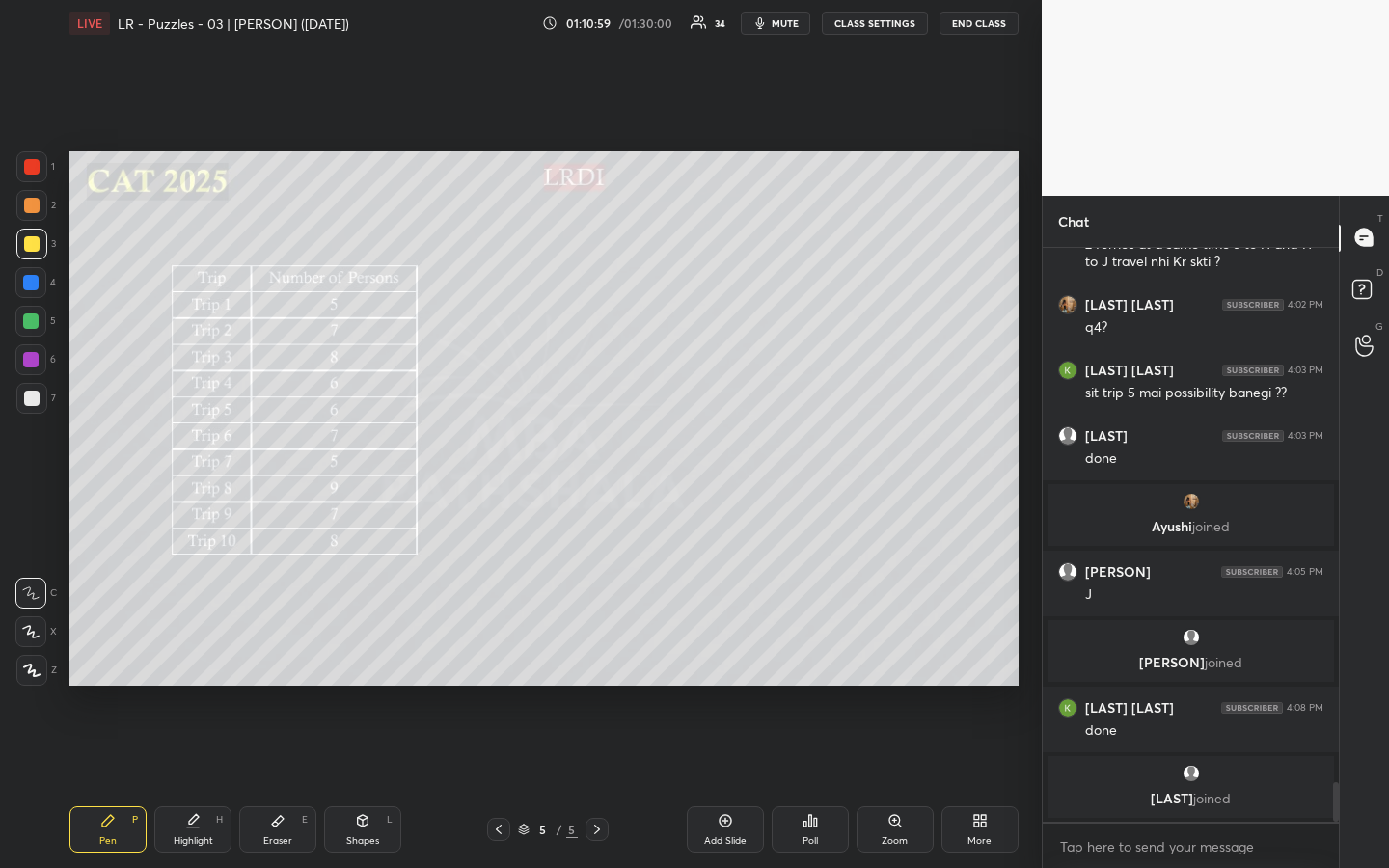 click on "Shapes L" at bounding box center (363, 829) 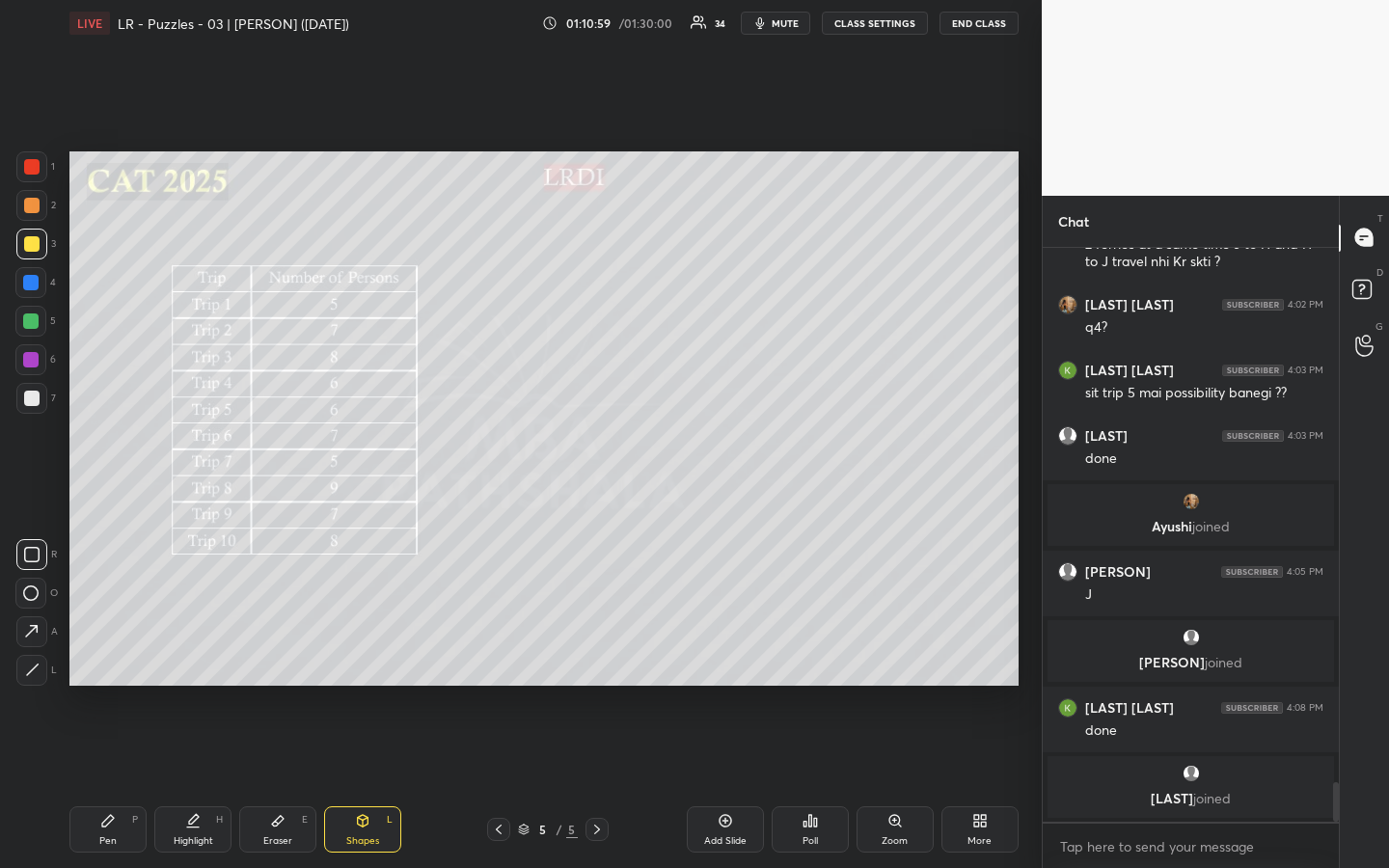 click 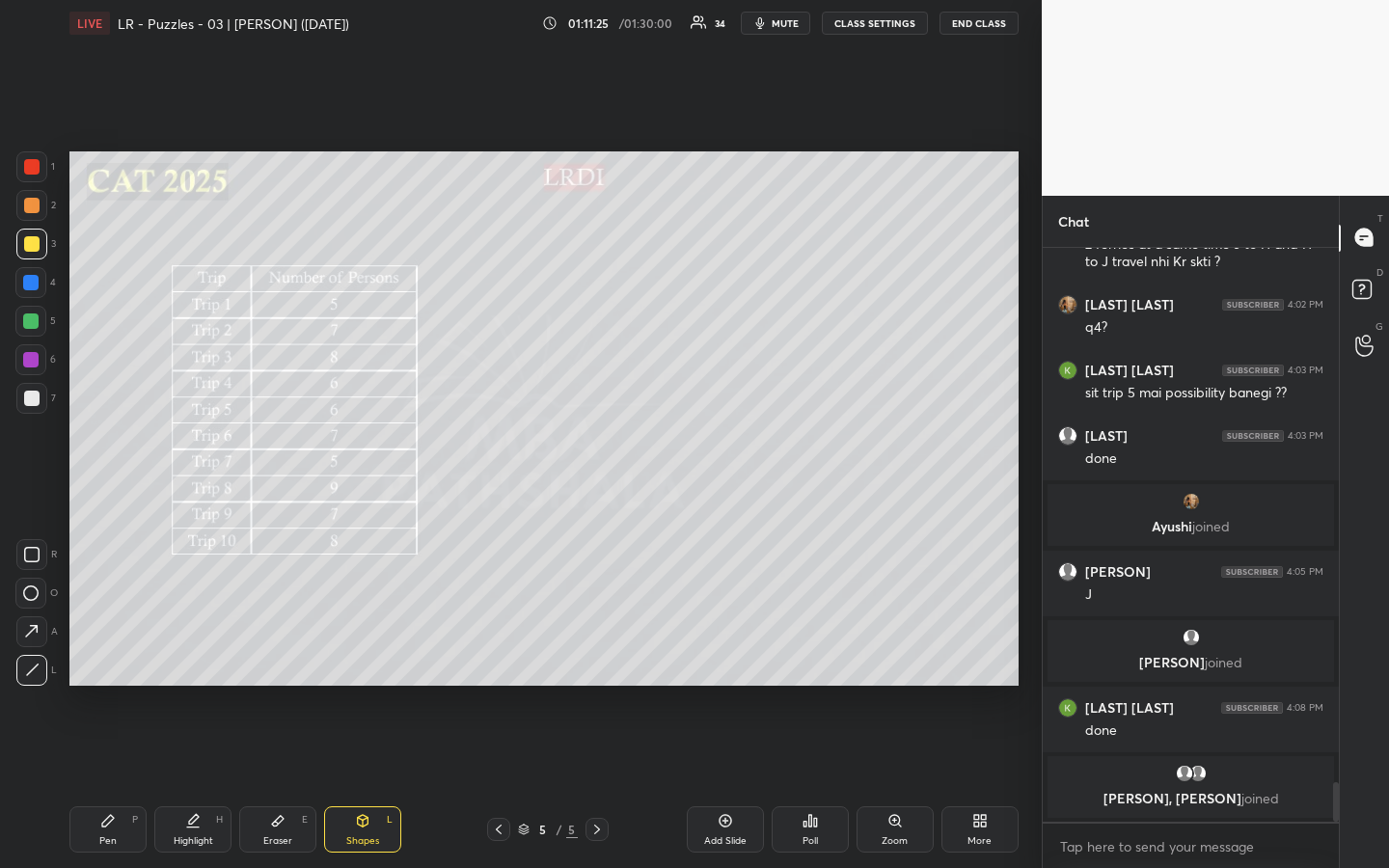 click on "Pen P" at bounding box center [108, 829] 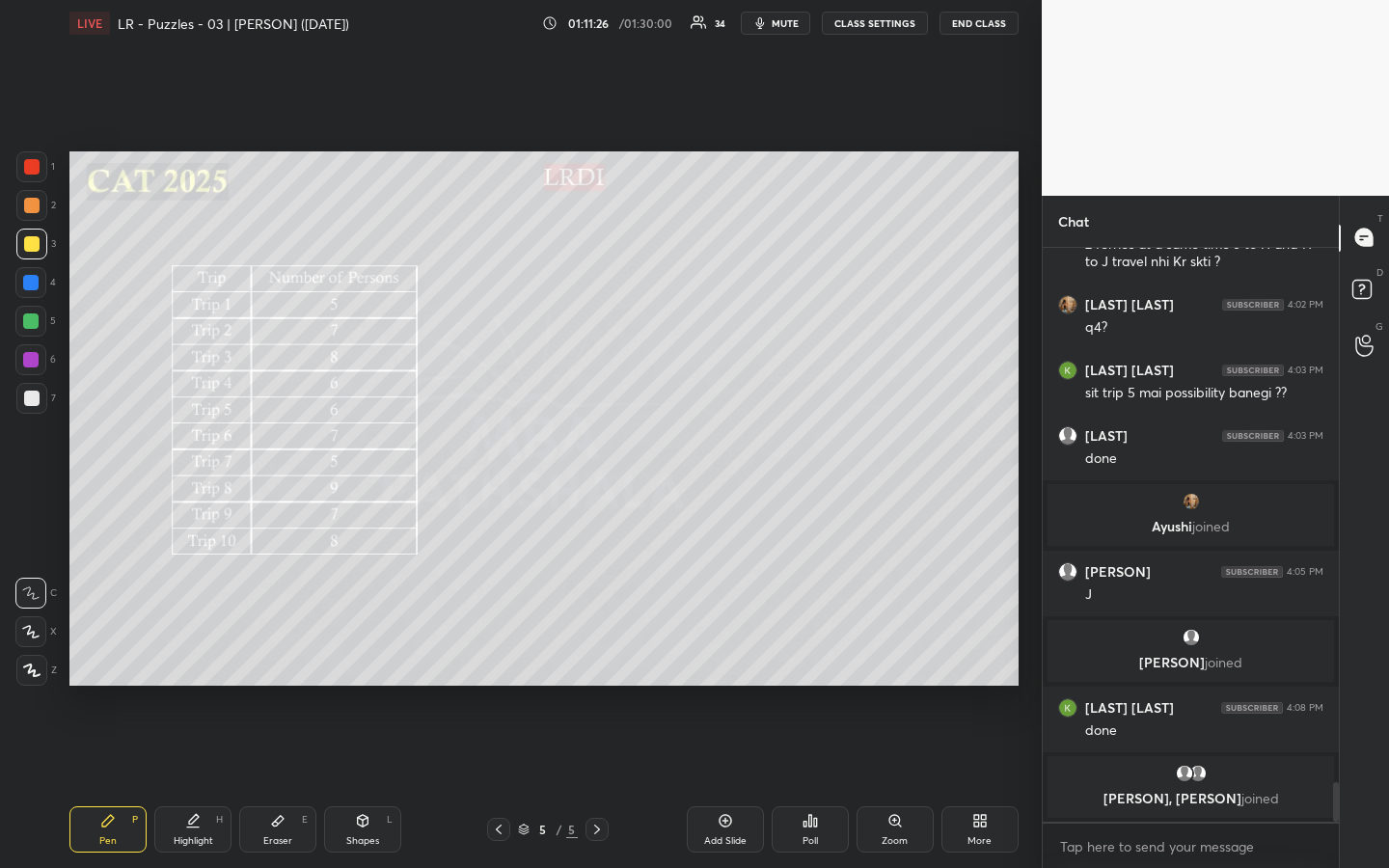 drag, startPoint x: 40, startPoint y: 207, endPoint x: 60, endPoint y: 242, distance: 40.311289 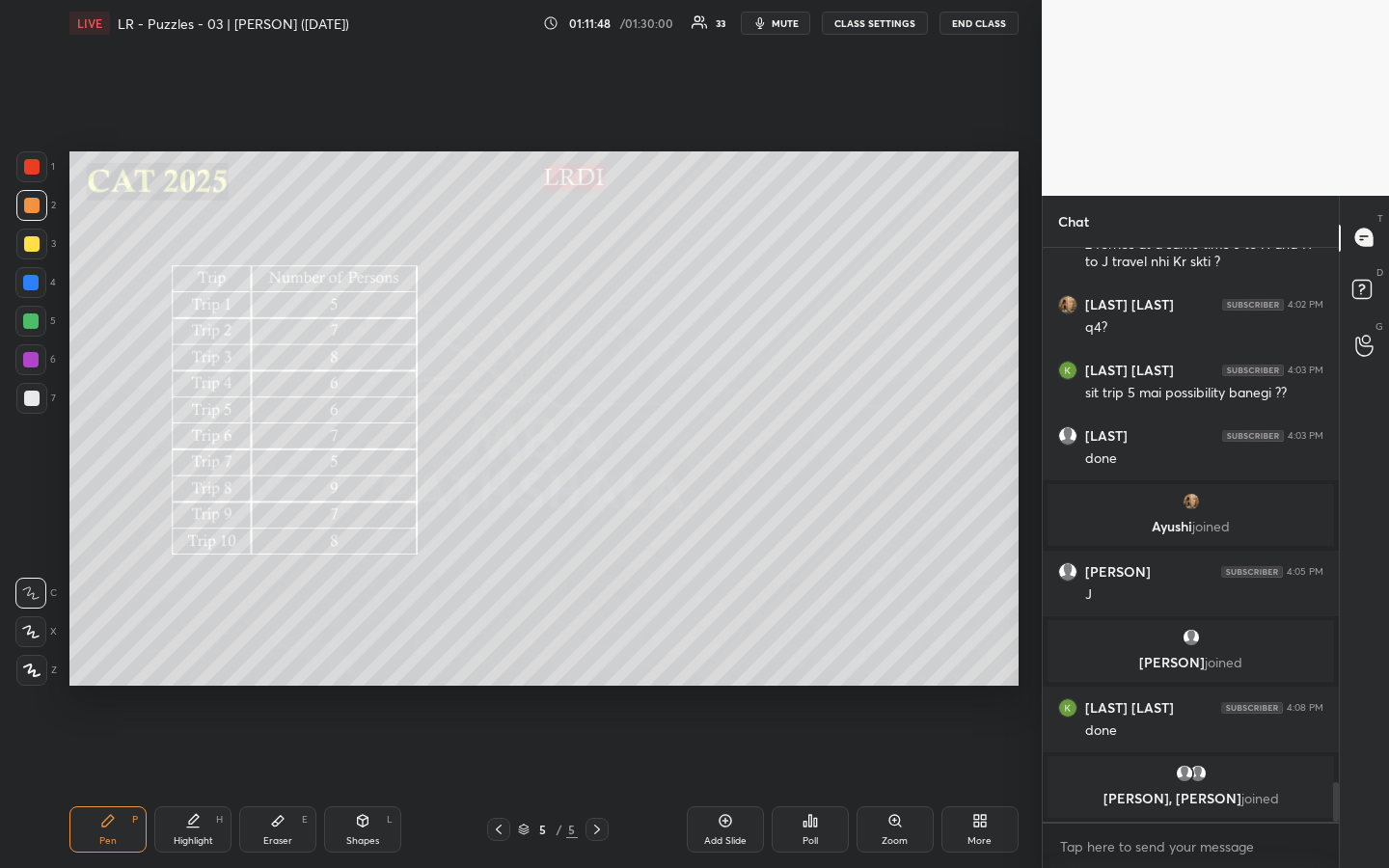 drag, startPoint x: 196, startPoint y: 822, endPoint x: 209, endPoint y: 805, distance: 21.400935 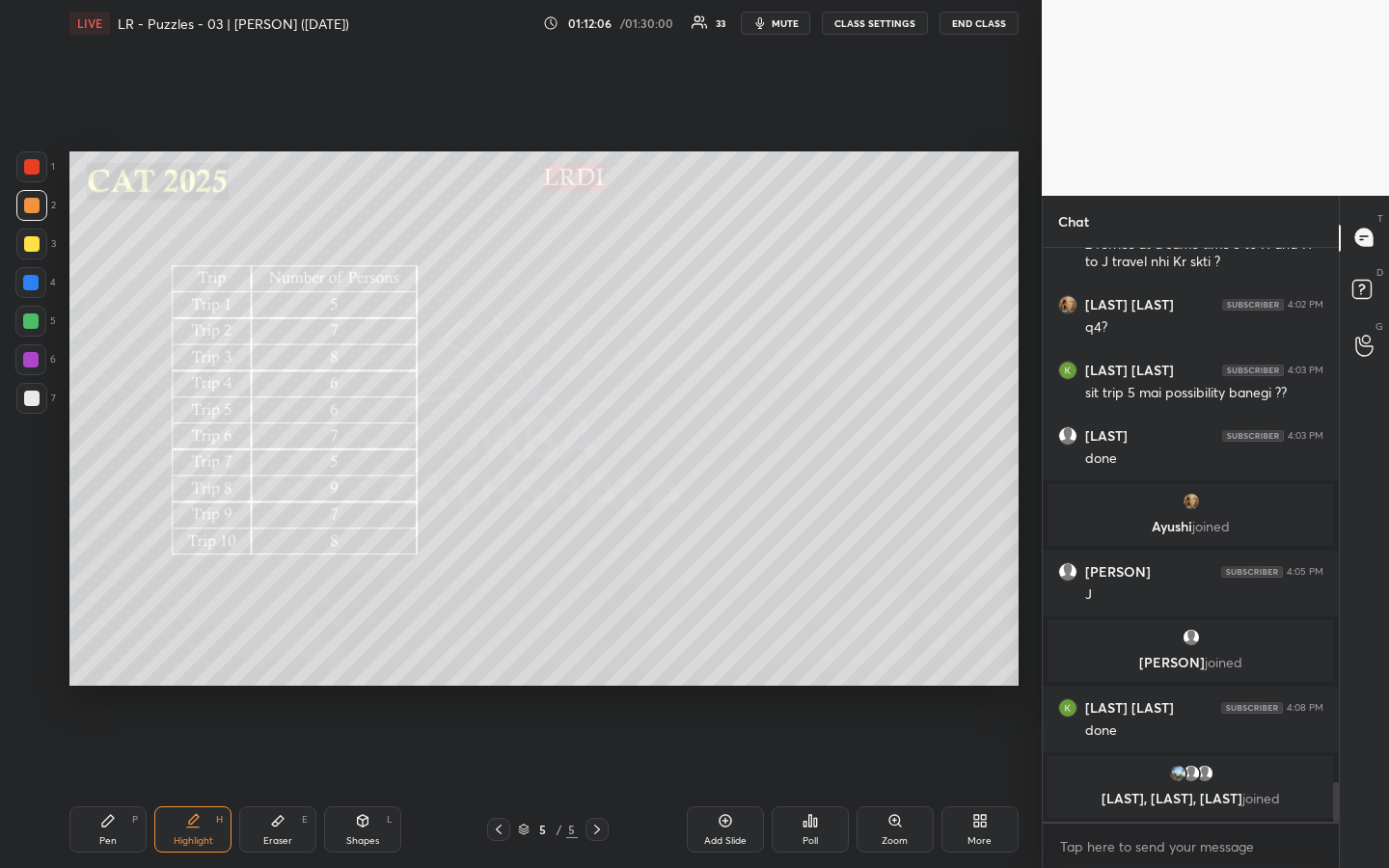 click on "Pen P" at bounding box center (108, 829) 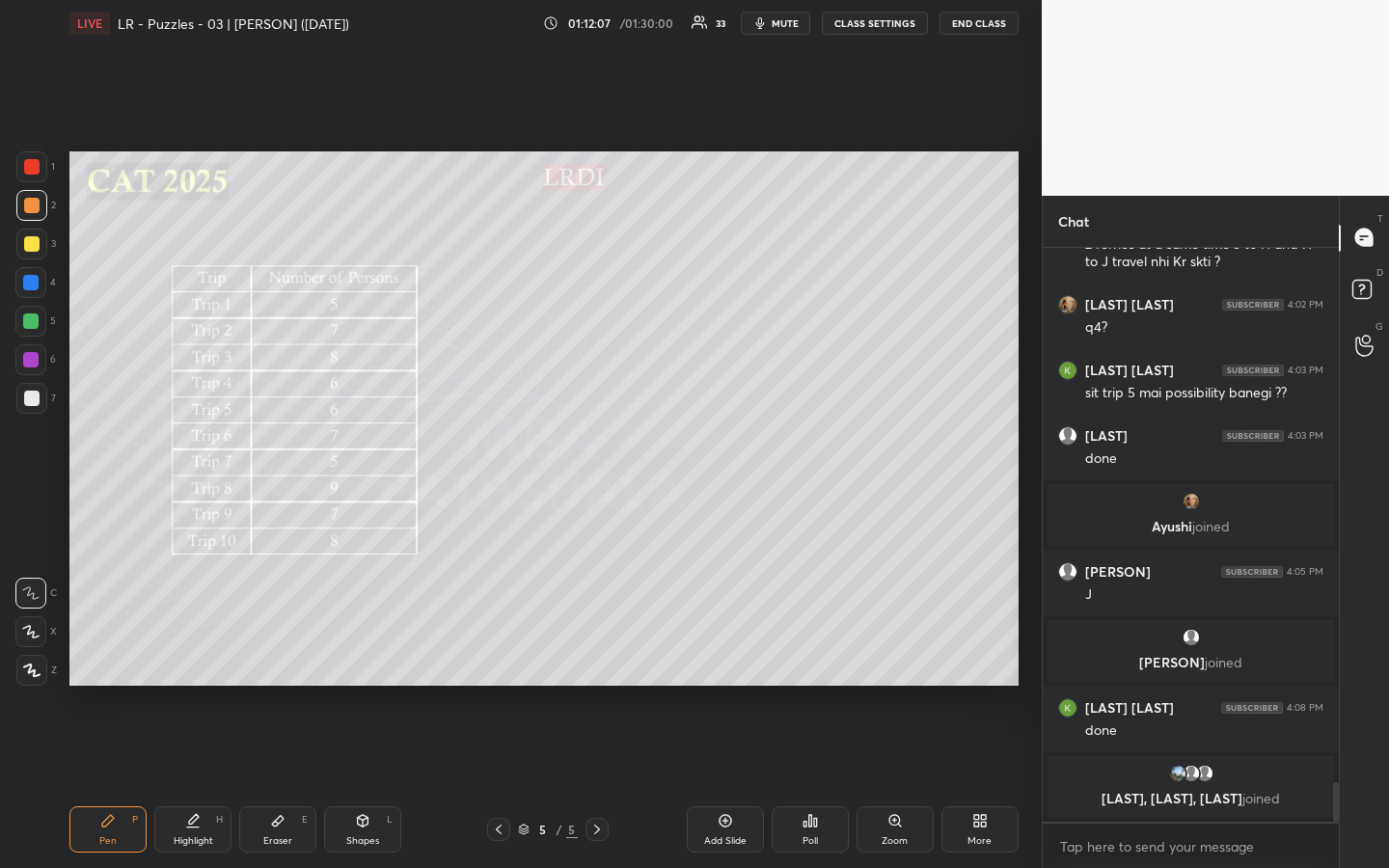 click at bounding box center (32, 244) 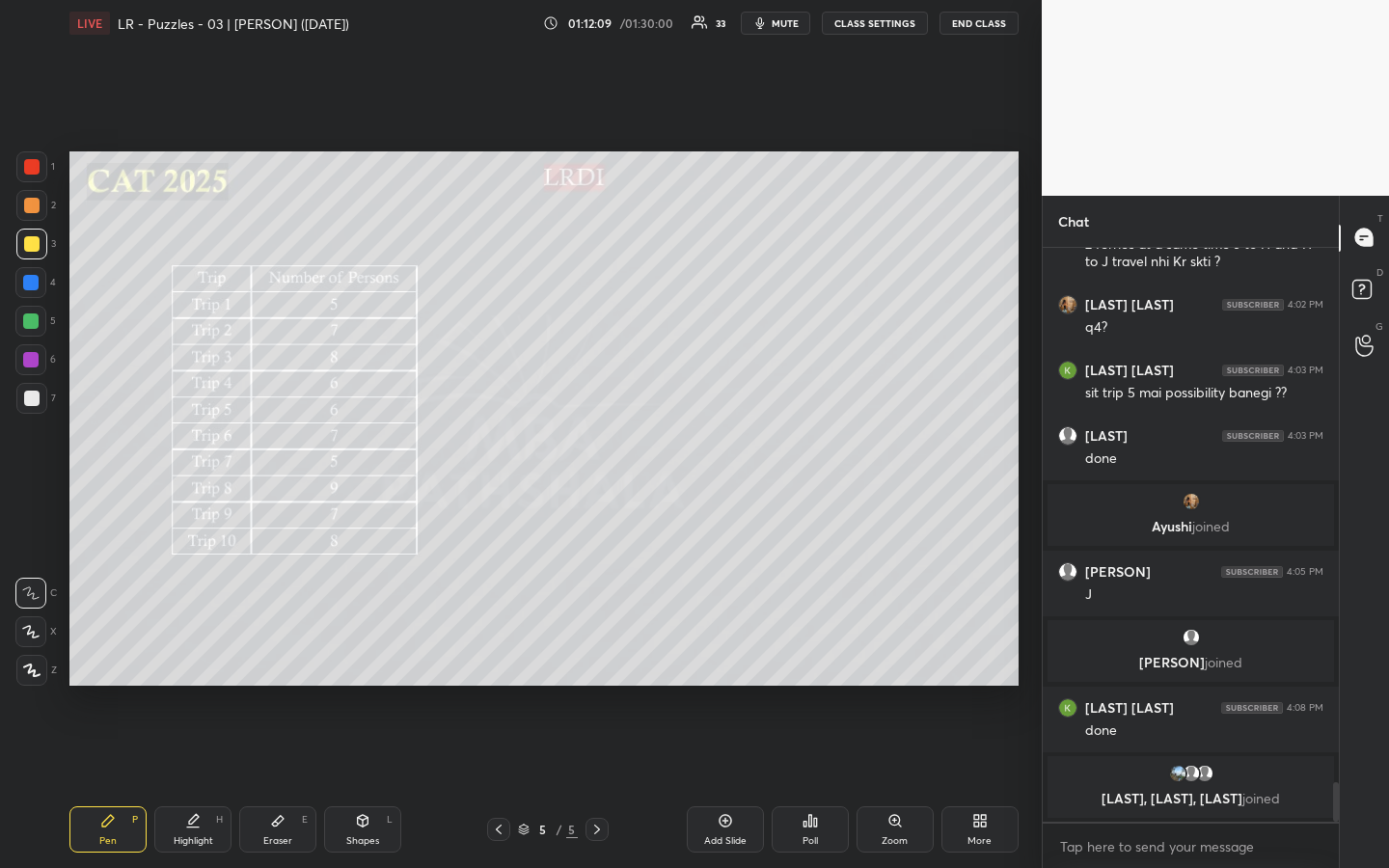 click at bounding box center [32, 398] 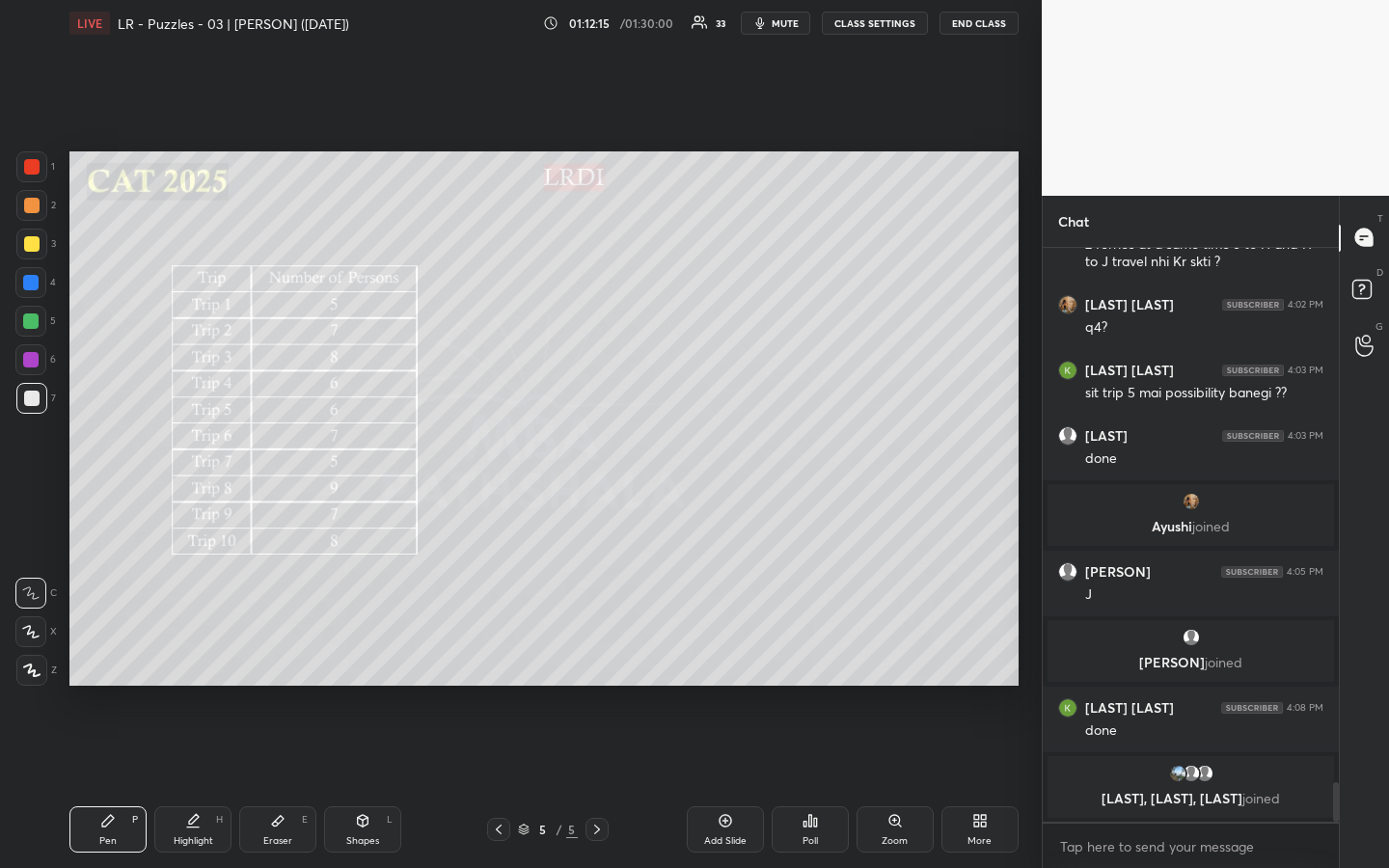 click 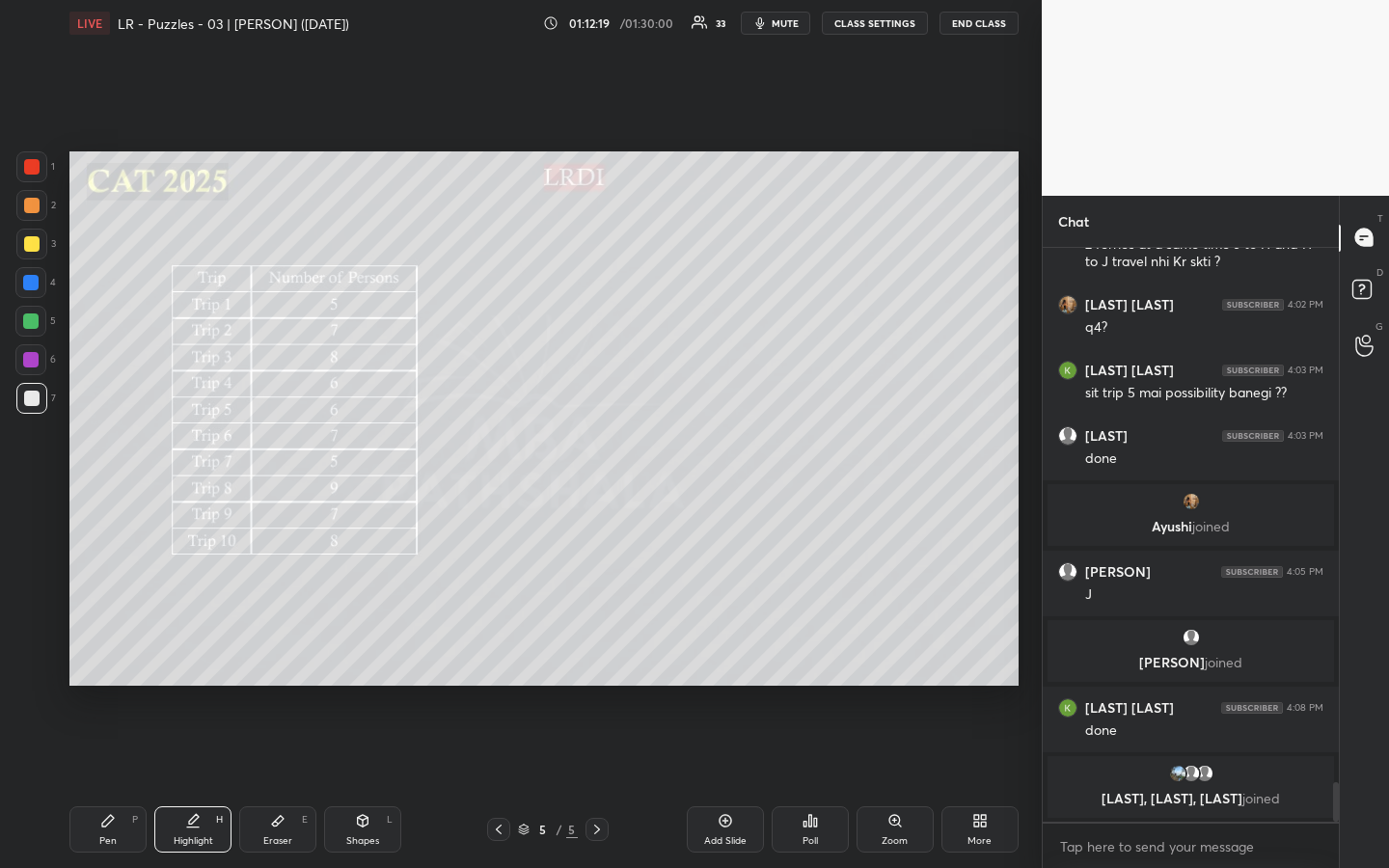 click on "Pen P" at bounding box center (108, 829) 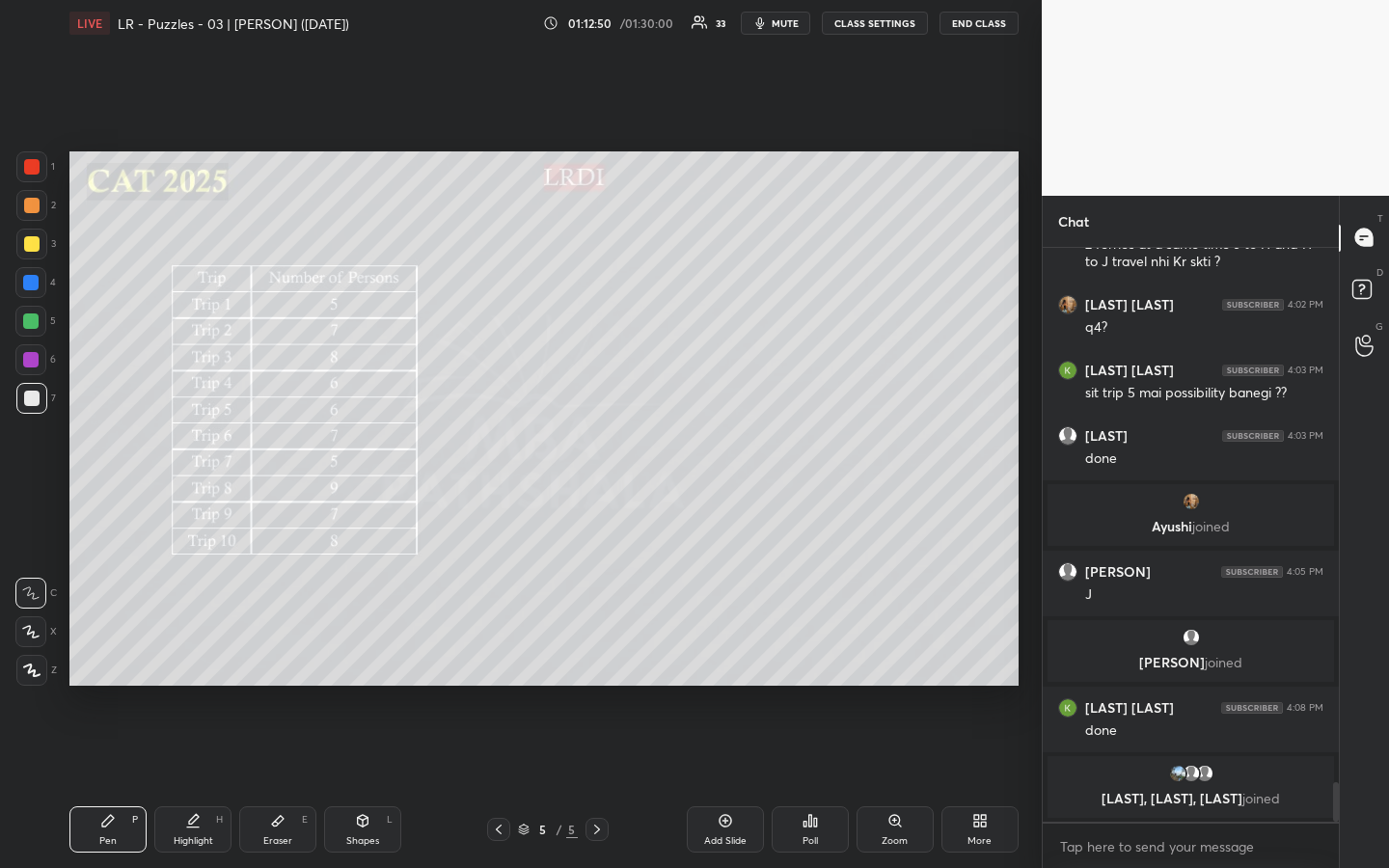 click on "Highlight H" at bounding box center (193, 829) 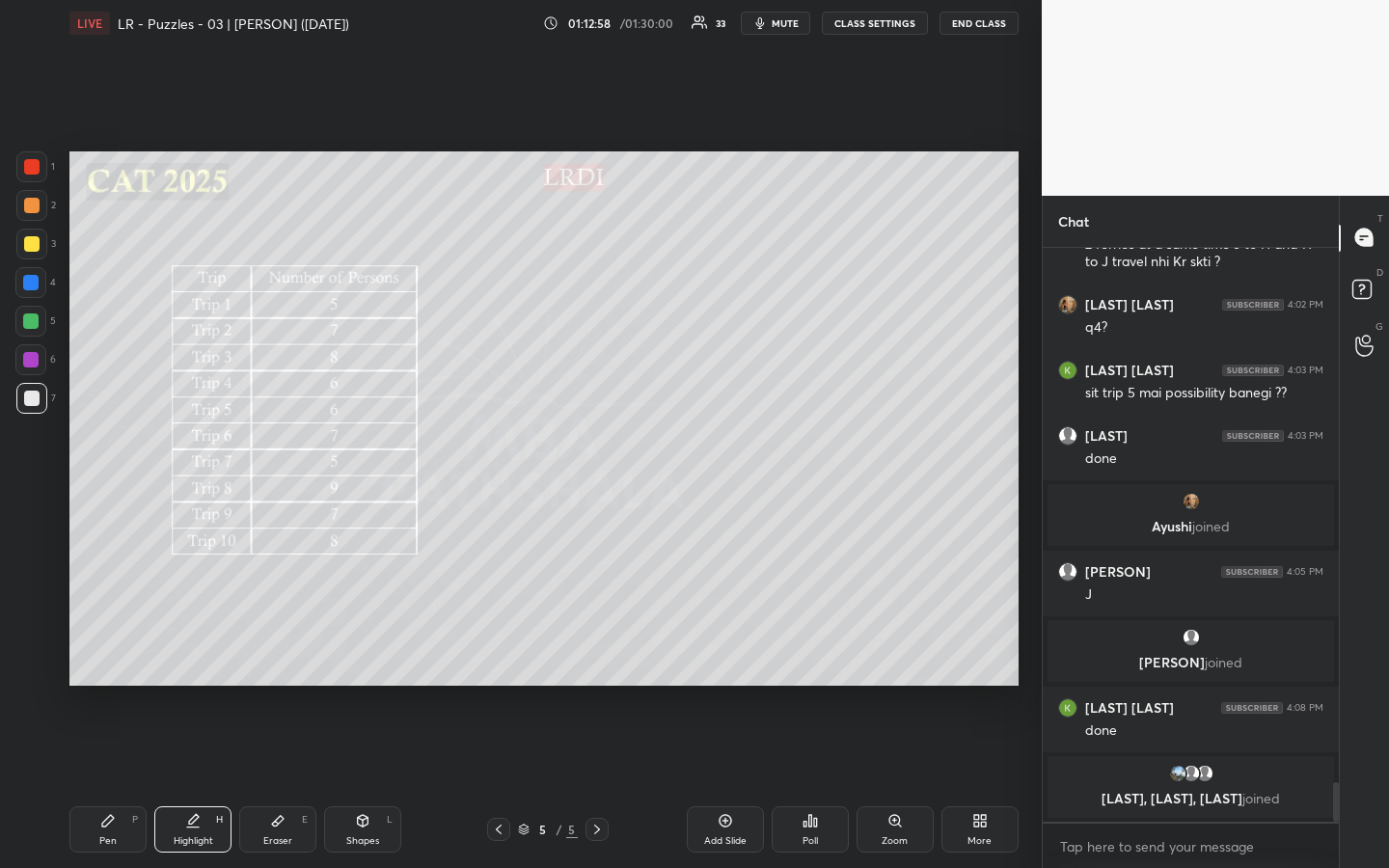 click 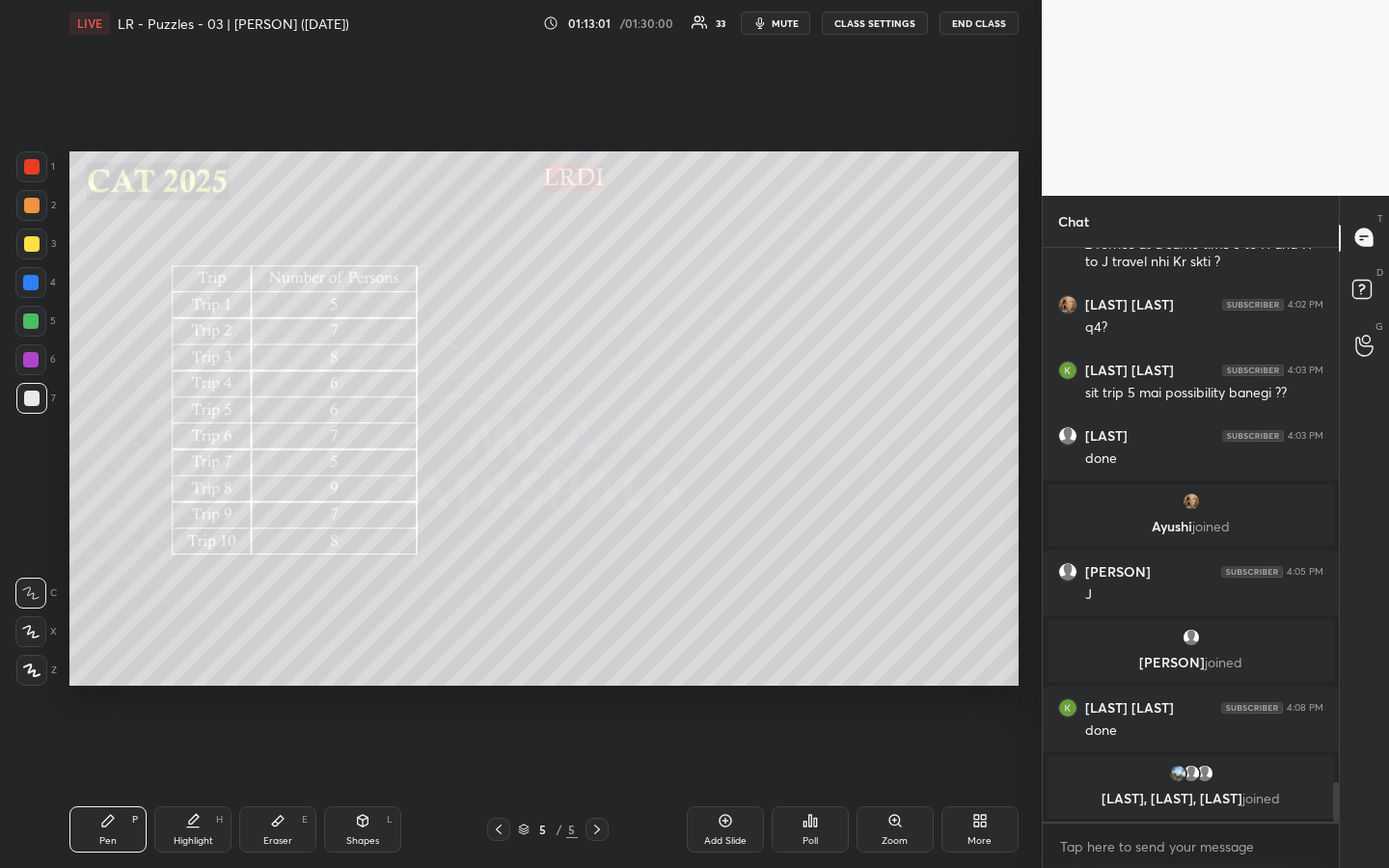 click on "Highlight H" at bounding box center (193, 829) 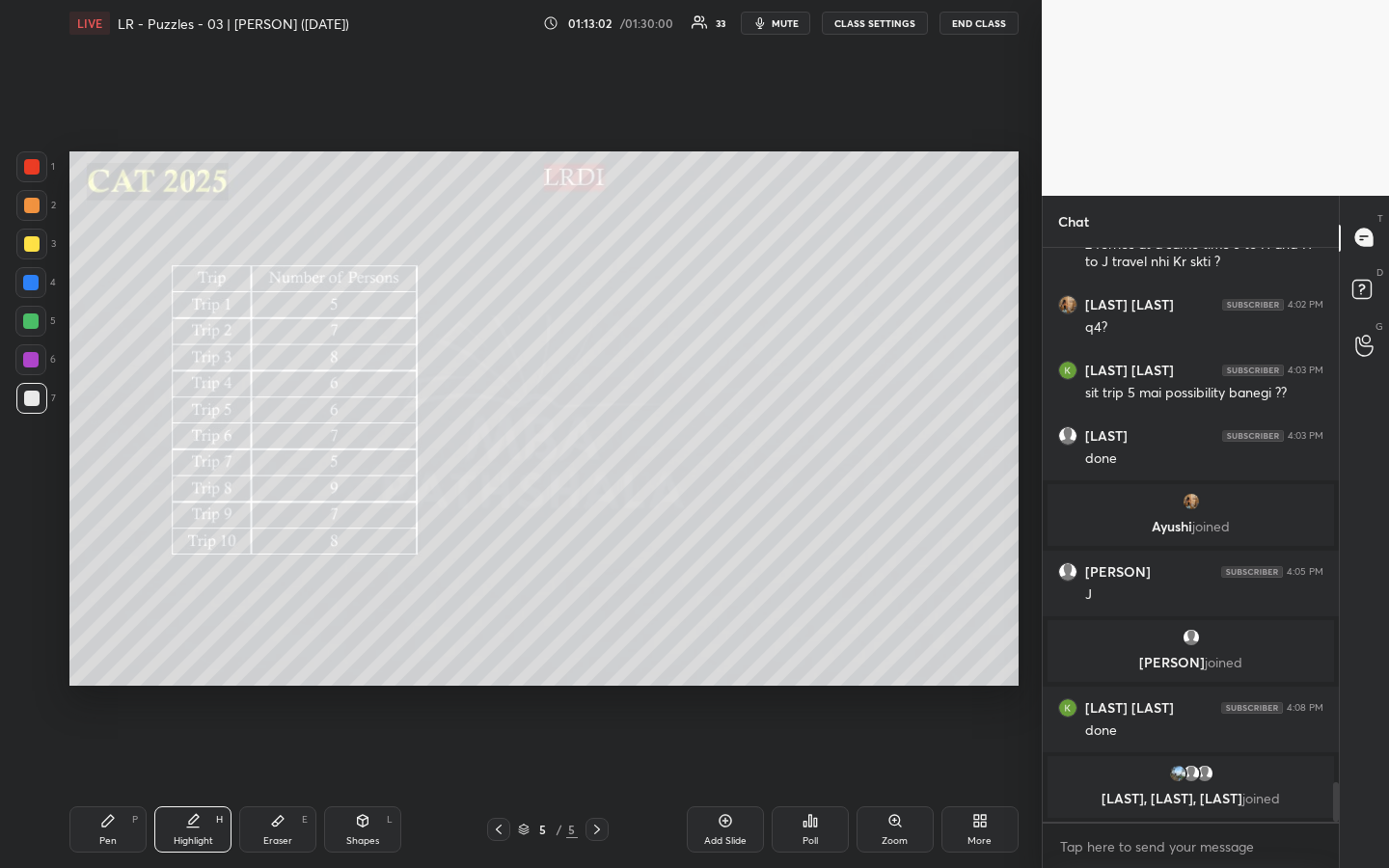 click on "Pen P" at bounding box center (108, 829) 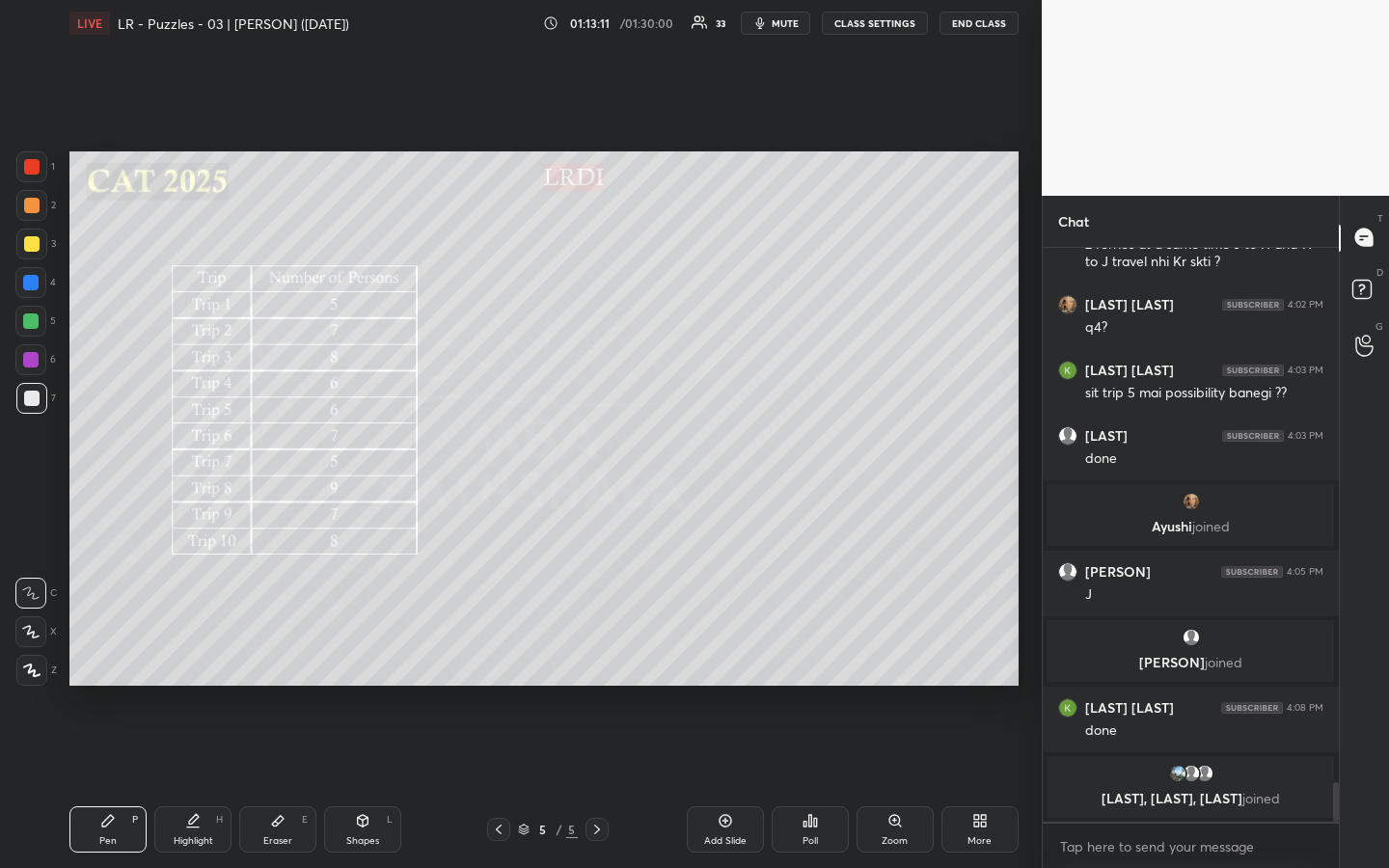 click on "Highlight H" at bounding box center (193, 829) 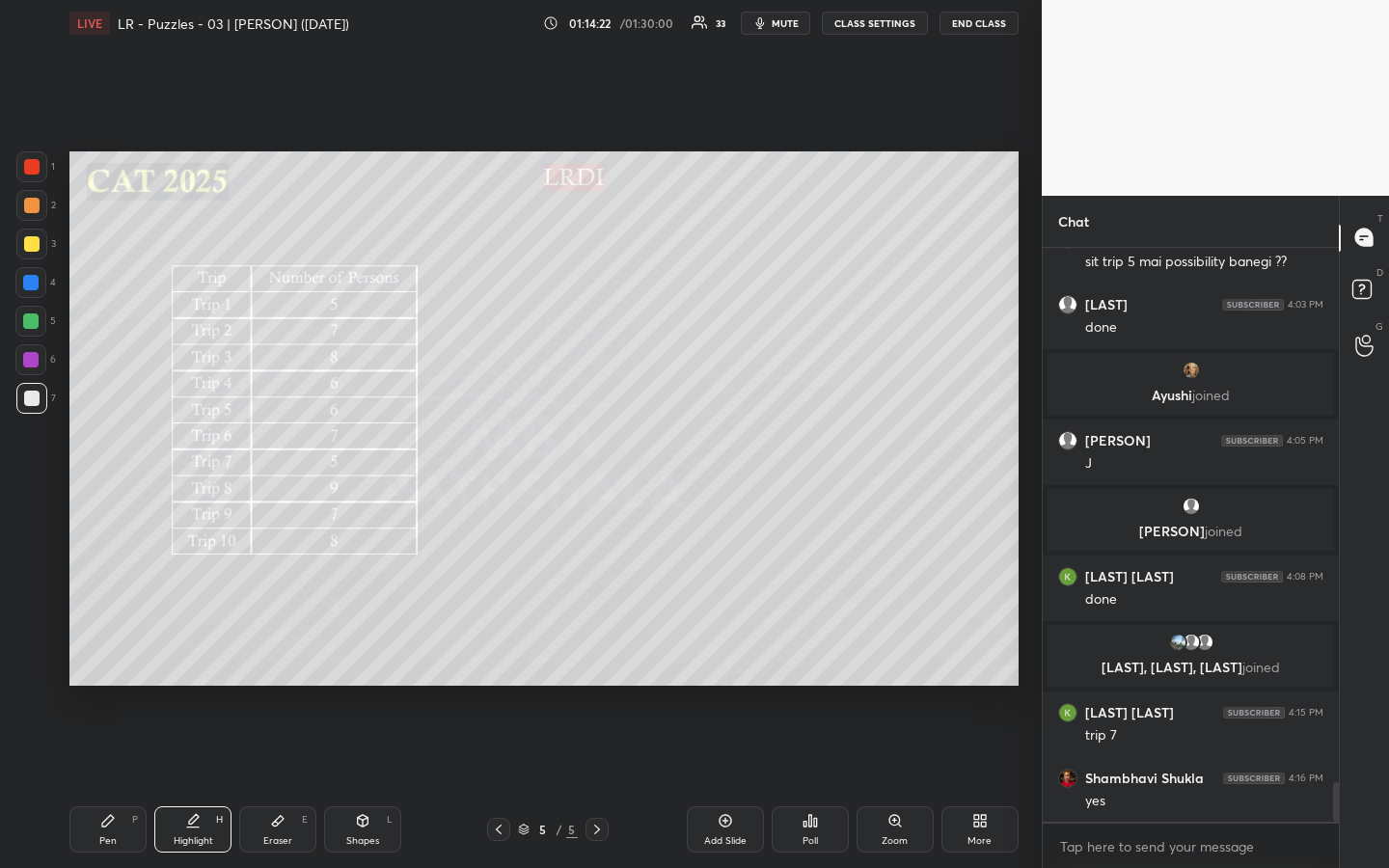 scroll, scrollTop: 7939, scrollLeft: 0, axis: vertical 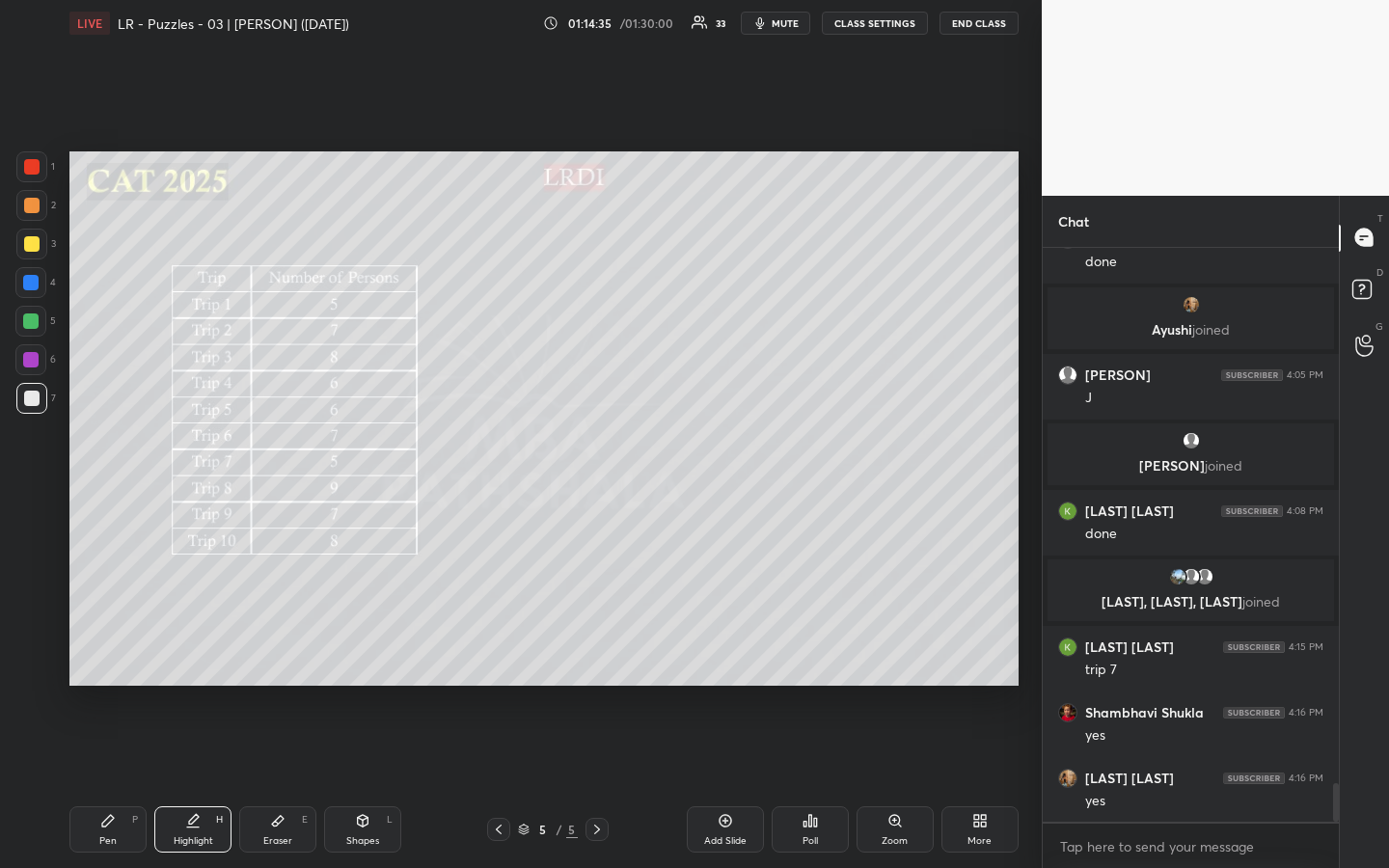 click on "Highlight H" at bounding box center (193, 829) 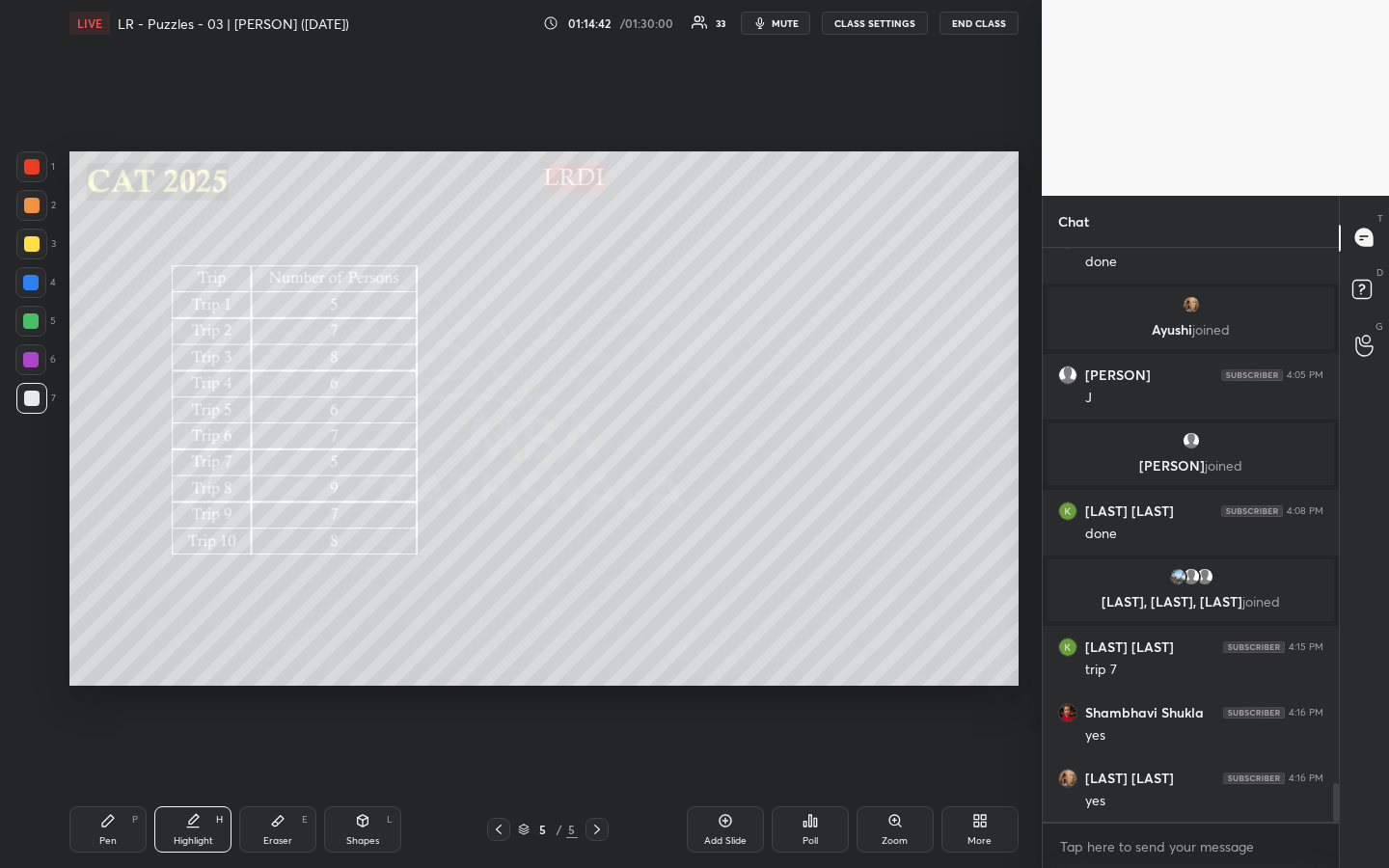 click on "Pen P" at bounding box center (108, 829) 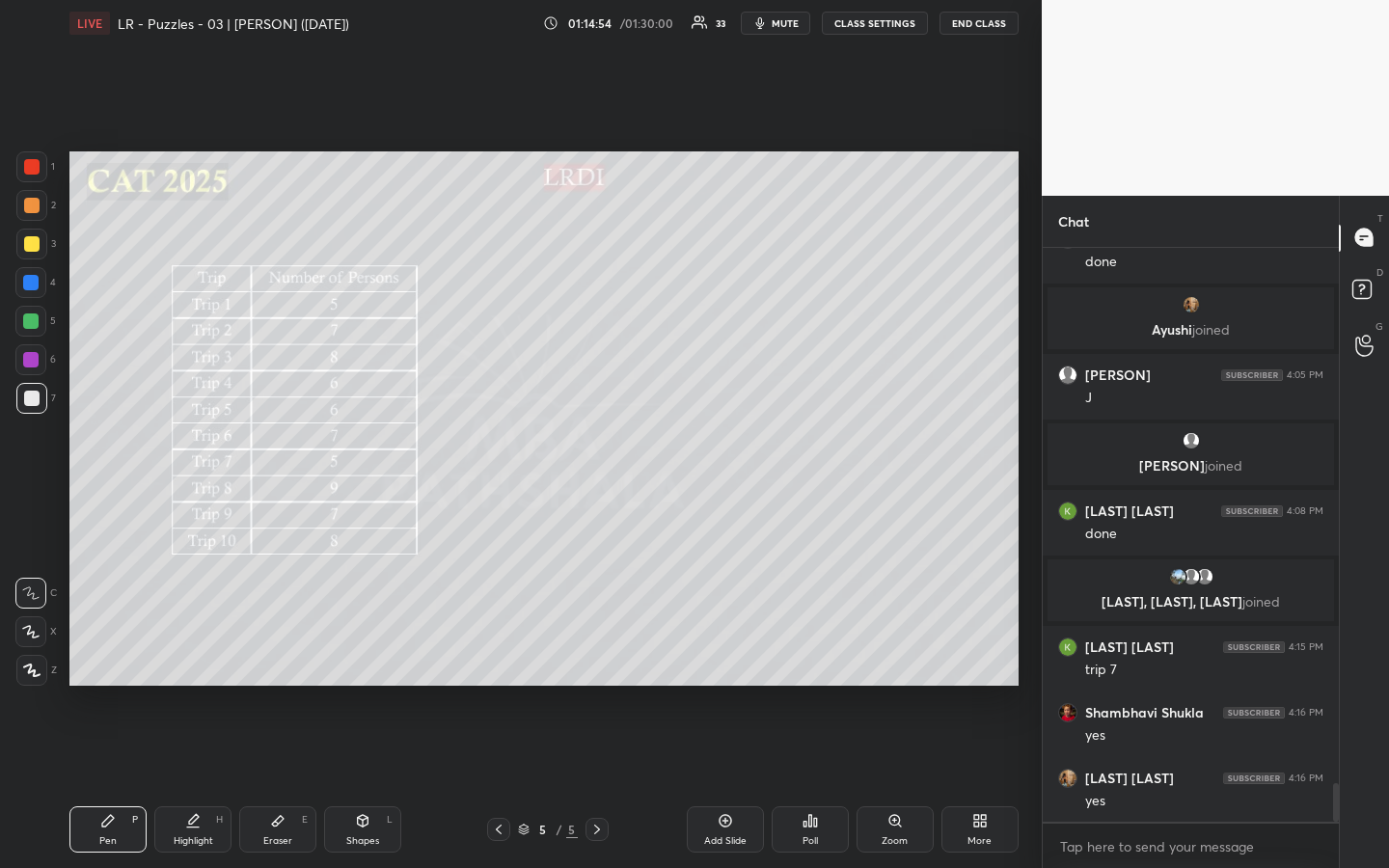 drag, startPoint x: 201, startPoint y: 829, endPoint x: 214, endPoint y: 817, distance: 17.691806 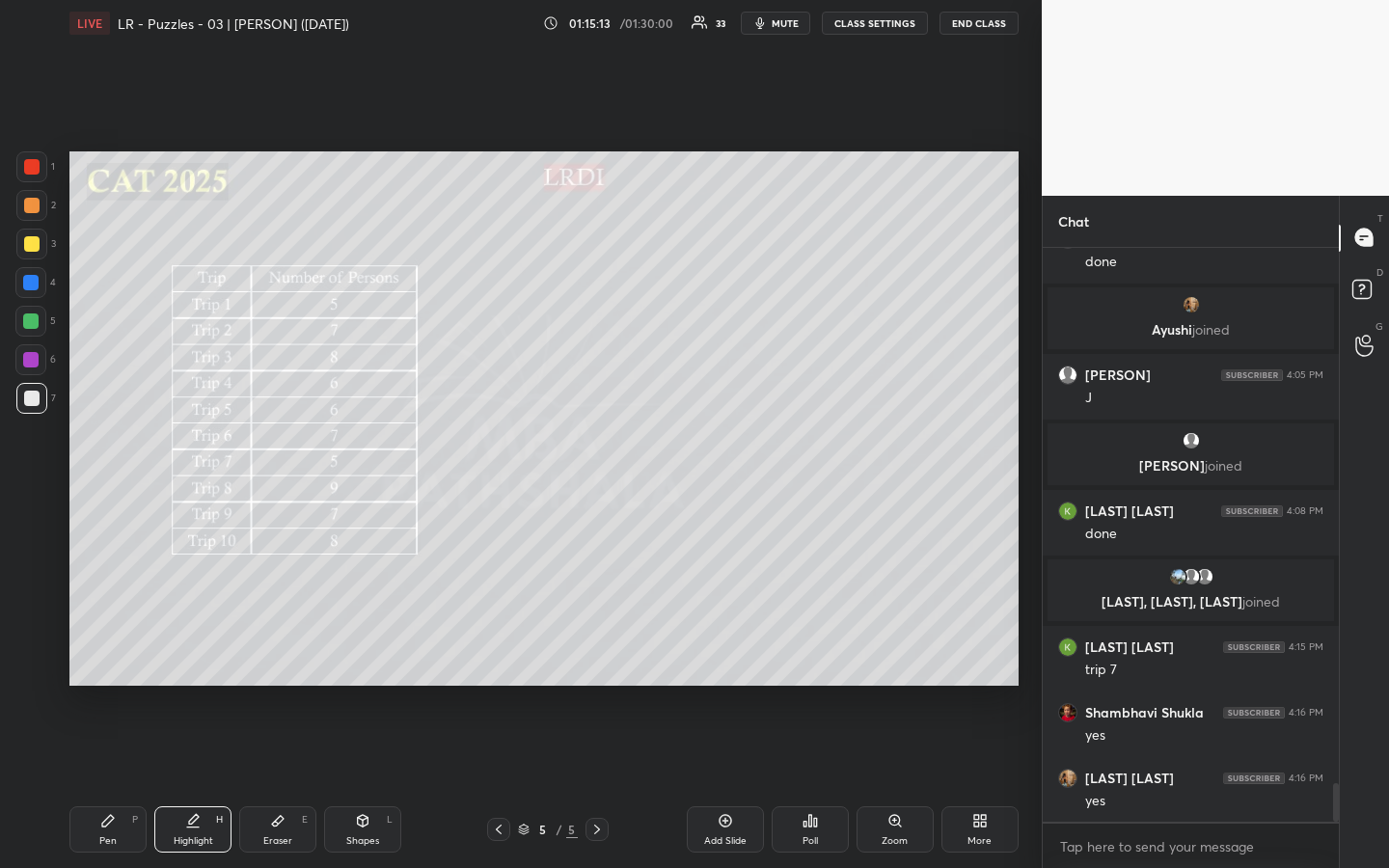 scroll, scrollTop: 8010, scrollLeft: 0, axis: vertical 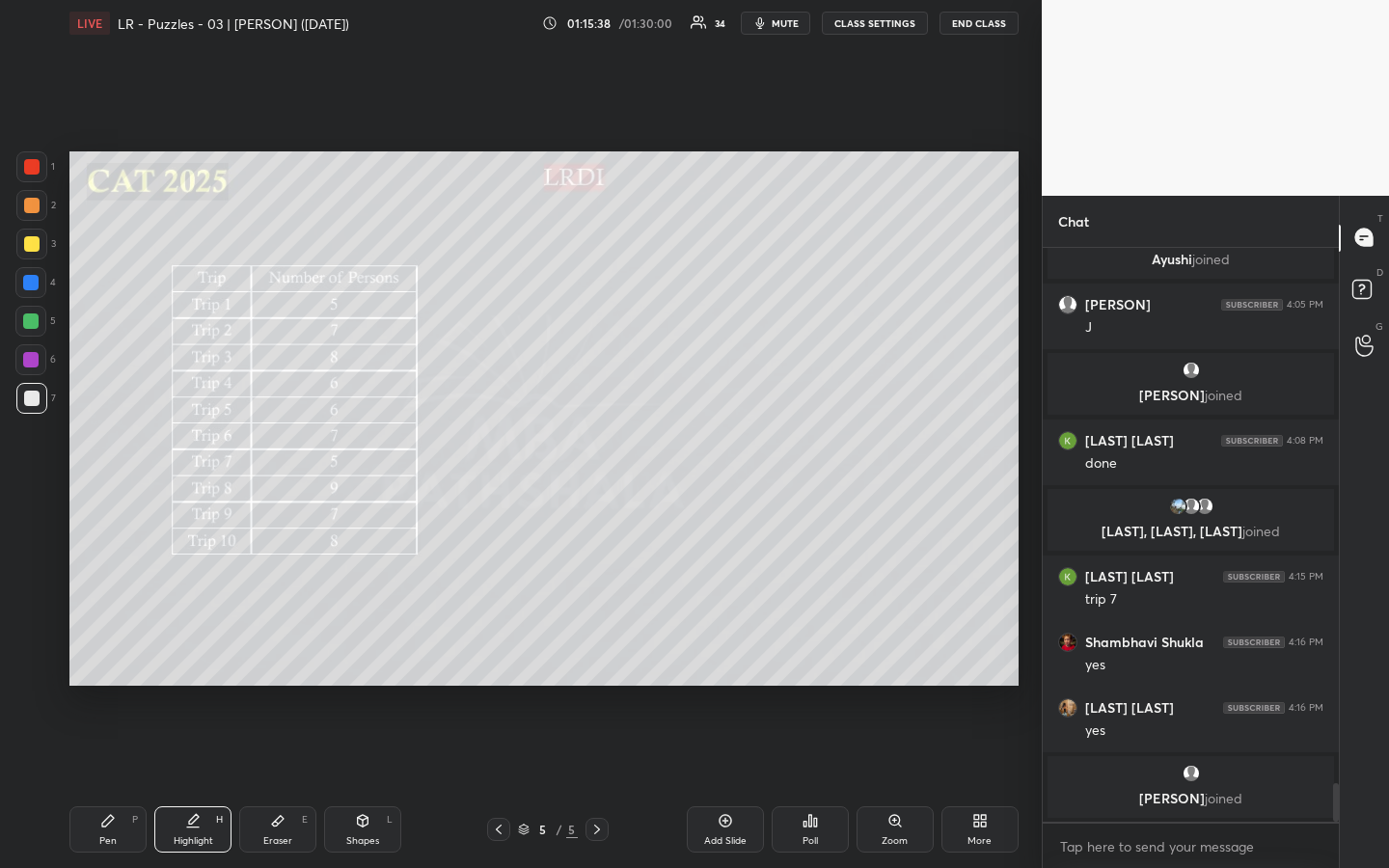 click on "Pen P" at bounding box center (108, 829) 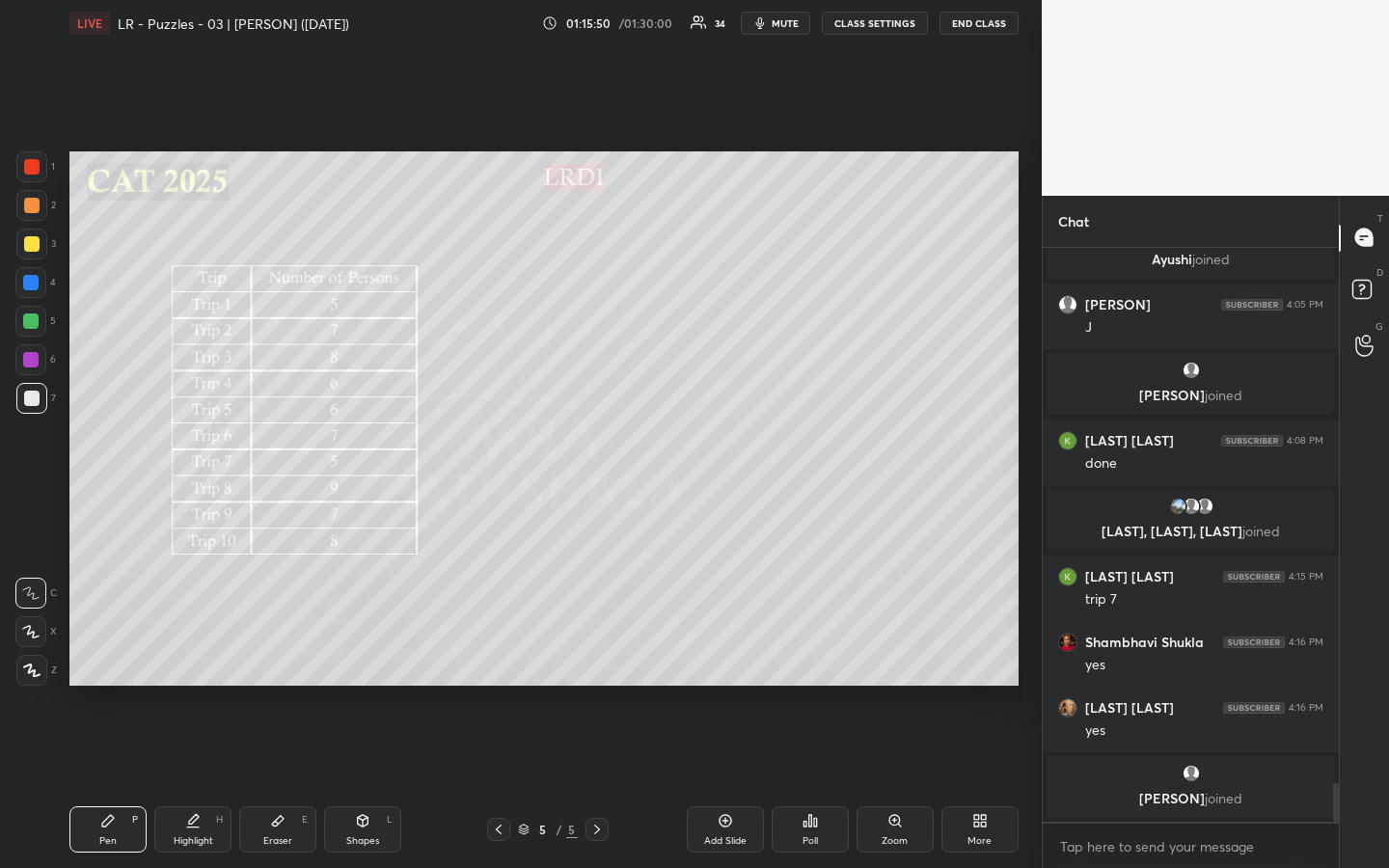 drag, startPoint x: 32, startPoint y: 321, endPoint x: 64, endPoint y: 354, distance: 45.96738 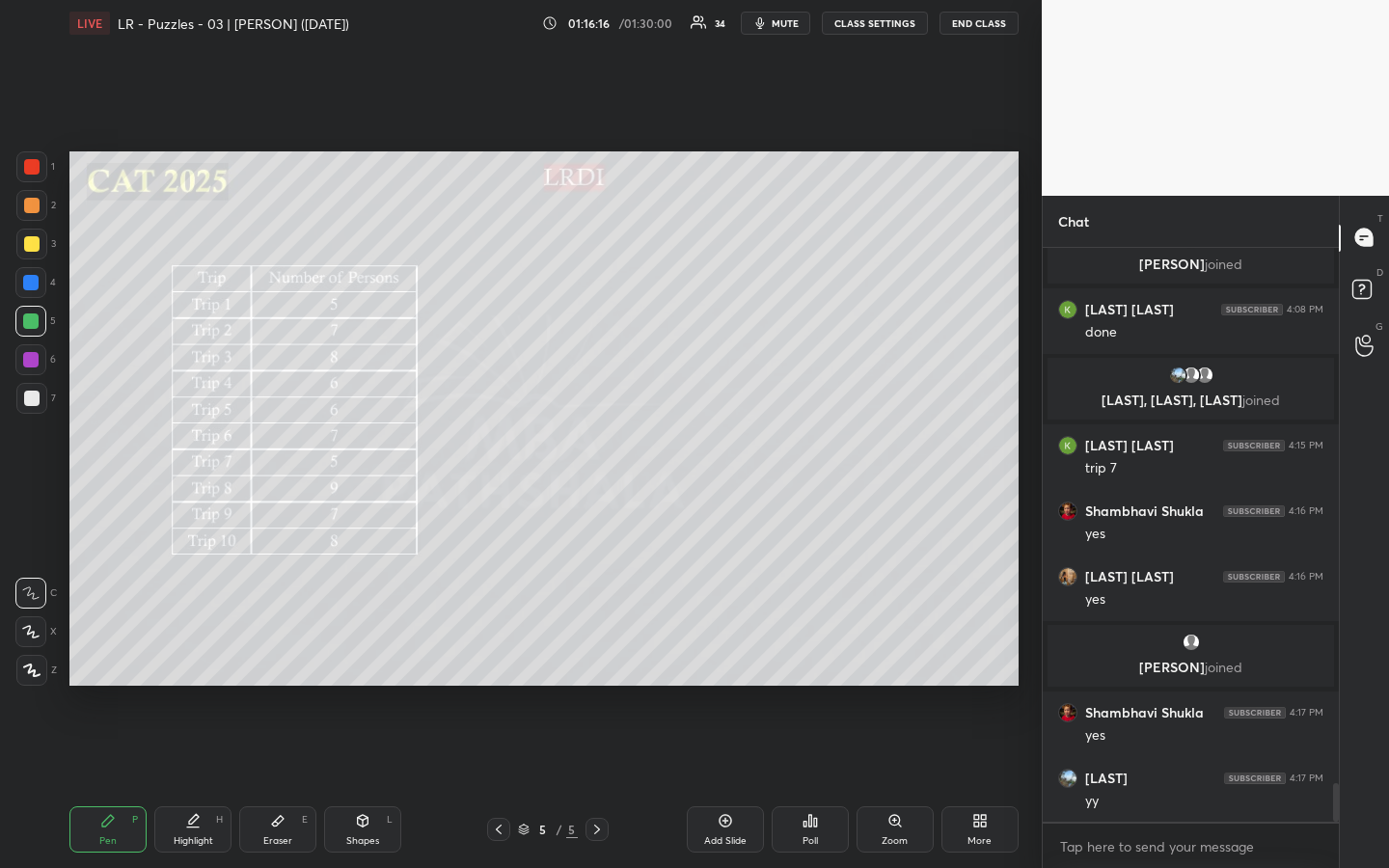 scroll, scrollTop: 8045, scrollLeft: 0, axis: vertical 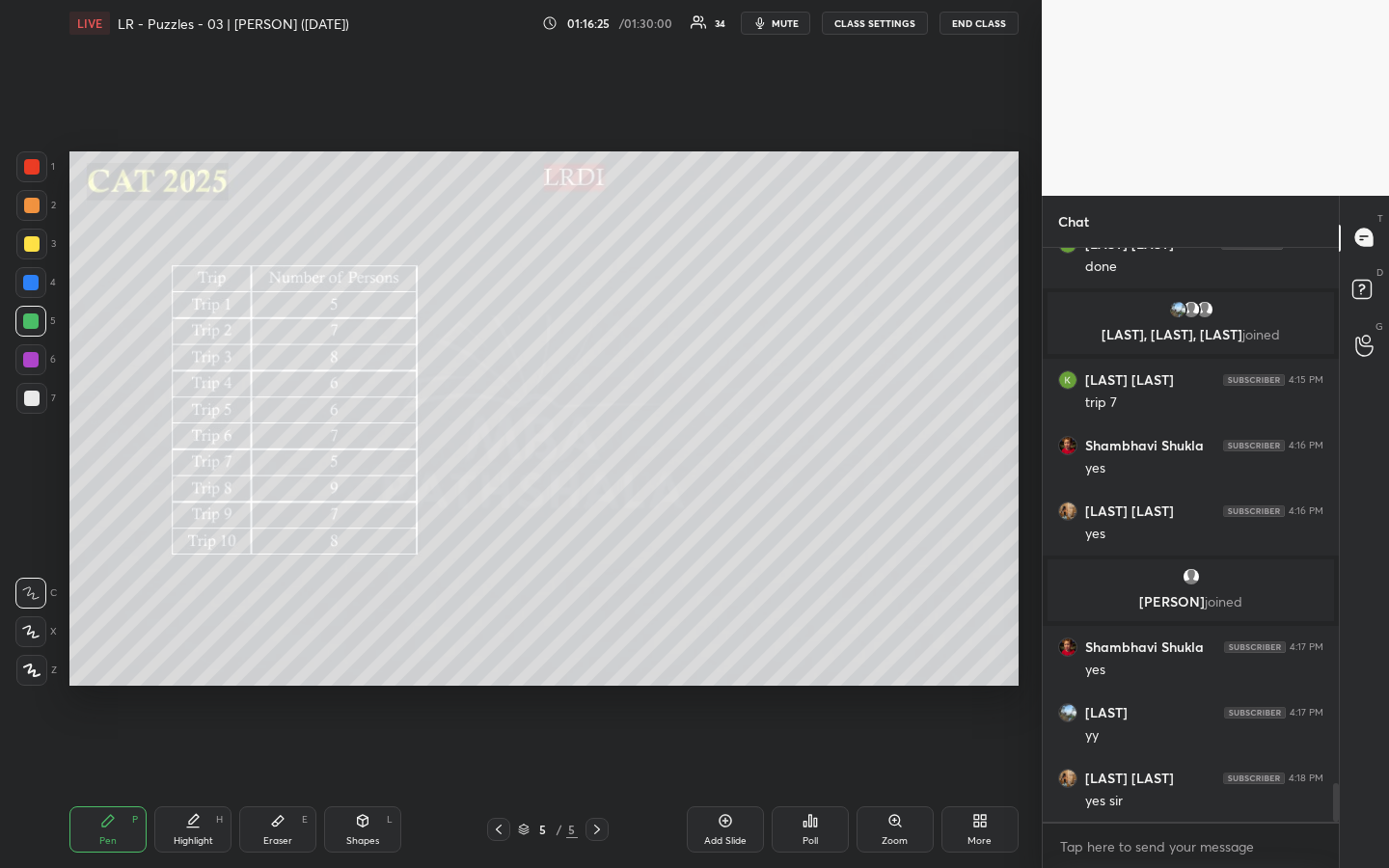 drag, startPoint x: 213, startPoint y: 841, endPoint x: 222, endPoint y: 827, distance: 16.643317 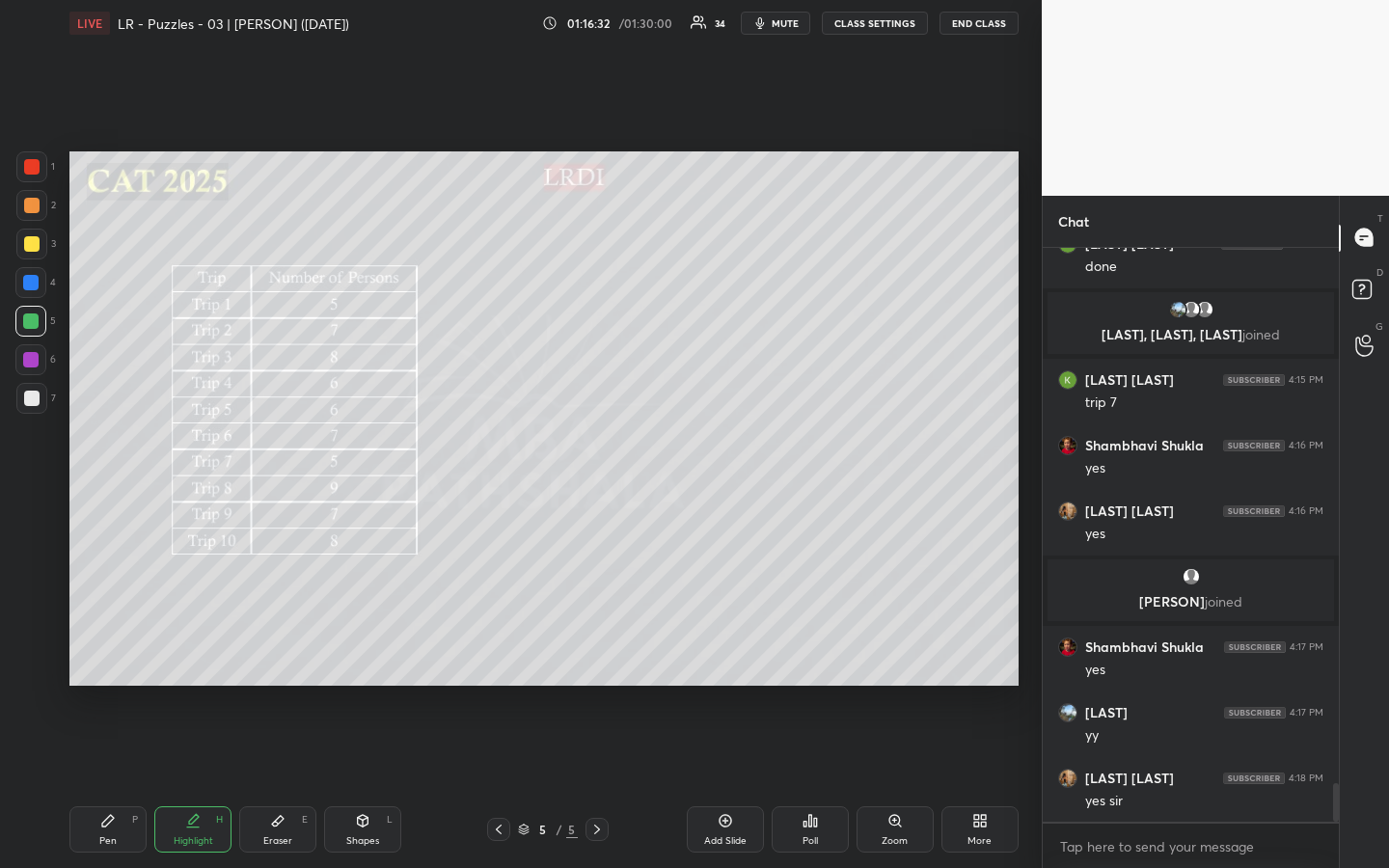 click on "Eraser E" at bounding box center [278, 829] 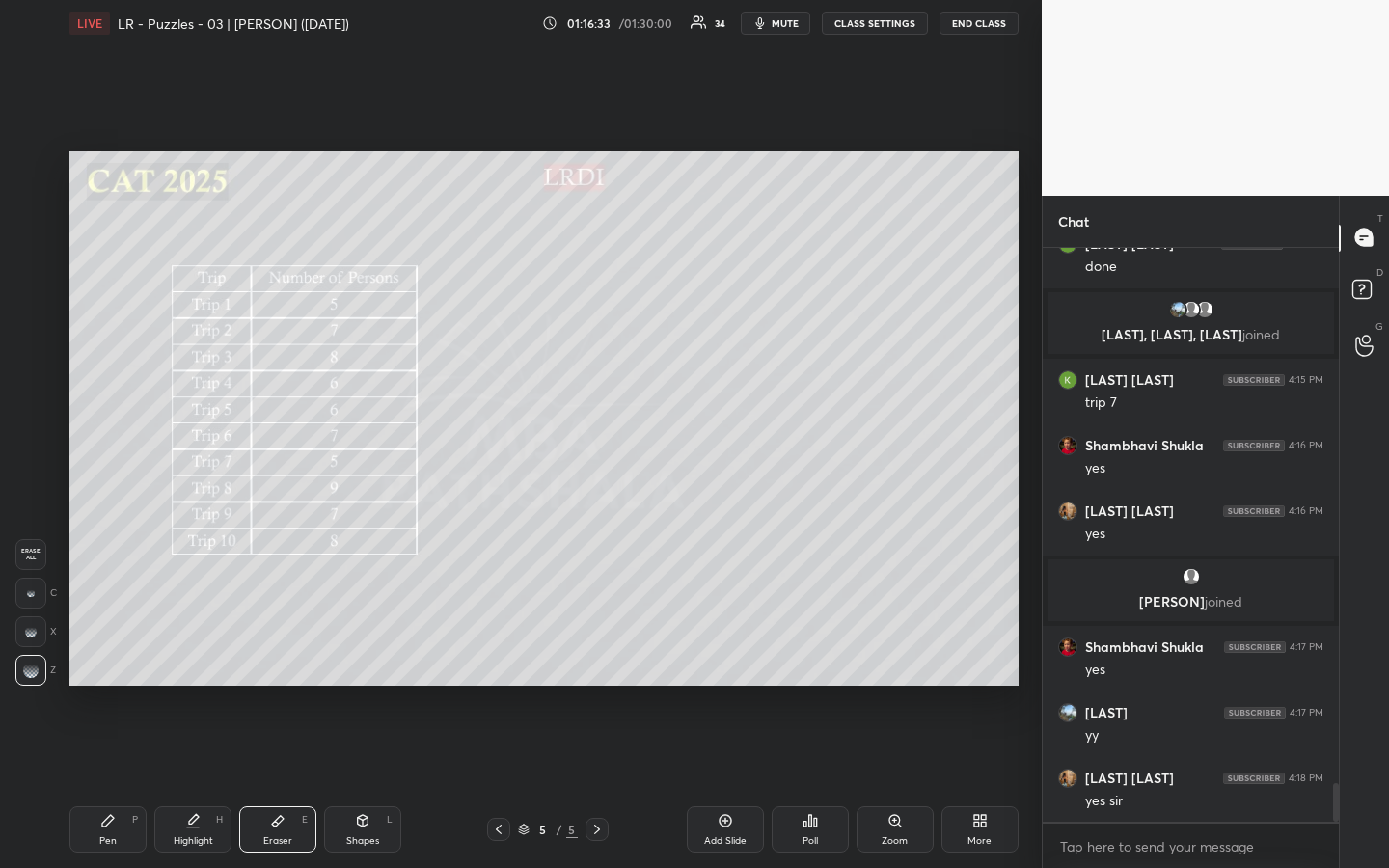 click 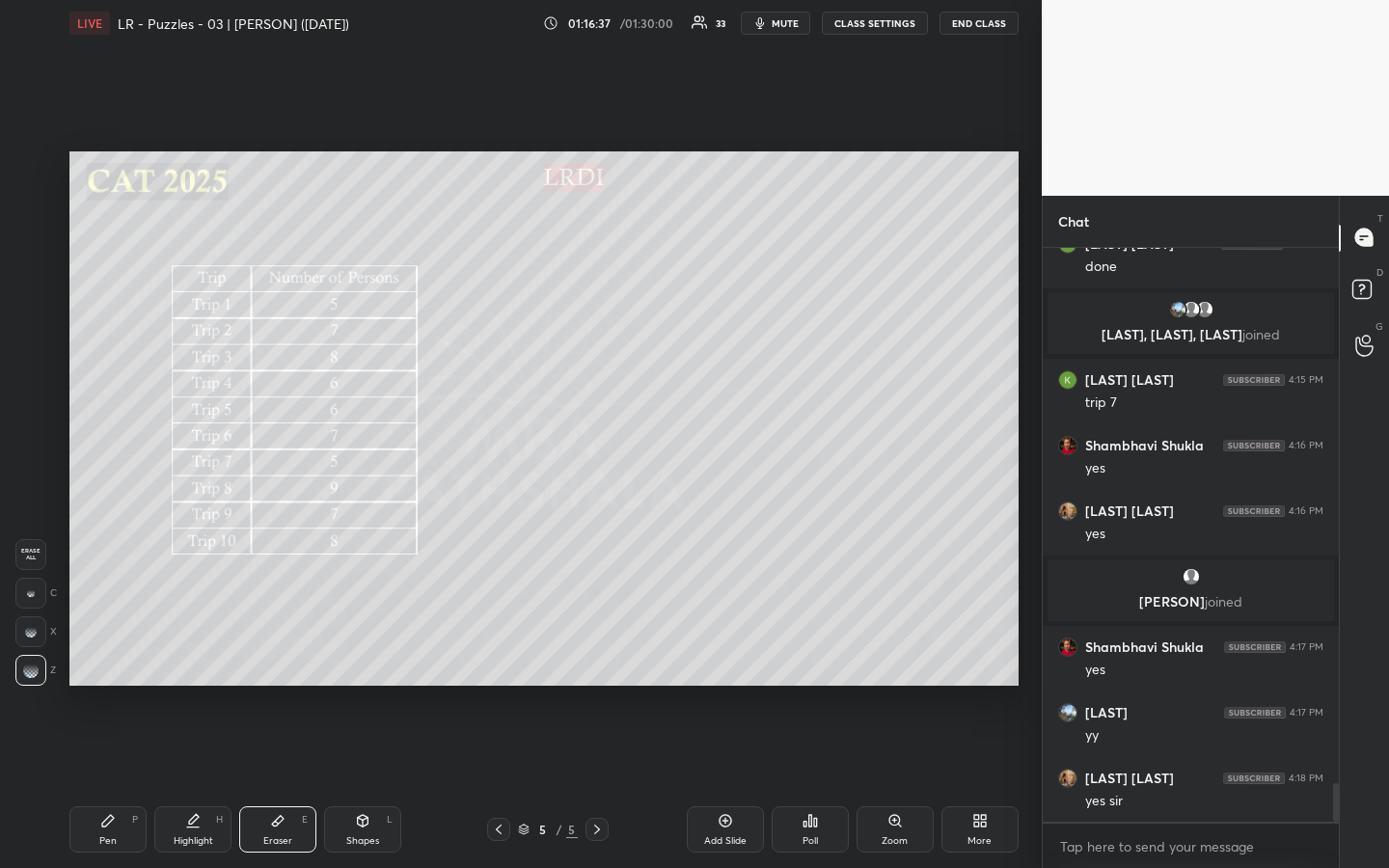 click on "Pen P" at bounding box center [108, 829] 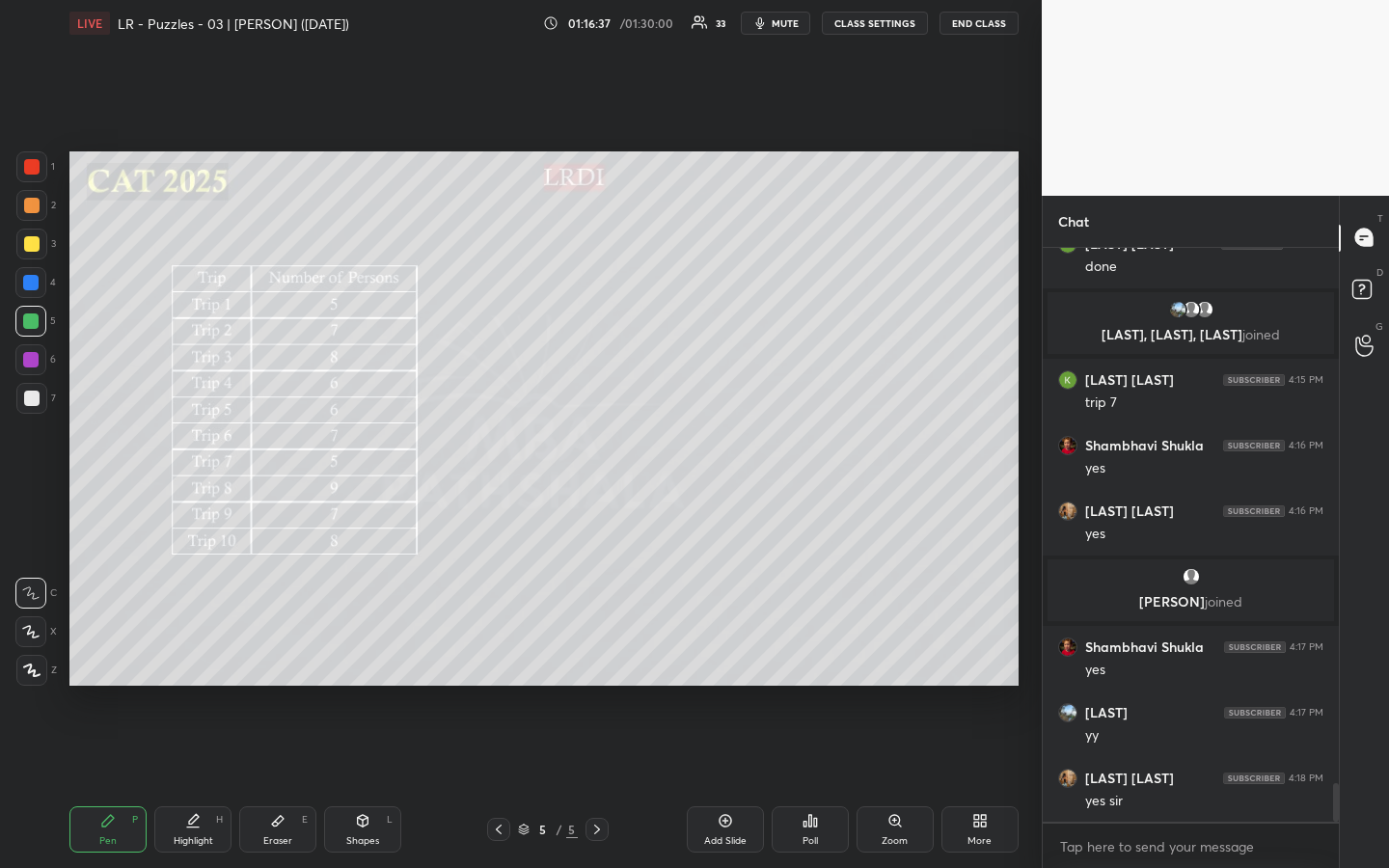 click at bounding box center (32, 398) 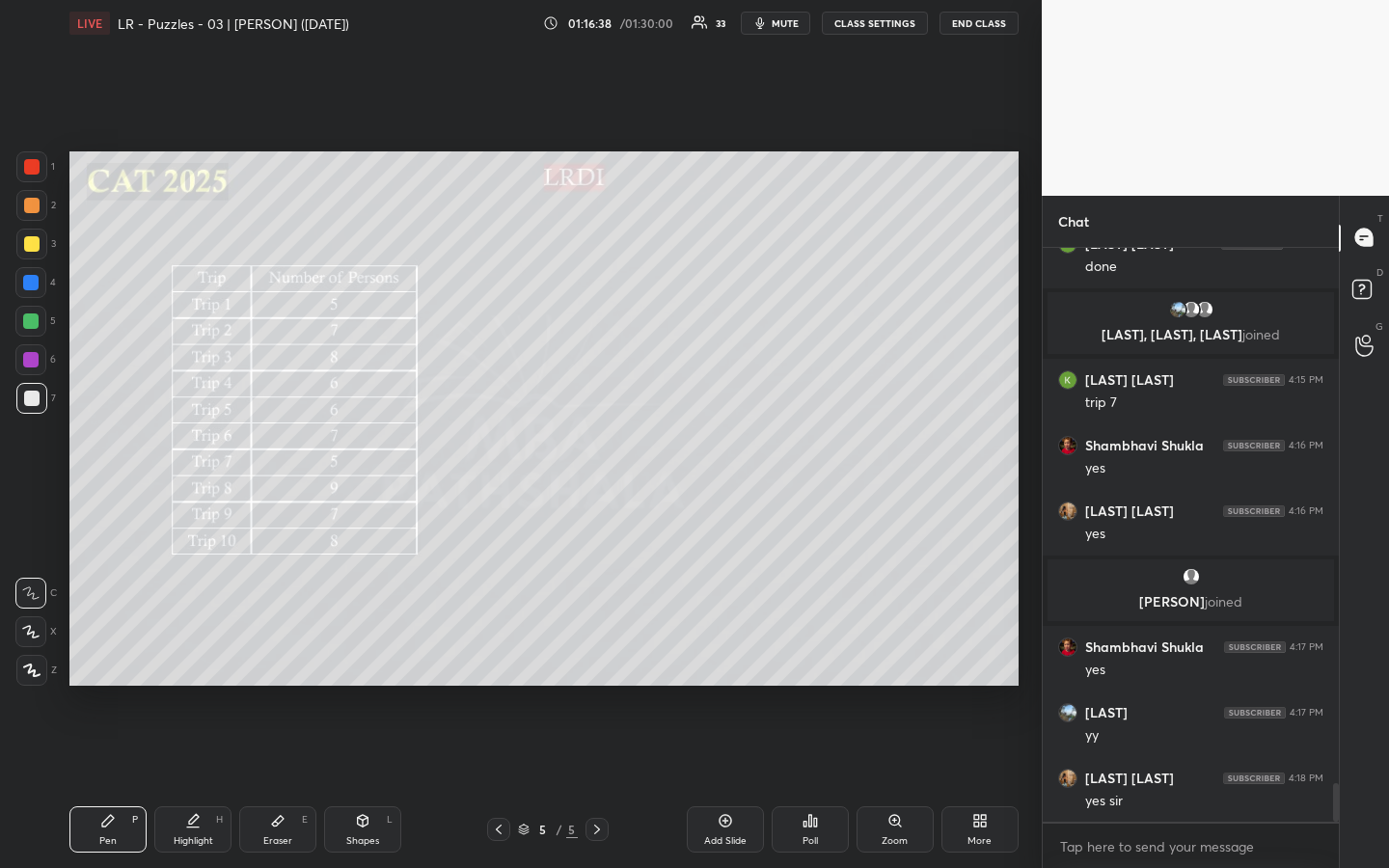 click at bounding box center (32, 244) 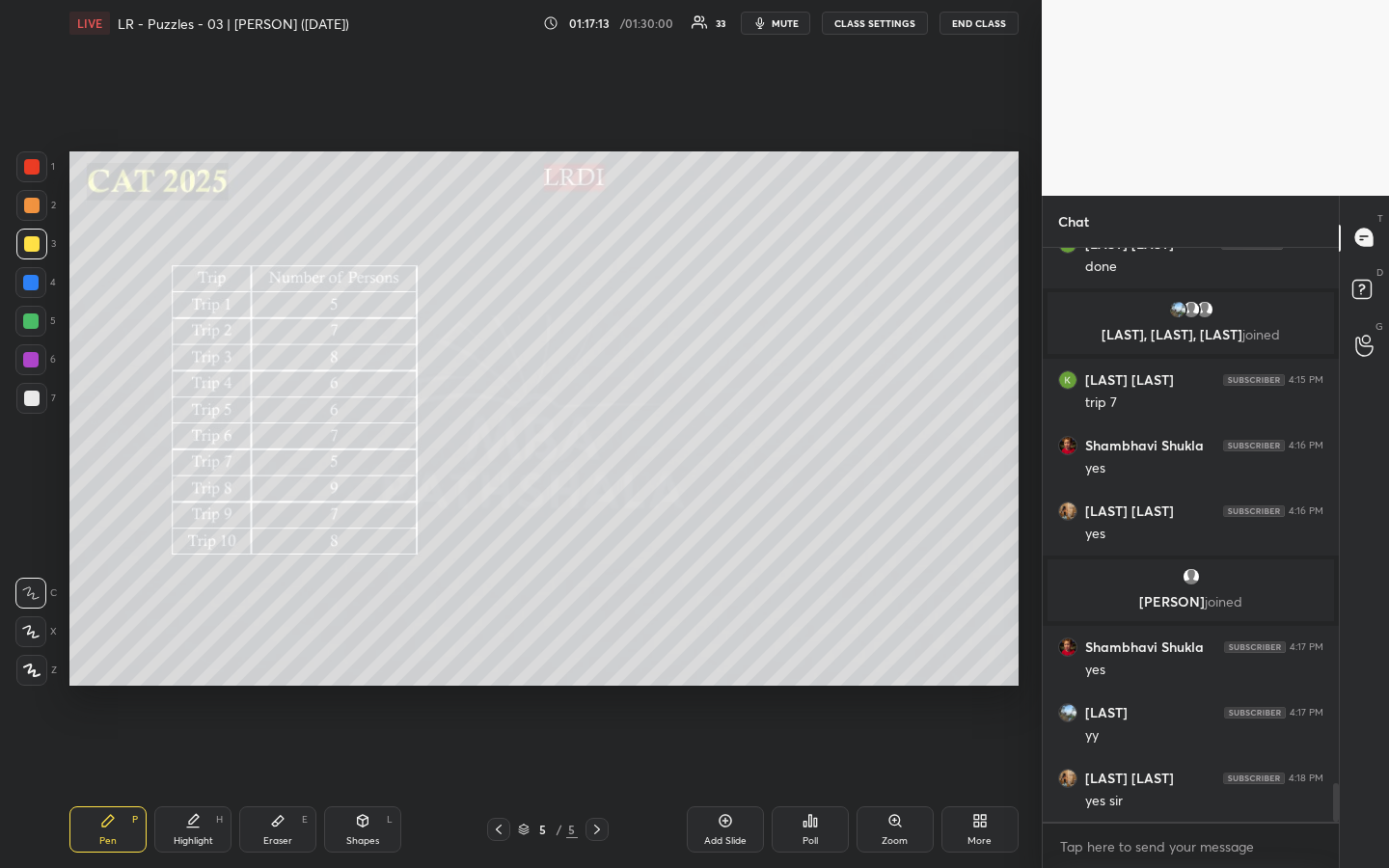 scroll, scrollTop: 8116, scrollLeft: 0, axis: vertical 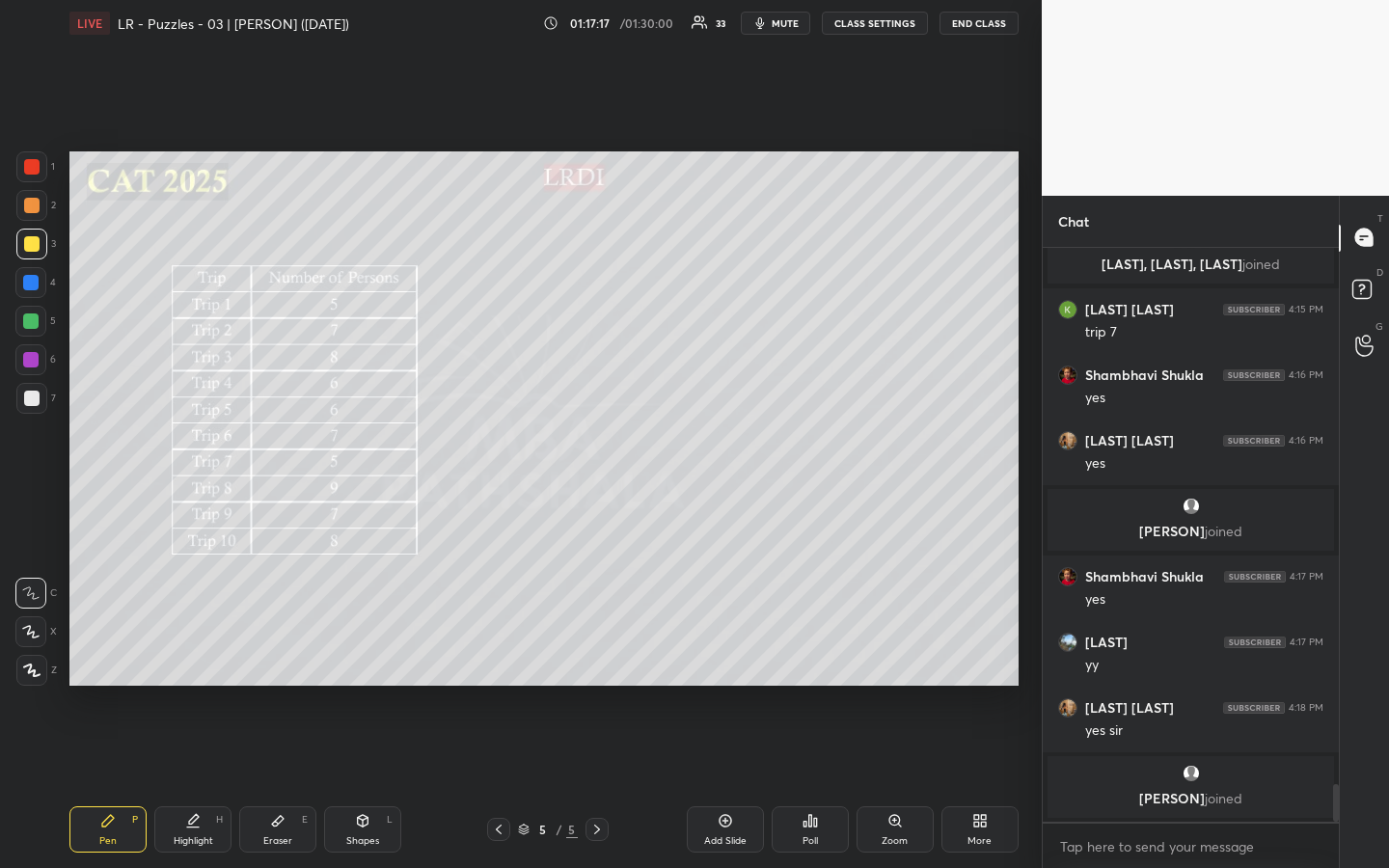 drag, startPoint x: 202, startPoint y: 827, endPoint x: 256, endPoint y: 694, distance: 143.54442 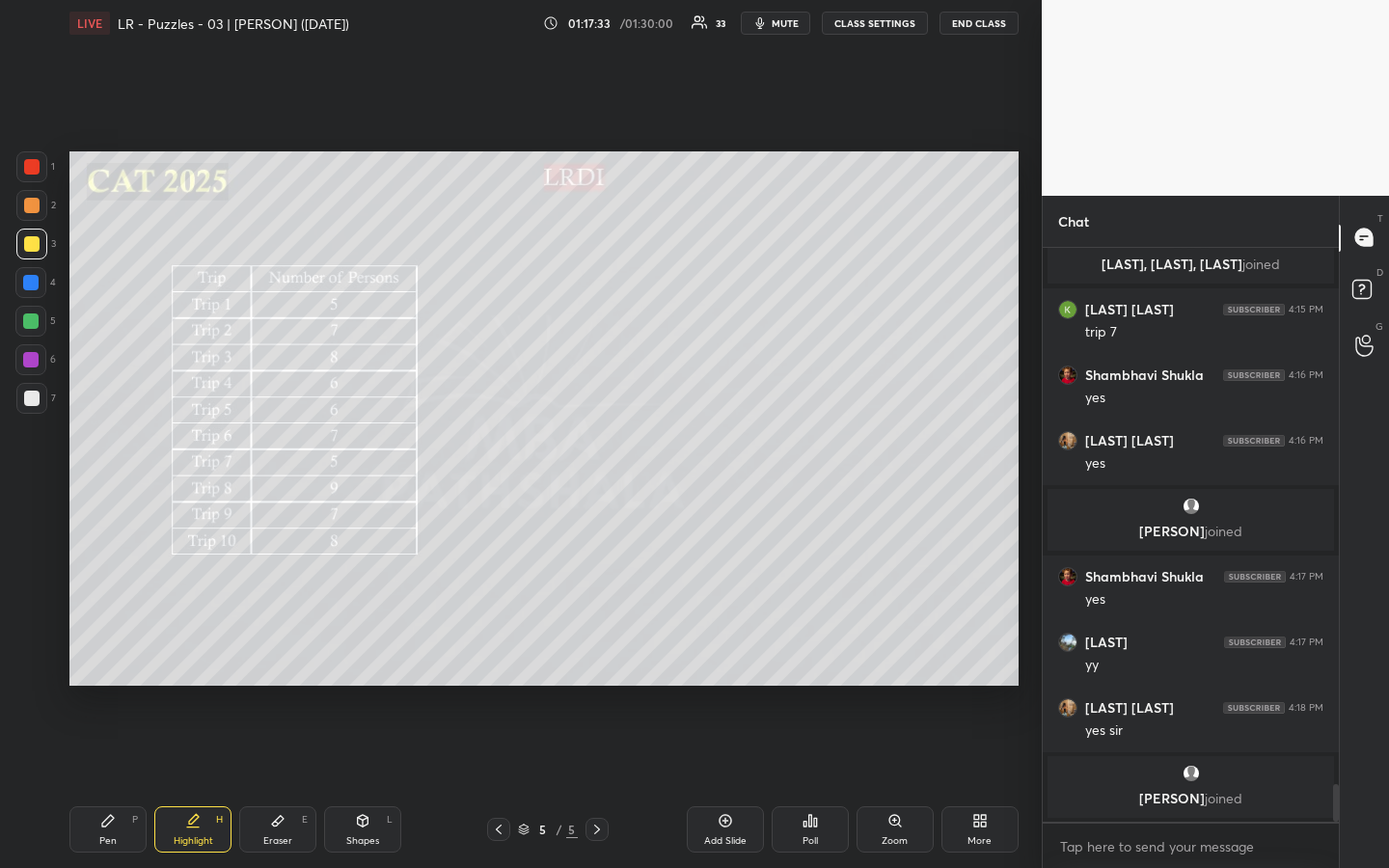 drag, startPoint x: 95, startPoint y: 834, endPoint x: 104, endPoint y: 819, distance: 17.49286 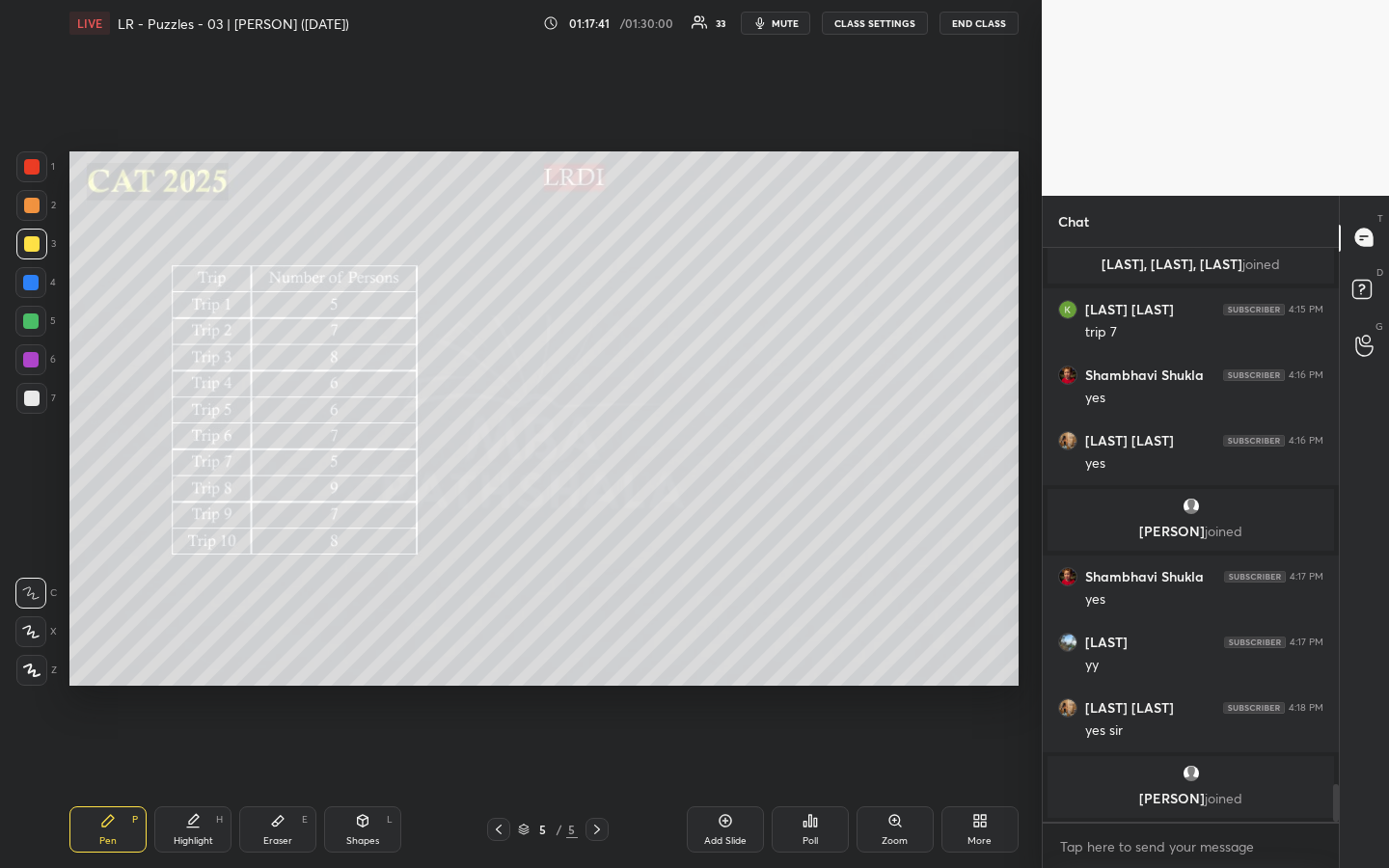 click at bounding box center [31, 321] 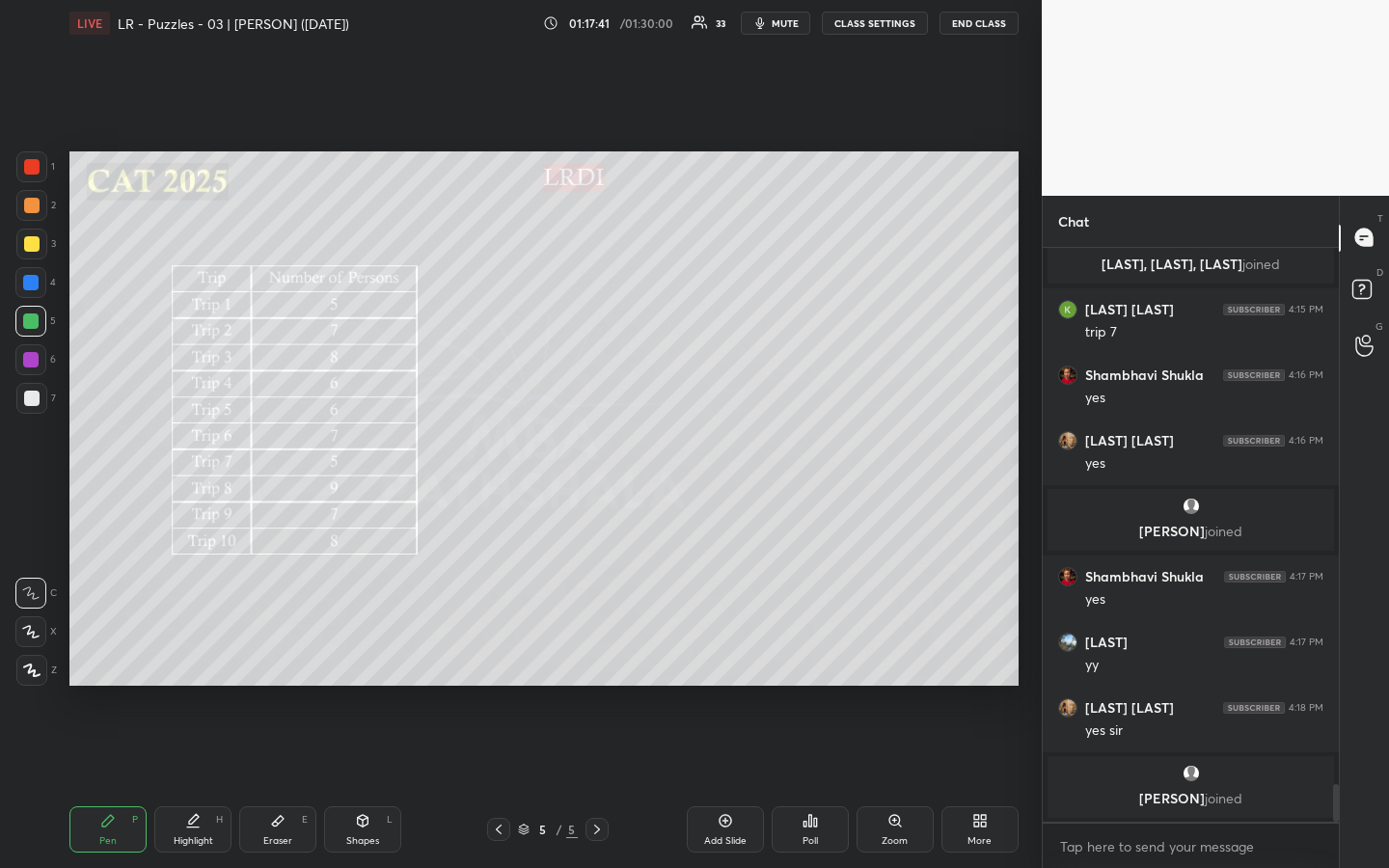click at bounding box center (32, 244) 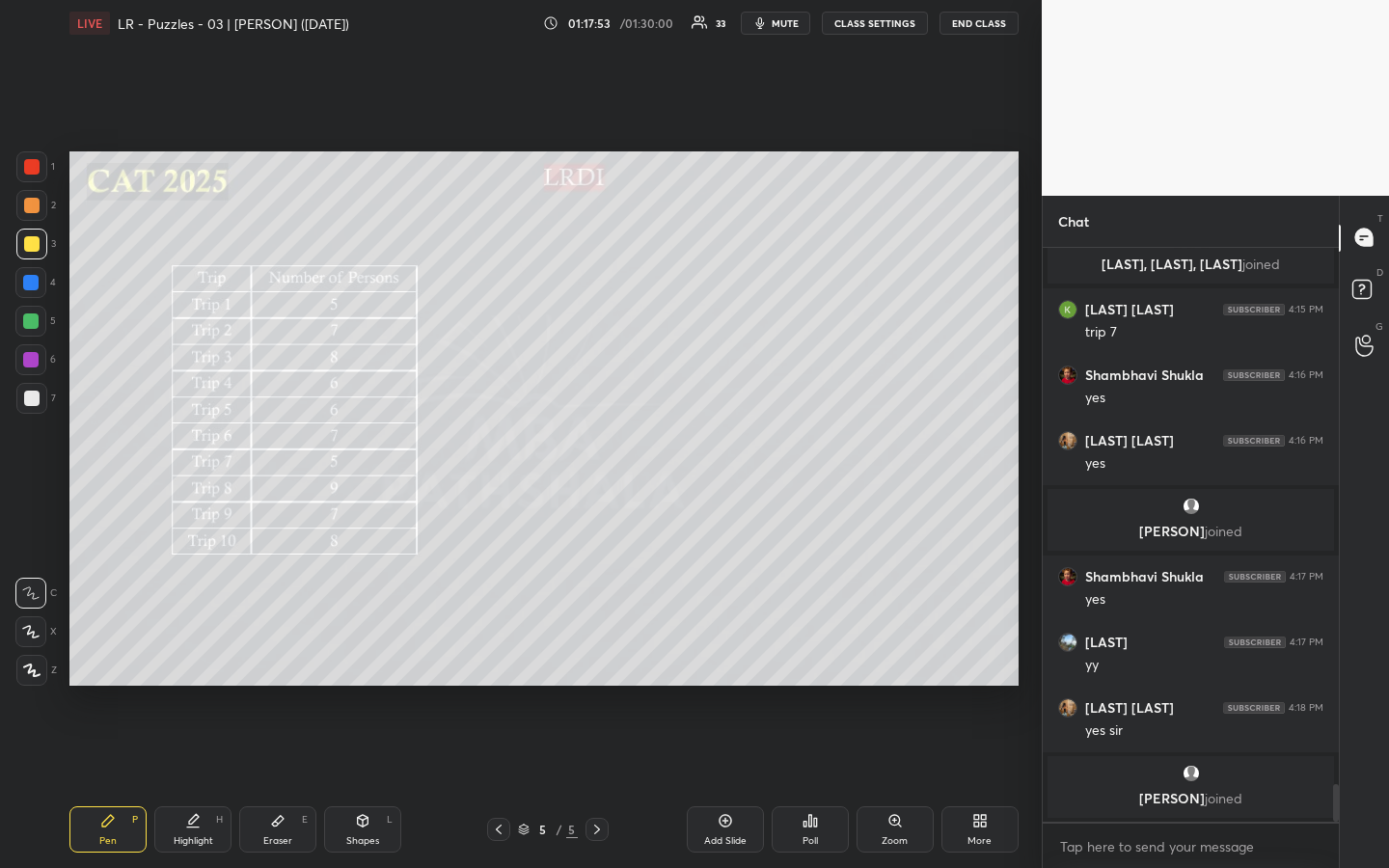 drag, startPoint x: 220, startPoint y: 822, endPoint x: 259, endPoint y: 743, distance: 88.10221 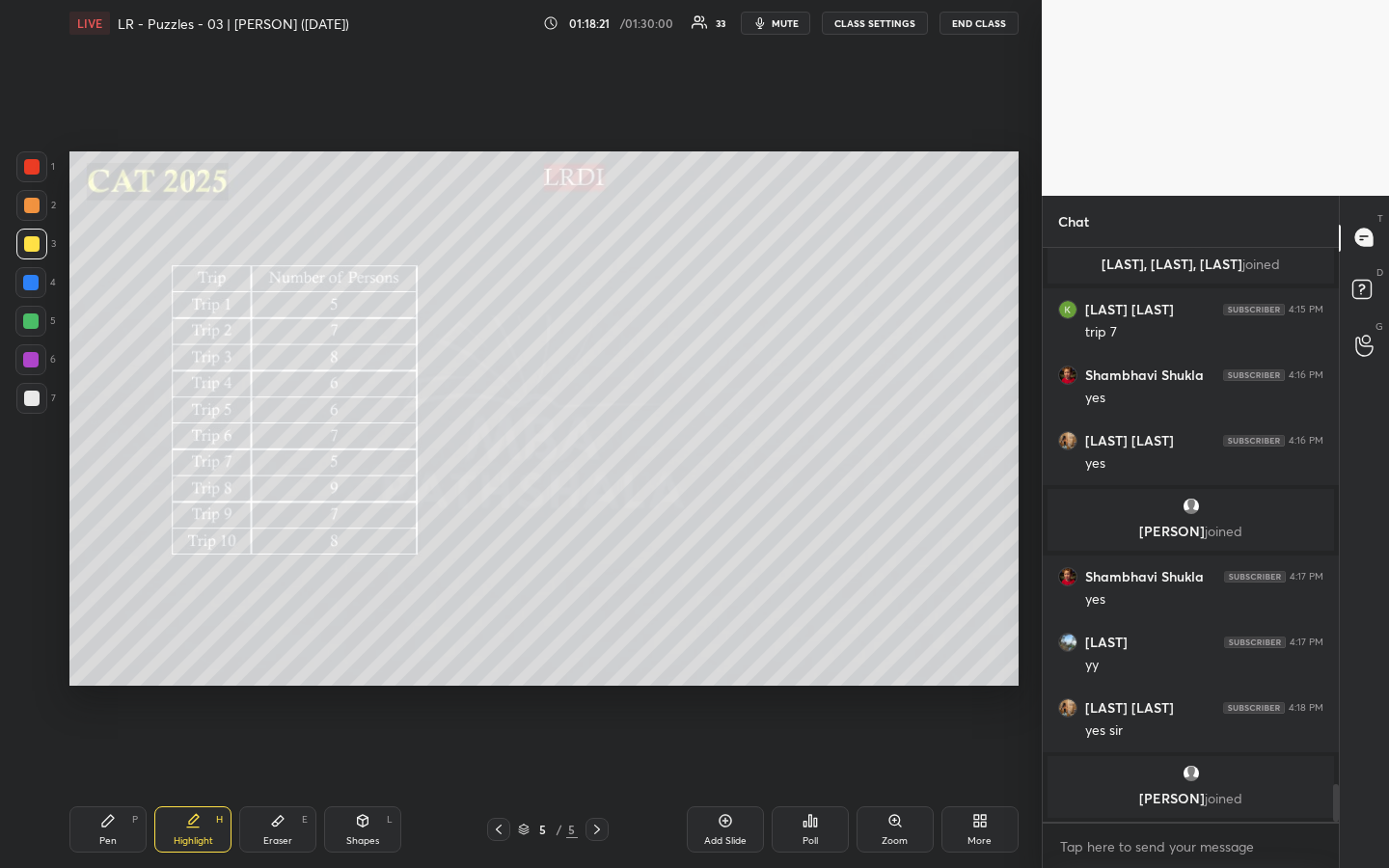 drag, startPoint x: 98, startPoint y: 830, endPoint x: 123, endPoint y: 796, distance: 42.201896 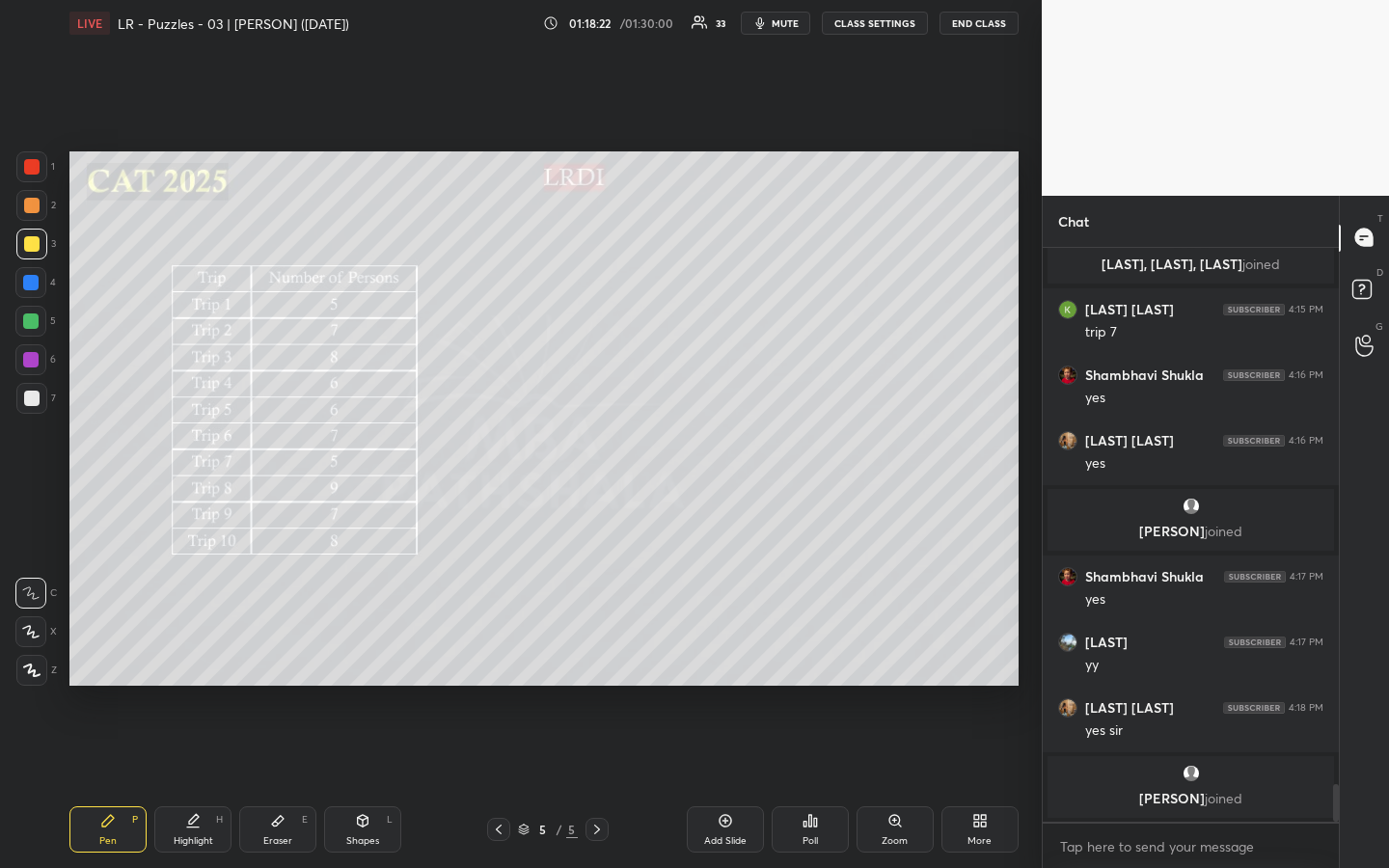 click at bounding box center [32, 398] 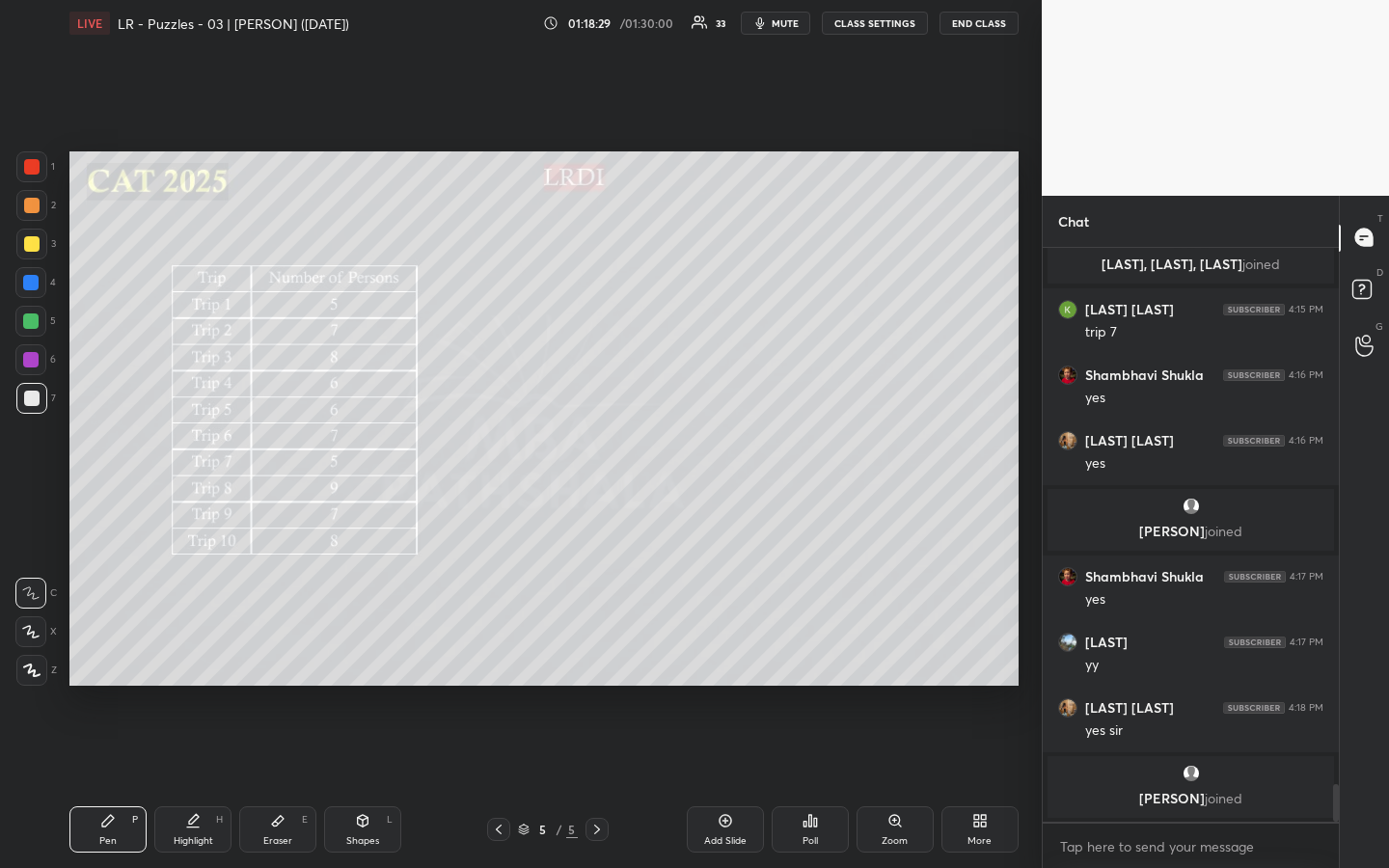 click on "Highlight H" at bounding box center [193, 829] 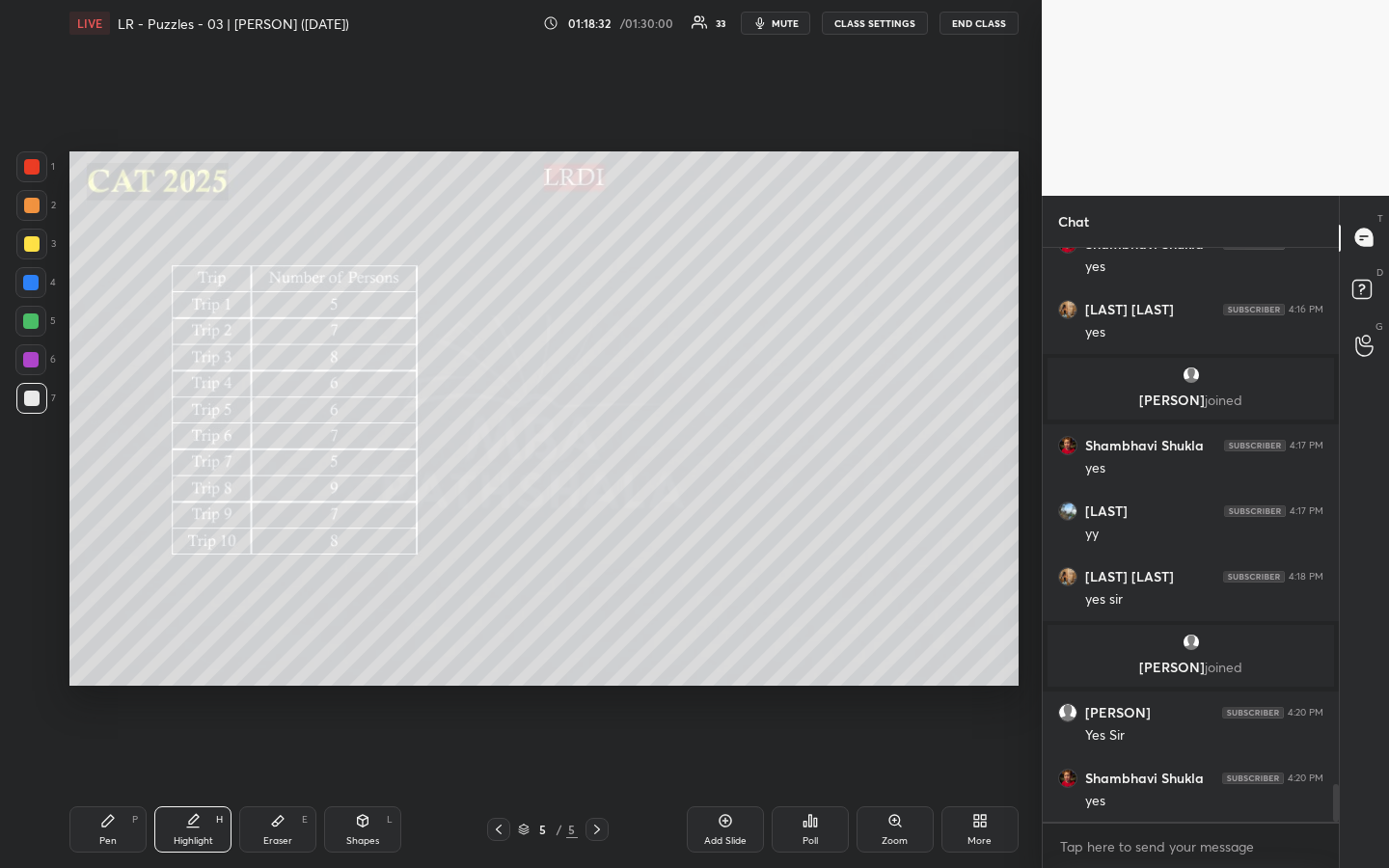 scroll, scrollTop: 8243, scrollLeft: 0, axis: vertical 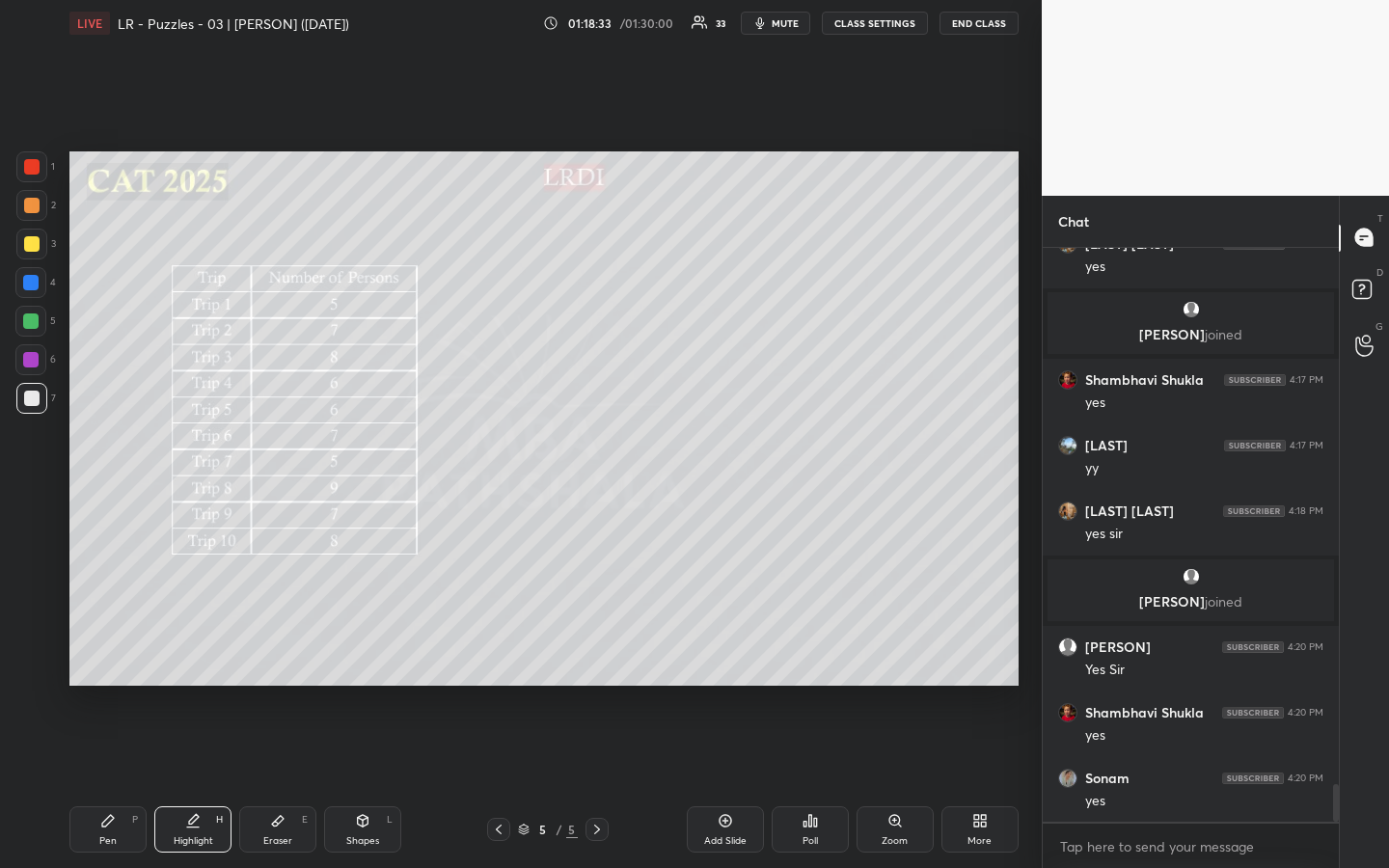 click on "Pen" at bounding box center [108, 841] 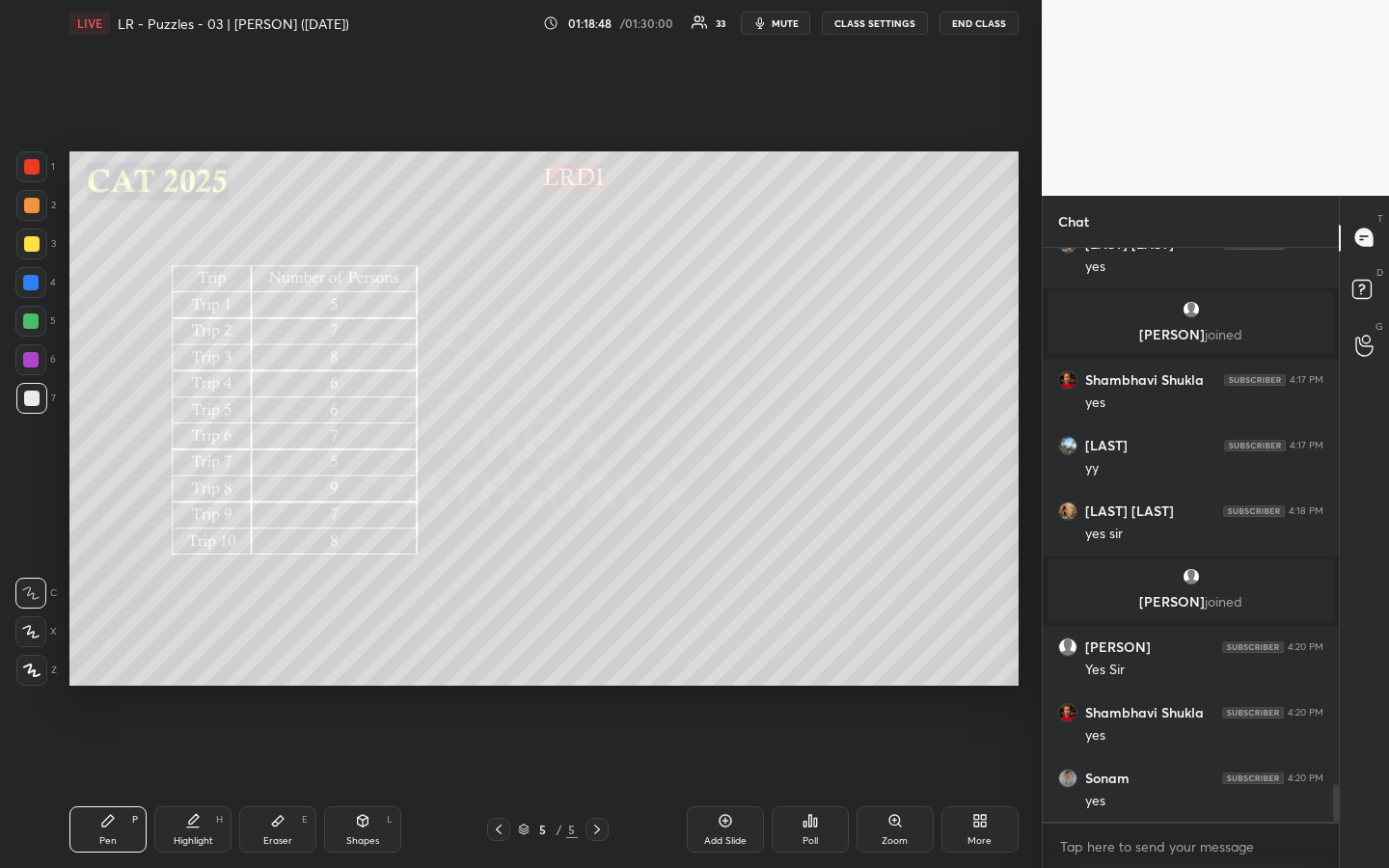 click on "Highlight" at bounding box center [193, 841] 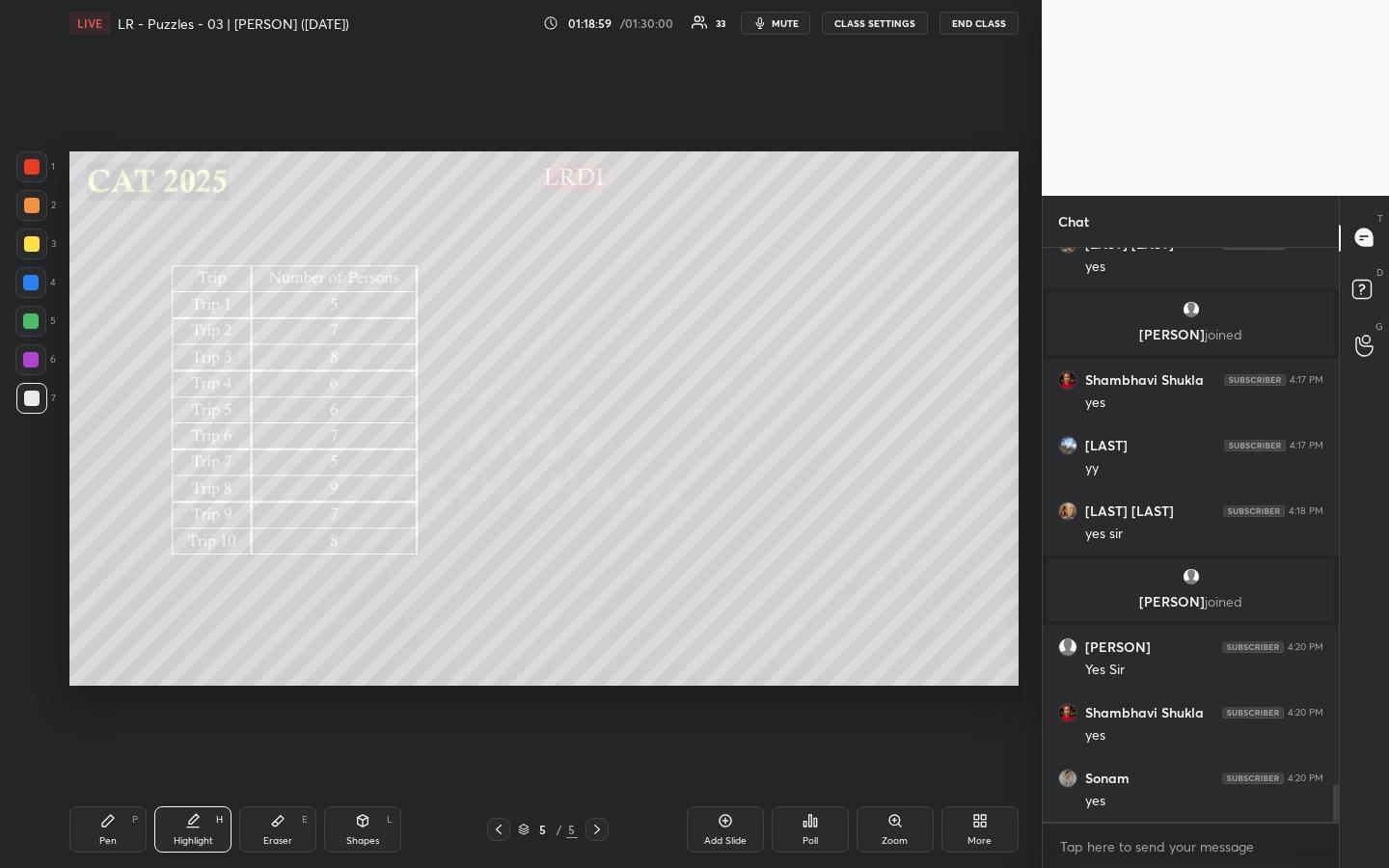 click on "Pen P" at bounding box center [108, 829] 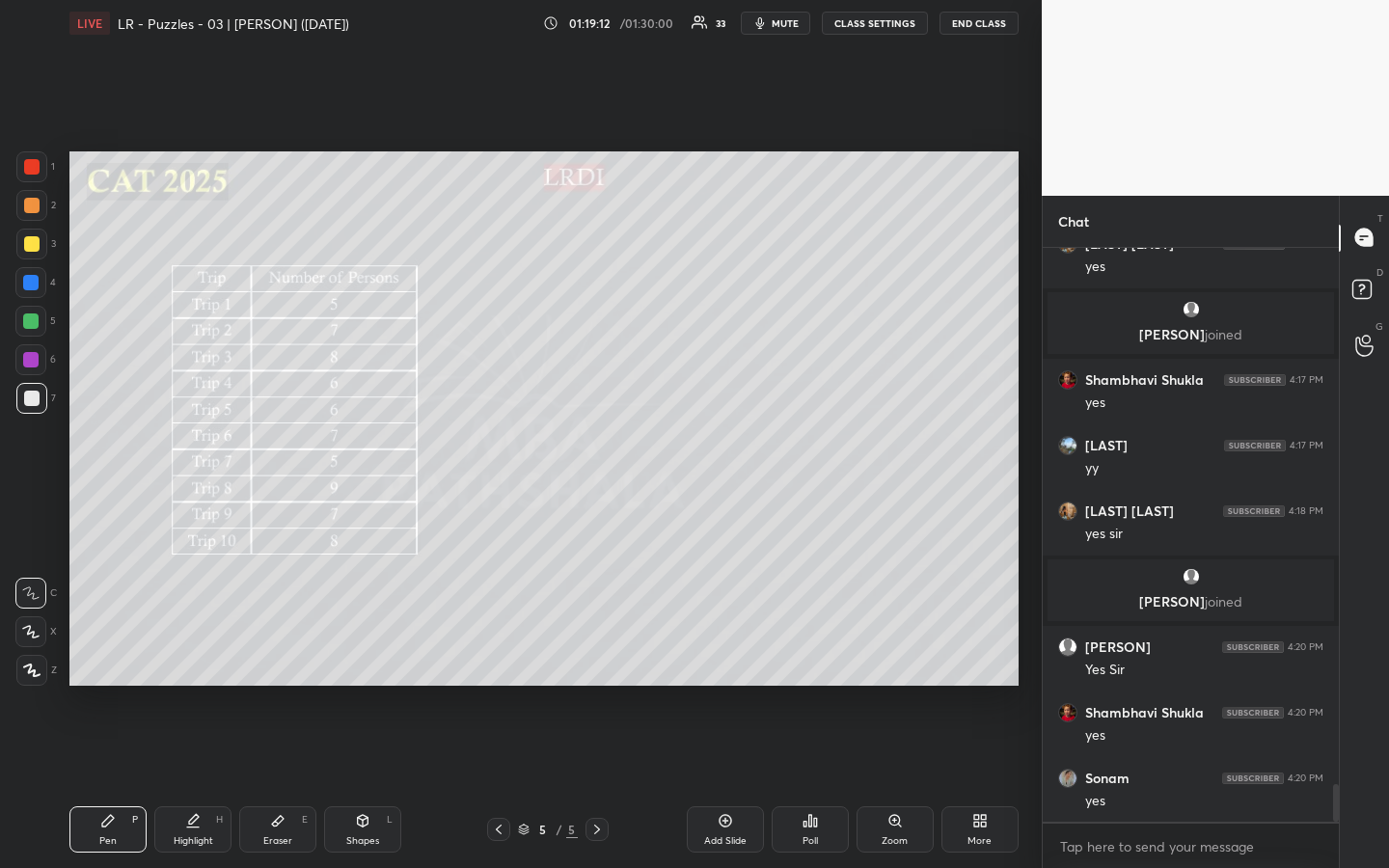 click on "Highlight" at bounding box center (193, 841) 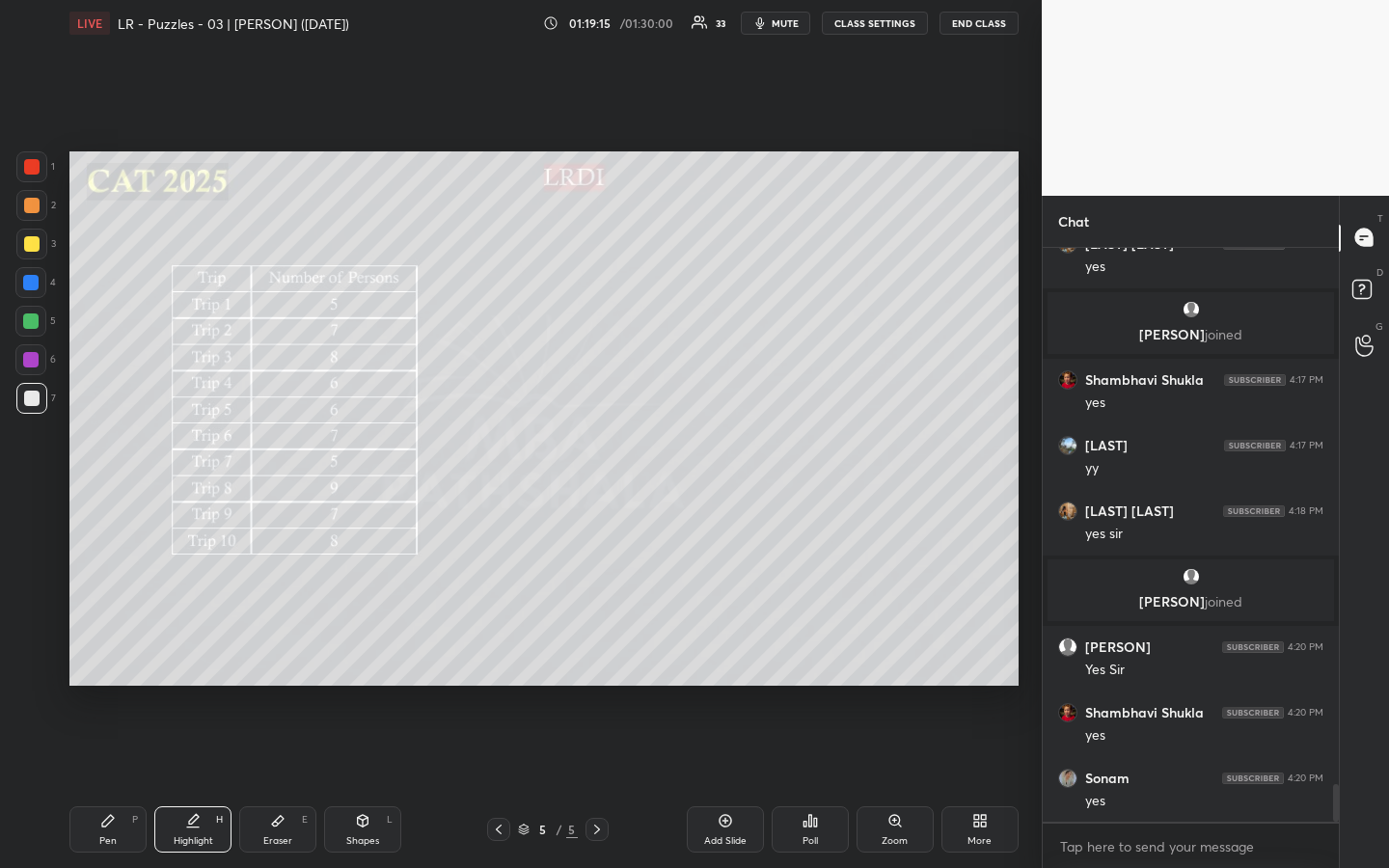 click on "Pen P" at bounding box center [108, 829] 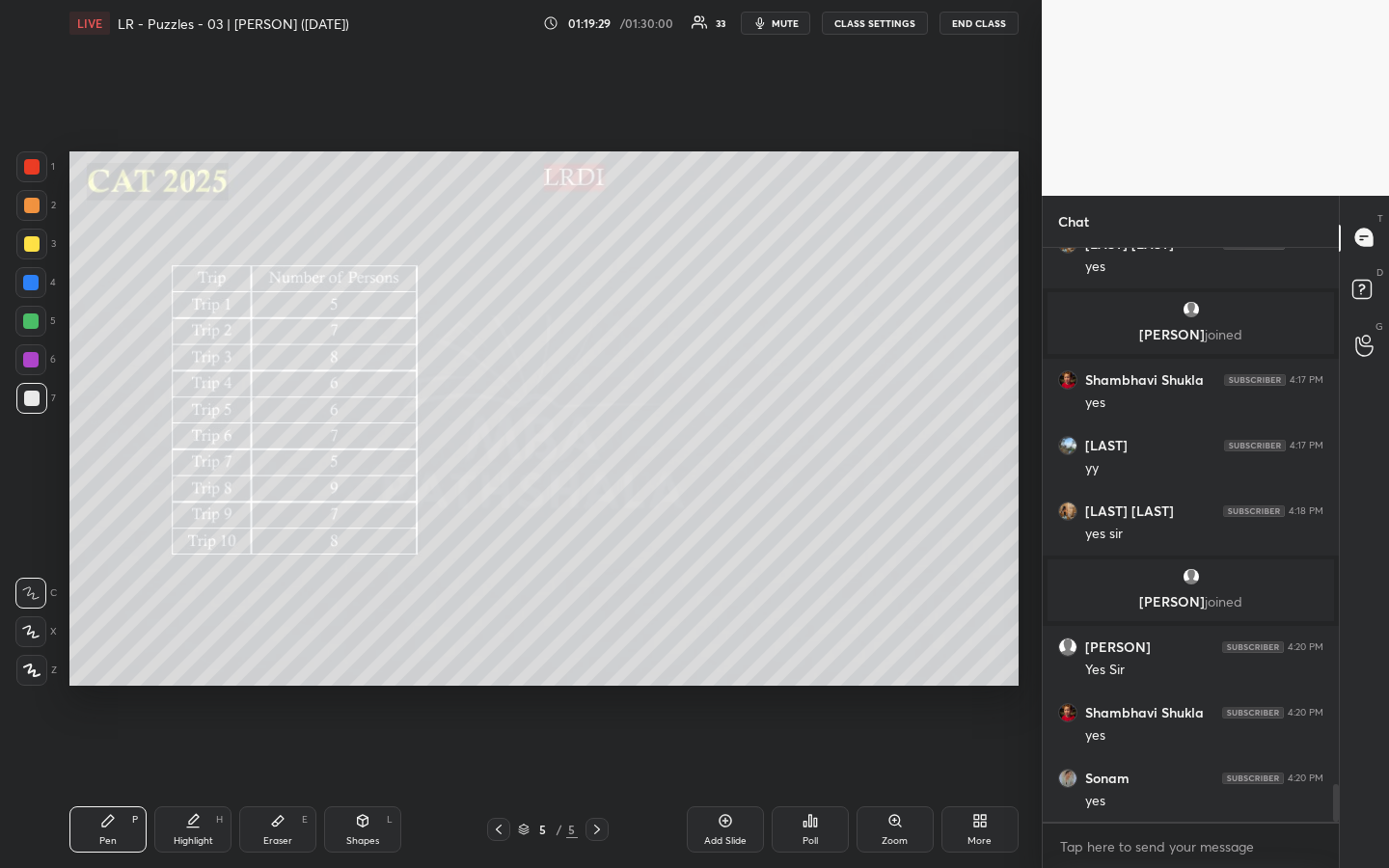 click on "Highlight H" at bounding box center (193, 829) 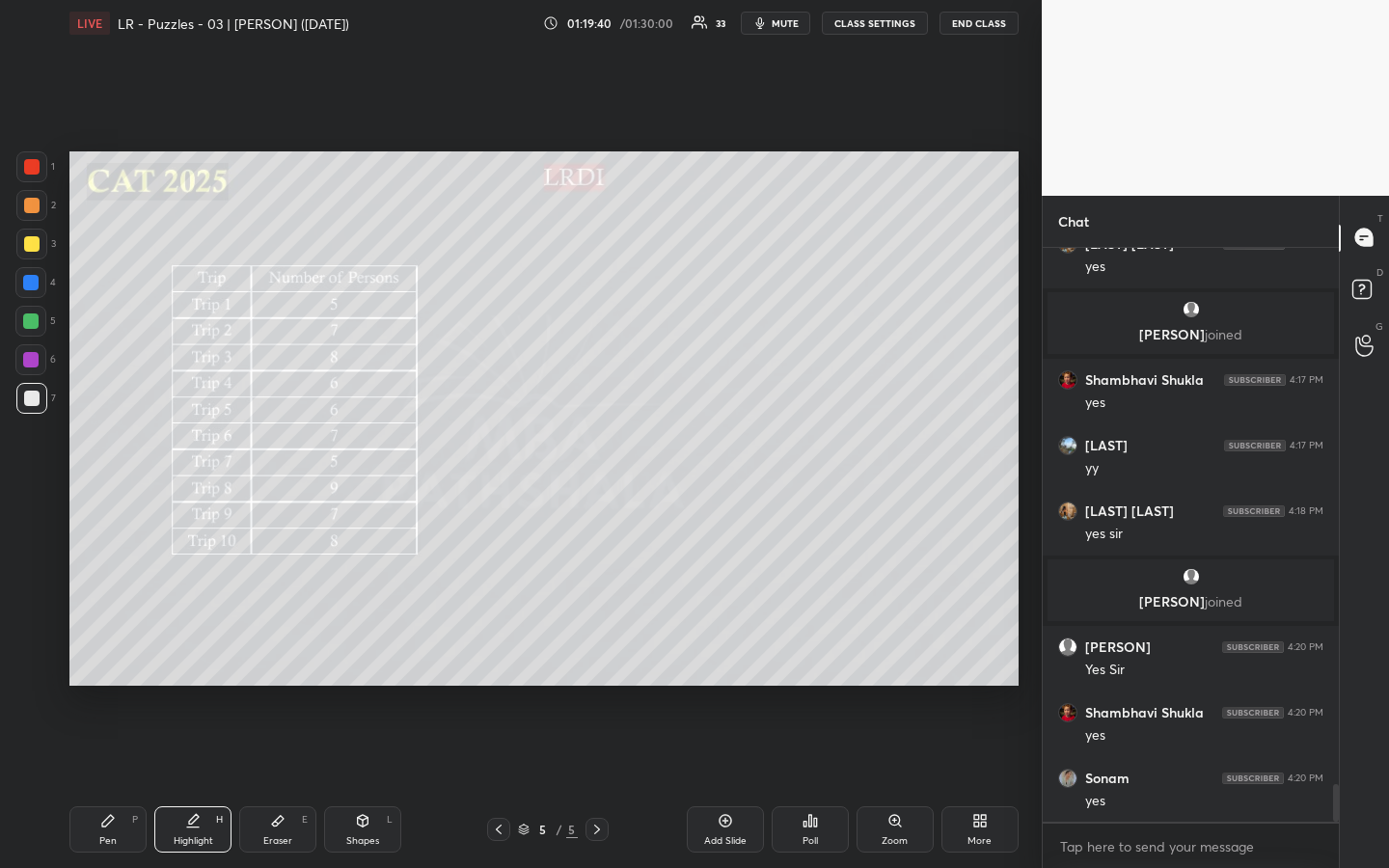 click on "Pen P" at bounding box center (108, 829) 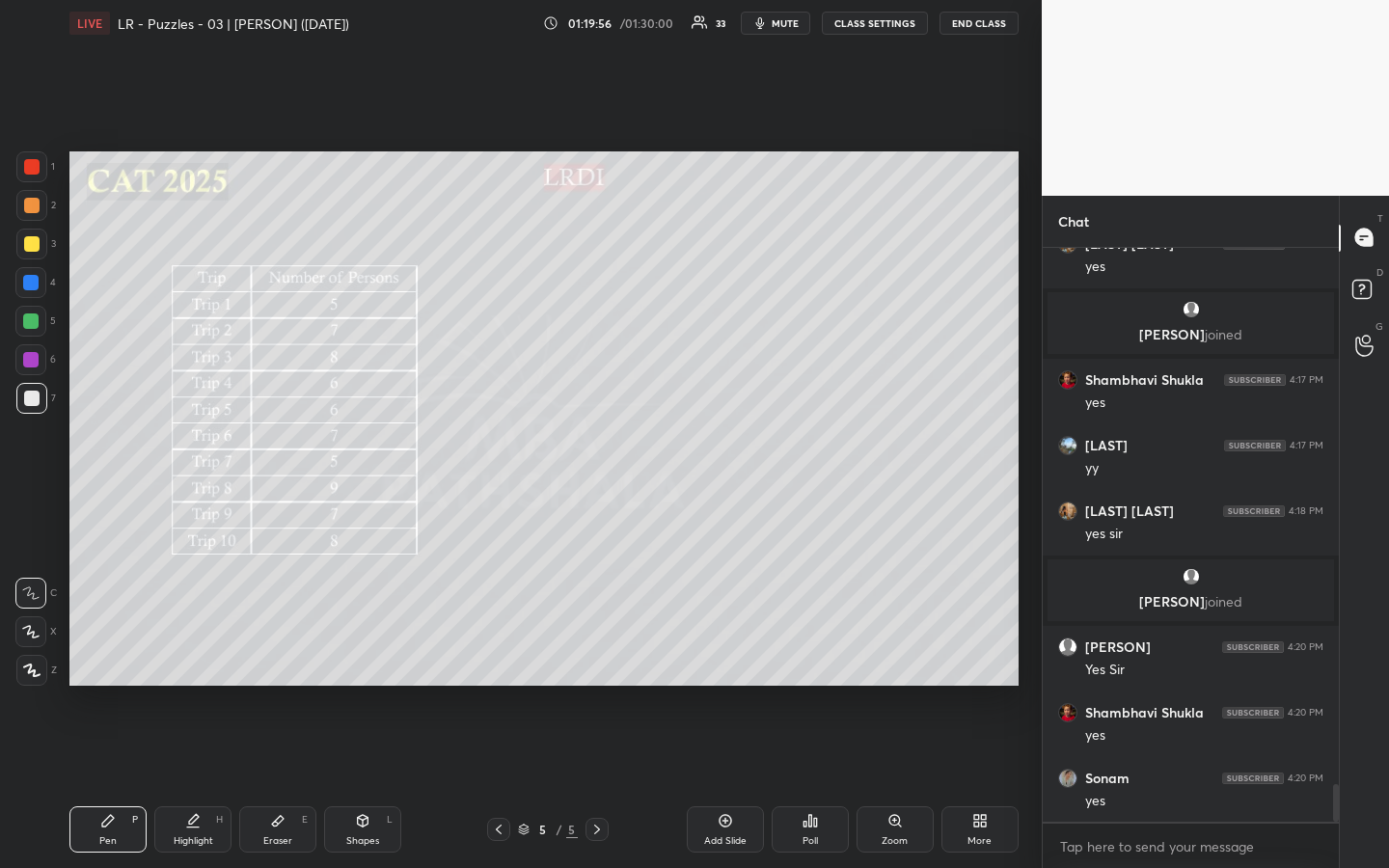 click on "Highlight H" at bounding box center (193, 829) 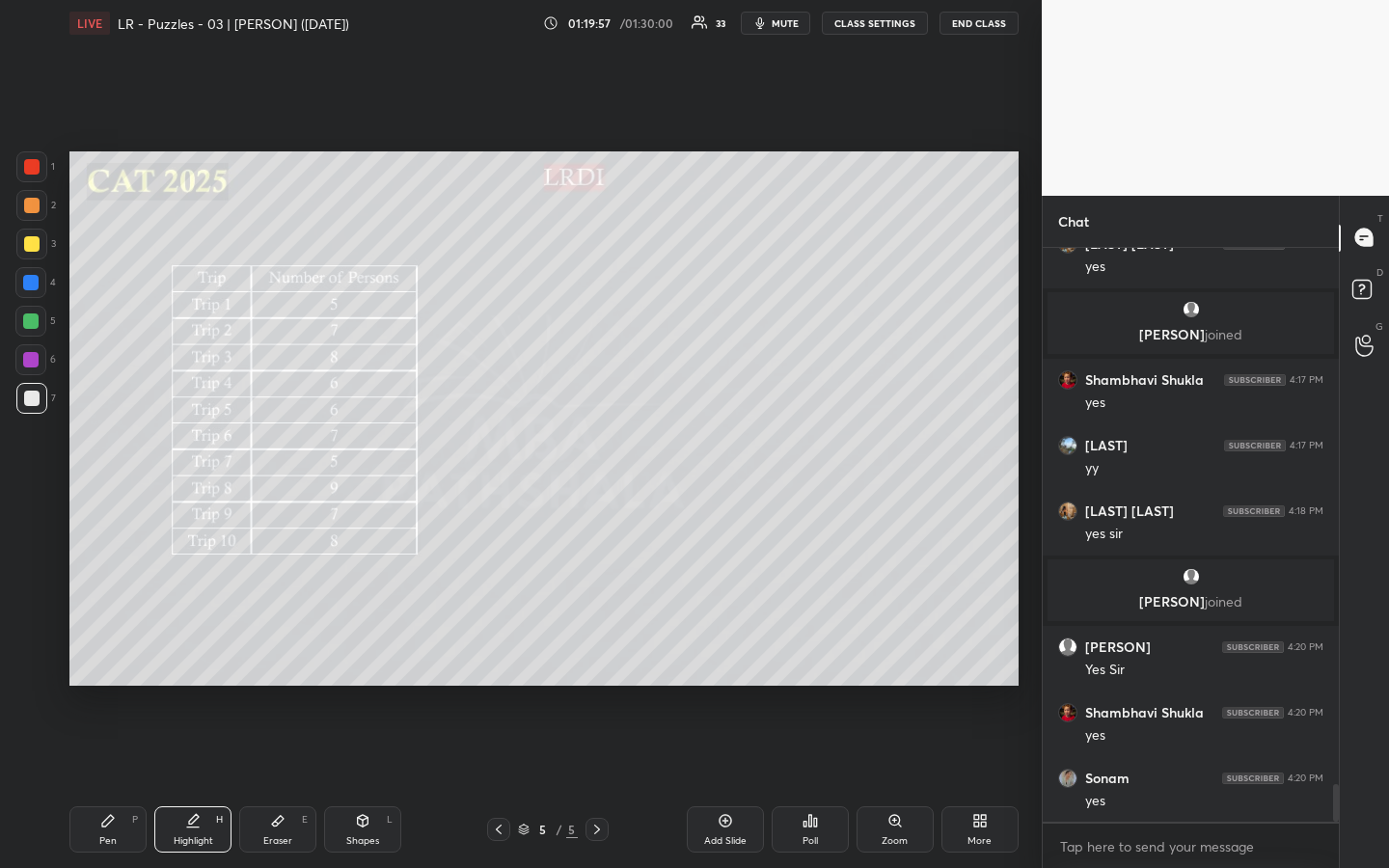 click at bounding box center [32, 205] 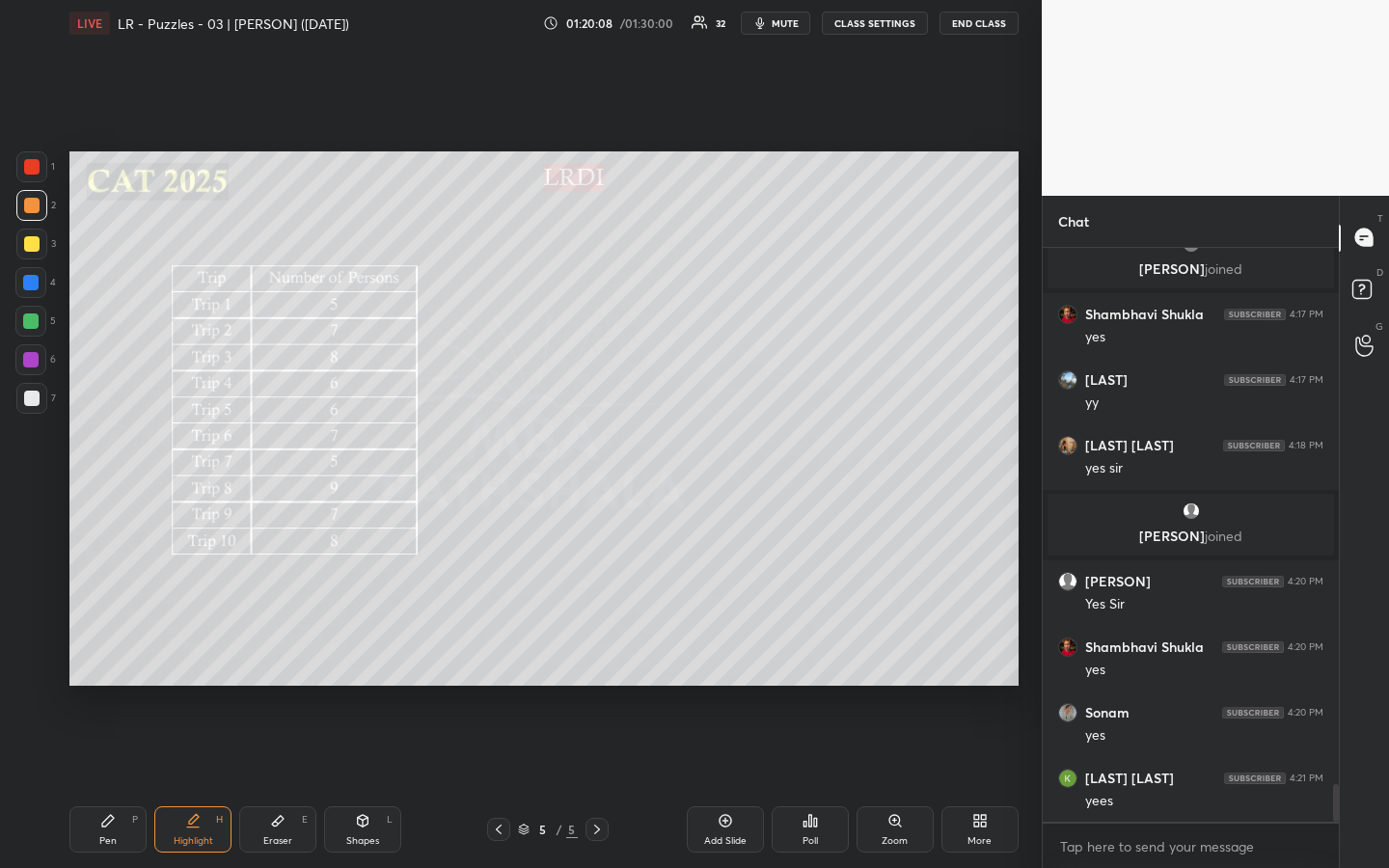scroll, scrollTop: 8379, scrollLeft: 0, axis: vertical 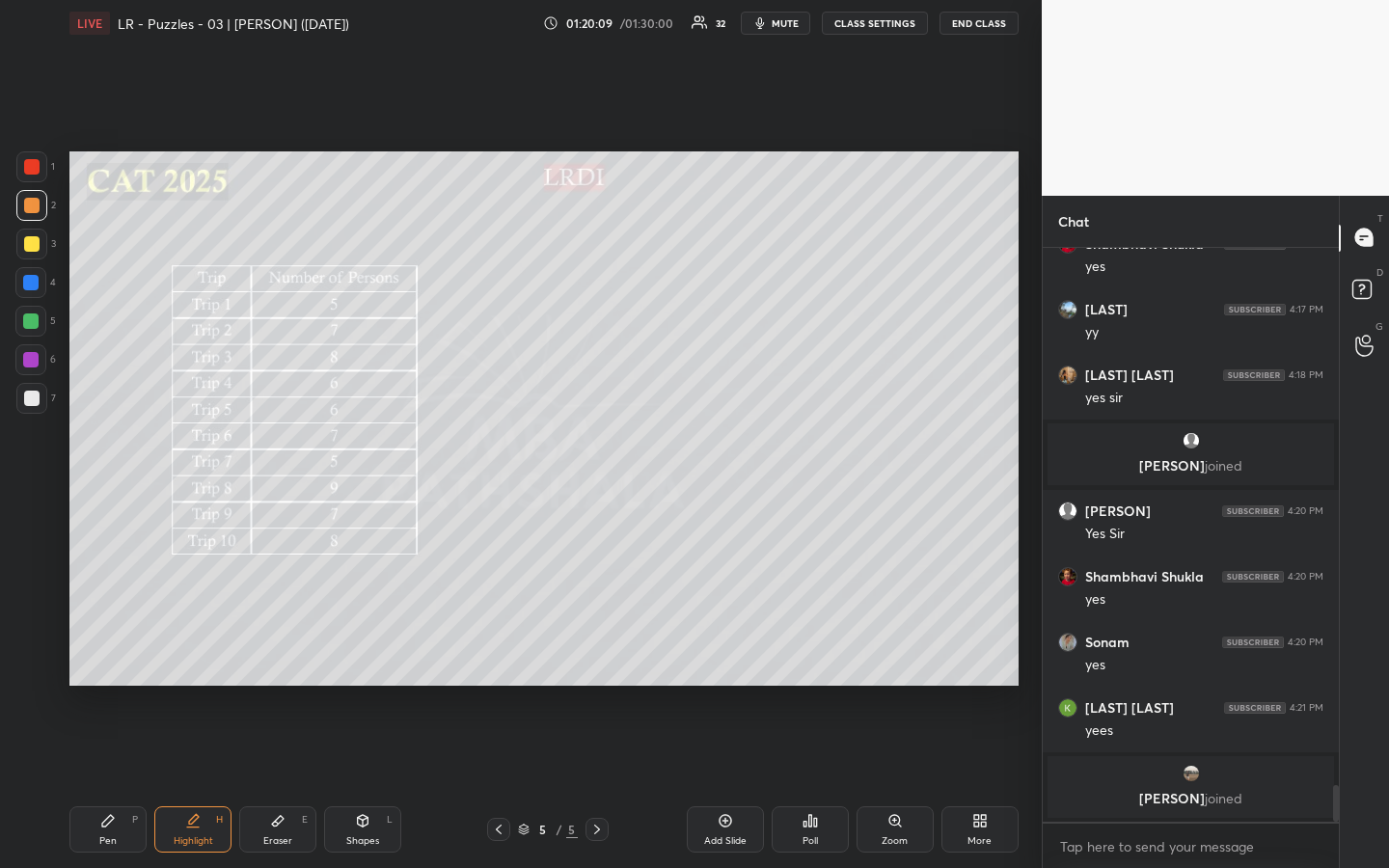 click on "Highlight H" at bounding box center (193, 829) 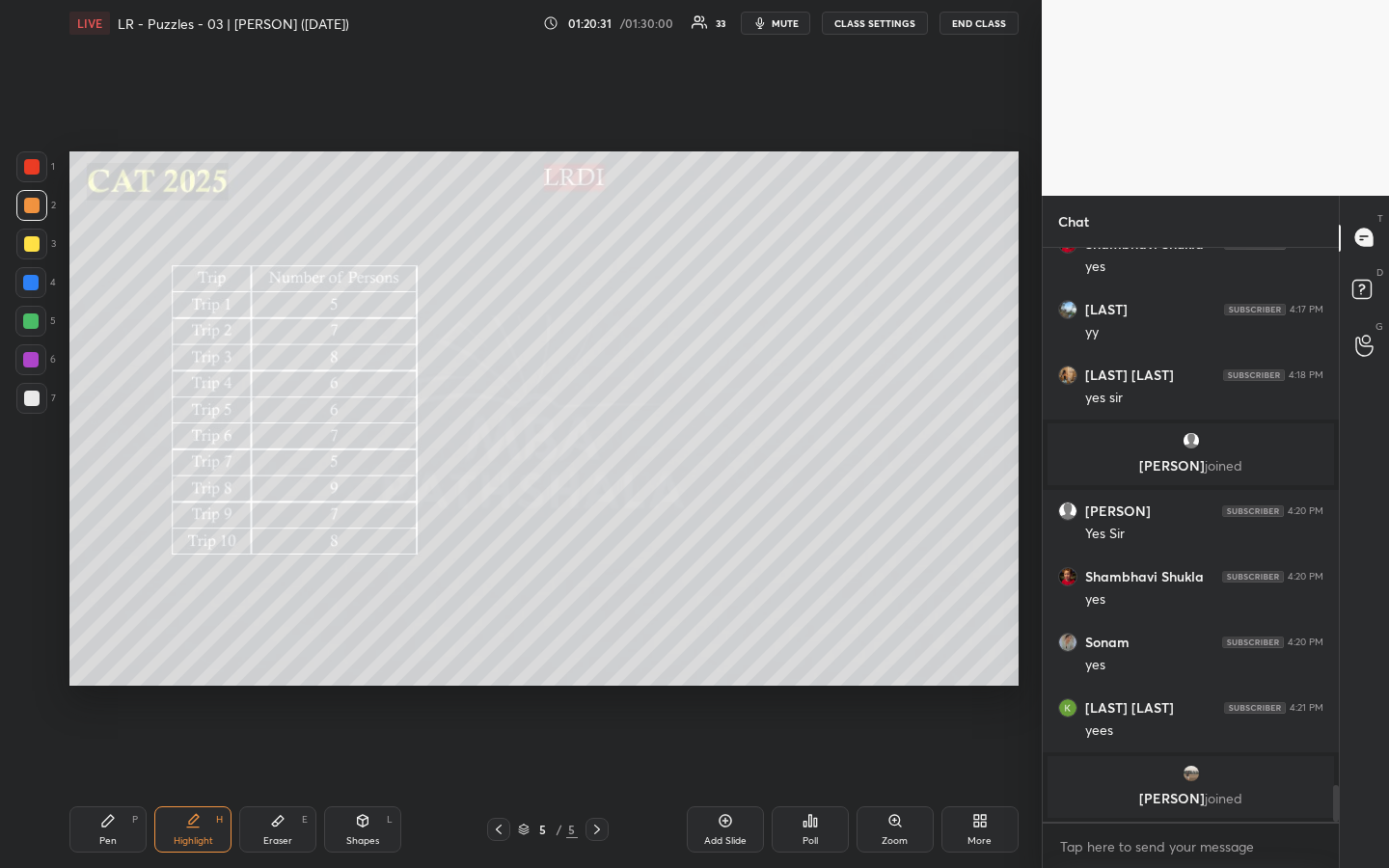 drag, startPoint x: 34, startPoint y: 205, endPoint x: 42, endPoint y: 256, distance: 51.623638 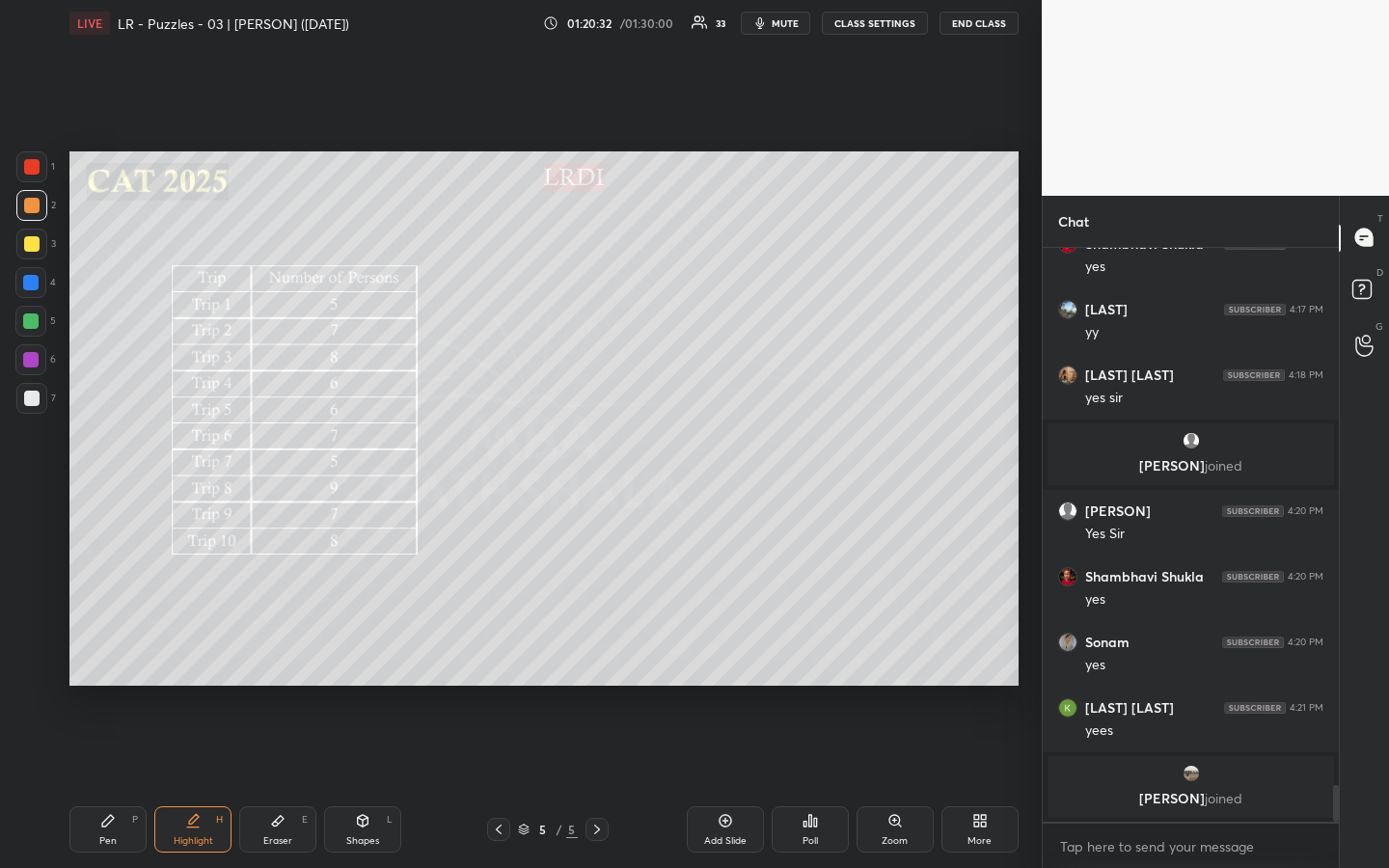 drag, startPoint x: 105, startPoint y: 827, endPoint x: 109, endPoint y: 809, distance: 18.439089 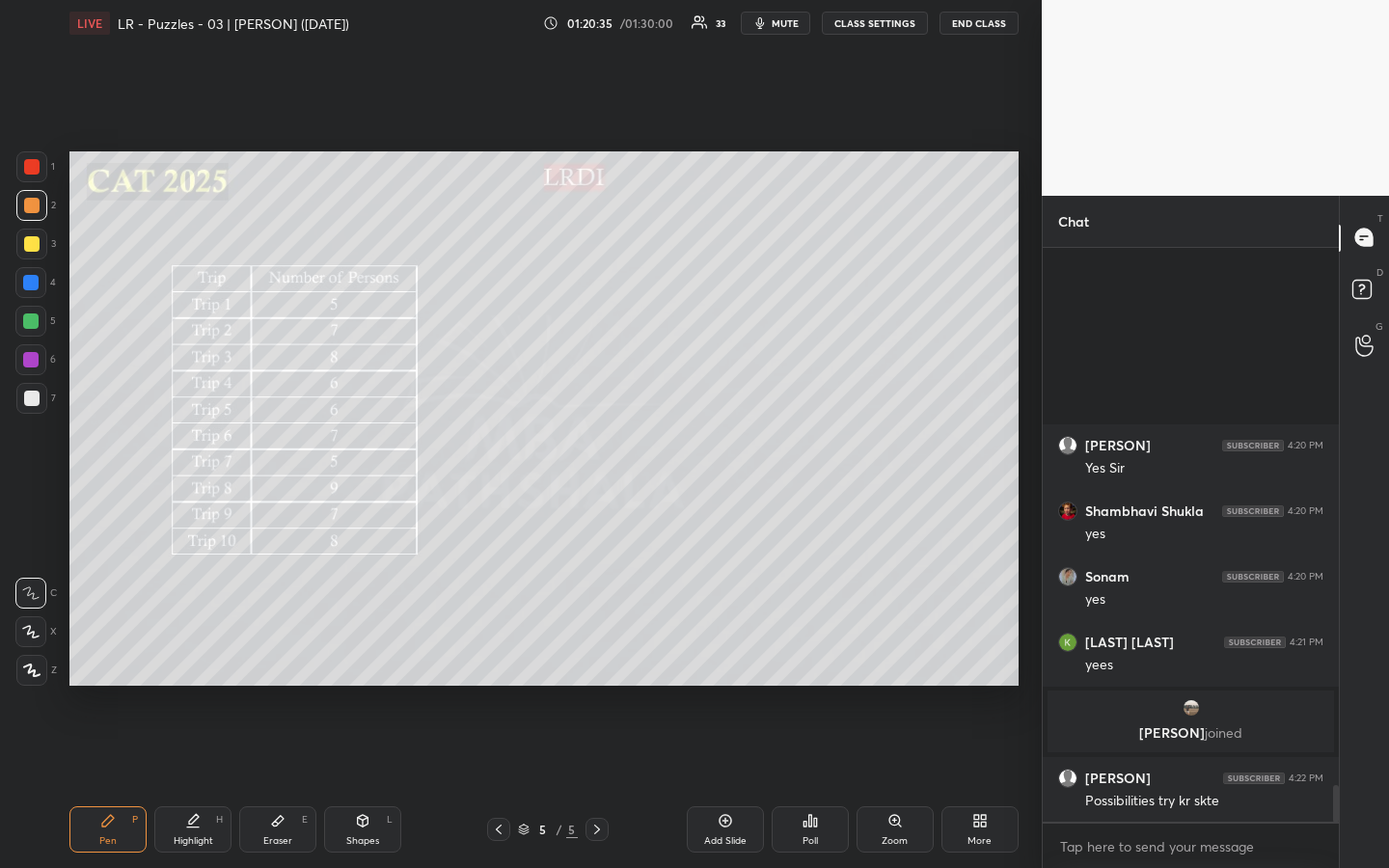 scroll, scrollTop: 8323, scrollLeft: 0, axis: vertical 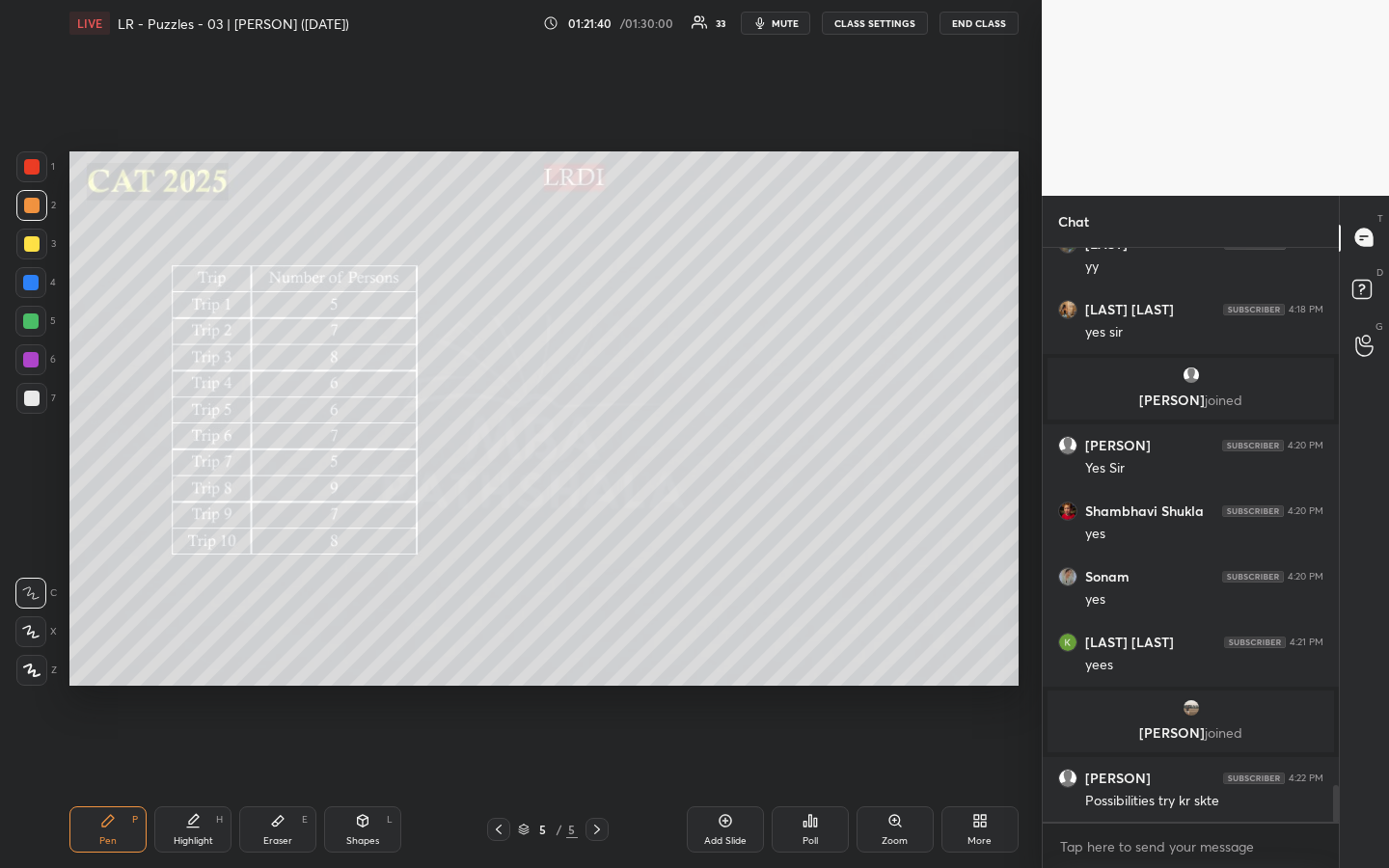 drag, startPoint x: 204, startPoint y: 827, endPoint x: 281, endPoint y: 712, distance: 138.39798 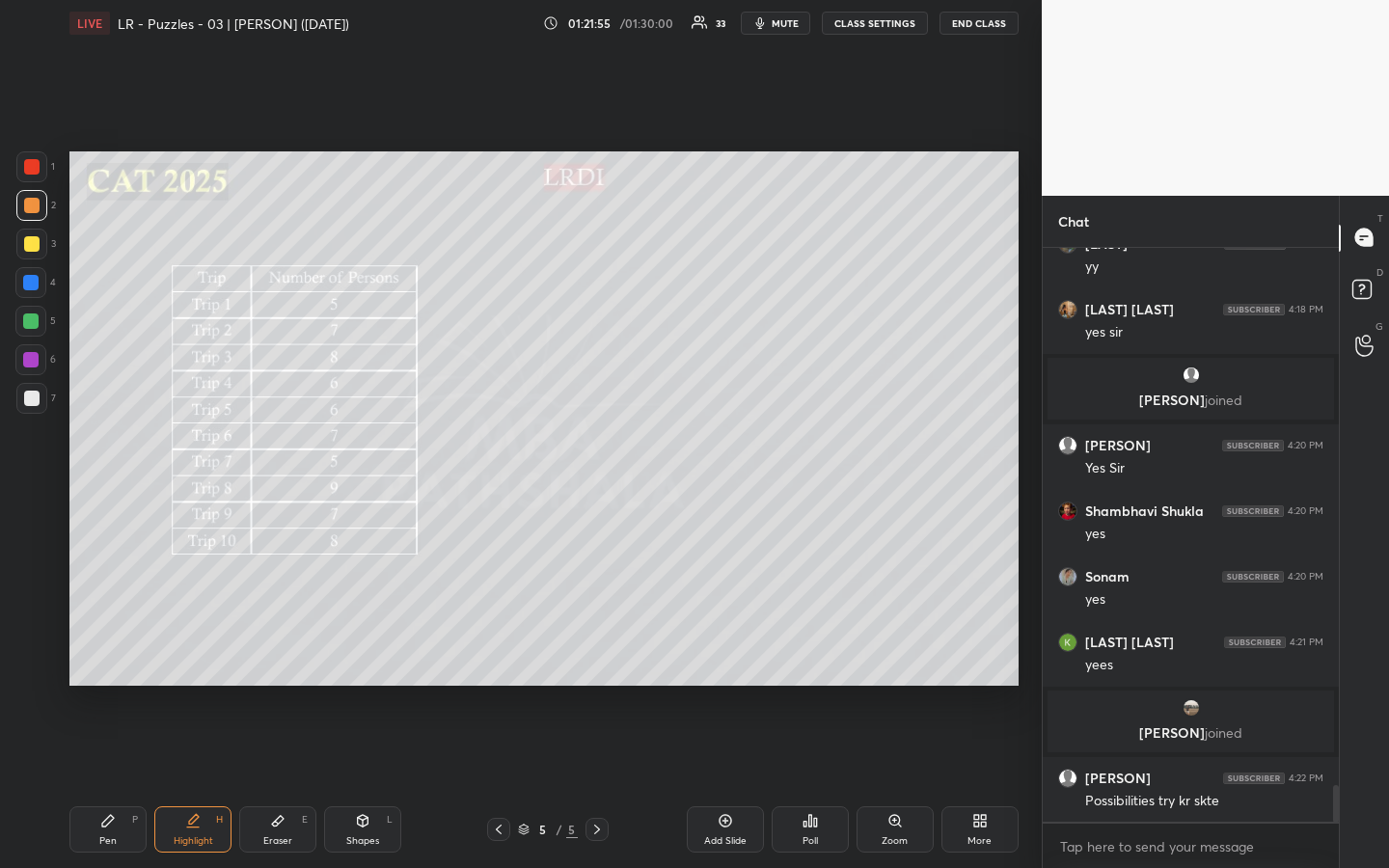 click on "Eraser E" at bounding box center (278, 829) 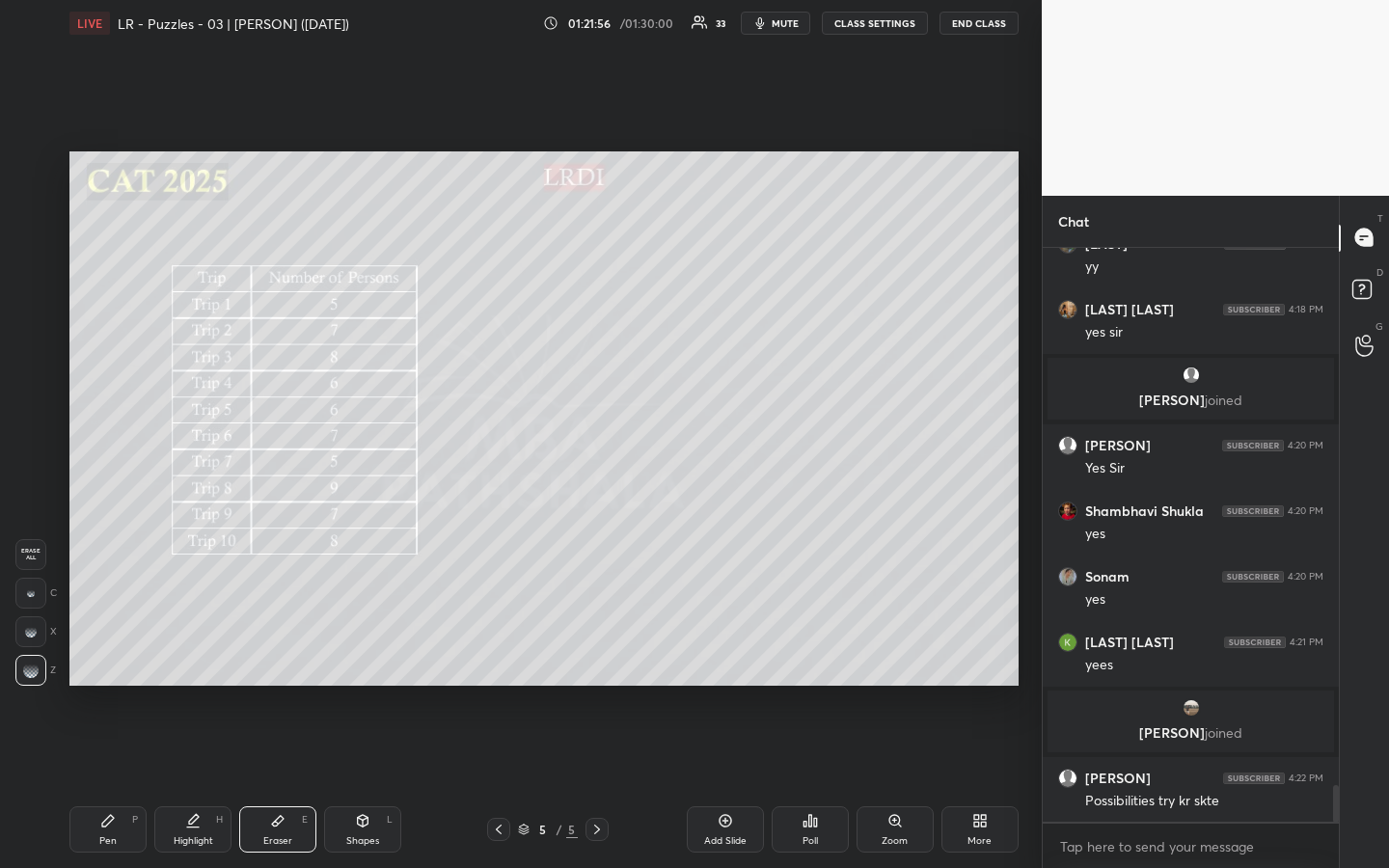 click at bounding box center (31, 593) 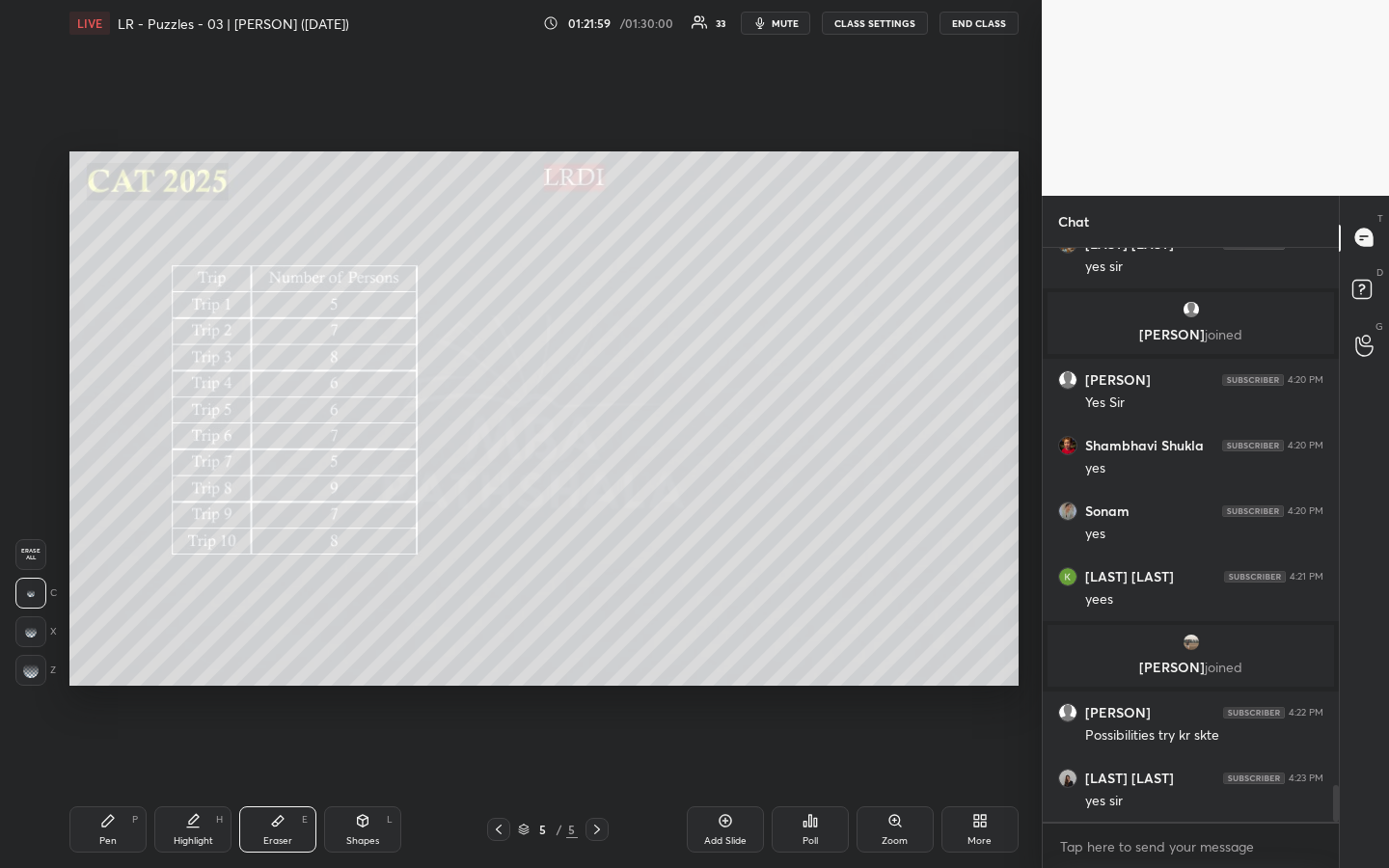 scroll, scrollTop: 8454, scrollLeft: 0, axis: vertical 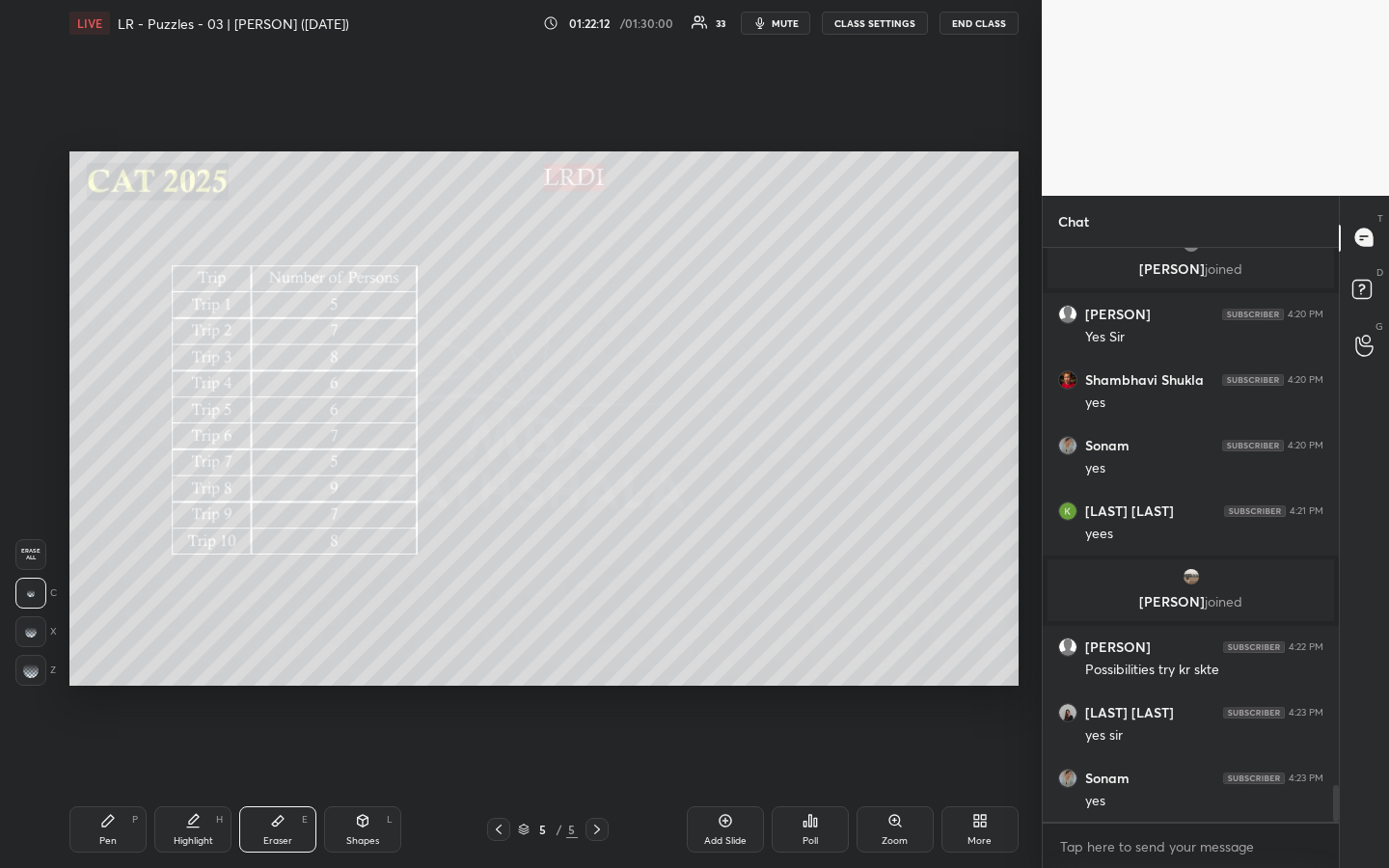 click on "Pen P" at bounding box center (108, 829) 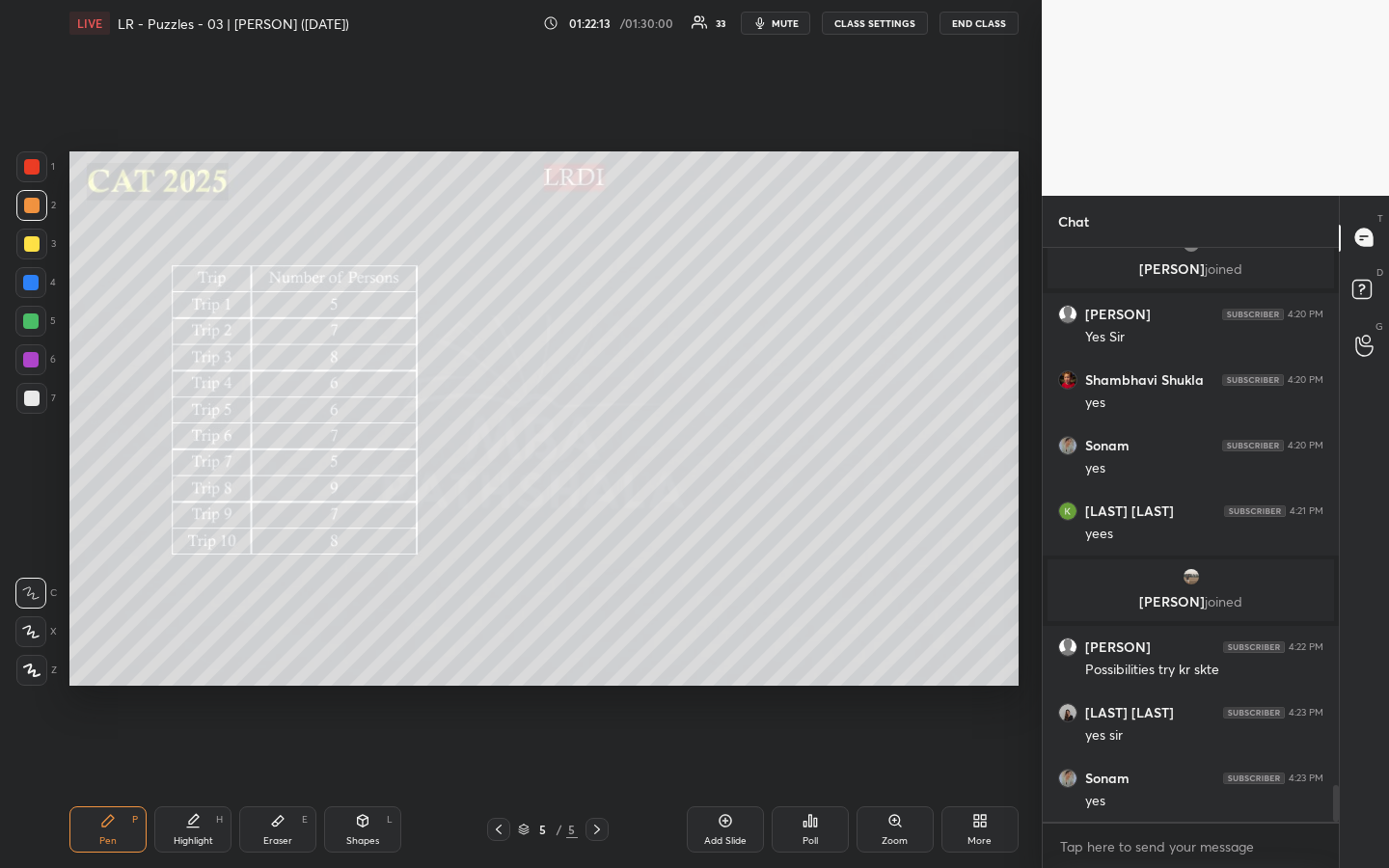 click at bounding box center (32, 244) 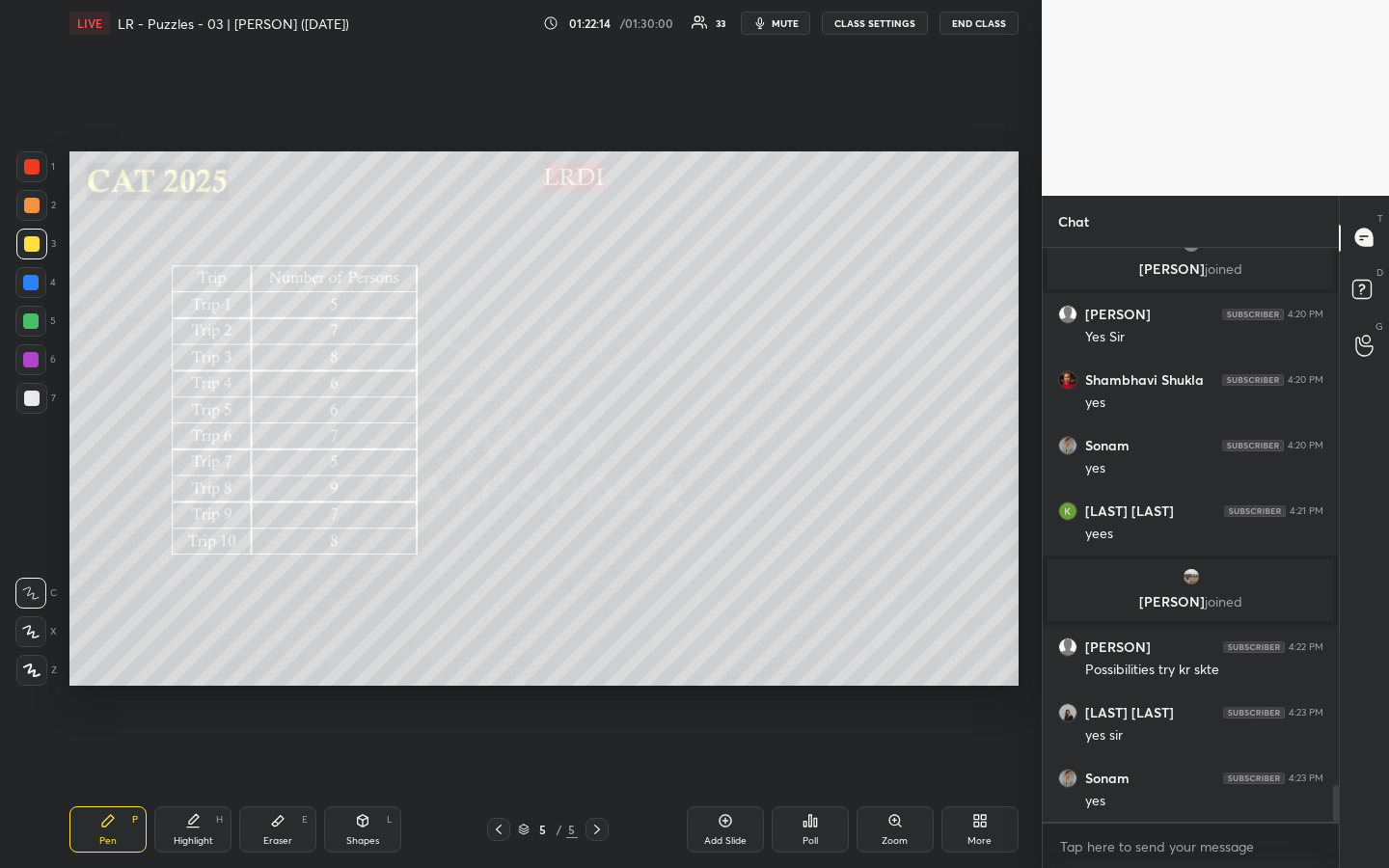 click at bounding box center (32, 398) 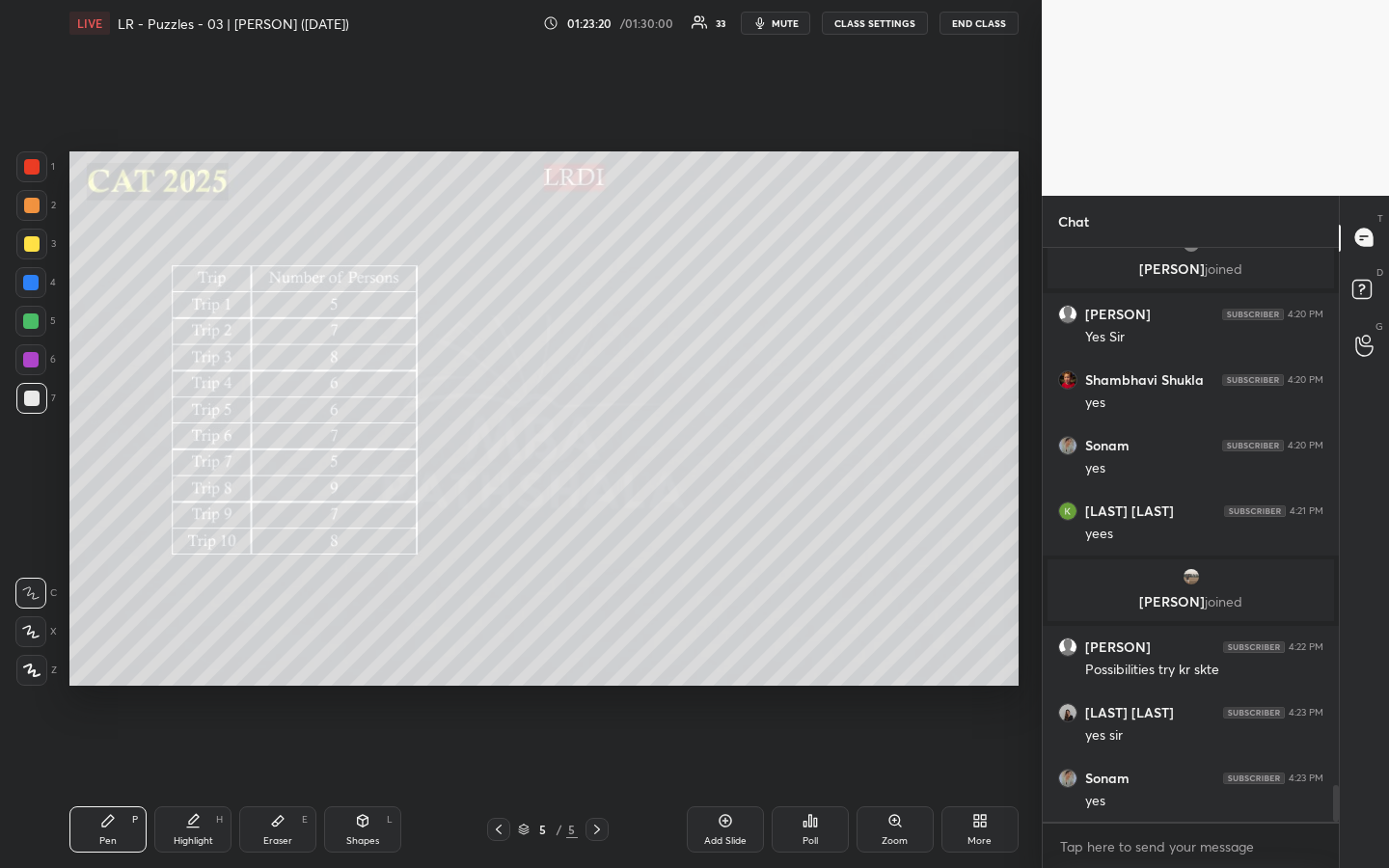 click at bounding box center [32, 205] 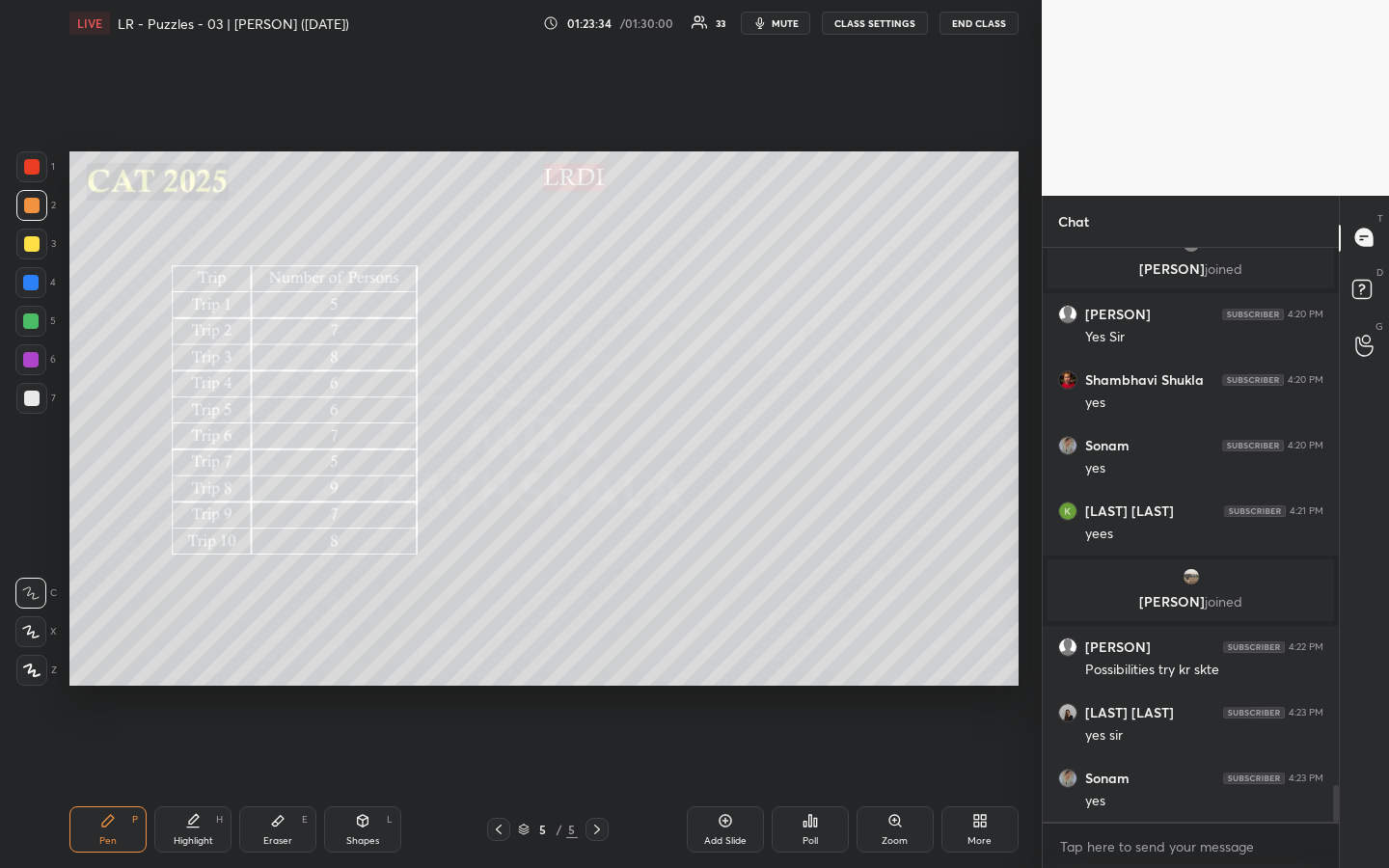 click at bounding box center [31, 321] 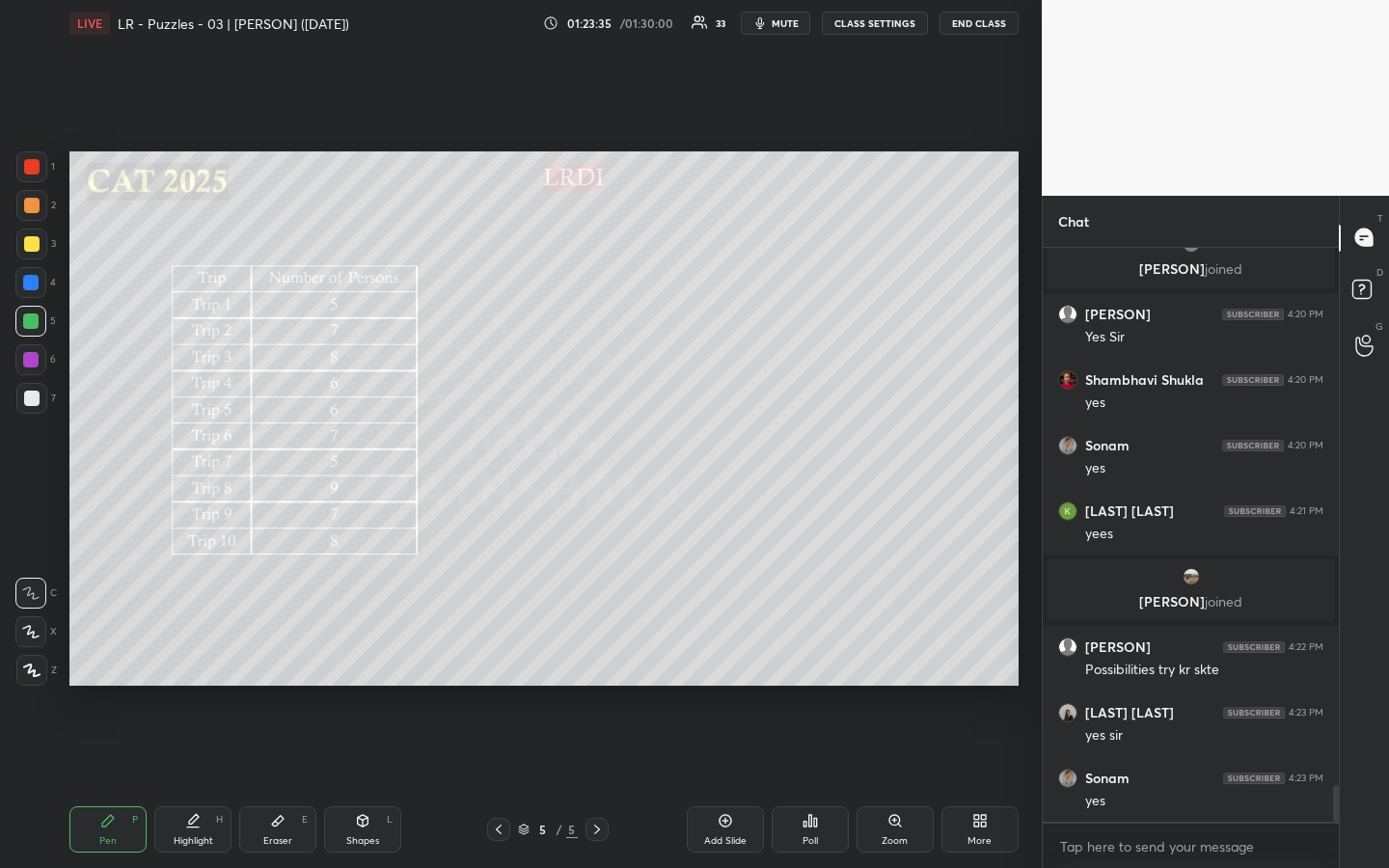 click on "Highlight" at bounding box center [193, 841] 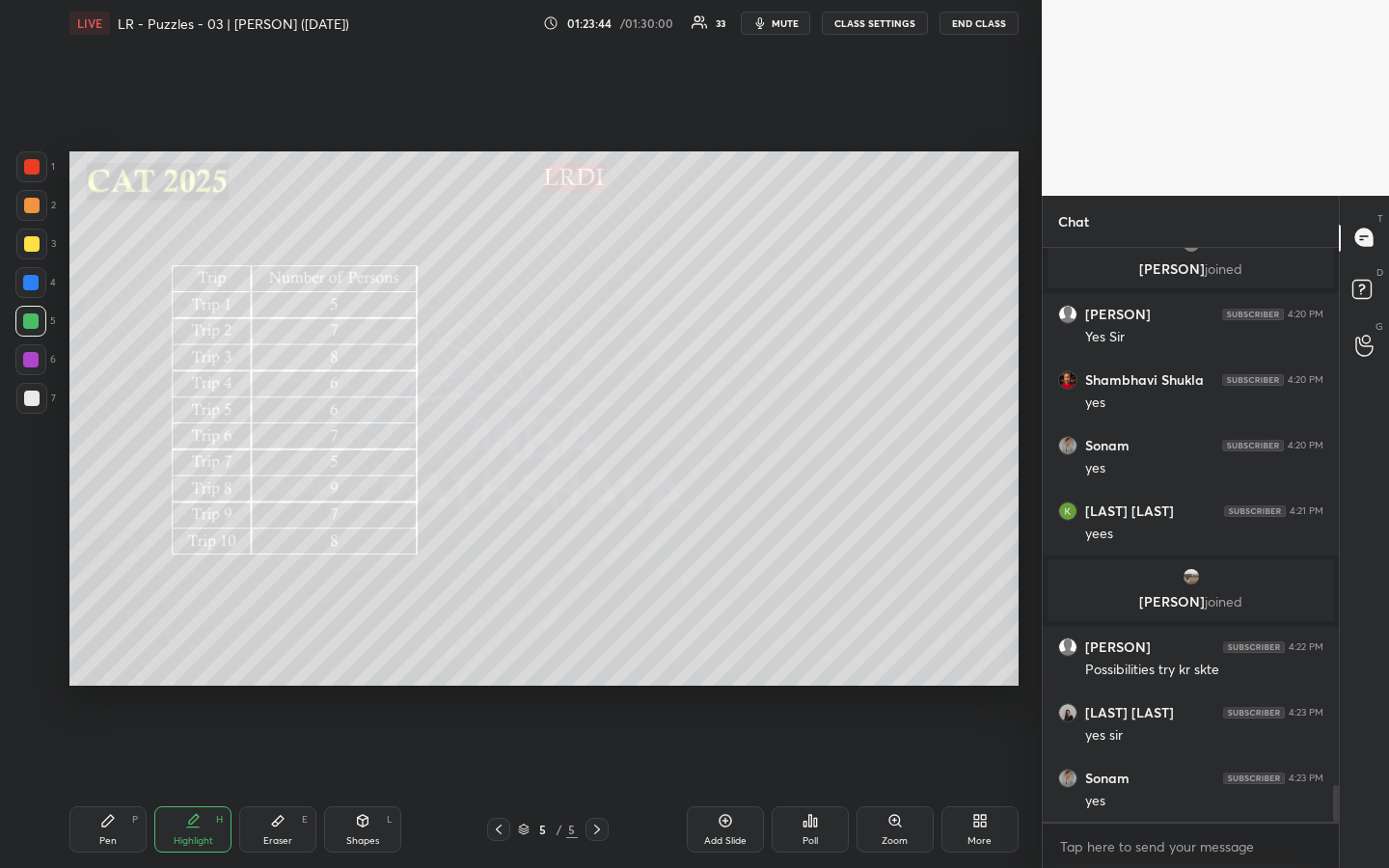drag, startPoint x: 117, startPoint y: 820, endPoint x: 141, endPoint y: 813, distance: 25 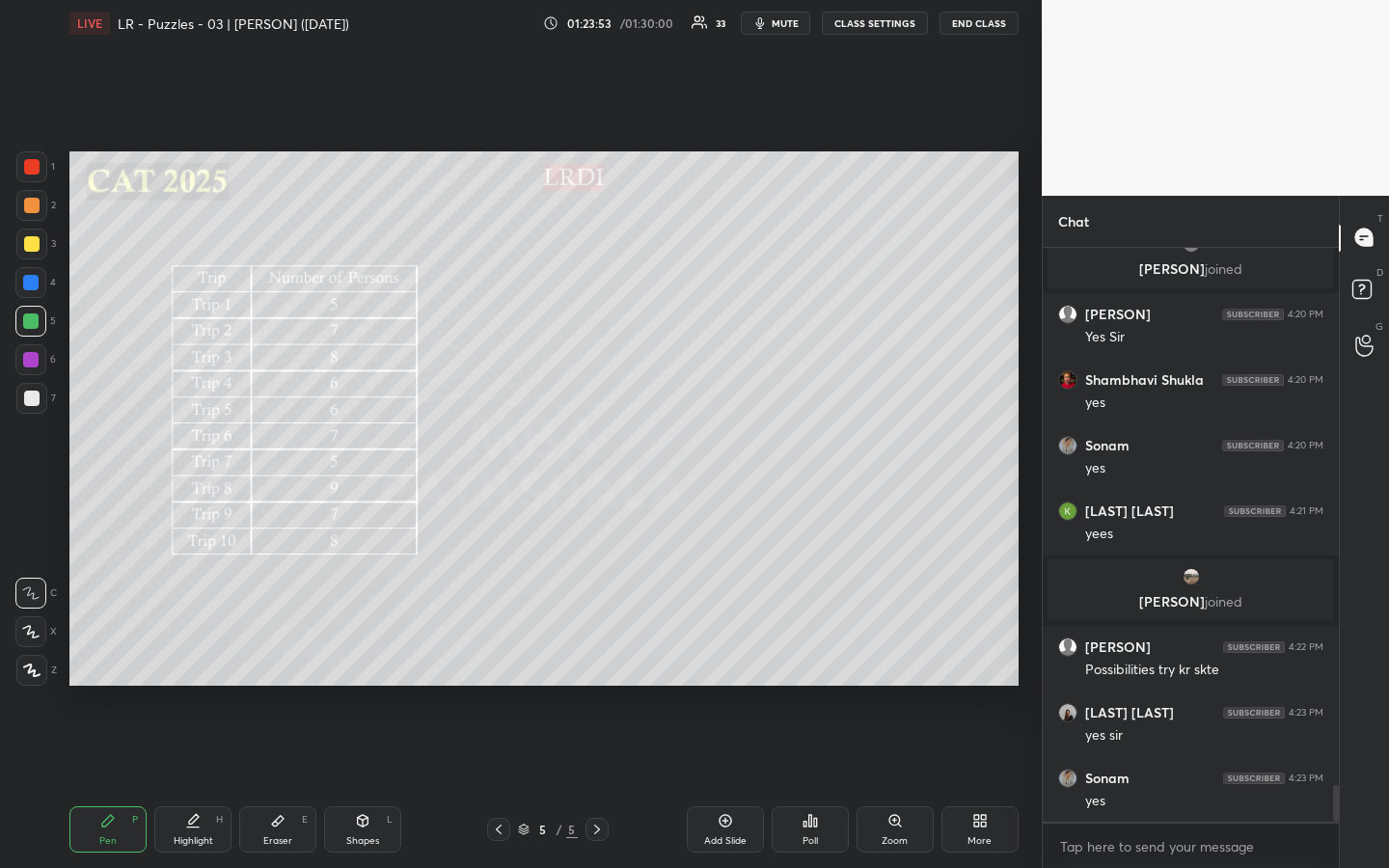 click on "Highlight" at bounding box center [193, 841] 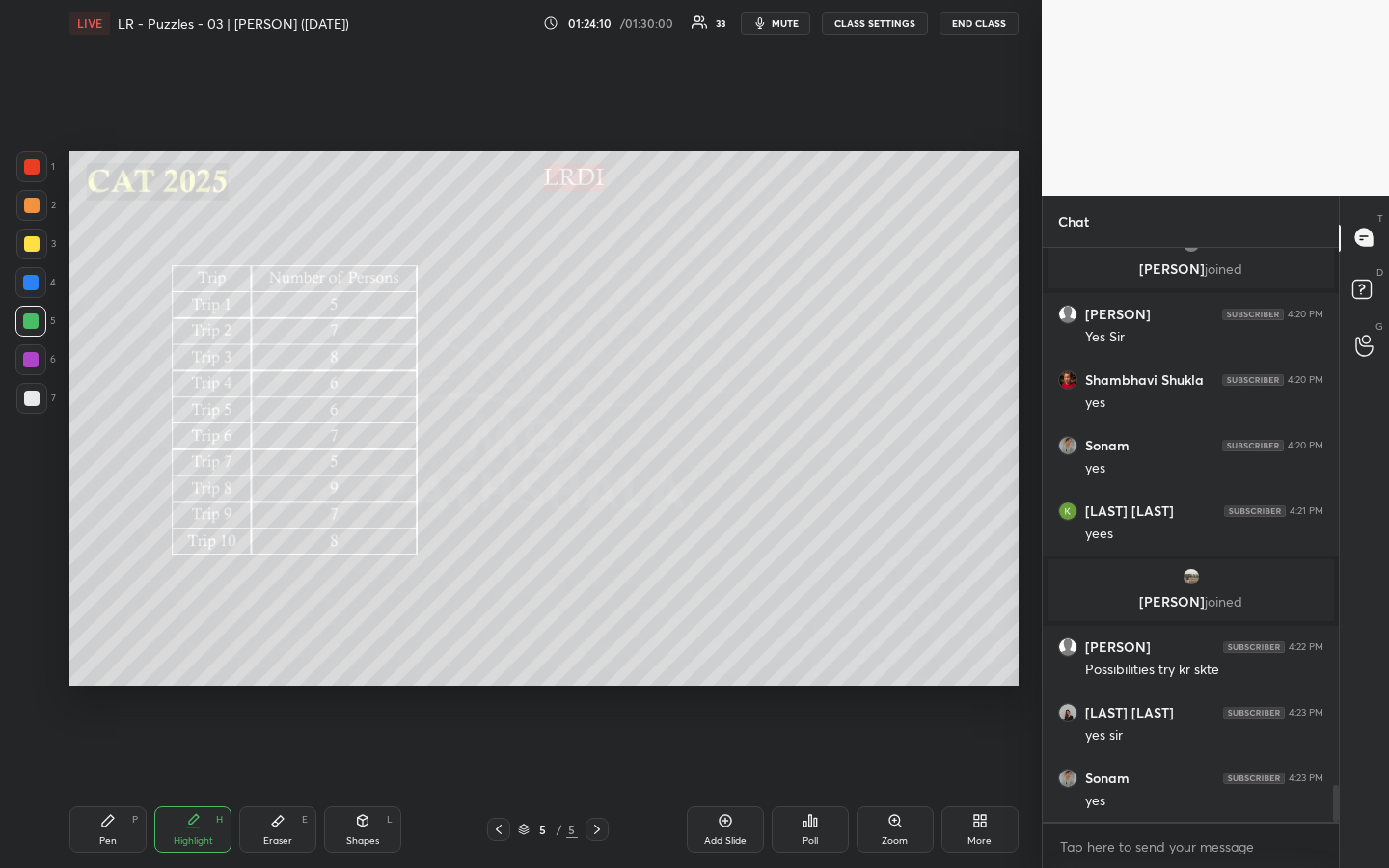 click on "Pen P" at bounding box center [108, 829] 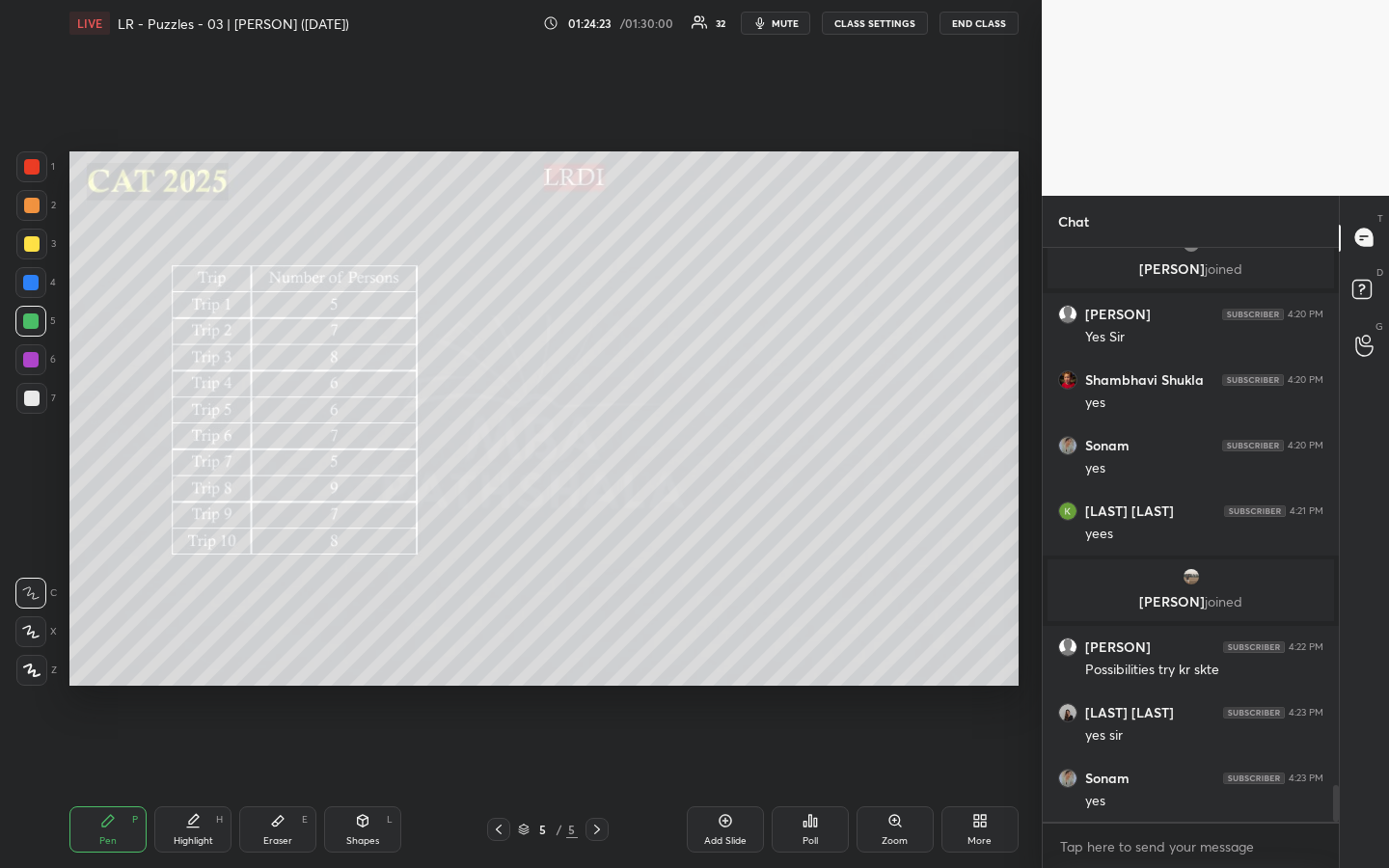 click at bounding box center [32, 244] 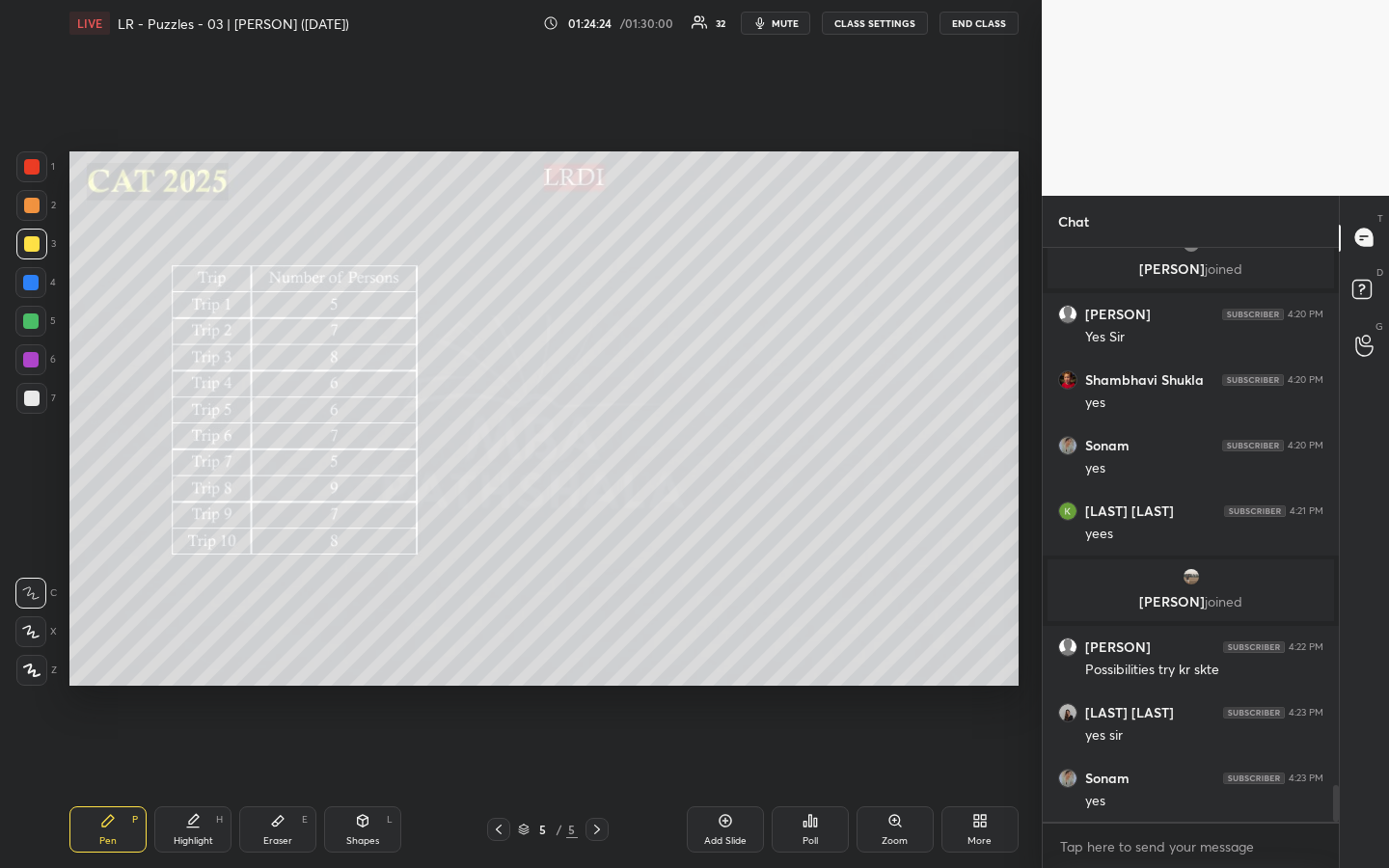 drag, startPoint x: 35, startPoint y: 204, endPoint x: 66, endPoint y: 217, distance: 33.615473 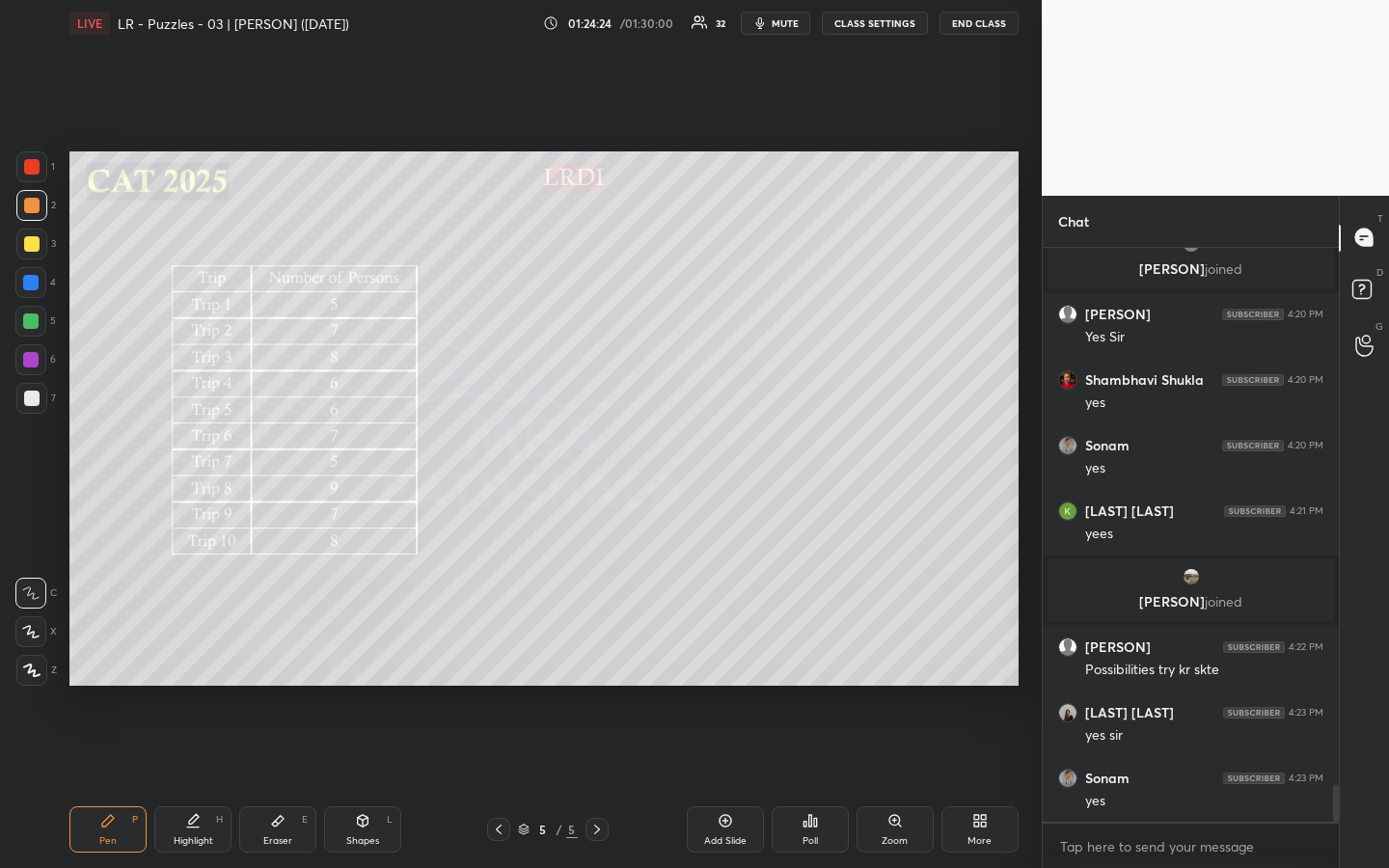 scroll, scrollTop: 8520, scrollLeft: 0, axis: vertical 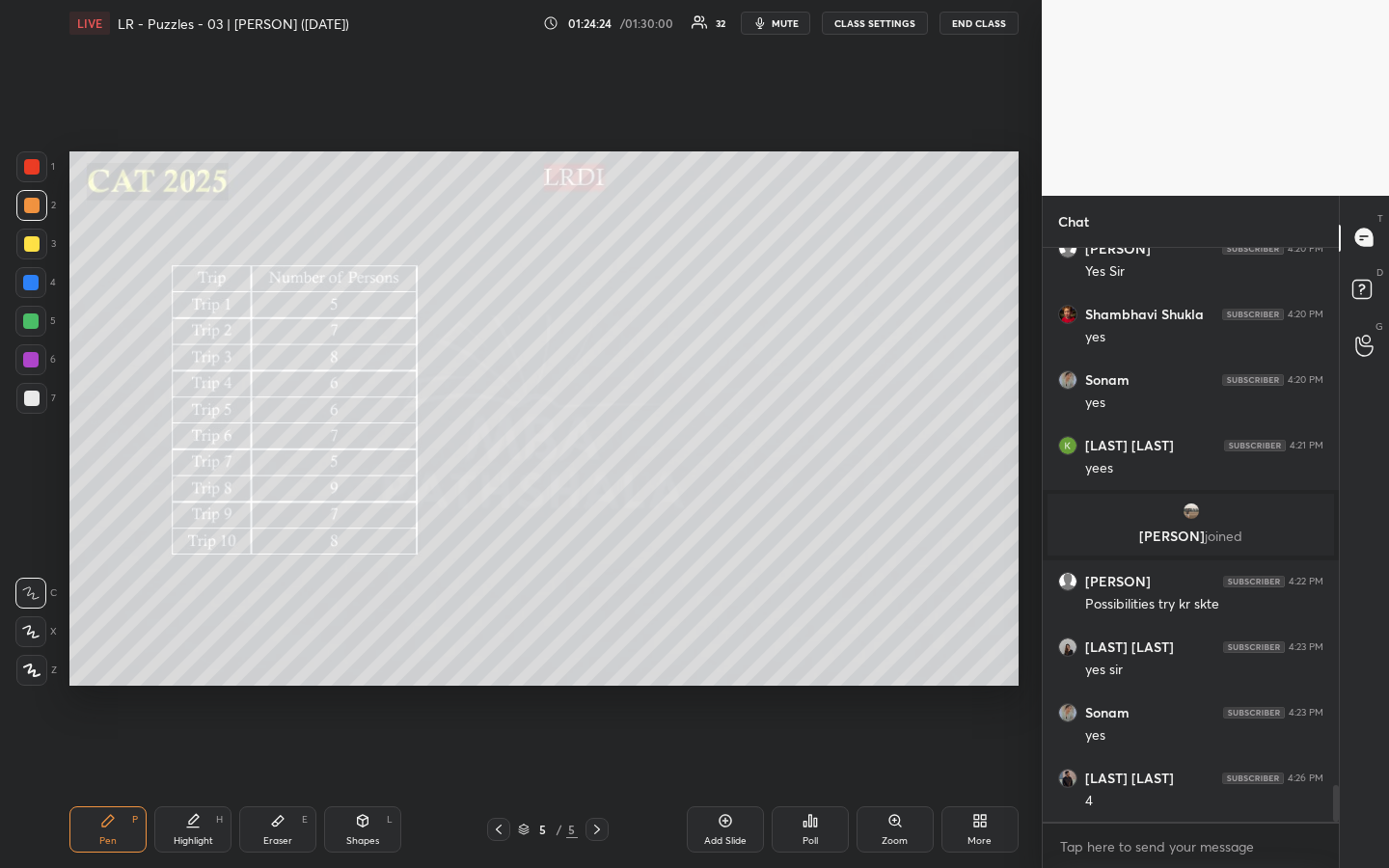 drag, startPoint x: 197, startPoint y: 833, endPoint x: 203, endPoint y: 804, distance: 29.614186 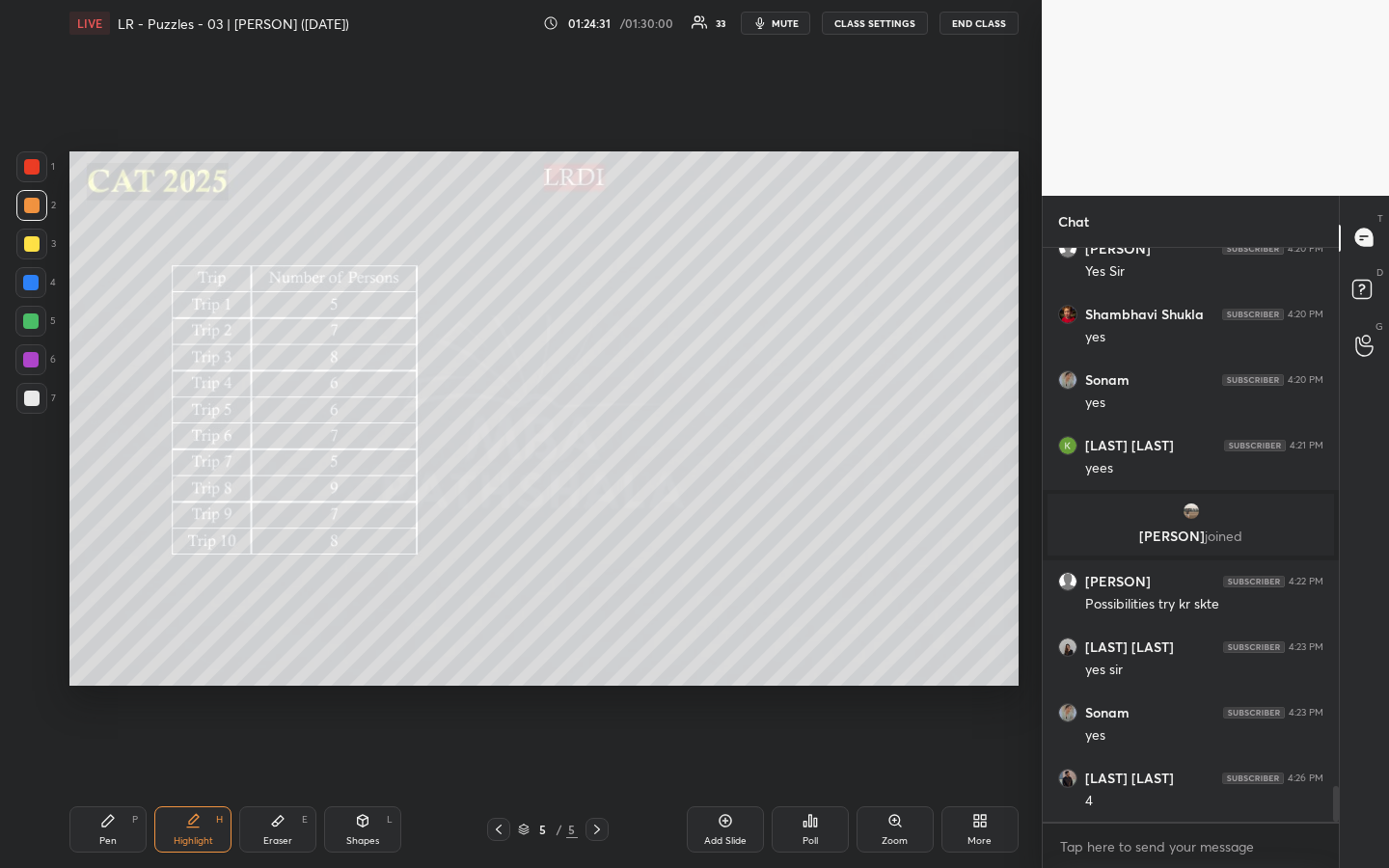 scroll, scrollTop: 8585, scrollLeft: 0, axis: vertical 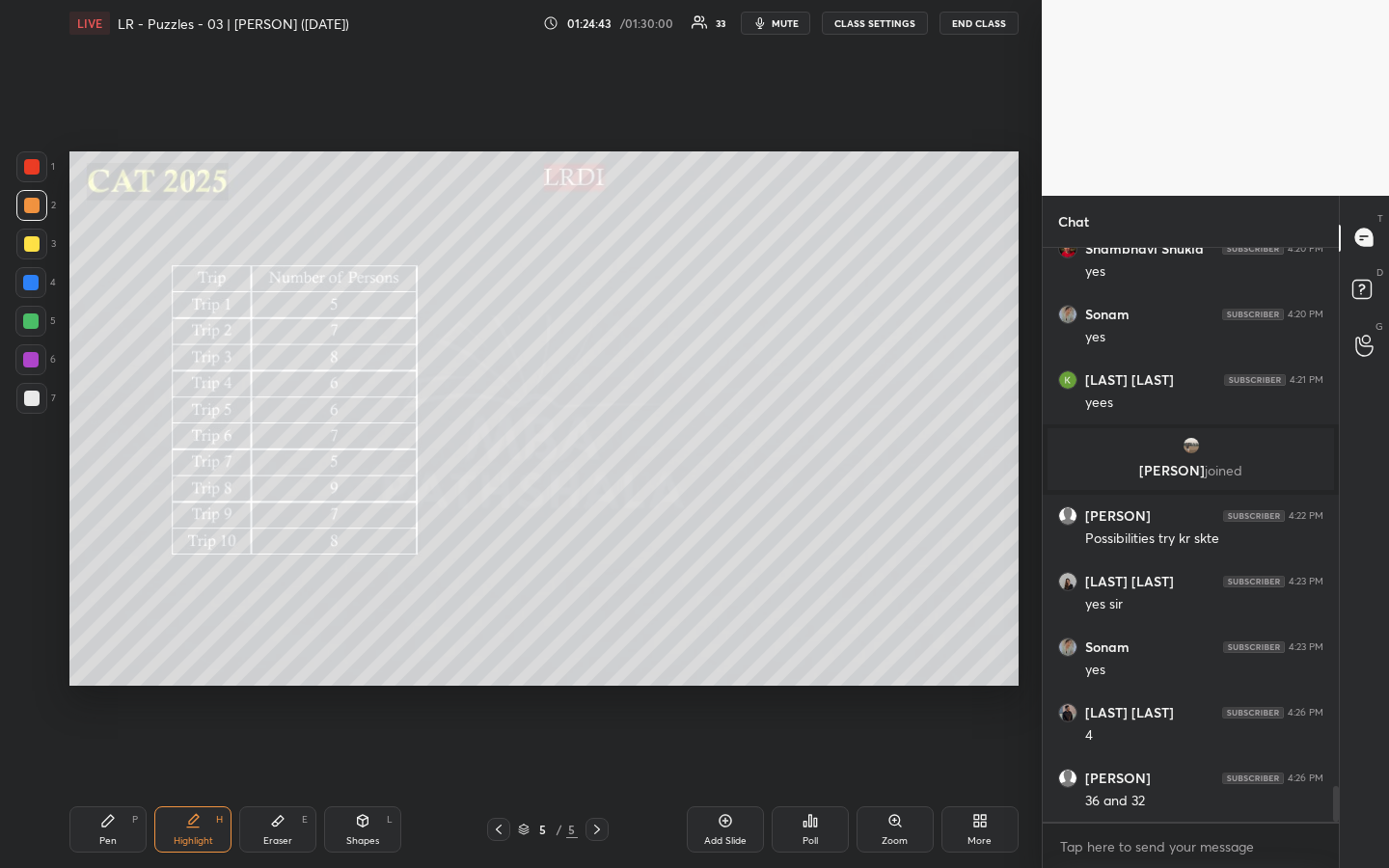 drag, startPoint x: 109, startPoint y: 813, endPoint x: 133, endPoint y: 808, distance: 24.515301 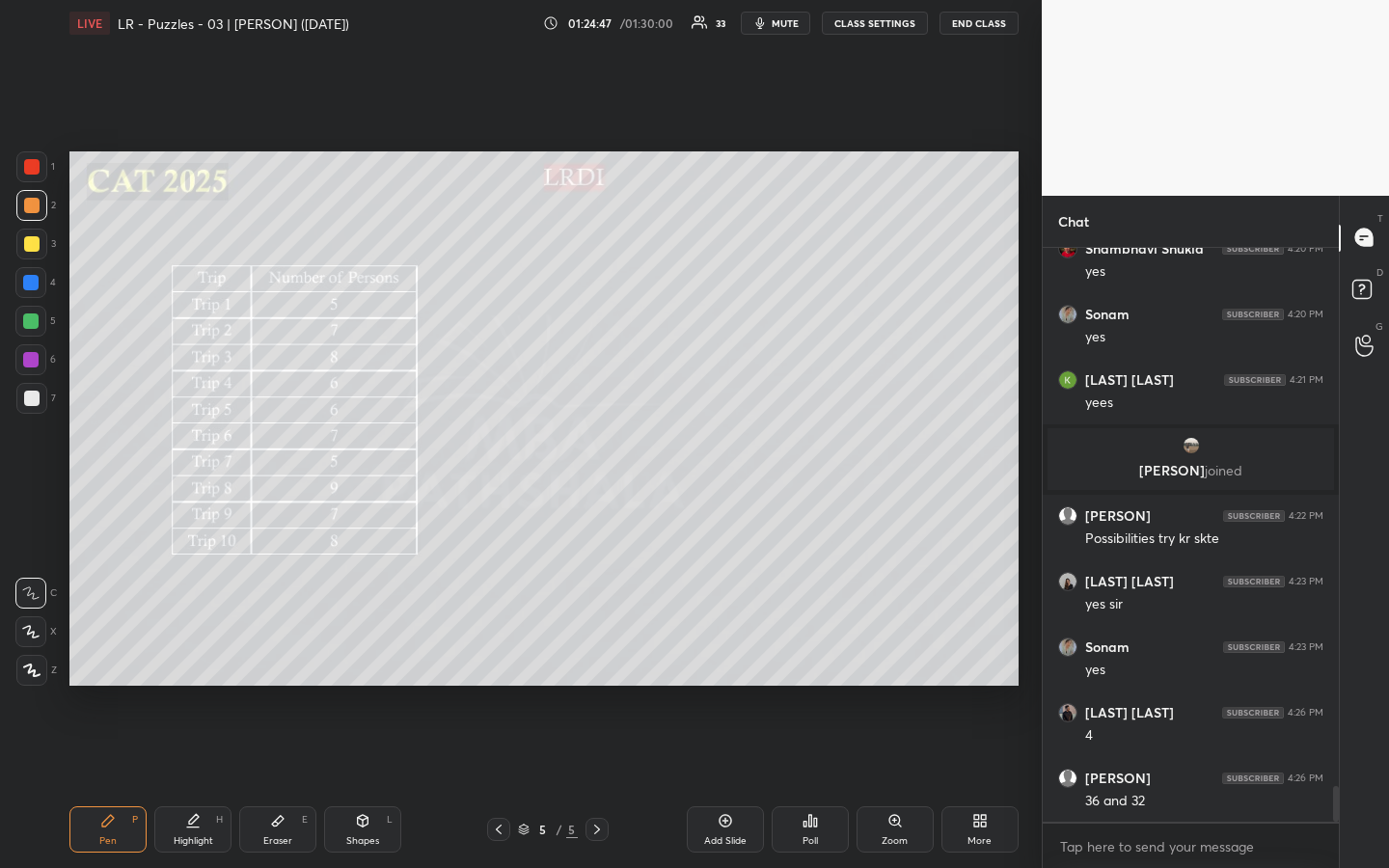 click on "Highlight H" at bounding box center (193, 829) 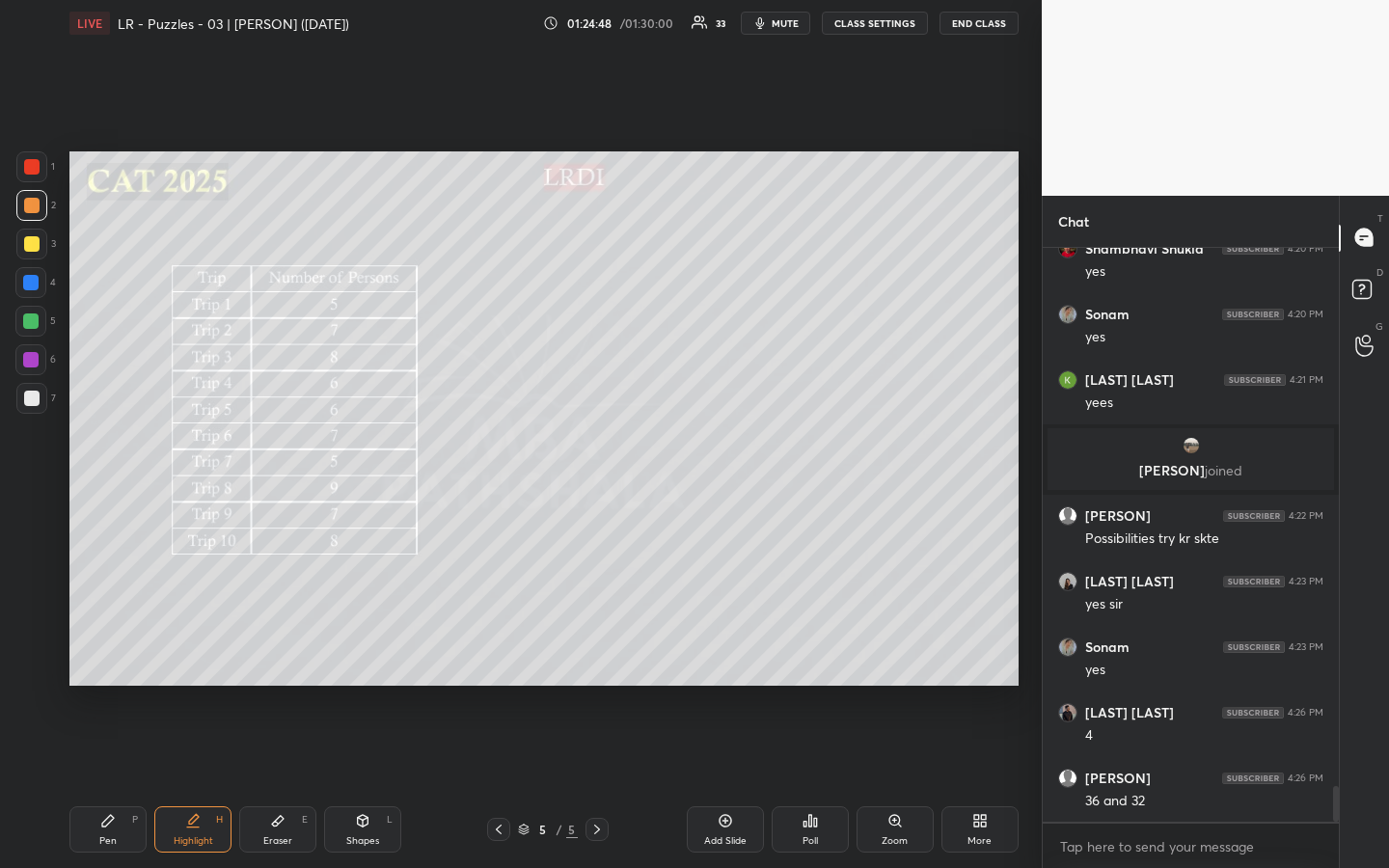 drag, startPoint x: 111, startPoint y: 829, endPoint x: 113, endPoint y: 808, distance: 21.095023 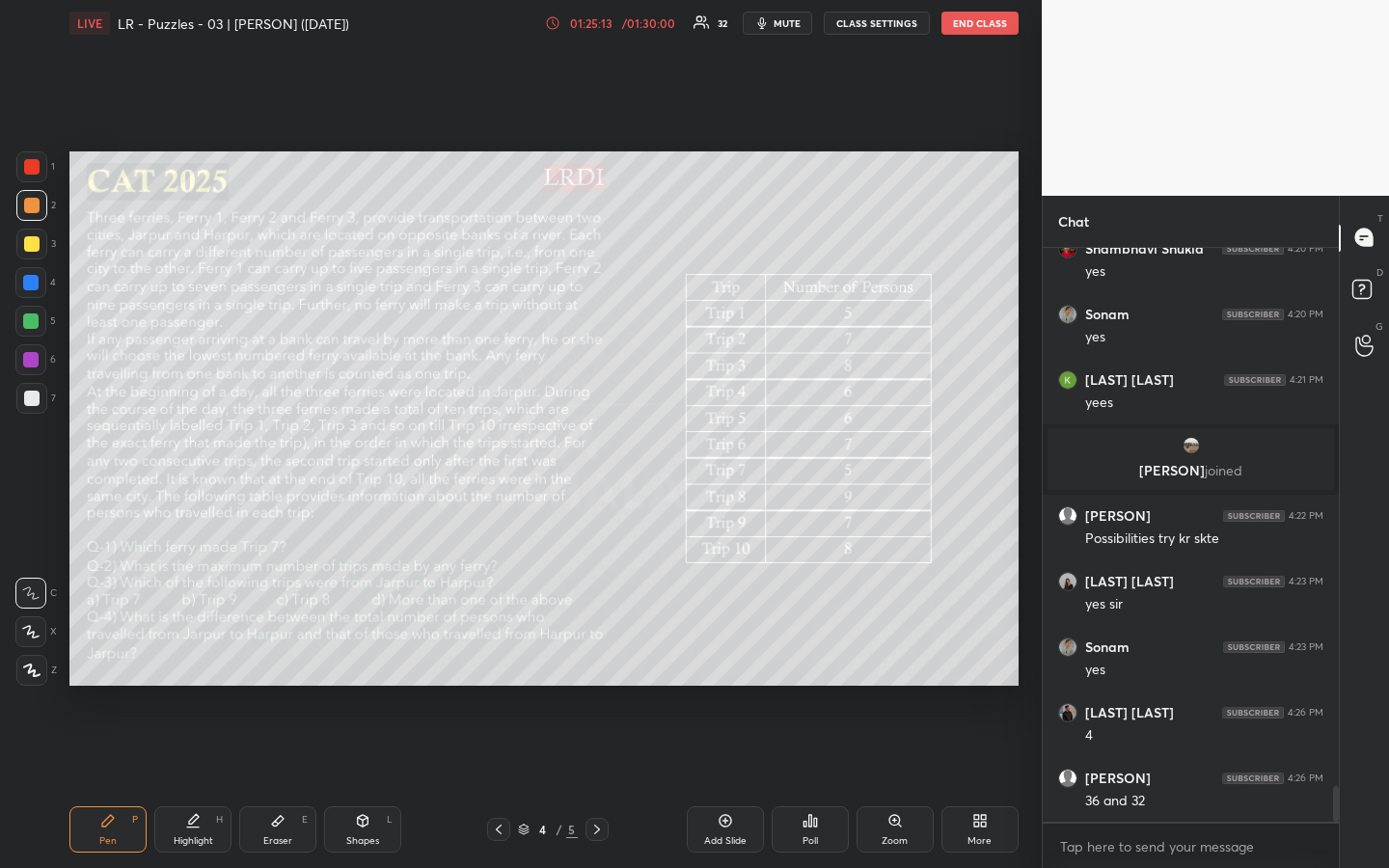 scroll, scrollTop: 8651, scrollLeft: 0, axis: vertical 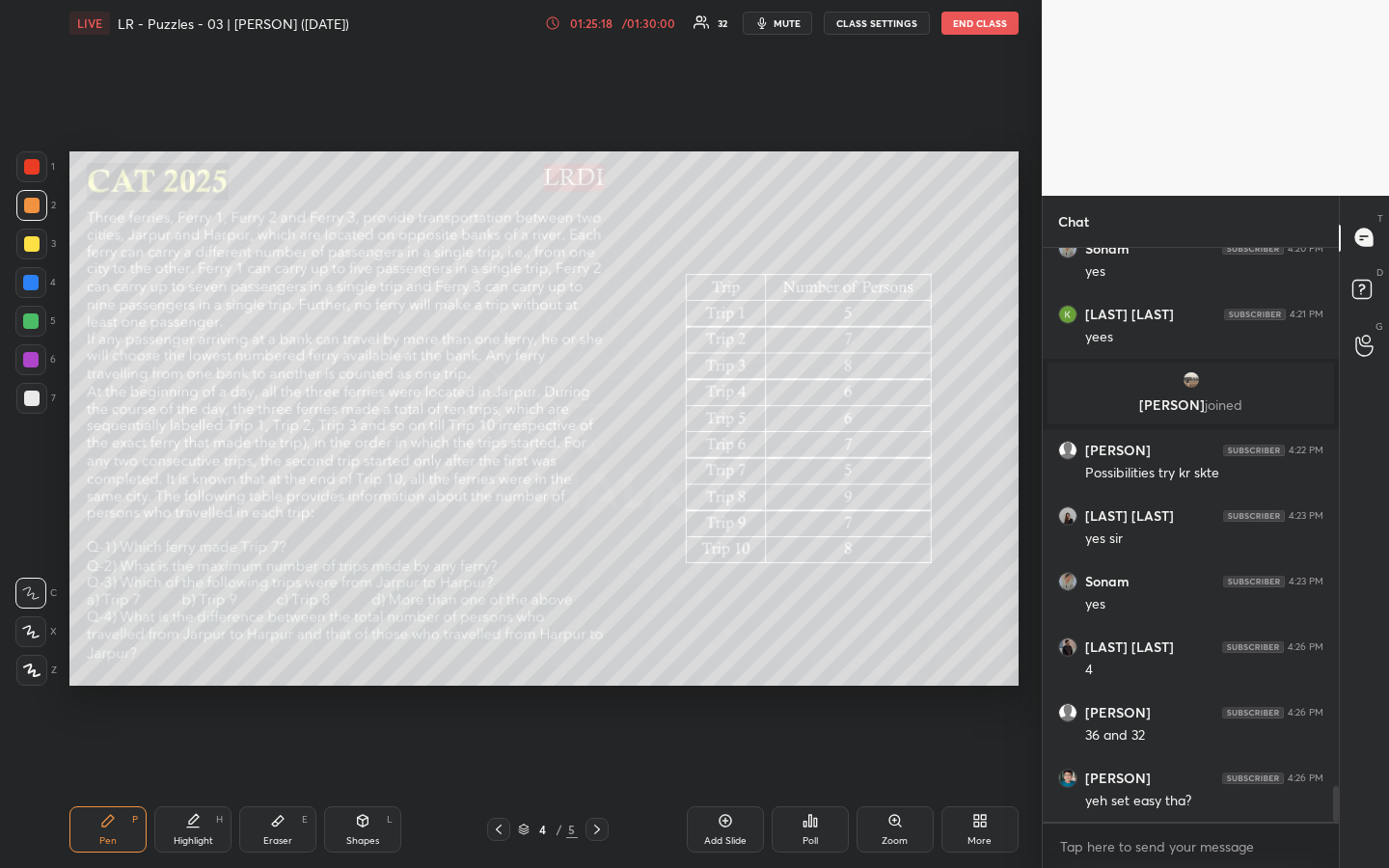 click on "Highlight H" at bounding box center [193, 829] 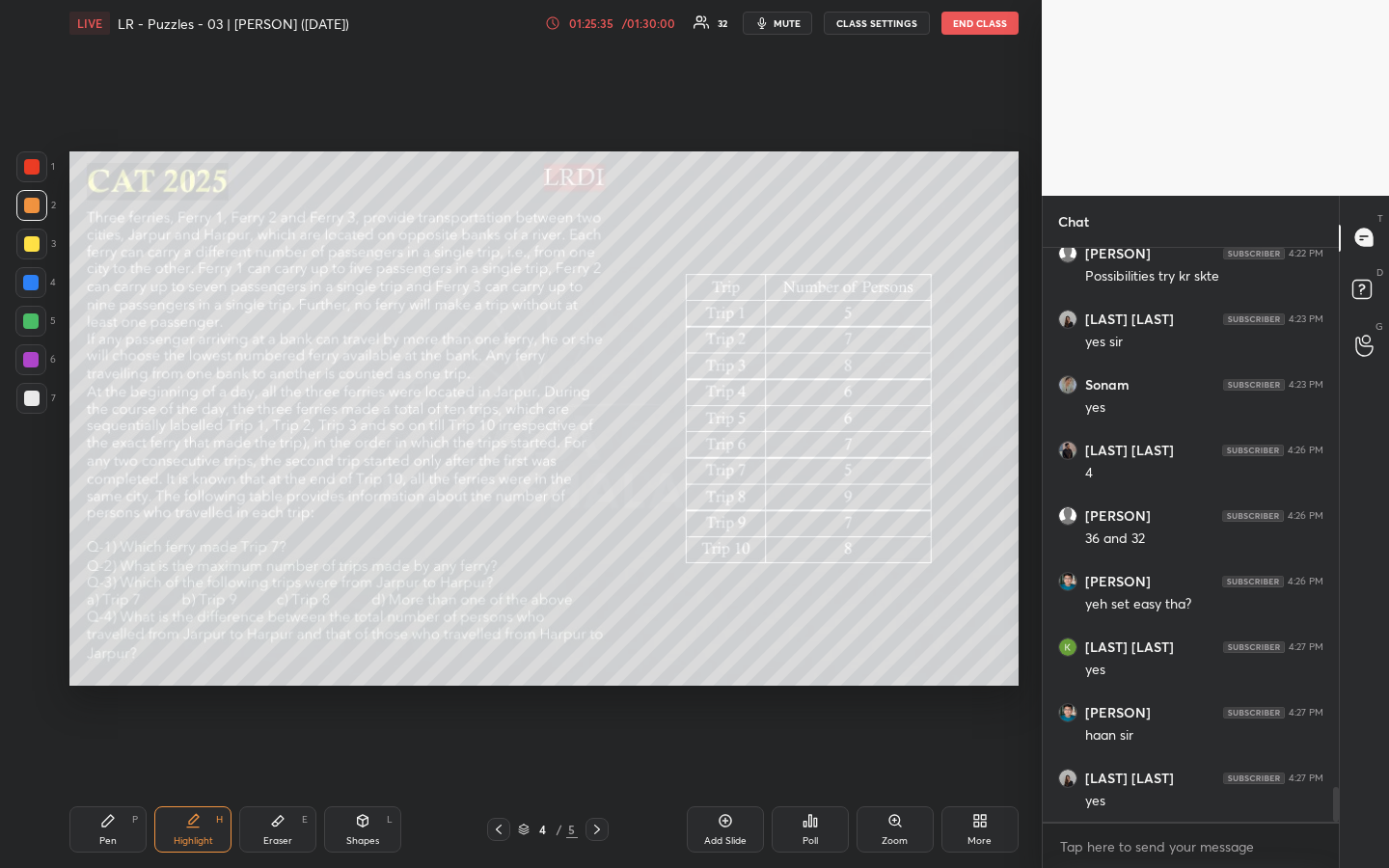 scroll, scrollTop: 8913, scrollLeft: 0, axis: vertical 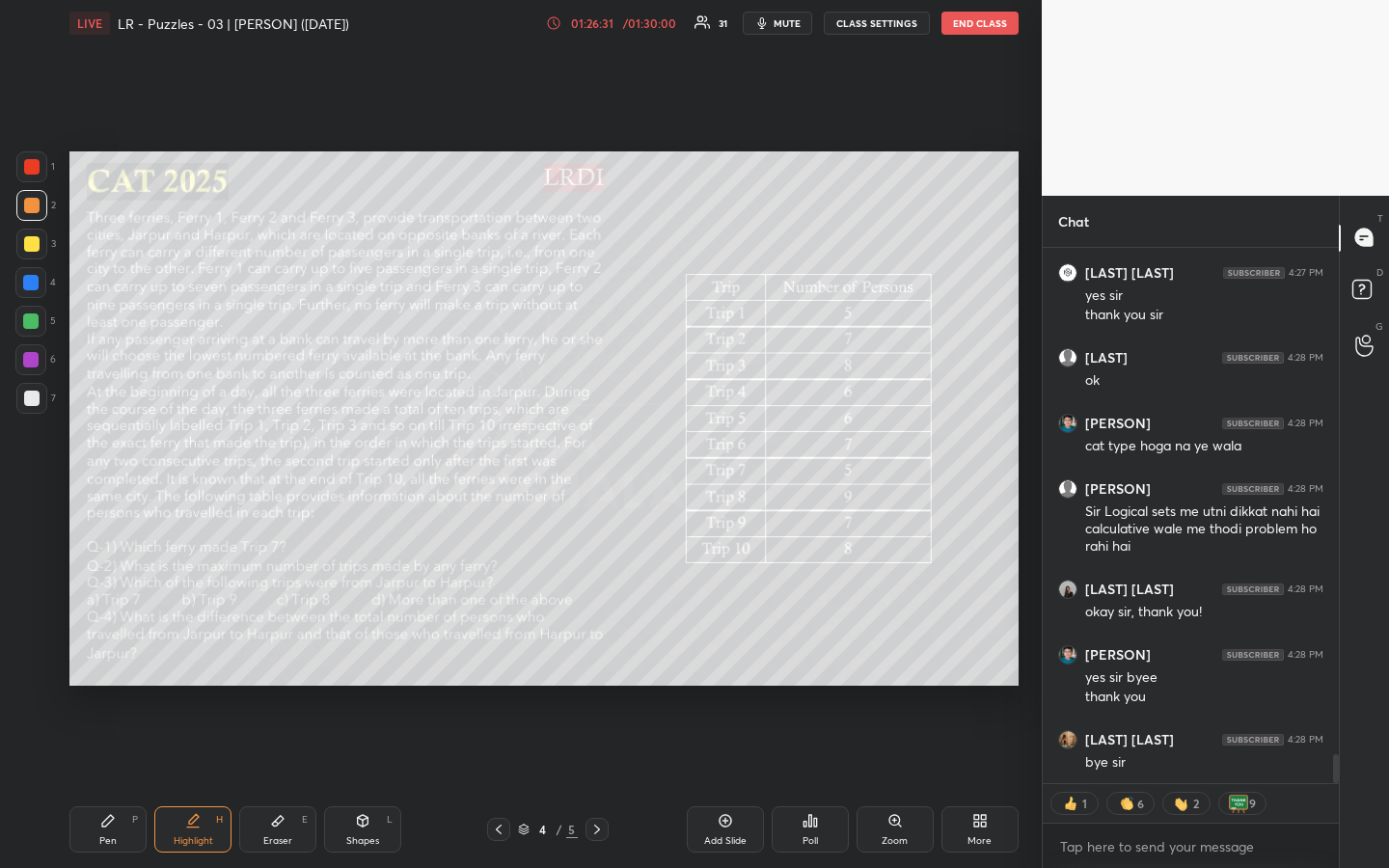 click on "1 2 3 4 5 6 7 R O A L C X Z Erase all   C X Z LIVE LR - Puzzles - 03 | [LAST] ([DATE]) 01:26:31 /  01:30:00 31 mute CLASS SETTINGS END CLASS Setting up your live class Poll for   secs No correct answer Start poll Back LR - Puzzles - 03 | [LAST] MBA Pathshala Pen P Highlight H Eraser E Shapes L 4 / 5 Add Slide Poll Zoom More" at bounding box center [521, 434] 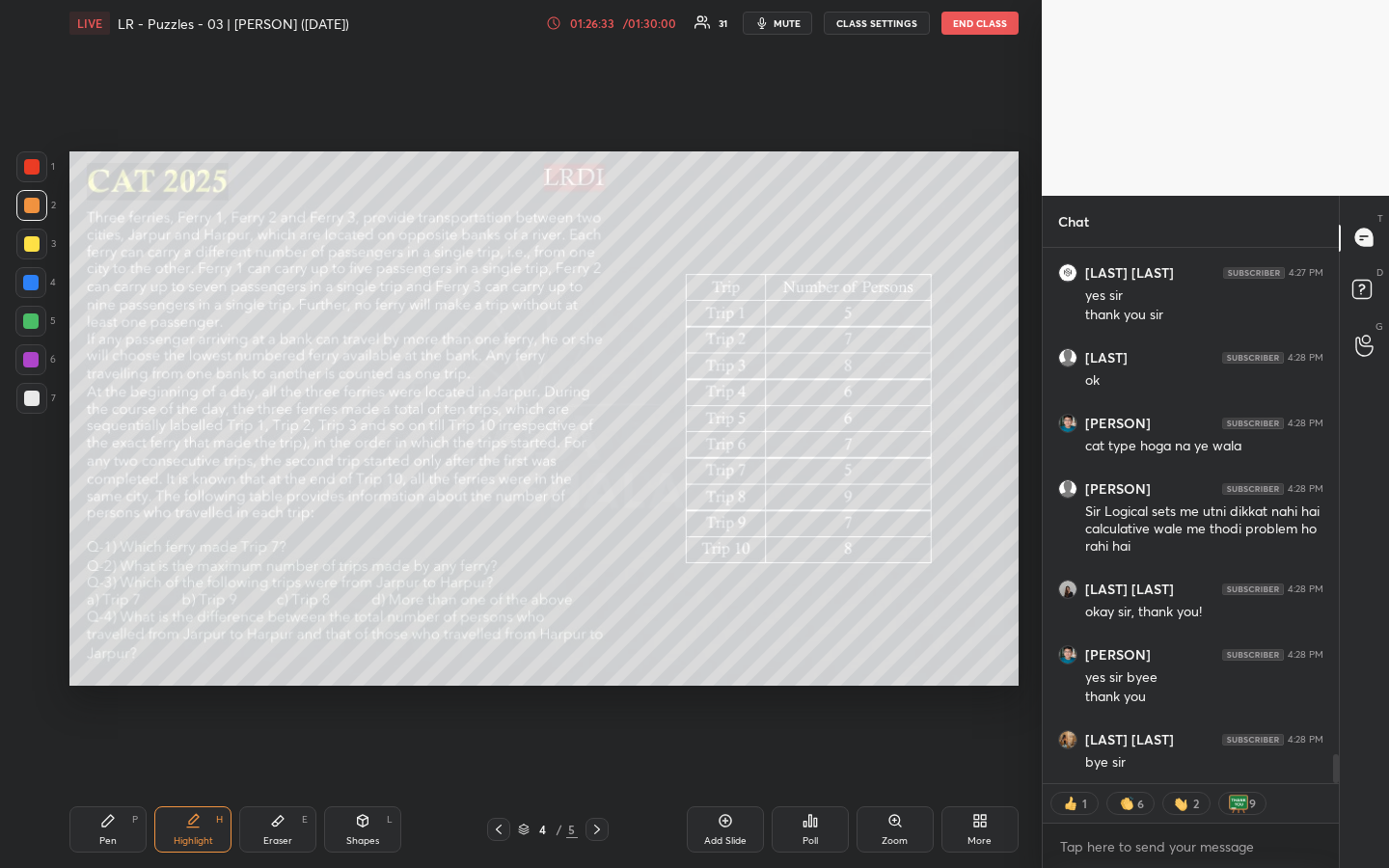 click on "1 2 3 4 5 6 7 R O A L C X Z Erase all   C X Z LIVE LR - Puzzles - 03 | [LAST] ([DATE]) 01:26:33 /  01:30:00 31 mute CLASS SETTINGS END CLASS Setting up your live class Poll for   secs No correct answer Start poll Back LR - Puzzles - 03 | [LAST] MBA Pathshala Pen P Highlight H Eraser E Shapes L 4 / 5 Add Slide Poll Zoom More" at bounding box center [521, 434] 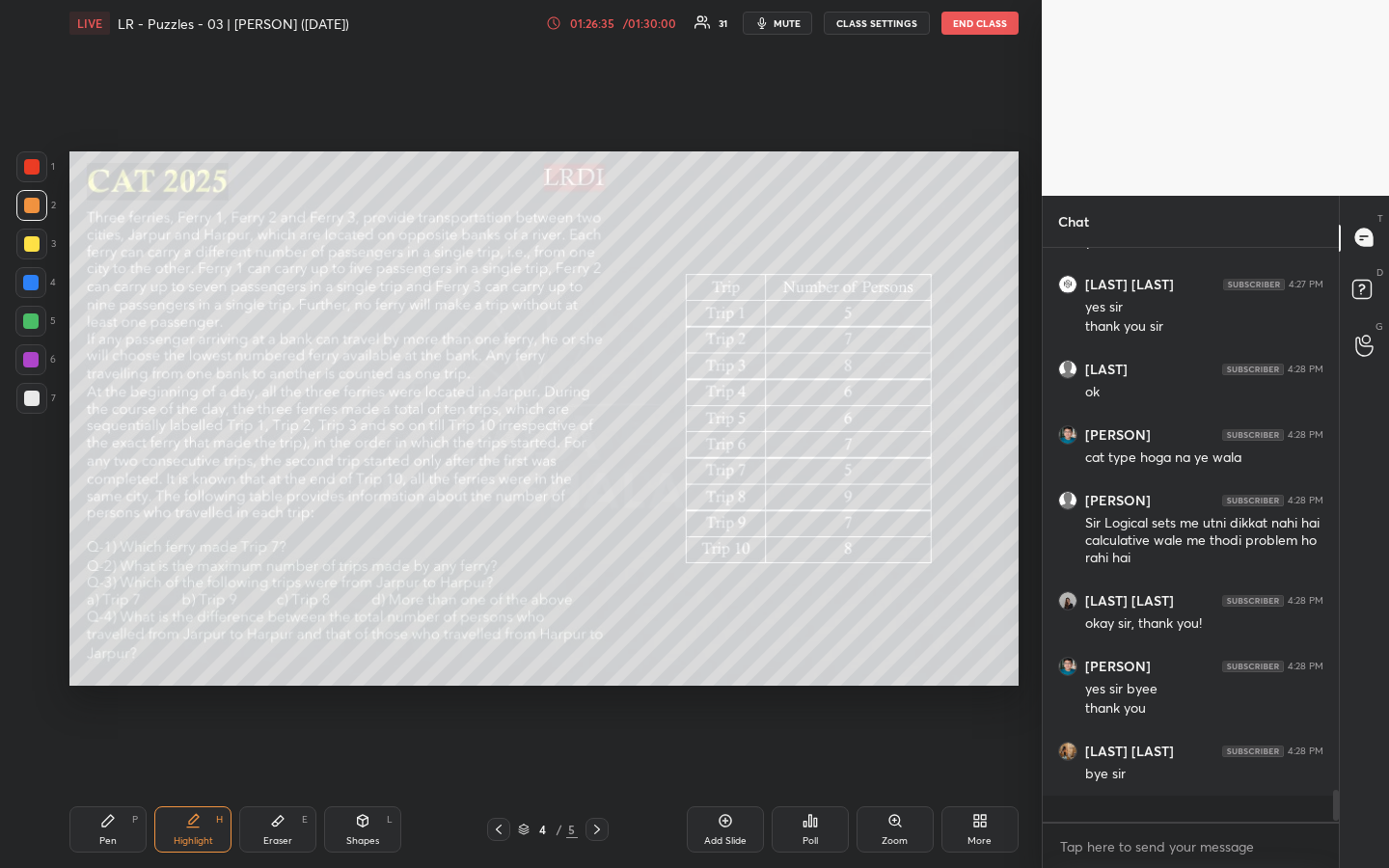 scroll, scrollTop: 7, scrollLeft: 7, axis: both 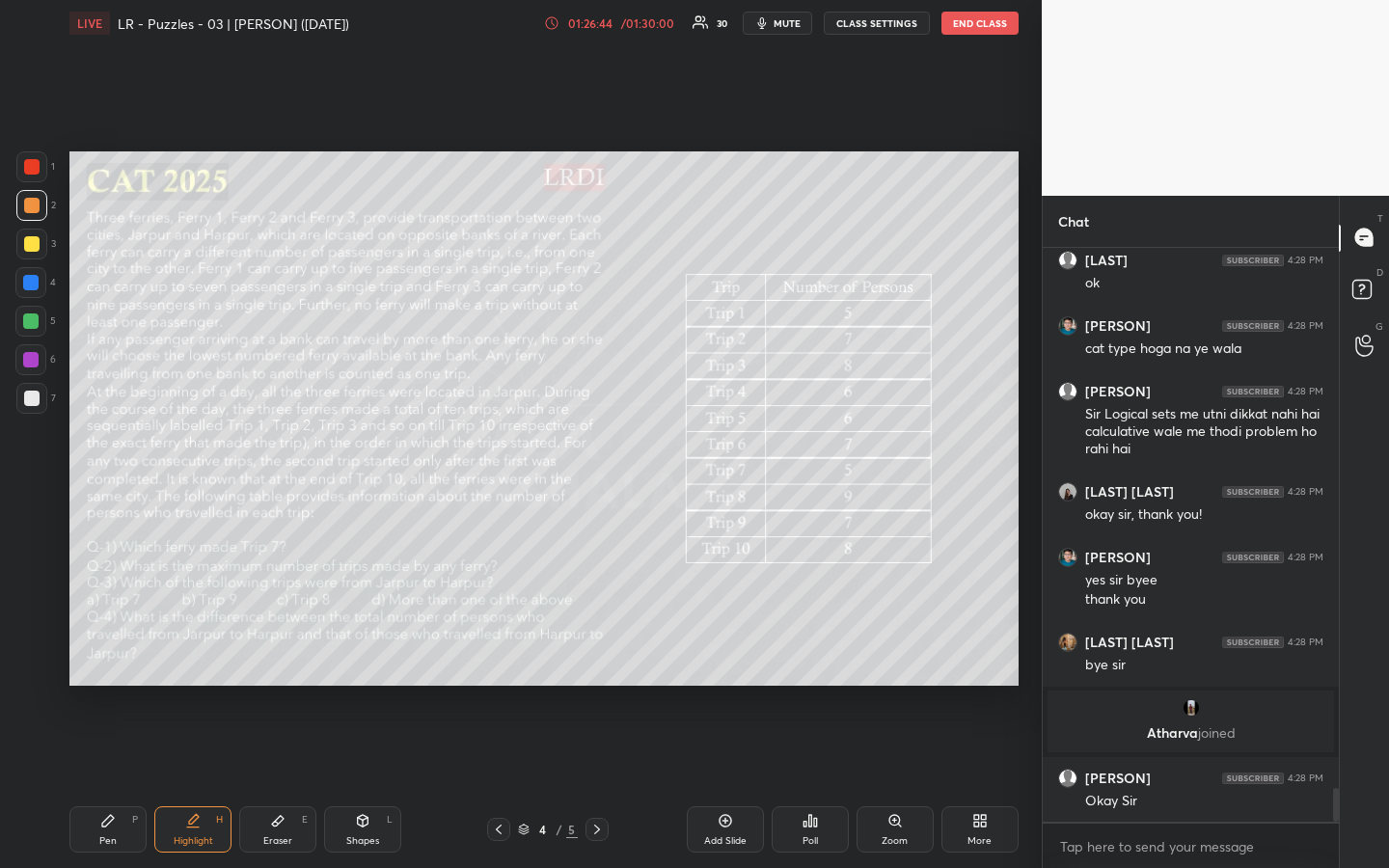 click on "1 2 3 4 5 6 7 R O A L C X Z Erase all   C X Z LIVE LR - Puzzles - 03 | [PERSON] ([DATE]) 01:26:44 /  01:30:00 30 mute CLASS SETTINGS END CLASS Setting up your live class Poll for   secs No correct answer Start poll Back LR - Puzzles - 03 | [PERSON] ([DATE]) MBA Pathshala Pen P Highlight H Eraser E Shapes L 4 / 5 Add Slide Poll Zoom More" at bounding box center (521, 434) 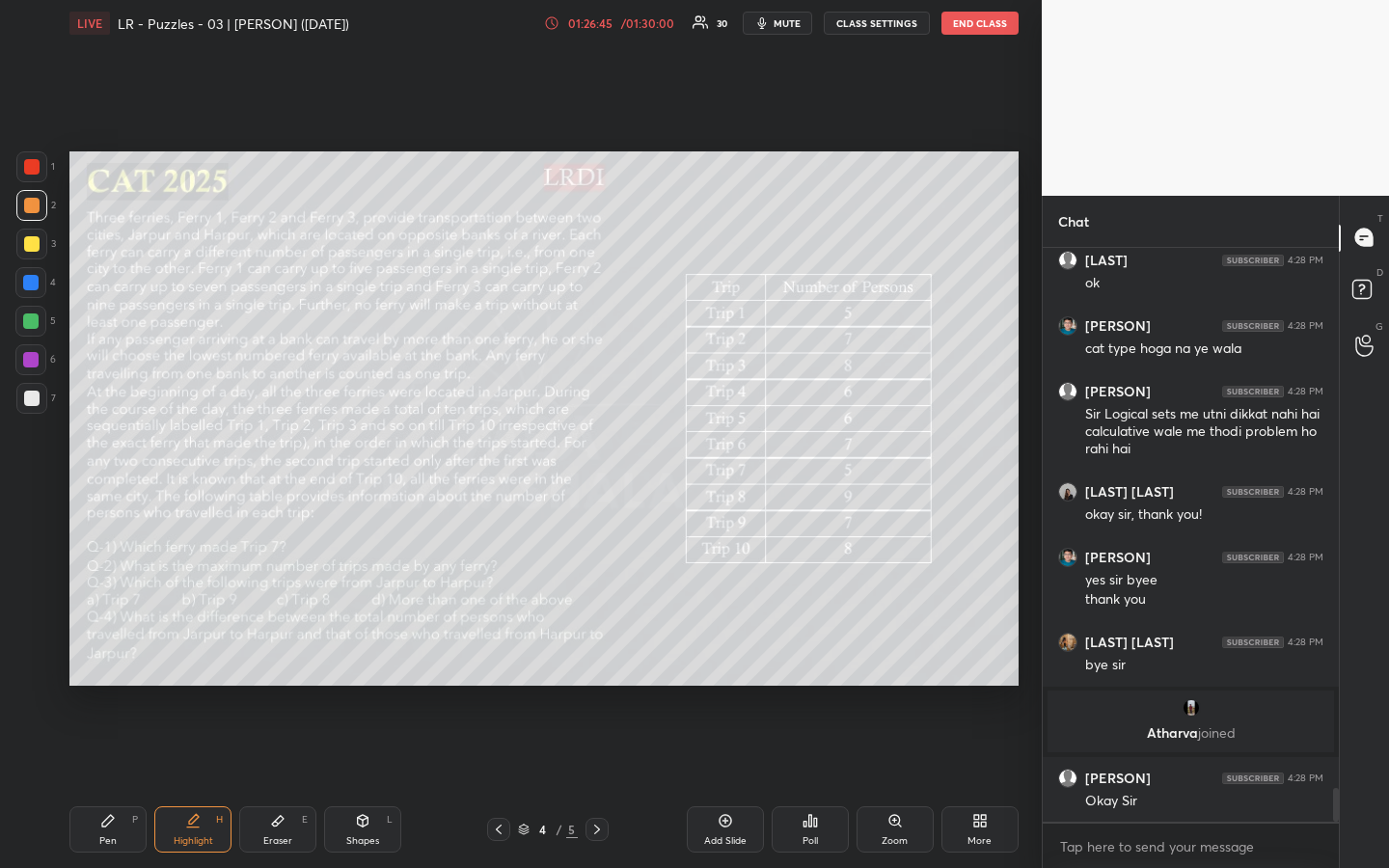 click on "1 2 3 4 5 6 7 R O A L C X Z Erase all   C X Z LIVE LR - Puzzles - 03 | Vijay Sir (02/08/25) 01:26:45 /  01:30:00 30 mute CLASS SETTINGS END CLASS Setting up your live class Poll for   secs No correct answer Start poll Back LR - Puzzles - 03 | Vijay Sir (02/08/25) MBA Pathshala Pen P Highlight H Eraser E Shapes L 4 / 5 Add Slide Poll Zoom More" at bounding box center (521, 434) 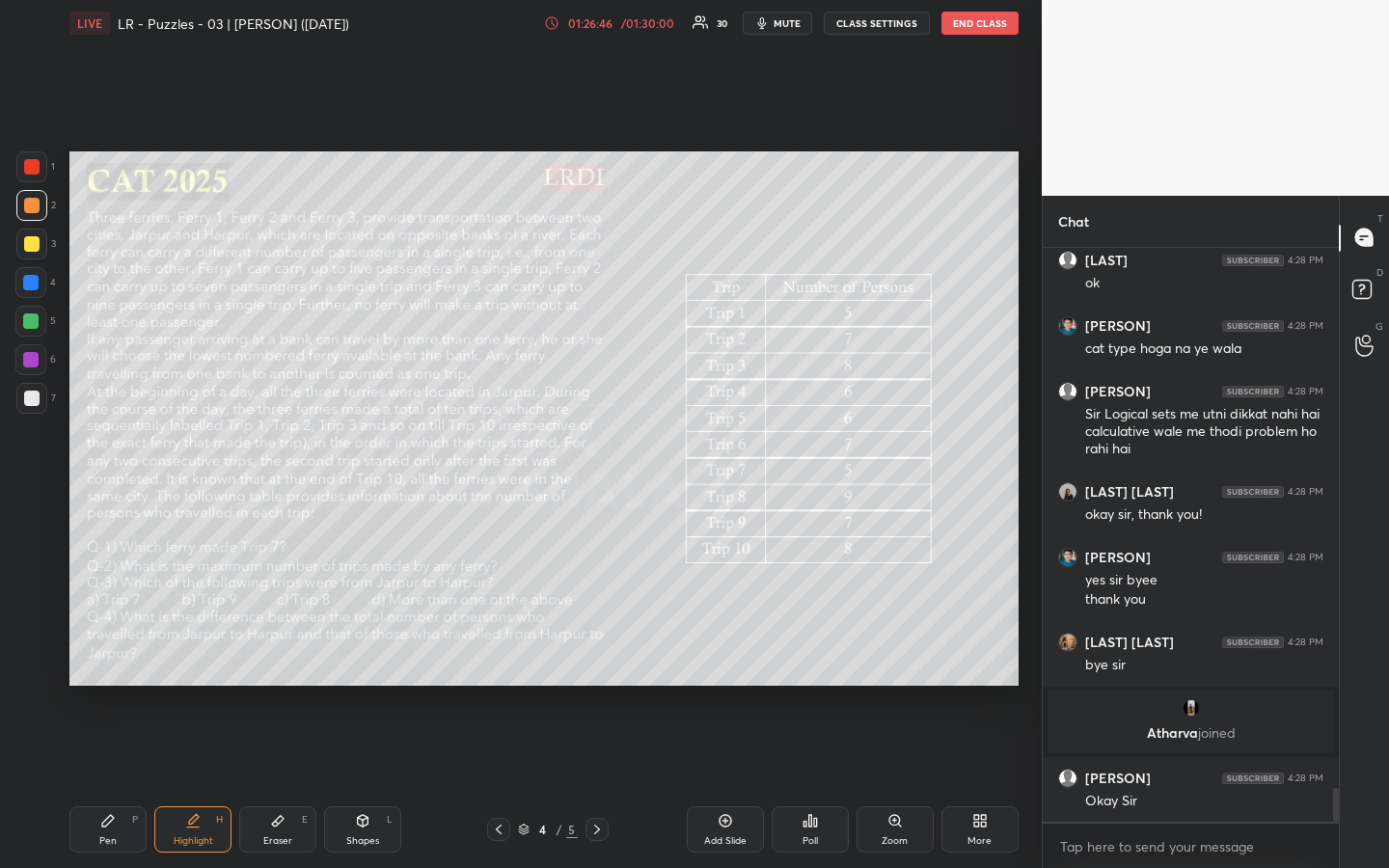 click on "1 2 3 4 5 6 7 R O A L C X Z Erase all   C X Z LIVE LR - Puzzles - 03 | [LAST] ([DATE]) 01:26:46 /  01:30:00 30 mute CLASS SETTINGS END CLASS Setting up your live class Poll for   secs No correct answer Start poll Back LR - Puzzles - 03 | [LAST] MBA Pathshala Pen P Highlight H Eraser E Shapes L 4 / 5 Add Slide Poll Zoom More" at bounding box center (521, 434) 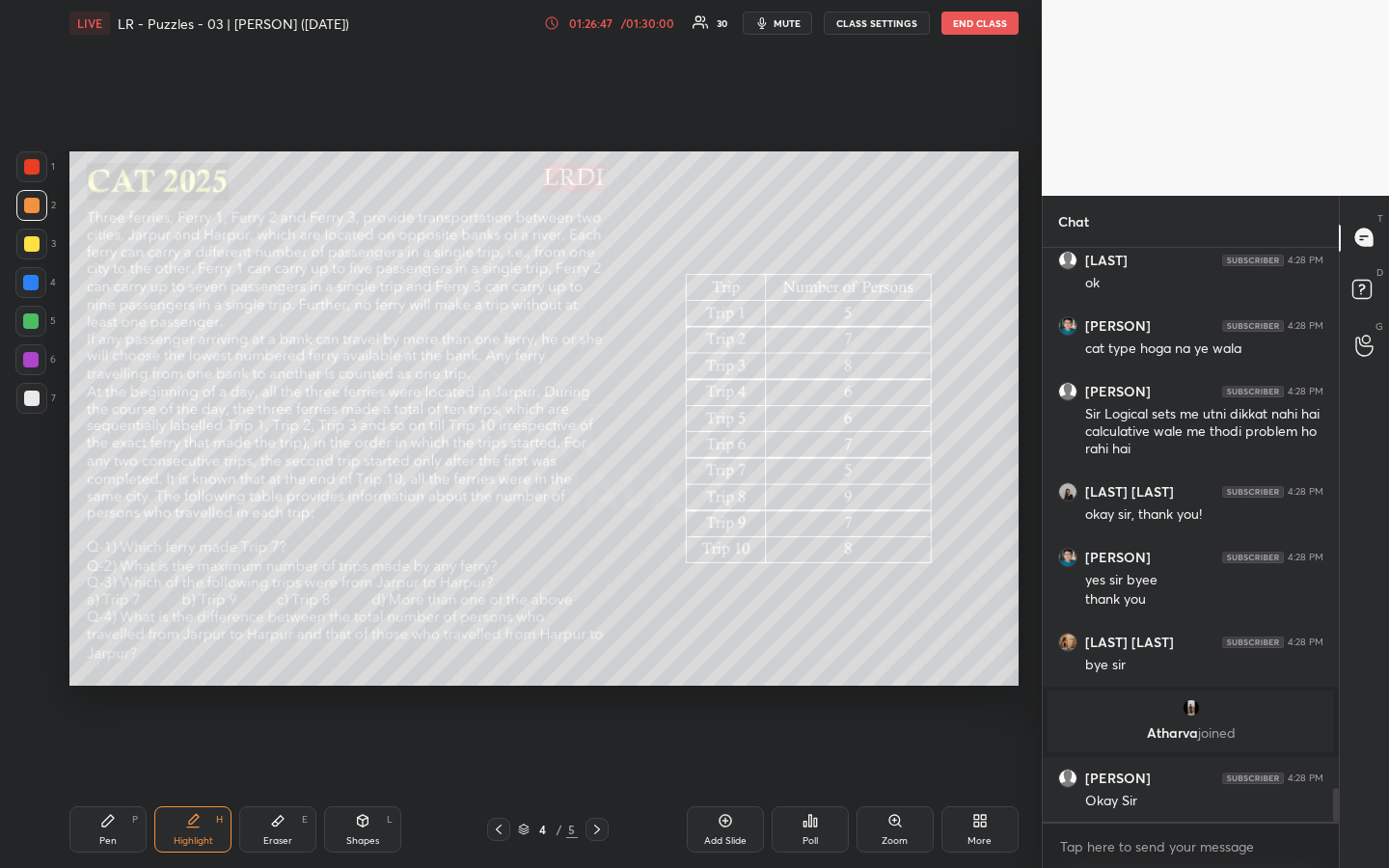 scroll, scrollTop: 9228, scrollLeft: 0, axis: vertical 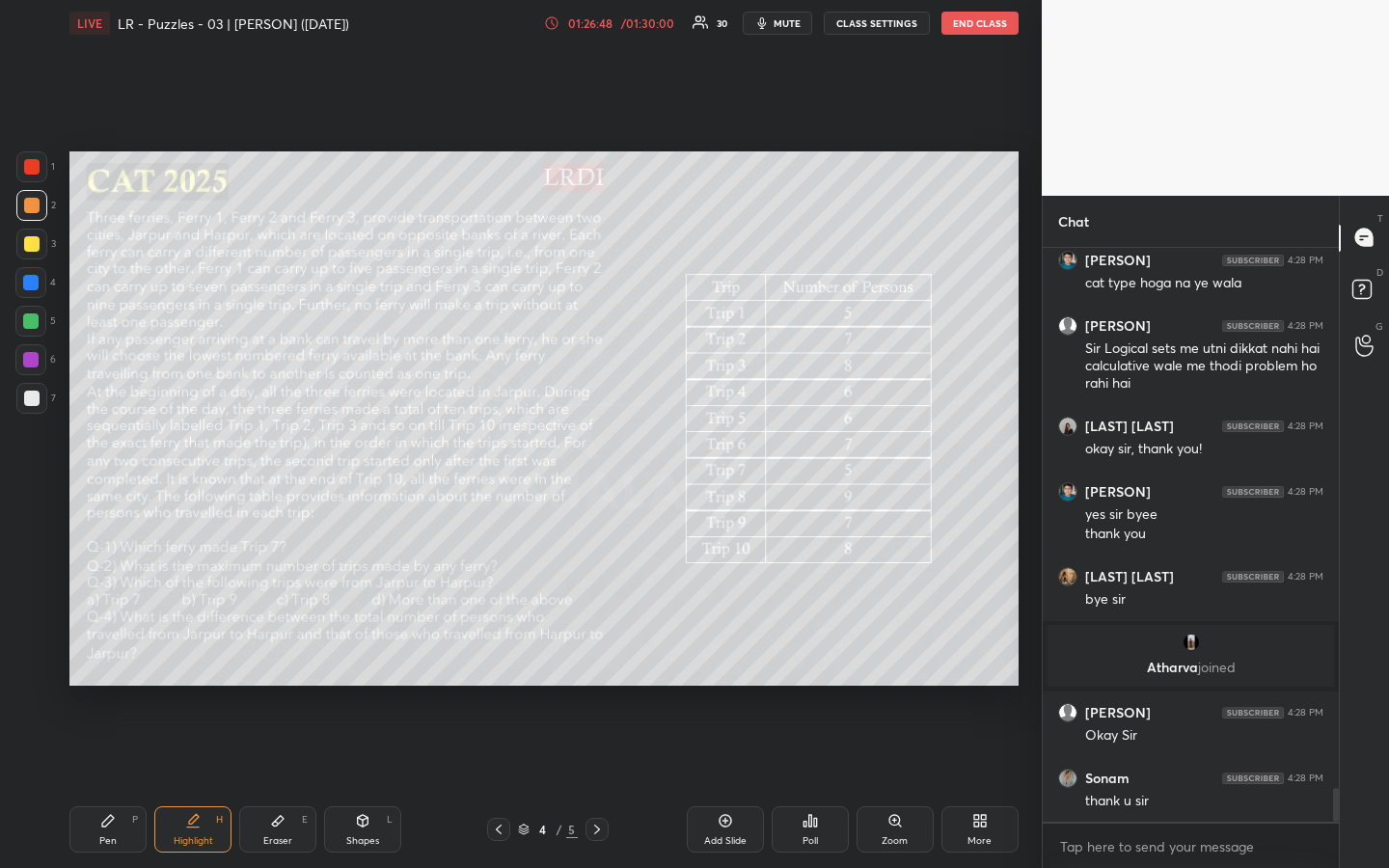 click on "1 2 3 4 5 6 7 R O A L C X Z Erase all   C X Z LIVE LR - Puzzles - 03 | [LAST] ([DATE]) 01:26:48 /  01:30:00 30 mute CLASS SETTINGS END CLASS Setting up your live class Poll for   secs No correct answer Start poll Back LR - Puzzles - 03 | [LAST] MBA Pathshala Pen P Highlight H Eraser E Shapes L 4 / 5 Add Slide Poll Zoom More" at bounding box center [521, 434] 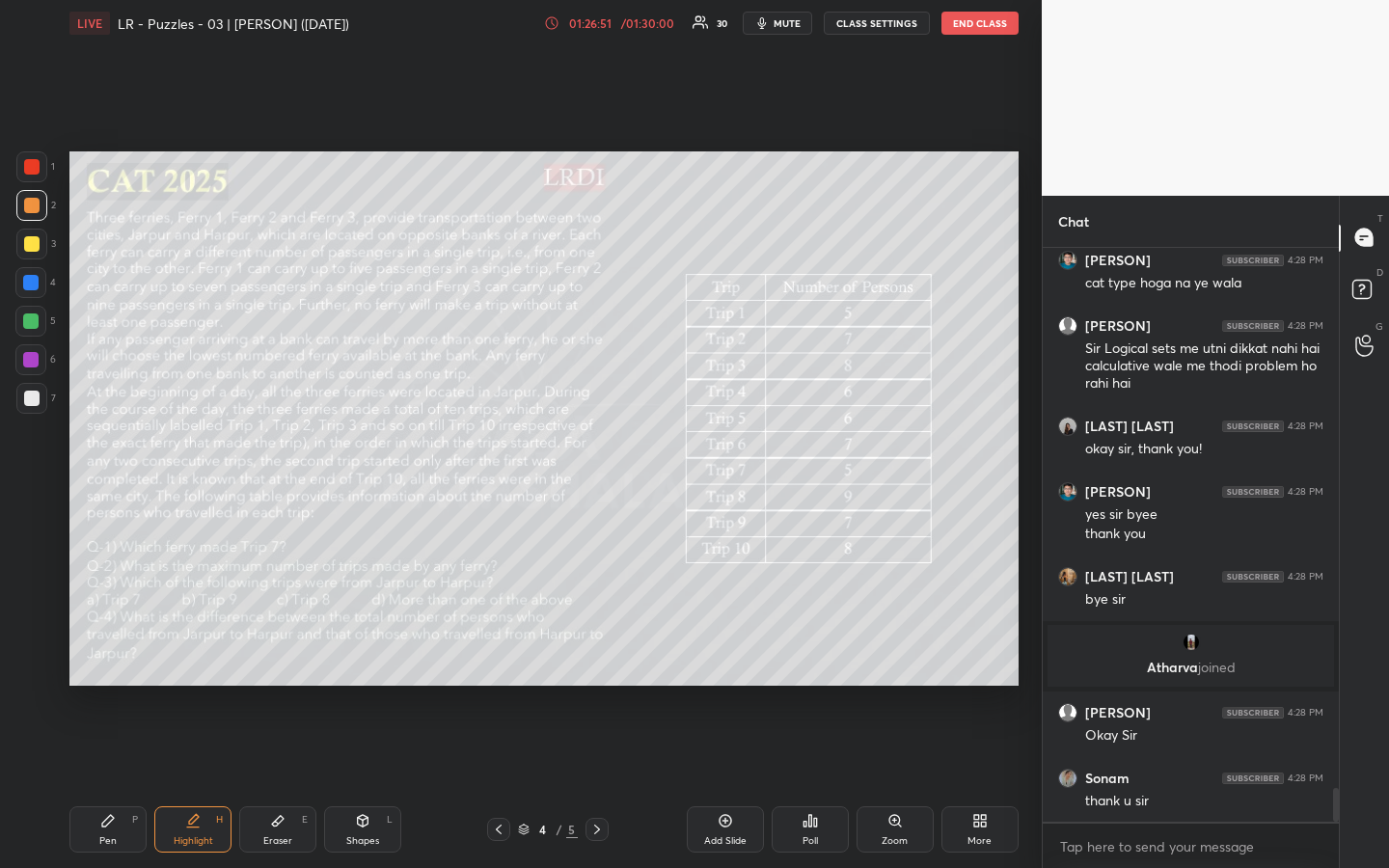 scroll, scrollTop: 9293, scrollLeft: 0, axis: vertical 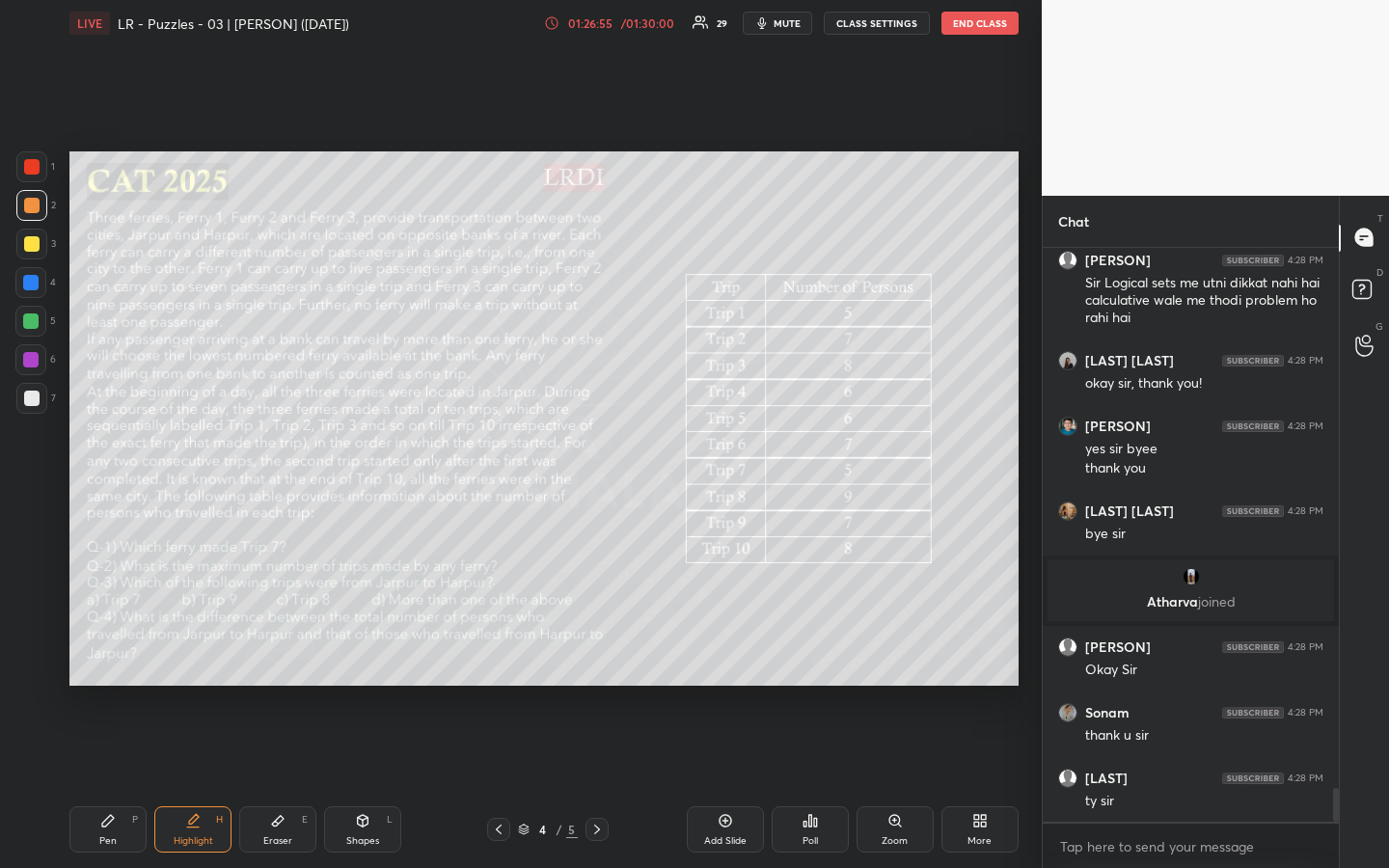 click on "END CLASS" at bounding box center [980, 23] 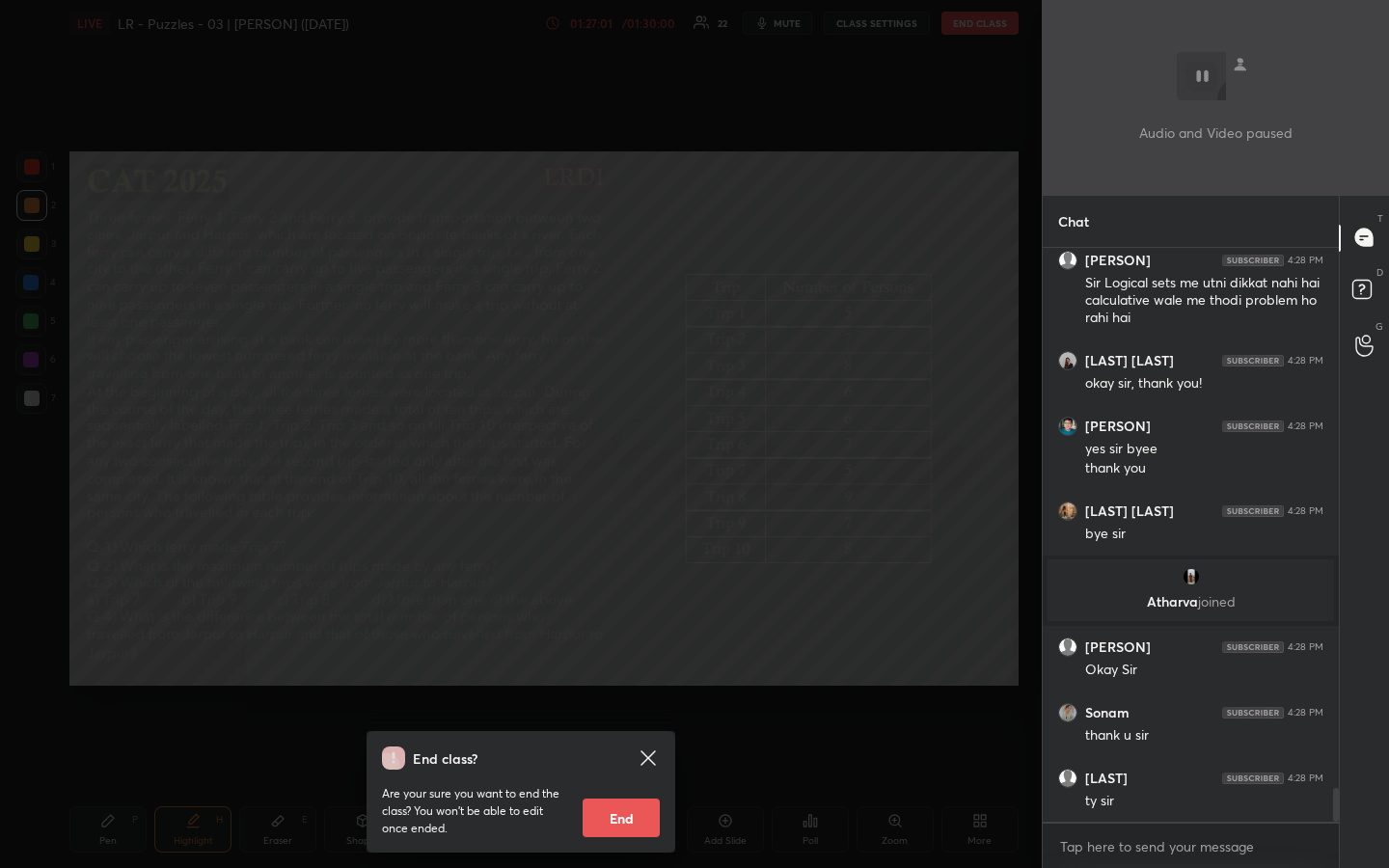 click on "End" at bounding box center [621, 818] 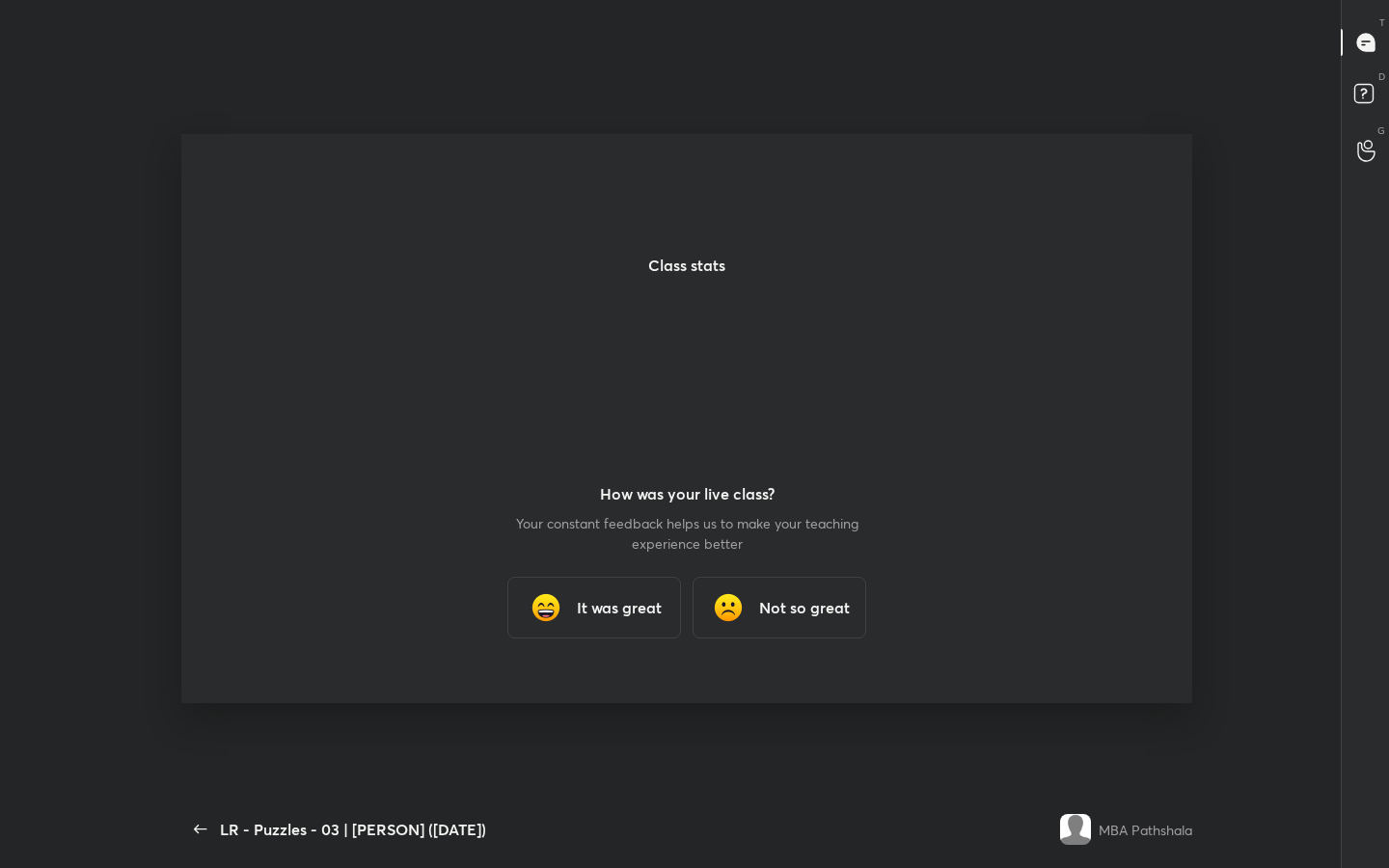 scroll, scrollTop: 95700, scrollLeft: 95297, axis: both 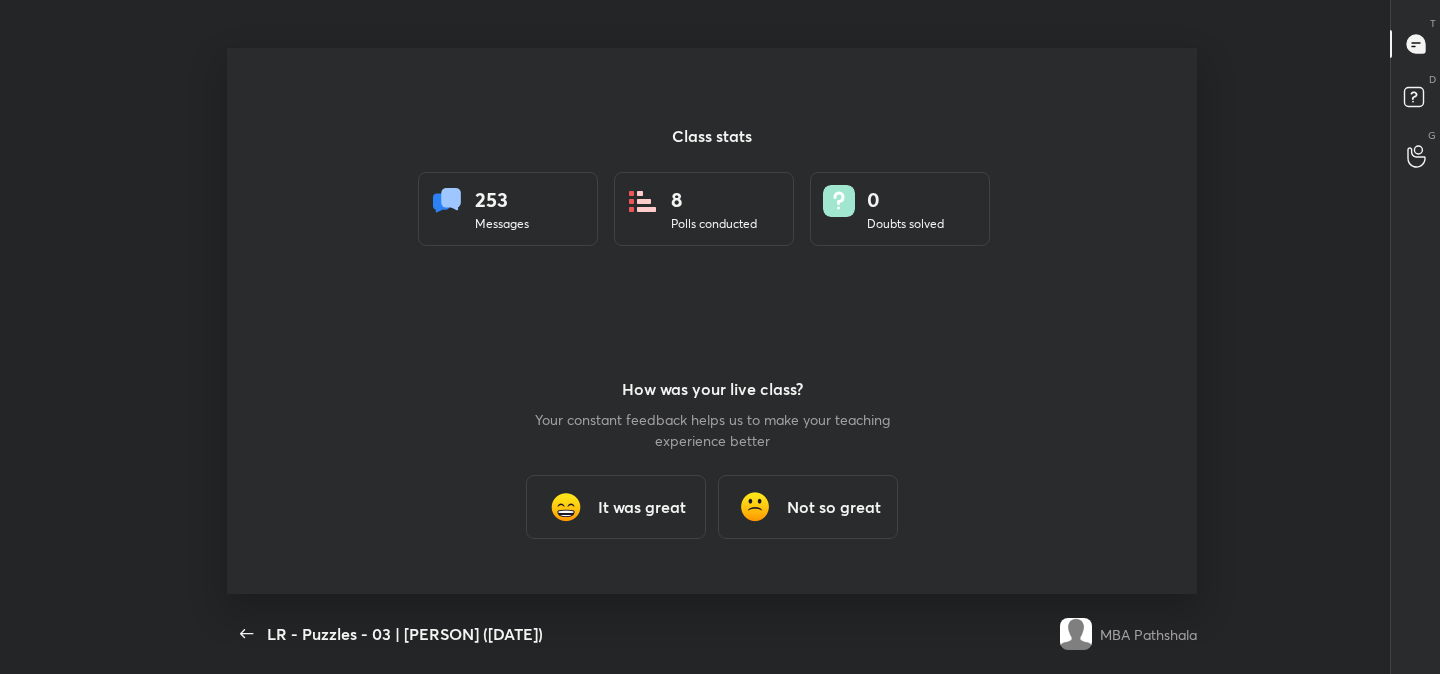 type on "x" 